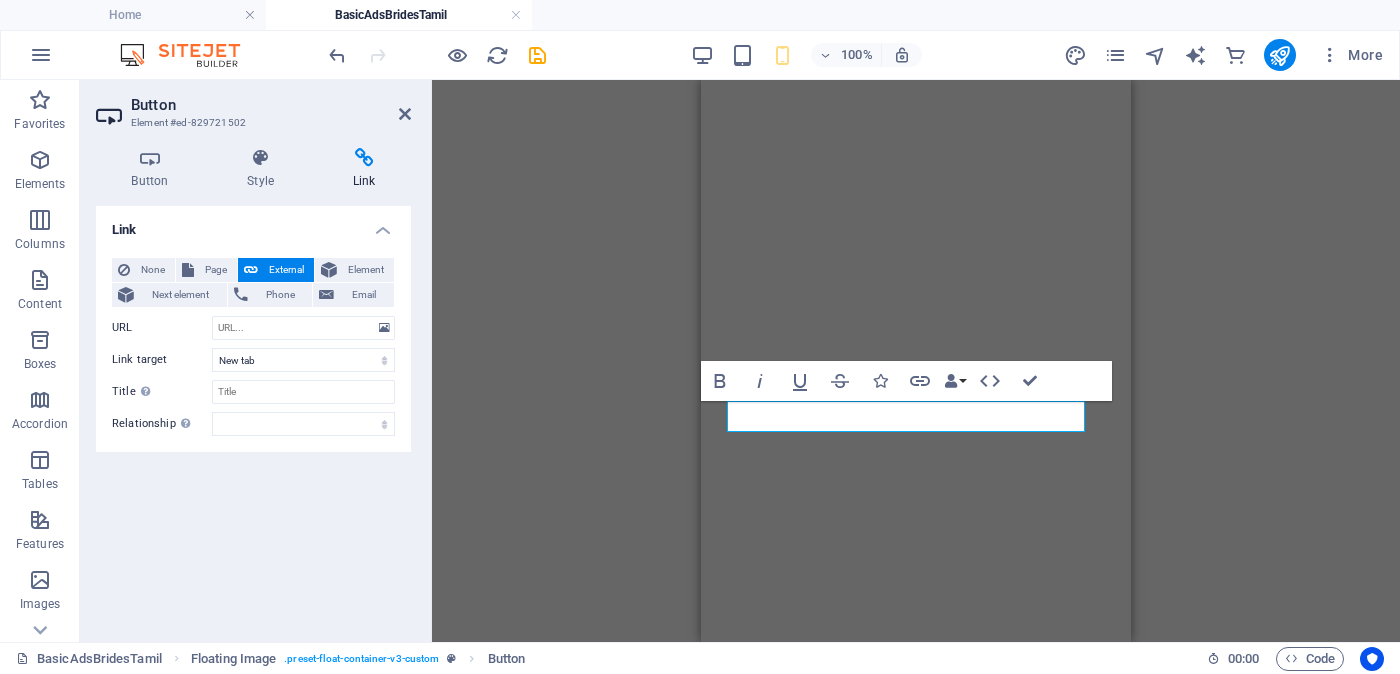 scroll, scrollTop: 0, scrollLeft: 0, axis: both 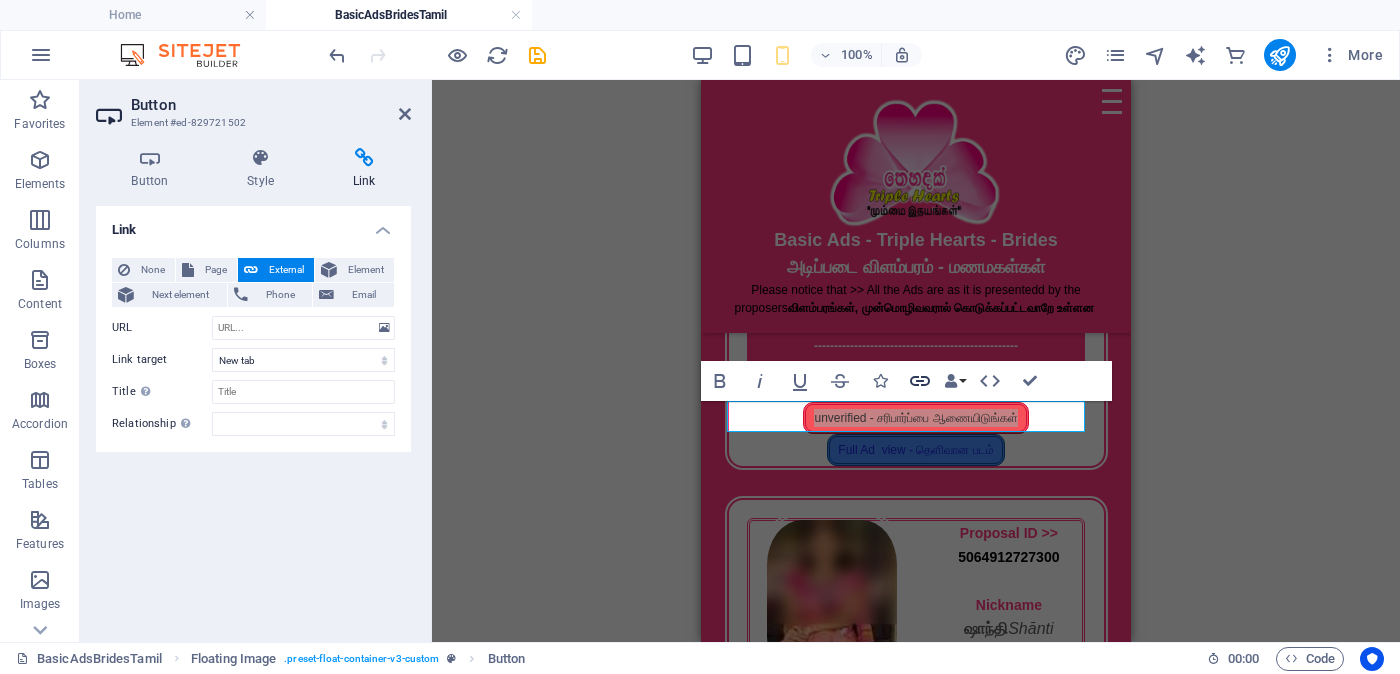 click 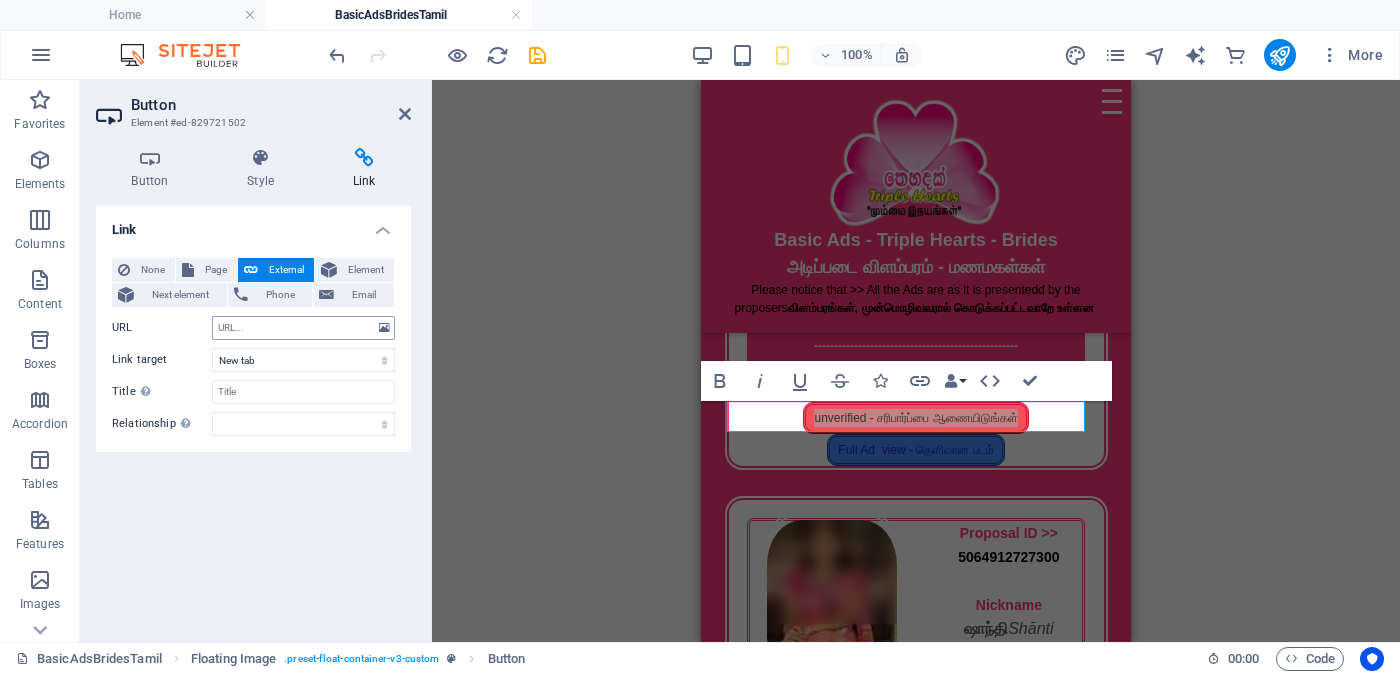 click on "URL" at bounding box center (303, 328) 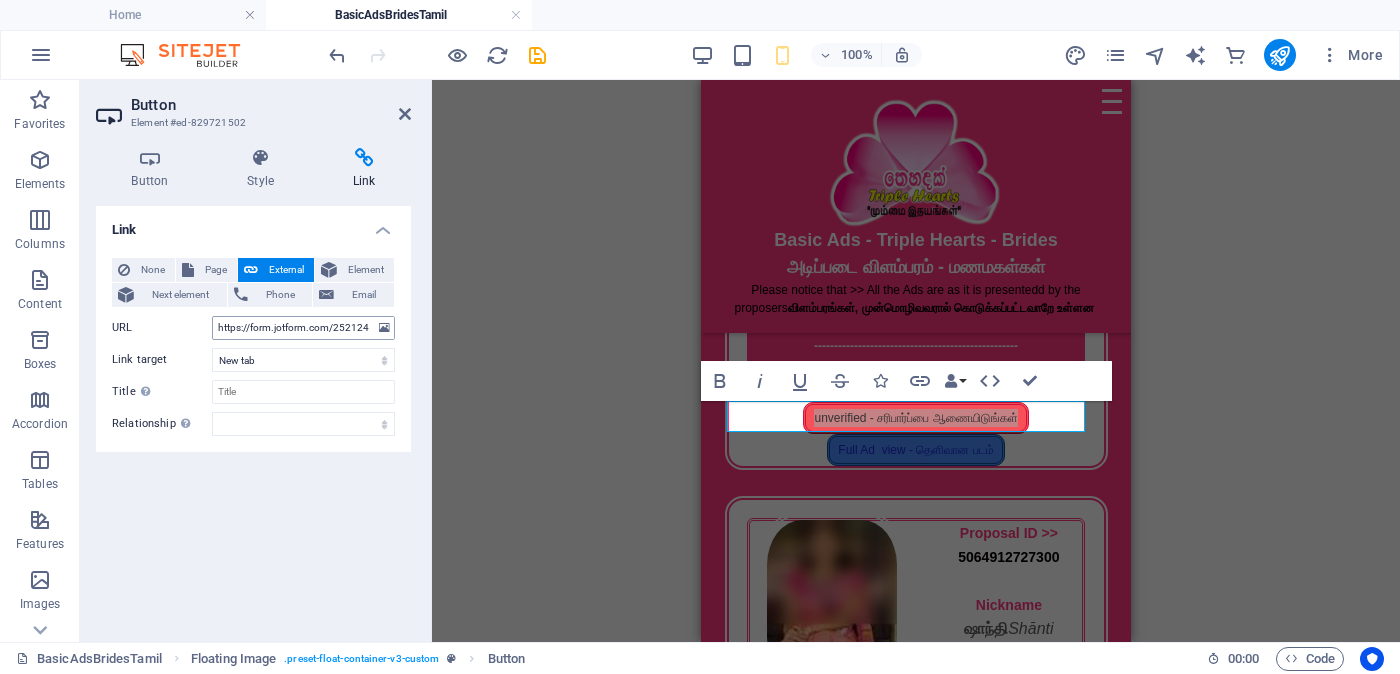 scroll, scrollTop: 0, scrollLeft: 53, axis: horizontal 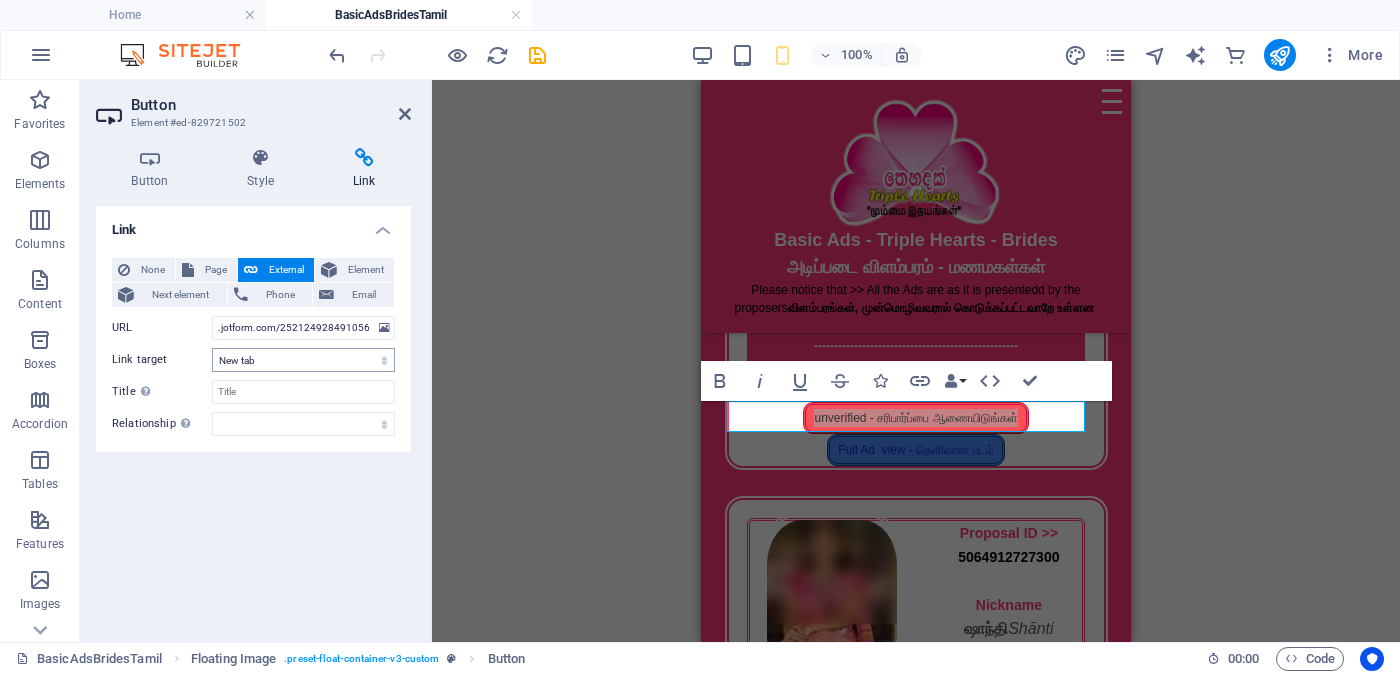 type on "https://form.jotform.com/252124928491056" 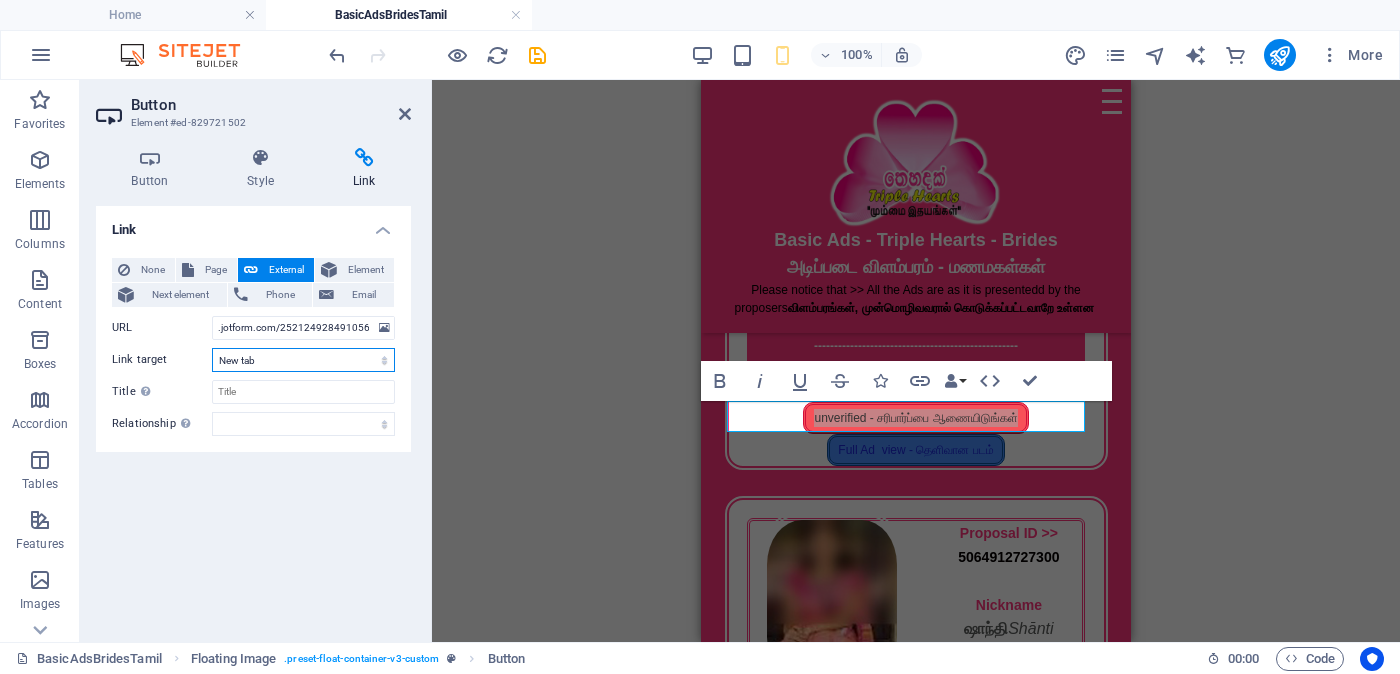 scroll, scrollTop: 0, scrollLeft: 0, axis: both 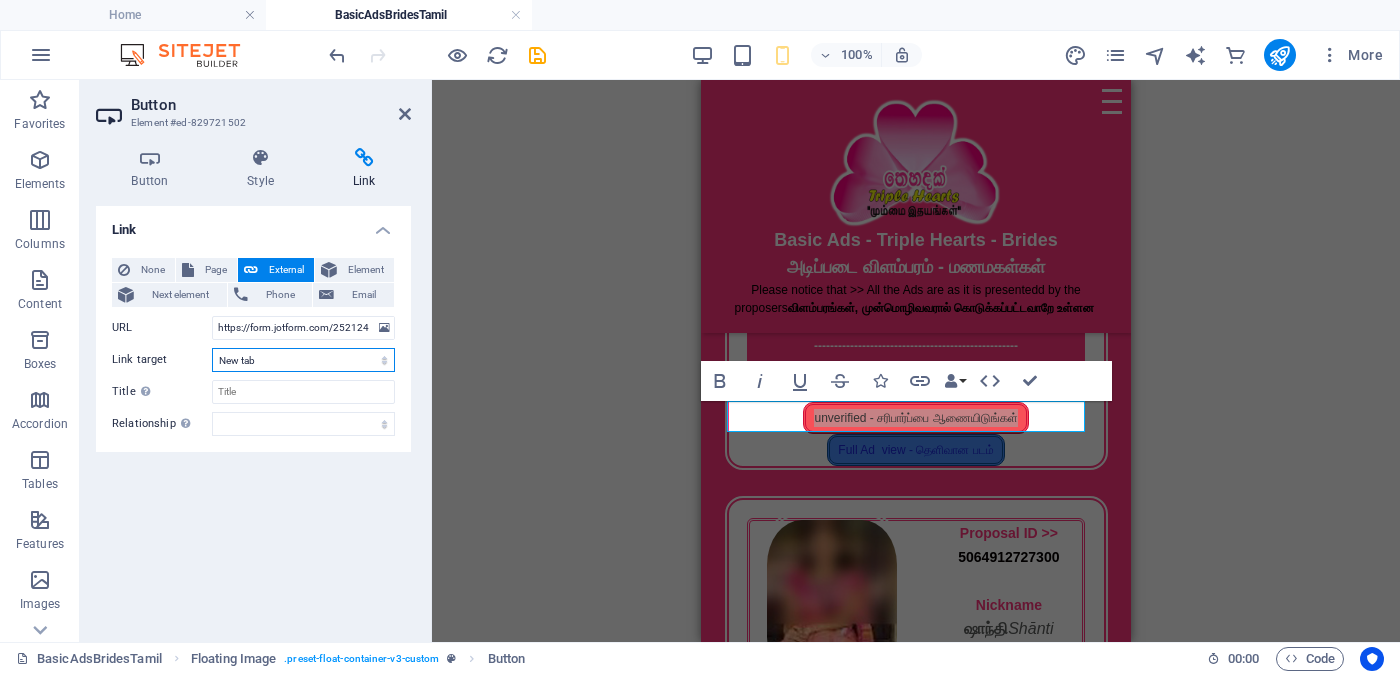 click on "New tab Same tab Overlay" at bounding box center (303, 360) 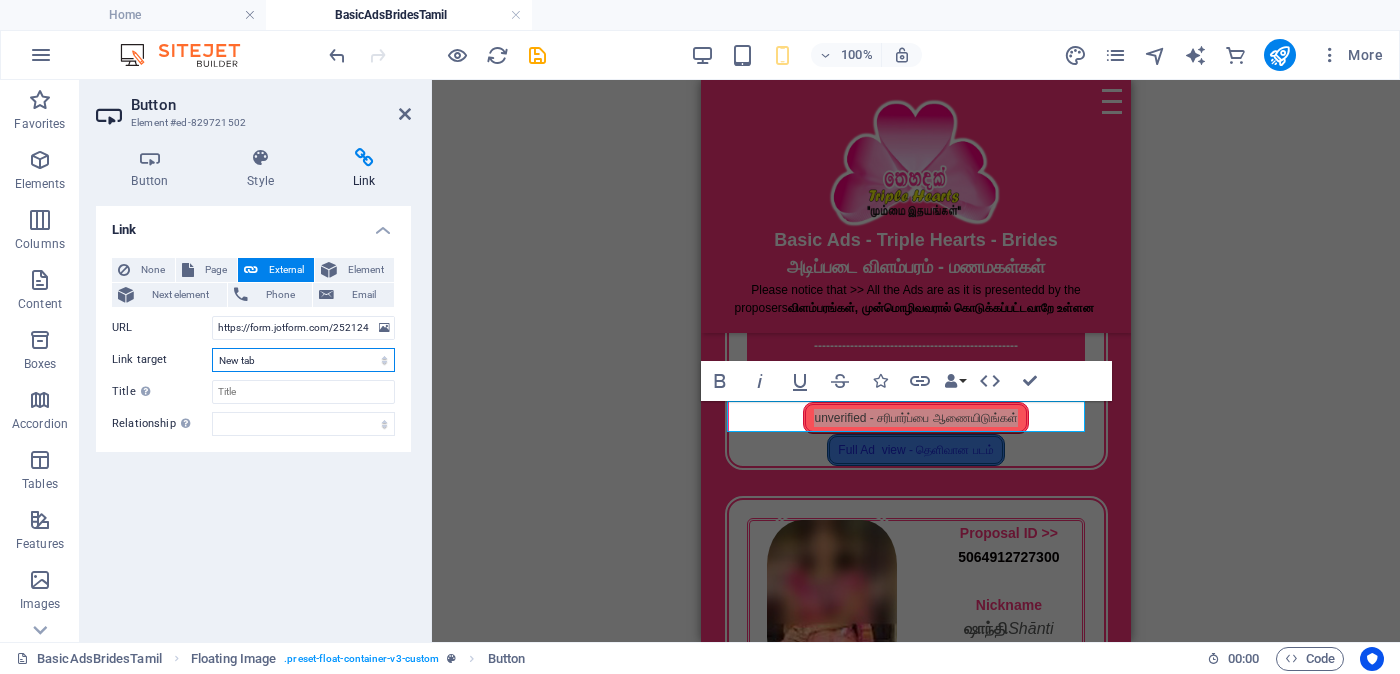 select 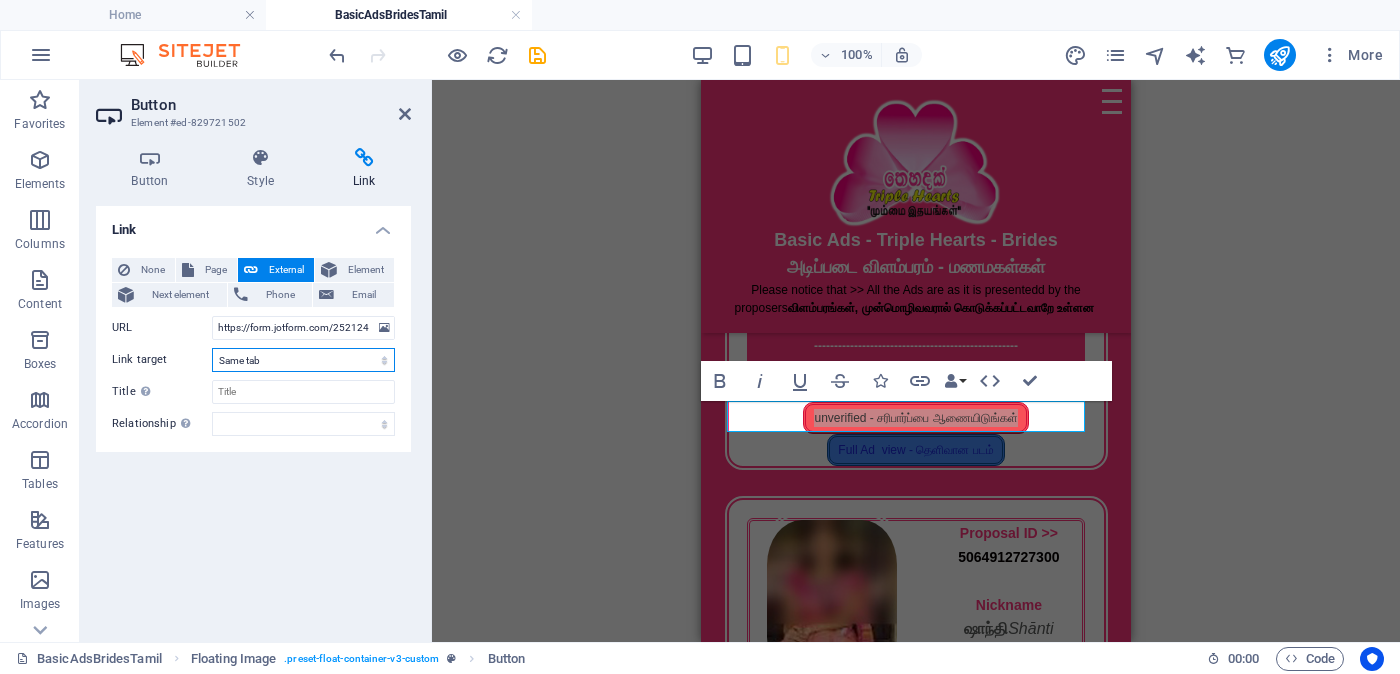 click on "New tab Same tab Overlay" at bounding box center [303, 360] 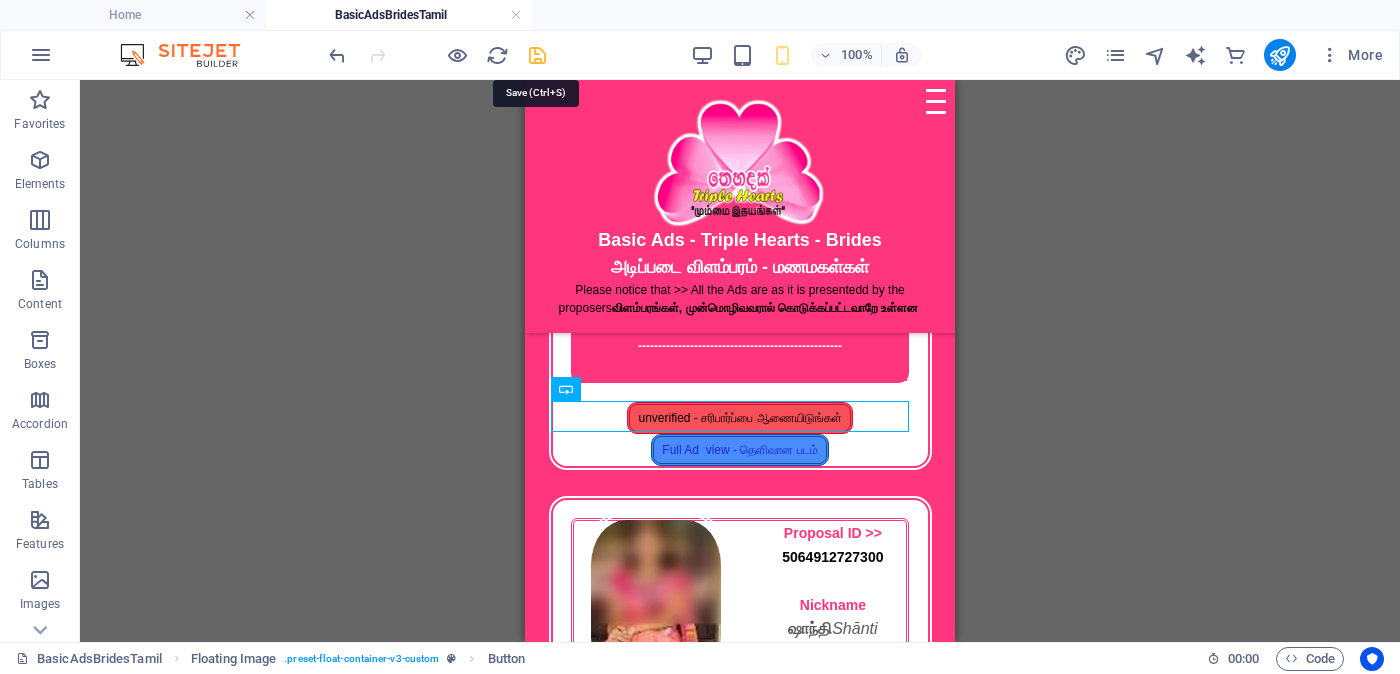 click at bounding box center (537, 55) 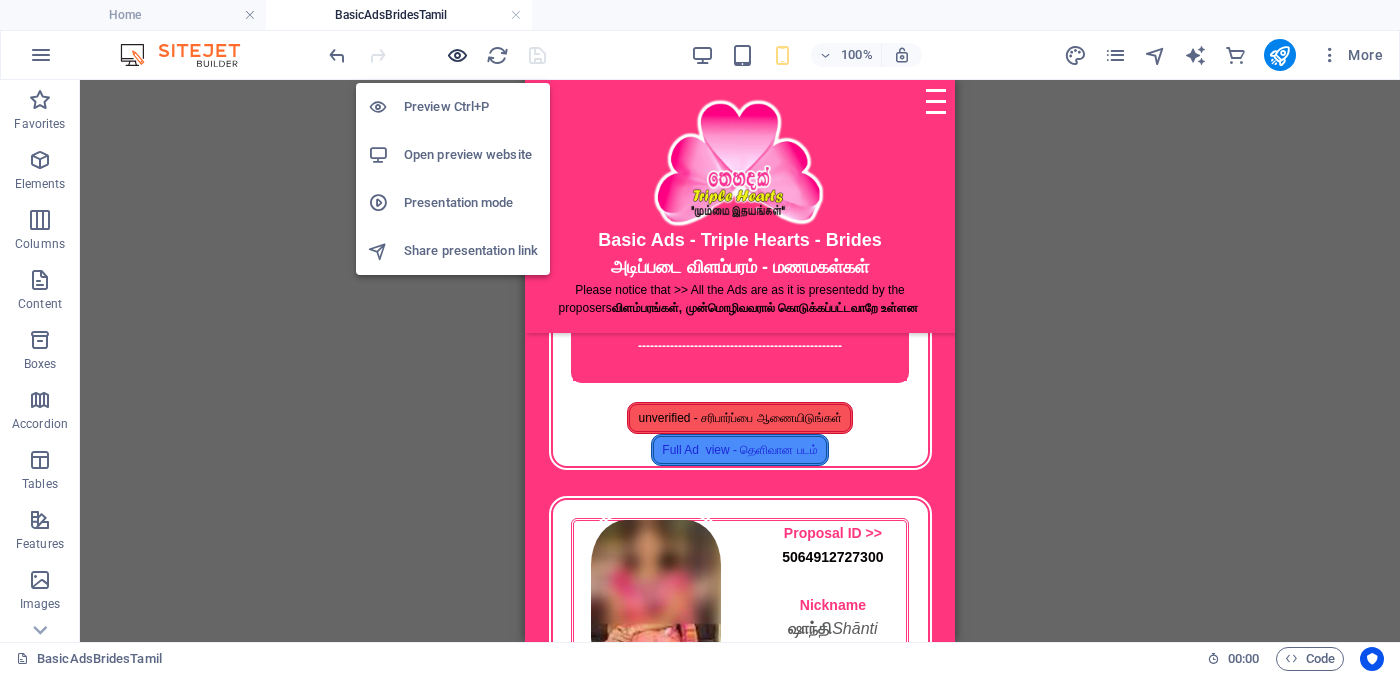 click at bounding box center (457, 55) 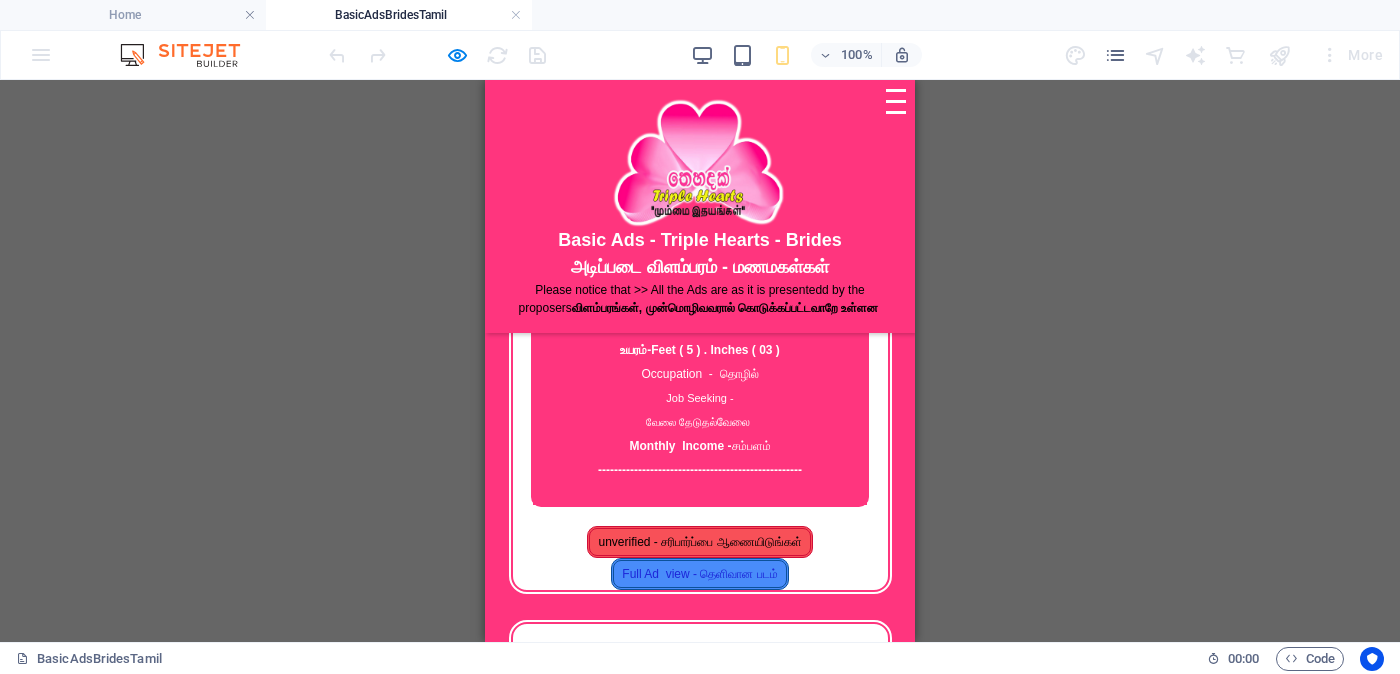 scroll, scrollTop: 499, scrollLeft: 0, axis: vertical 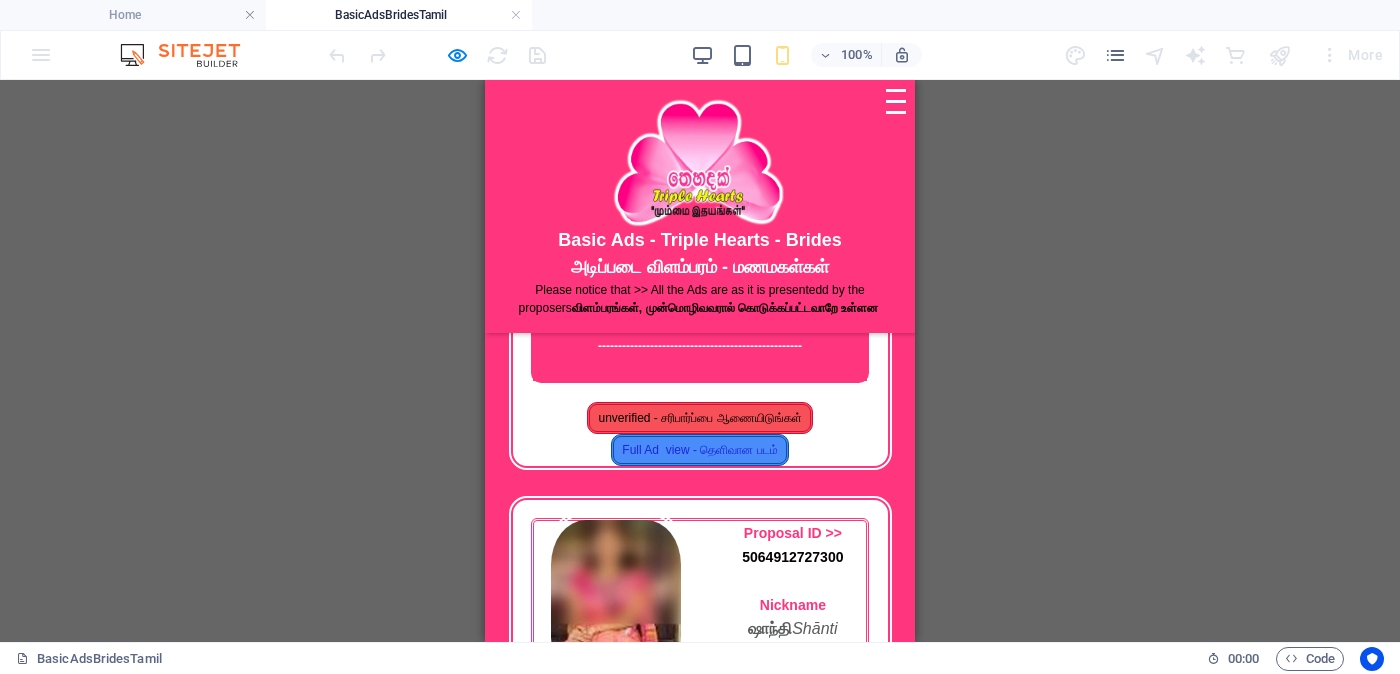 click on "unverified - சரிபார்ப்பை ஆணையிடுங்கள்" at bounding box center [699, 418] 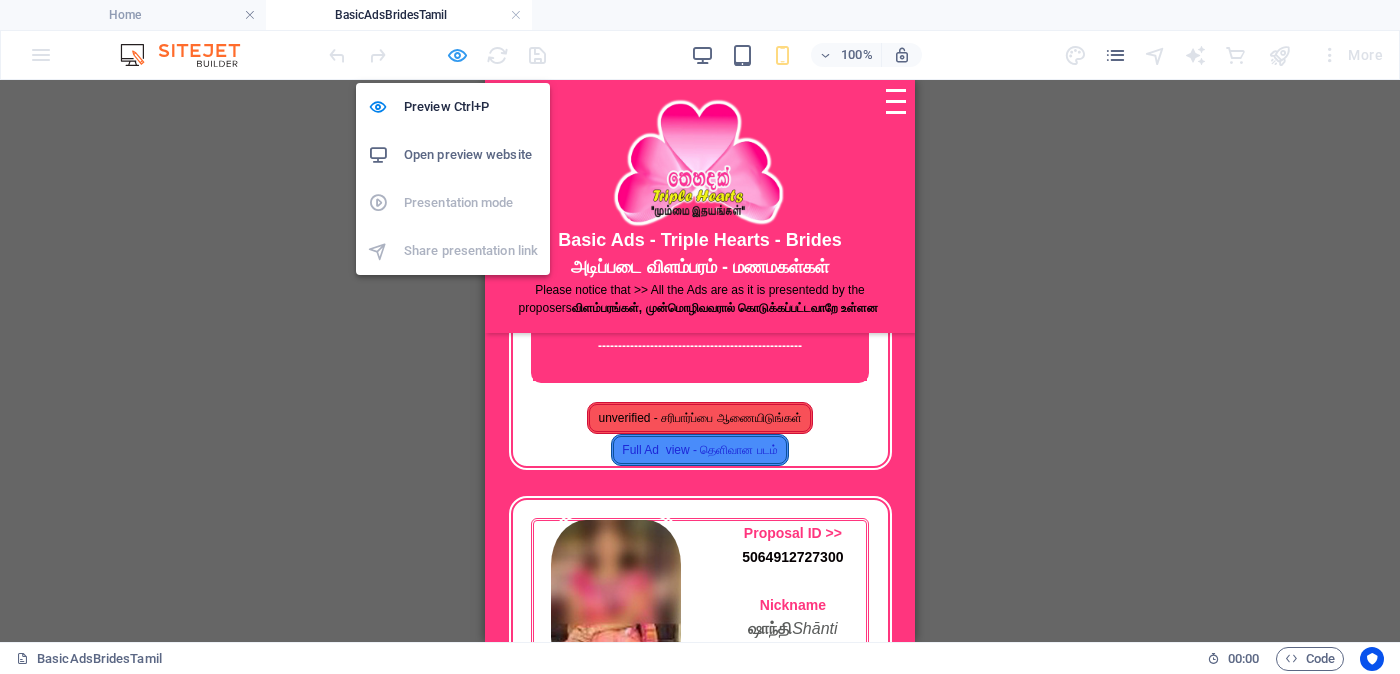 click at bounding box center (457, 55) 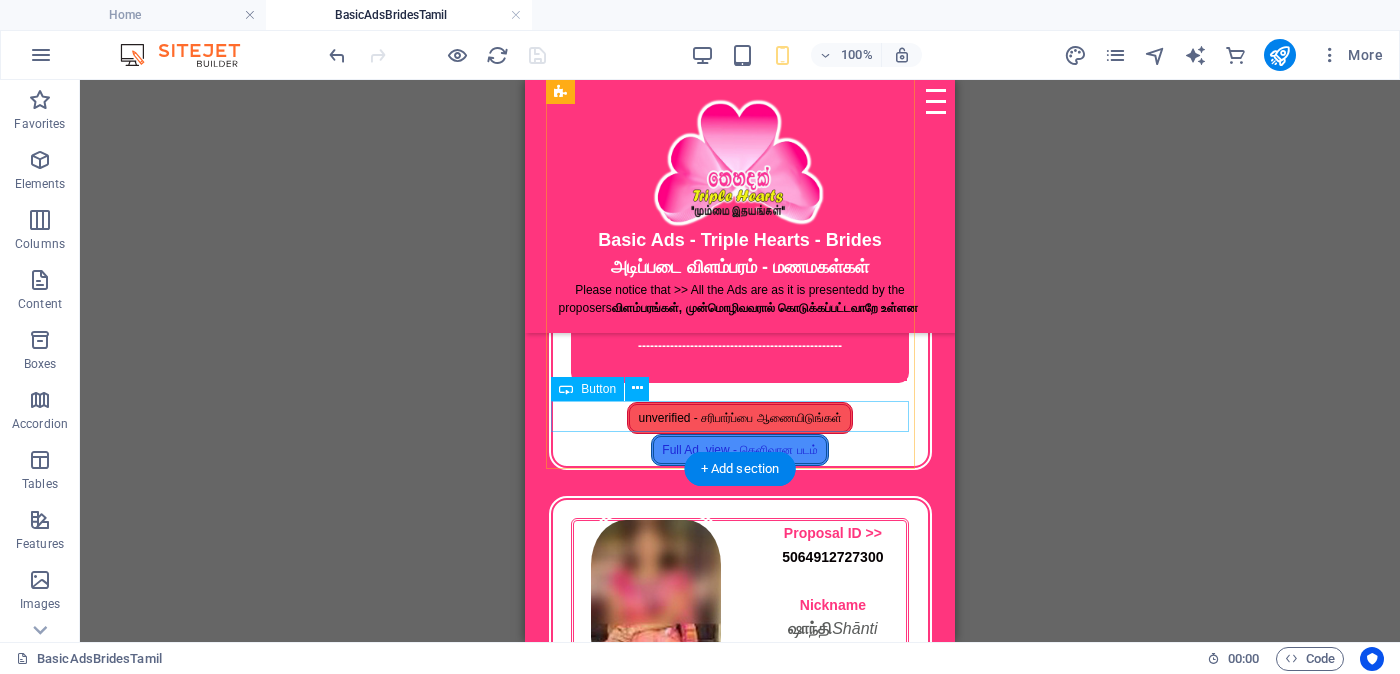 click on "unverified - சரிபார்ப்பை ஆணையிடுங்கள்" at bounding box center (740, 418) 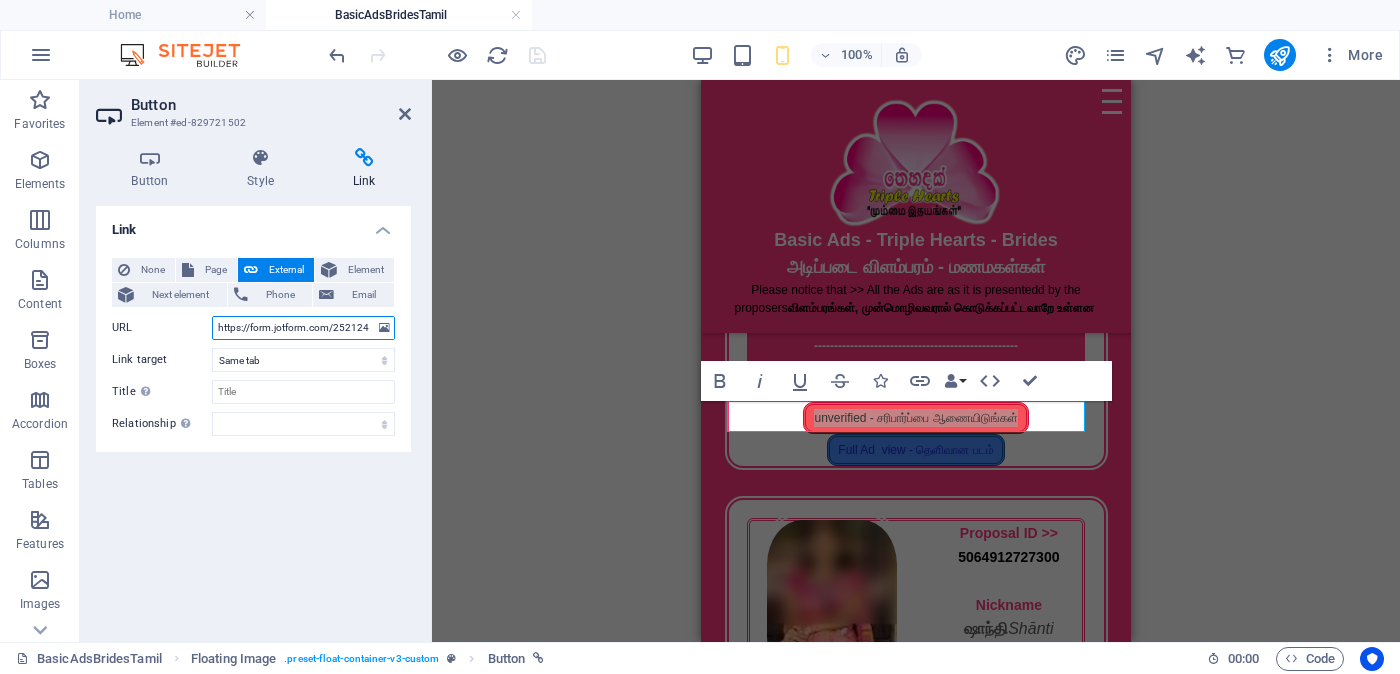 click on "https://form.jotform.com/252124928491056" at bounding box center (303, 328) 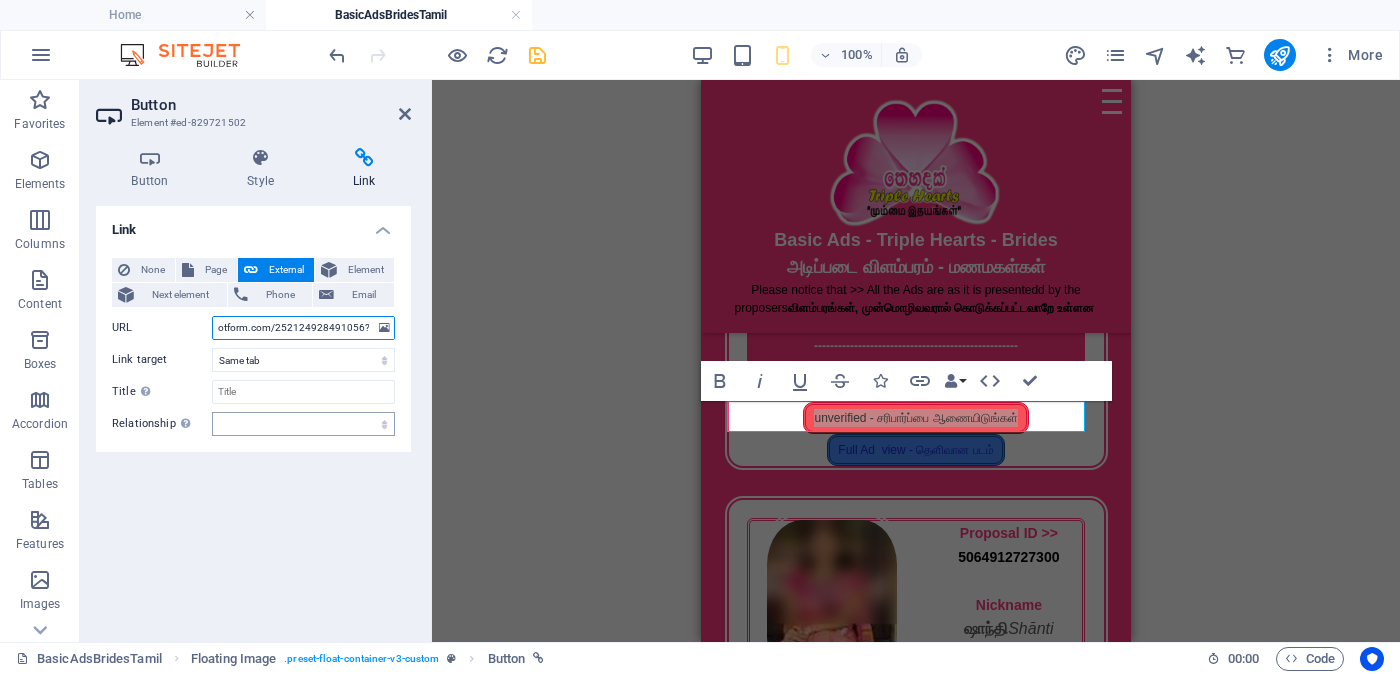 scroll, scrollTop: 0, scrollLeft: 106, axis: horizontal 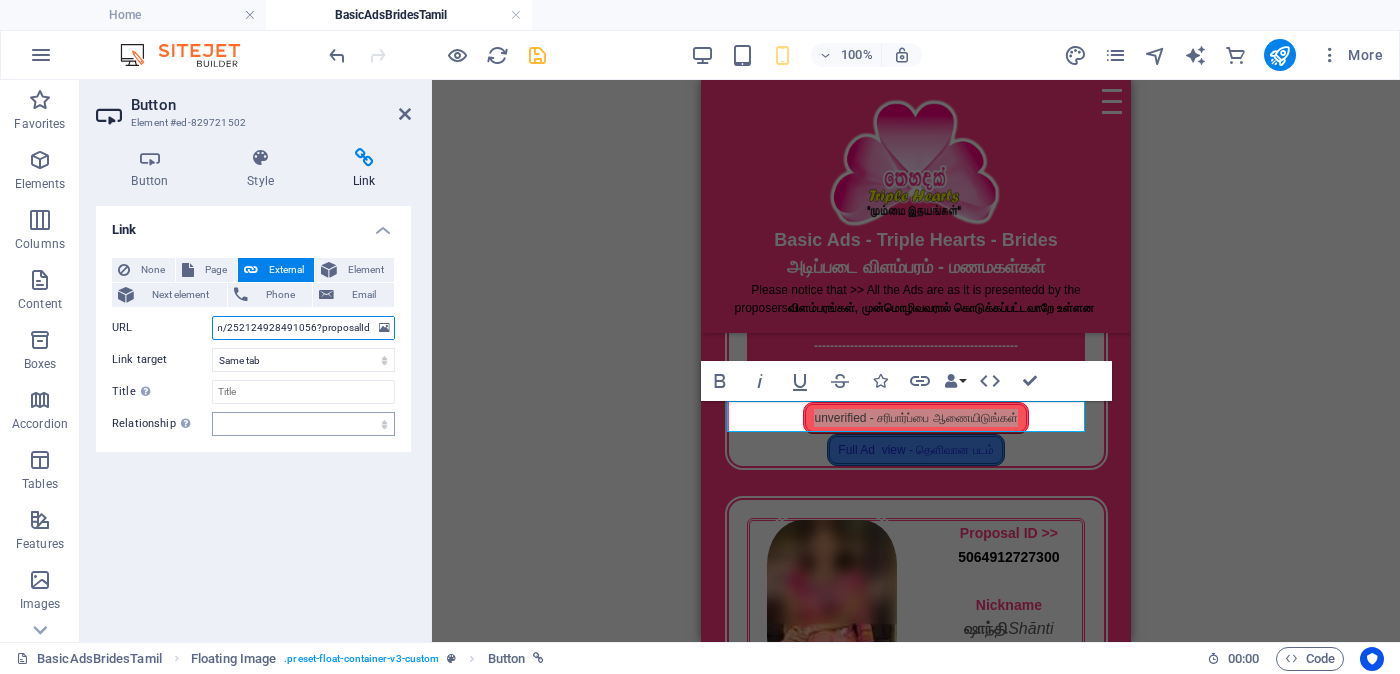 type on "https://form.jotform.com/252124928491056?proposalId=" 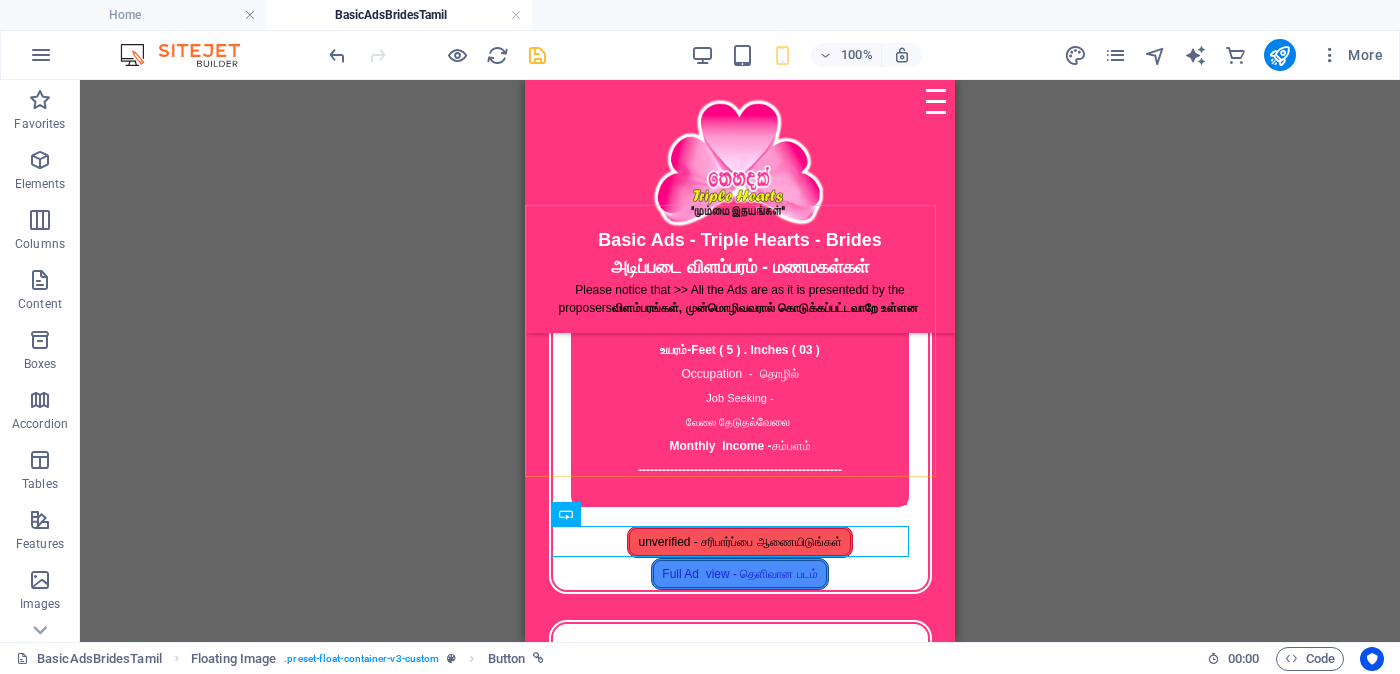 scroll, scrollTop: 0, scrollLeft: 0, axis: both 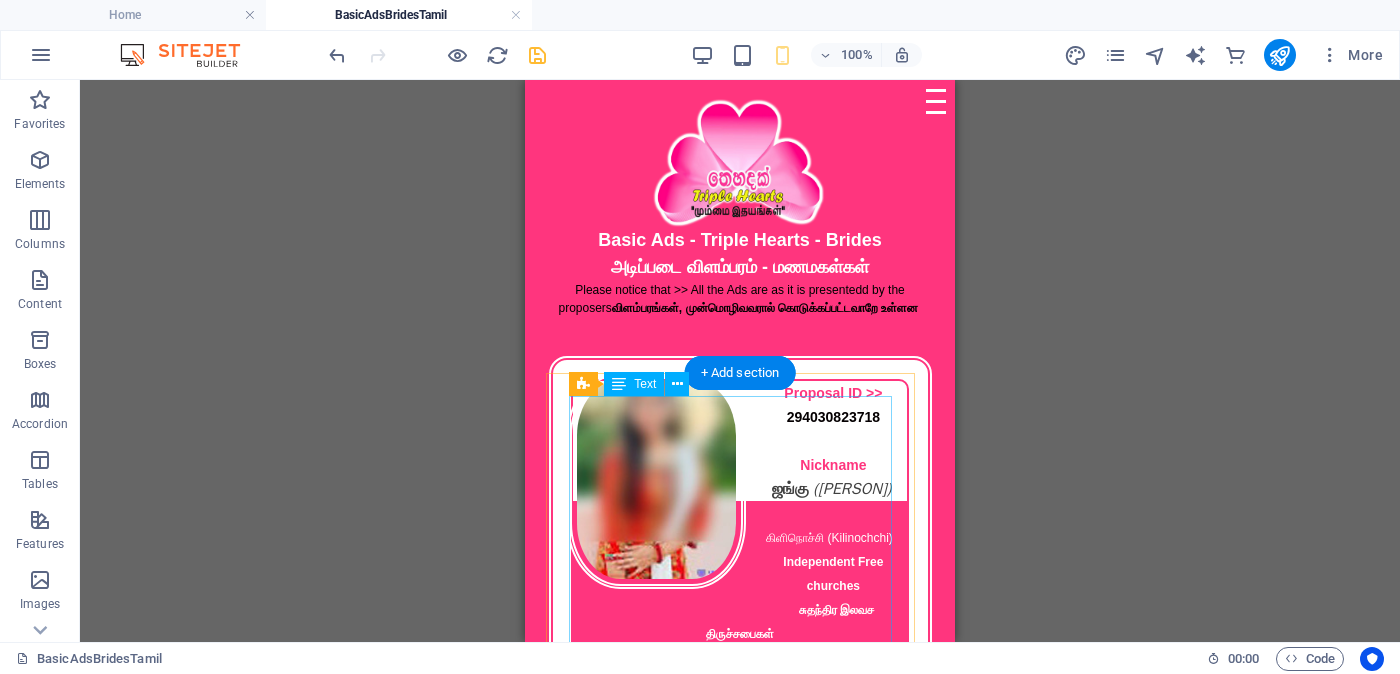 click on "Proposal ID >> [NUMBER] Nickname [NAME] (Jangu) [CITY] (Kilinochchi) Independent Free churches சுதந்திர இலவச திருச்சபைகள் வயது - Age - [AGE] Unmarried - திருமணமாகாத உயரம் - Feet ( [NUMBER] ) . Inches ( [NUMBER] ) Occupation - தொழில் Job Seeking - வேலை தேடுதல் வேலை Monthly Income - சம்பளம் ---------------------------------------------------" at bounding box center (740, 621) 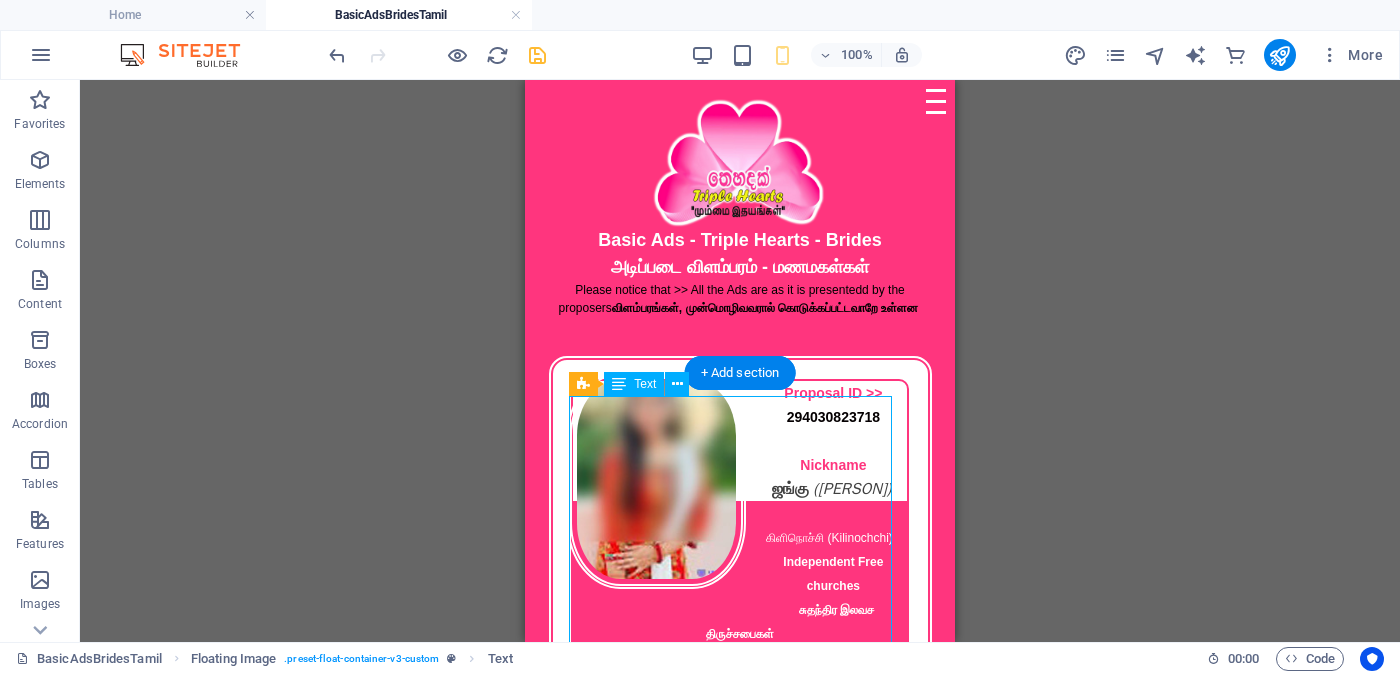 click on "Proposal ID >> [NUMBER] Nickname [NAME] (Jangu) [CITY] (Kilinochchi) Independent Free churches சுதந்திர இலவச திருச்சபைகள் வயது - Age - [AGE] Unmarried - திருமணமாகாத உயரம் - Feet ( [NUMBER] ) . Inches ( [NUMBER] ) Occupation - தொழில் Job Seeking - வேலை தேடுதல் வேலை Monthly Income - சம்பளம் ---------------------------------------------------" at bounding box center (740, 621) 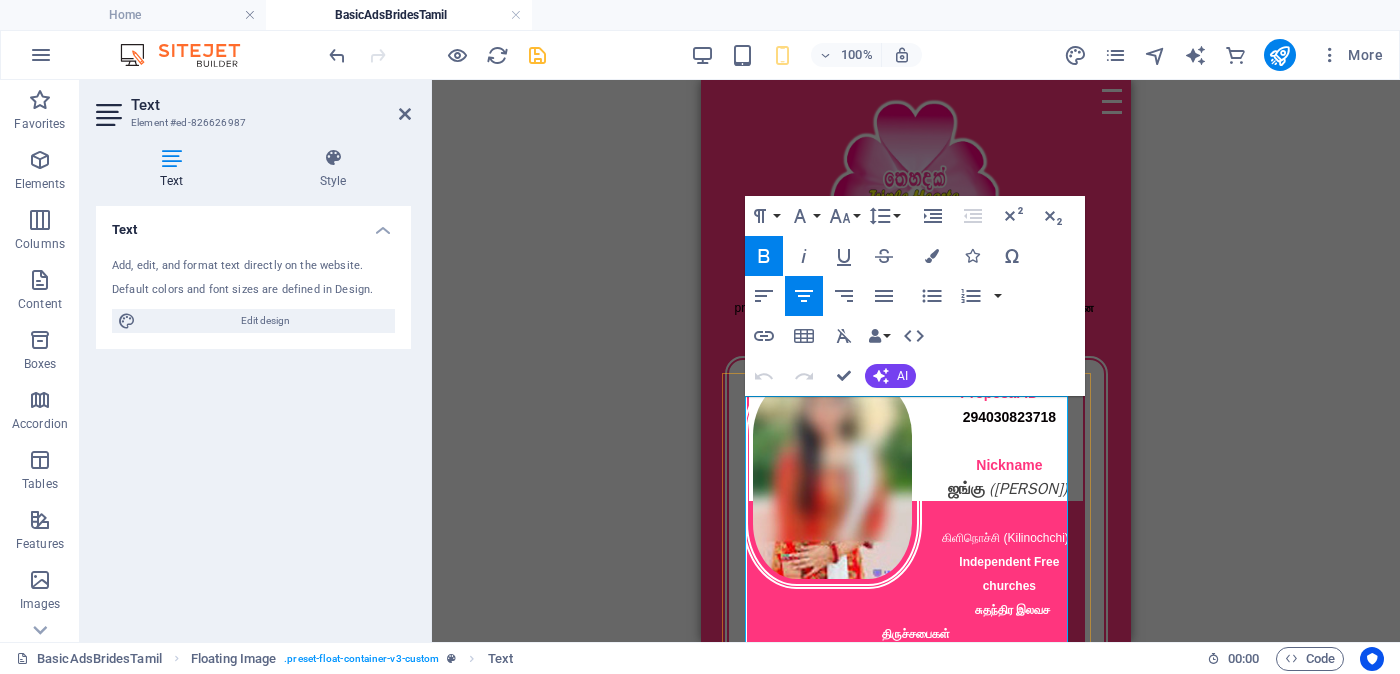 click on "294030823718" at bounding box center [1009, 417] 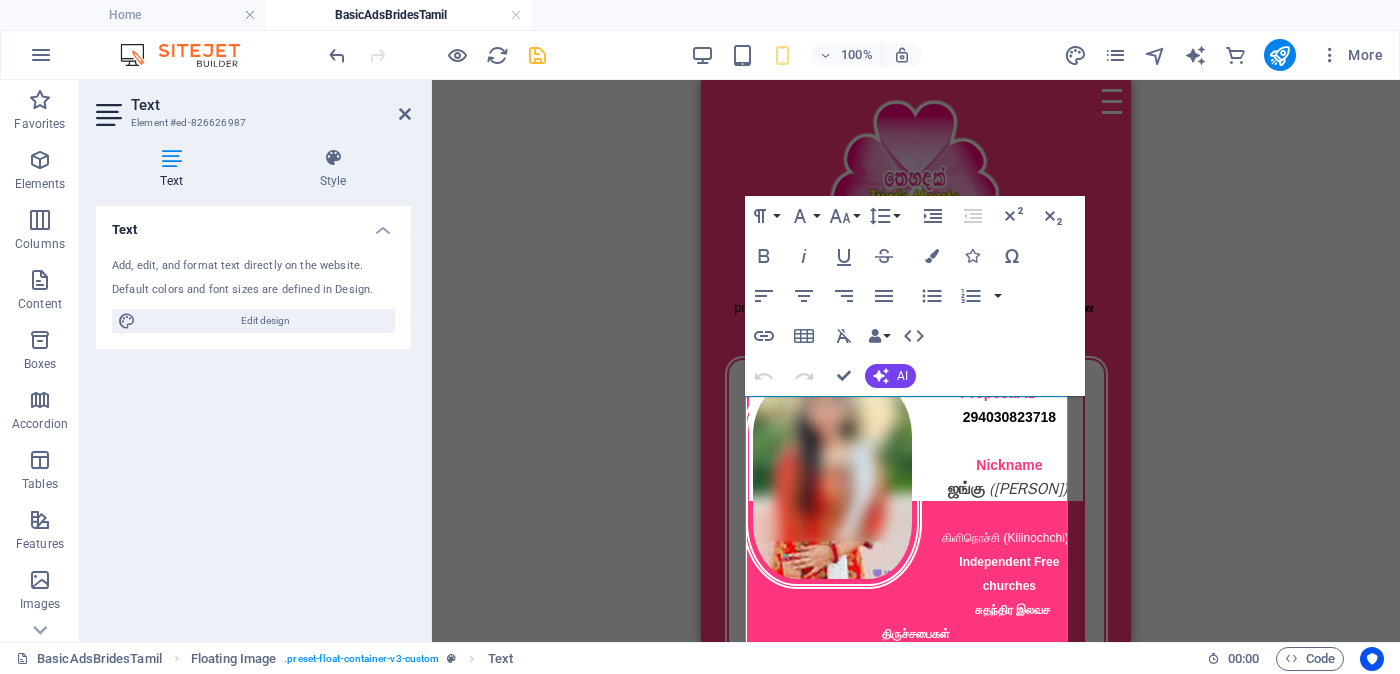 click on "Text" at bounding box center [175, 169] 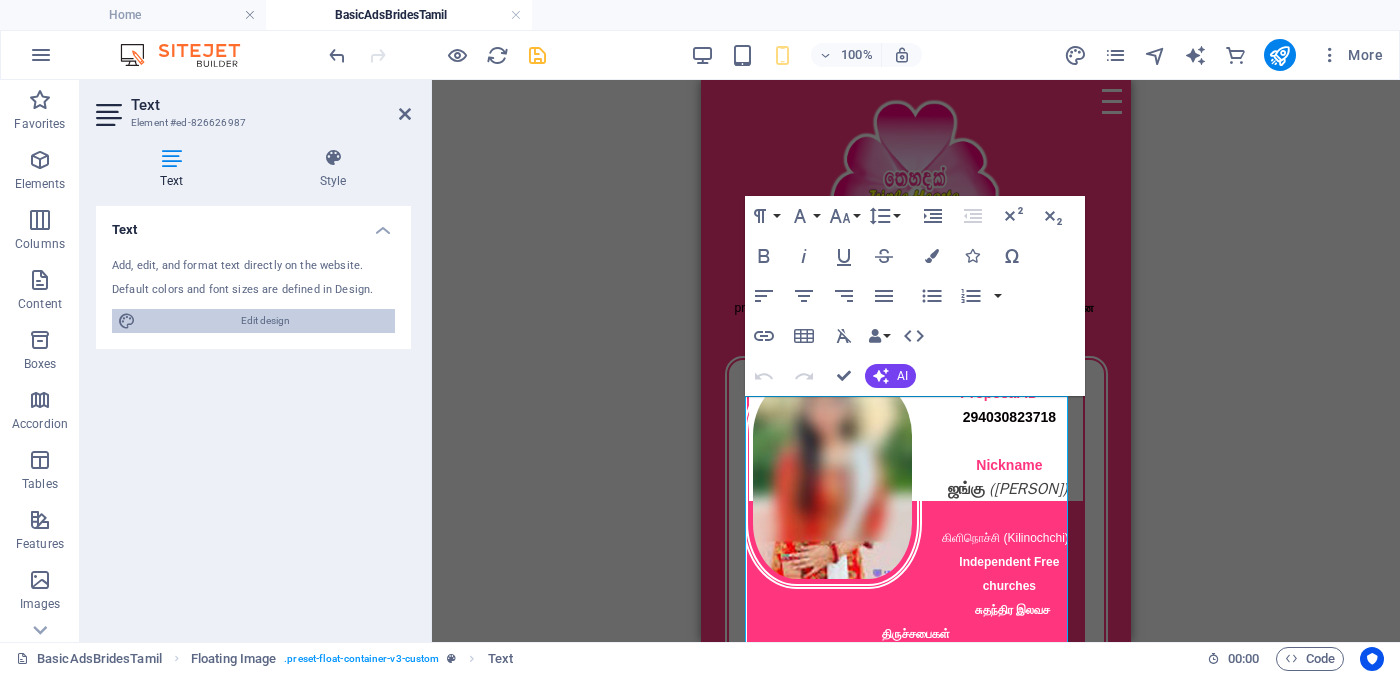 click on "Edit design" at bounding box center (265, 321) 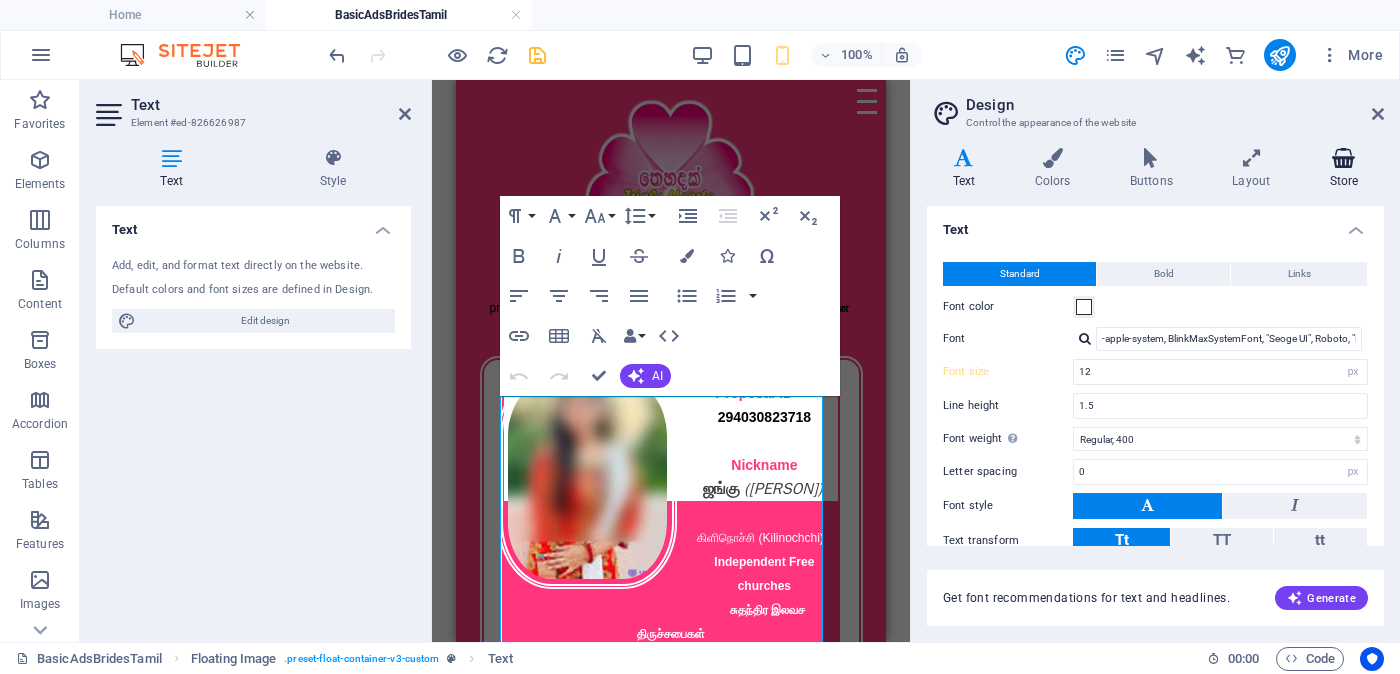click at bounding box center [1344, 158] 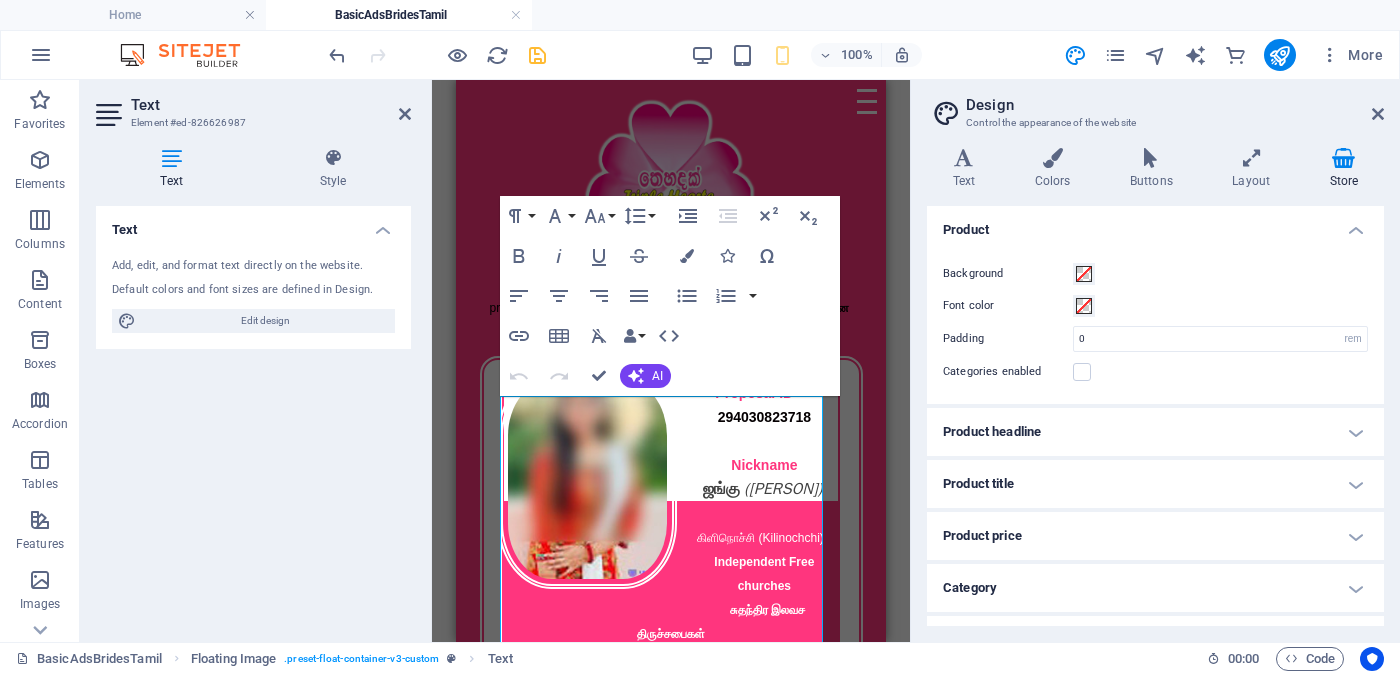 scroll, scrollTop: 192, scrollLeft: 0, axis: vertical 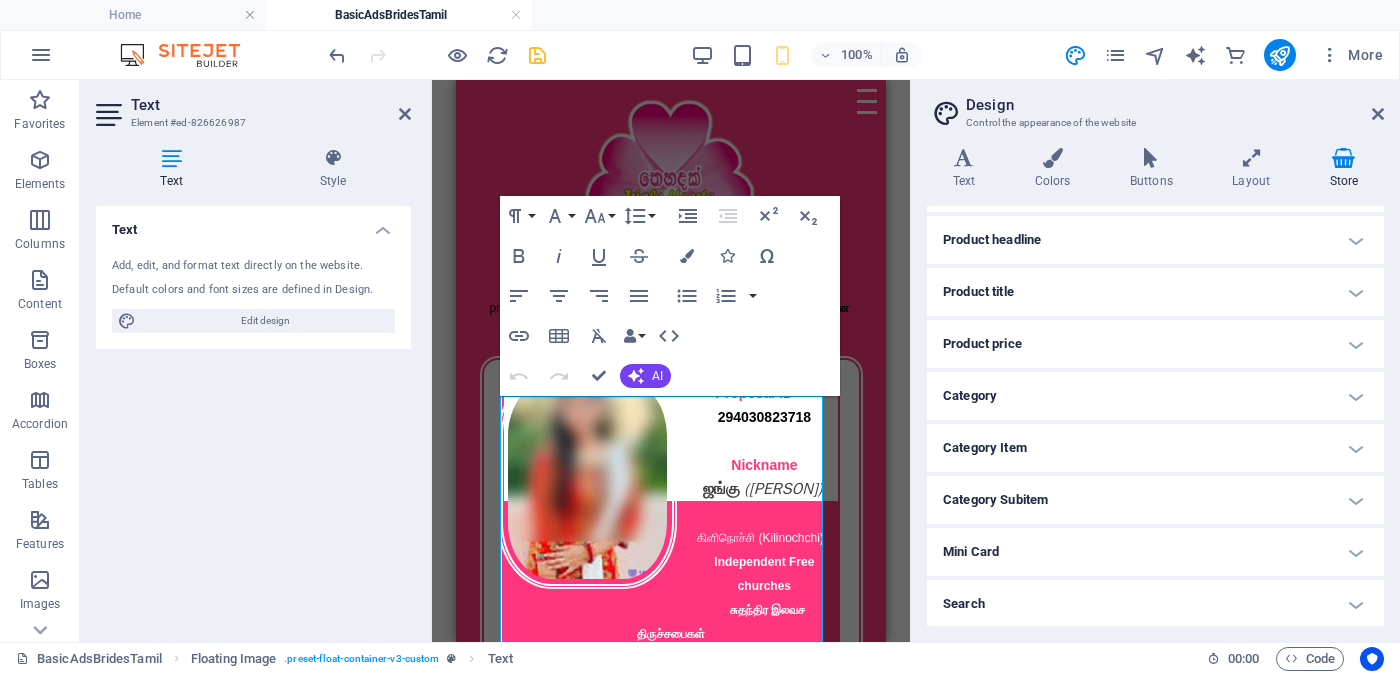 click on "Category Item" at bounding box center [1155, 448] 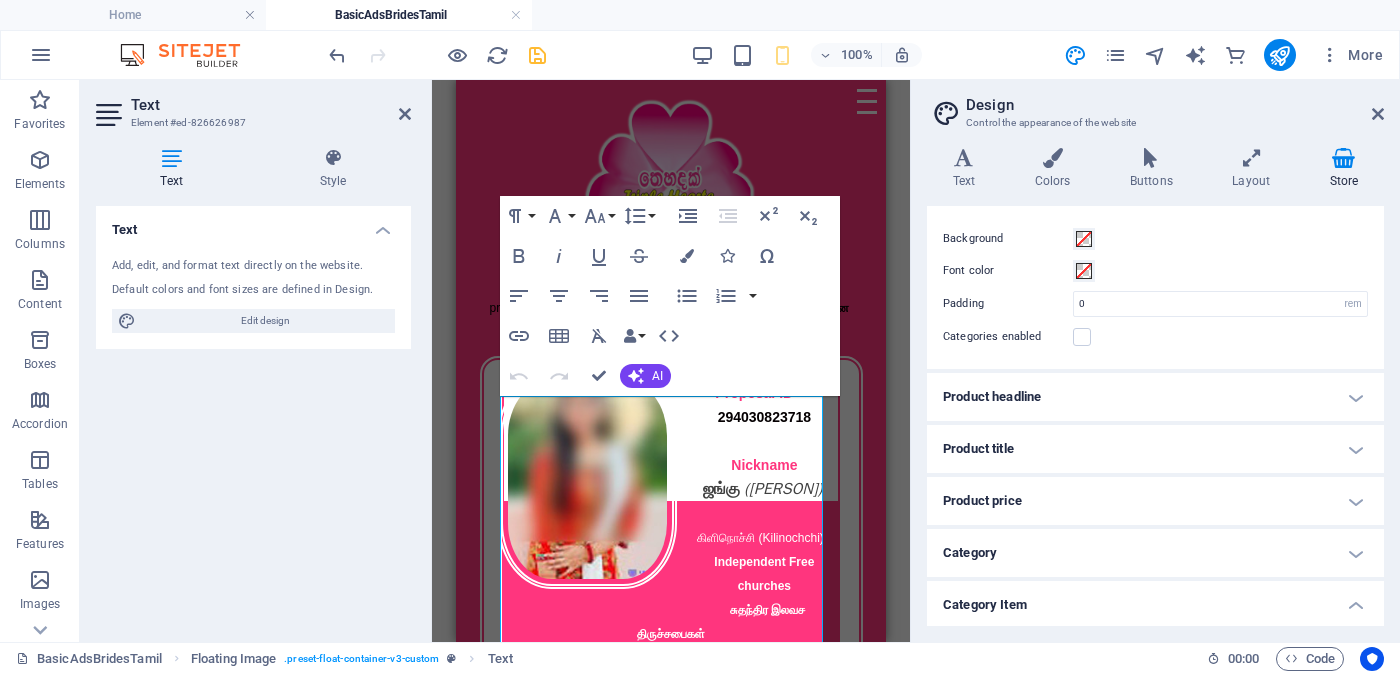 scroll, scrollTop: 0, scrollLeft: 0, axis: both 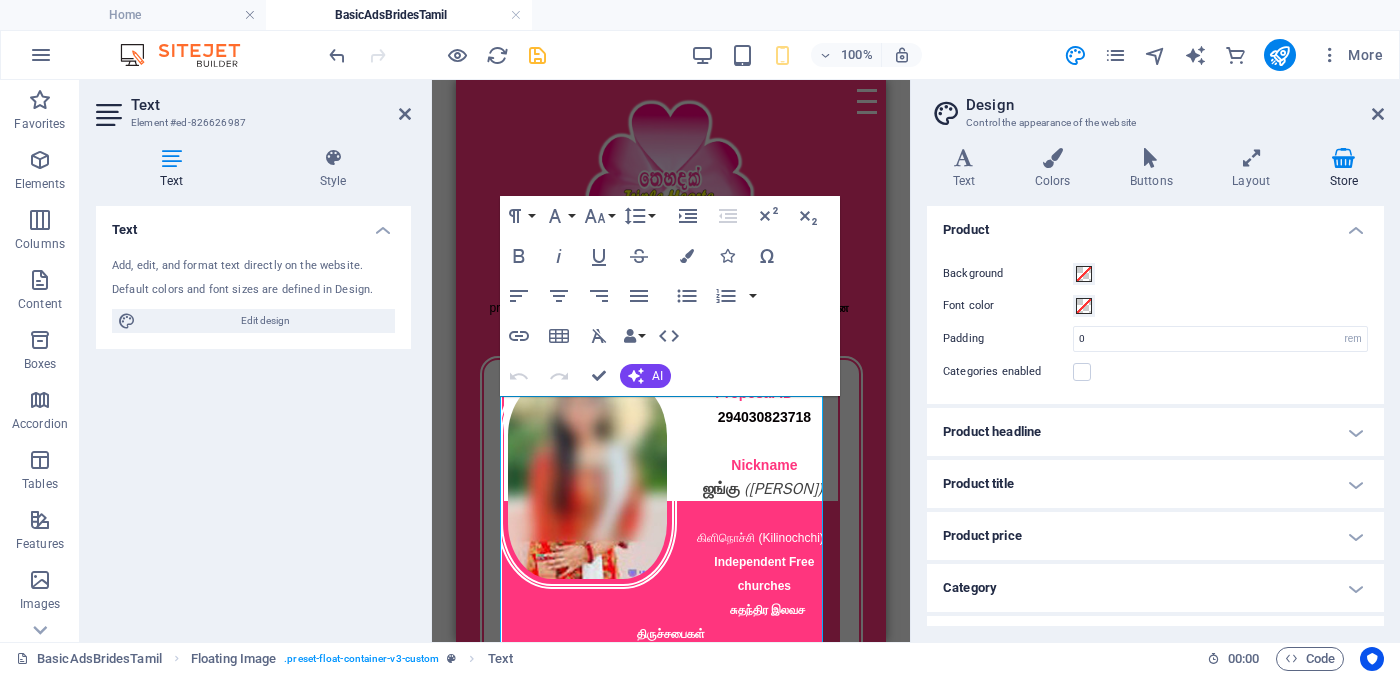click on "Control the appearance of the website" at bounding box center (1155, 123) 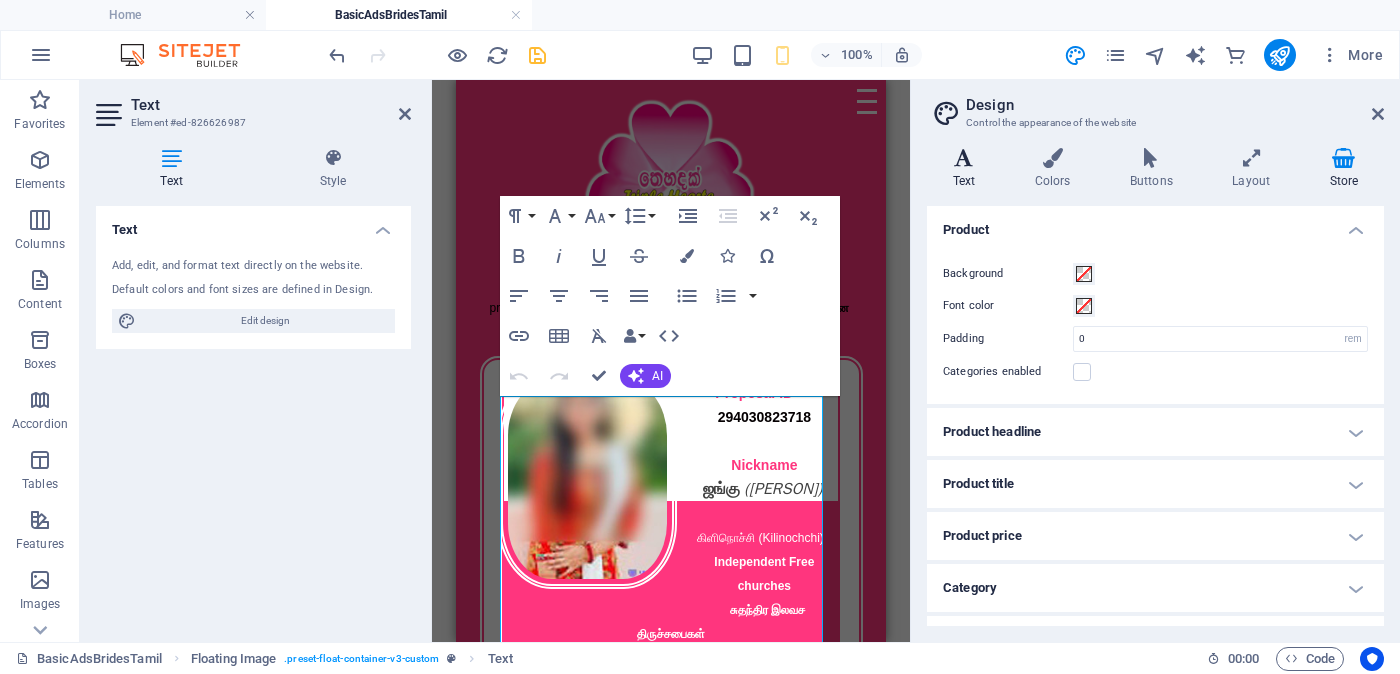 click on "Text" at bounding box center [968, 169] 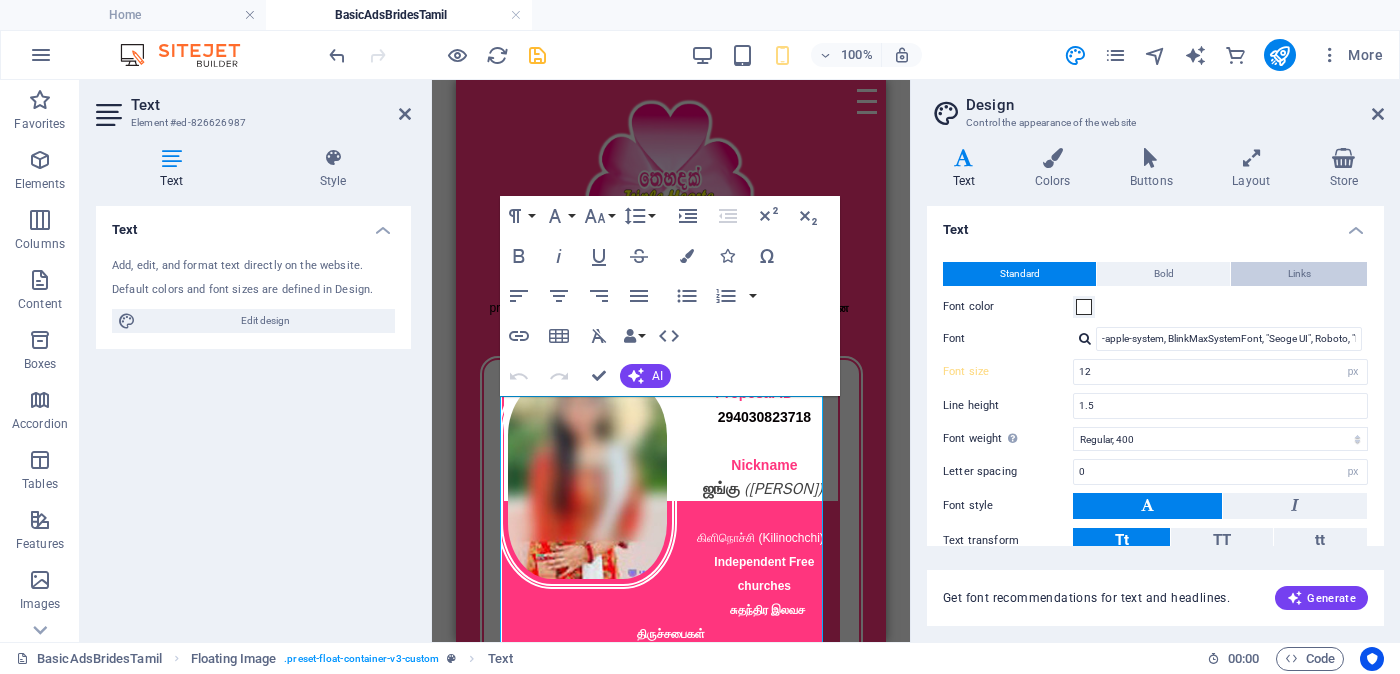 click on "Links" at bounding box center (1299, 274) 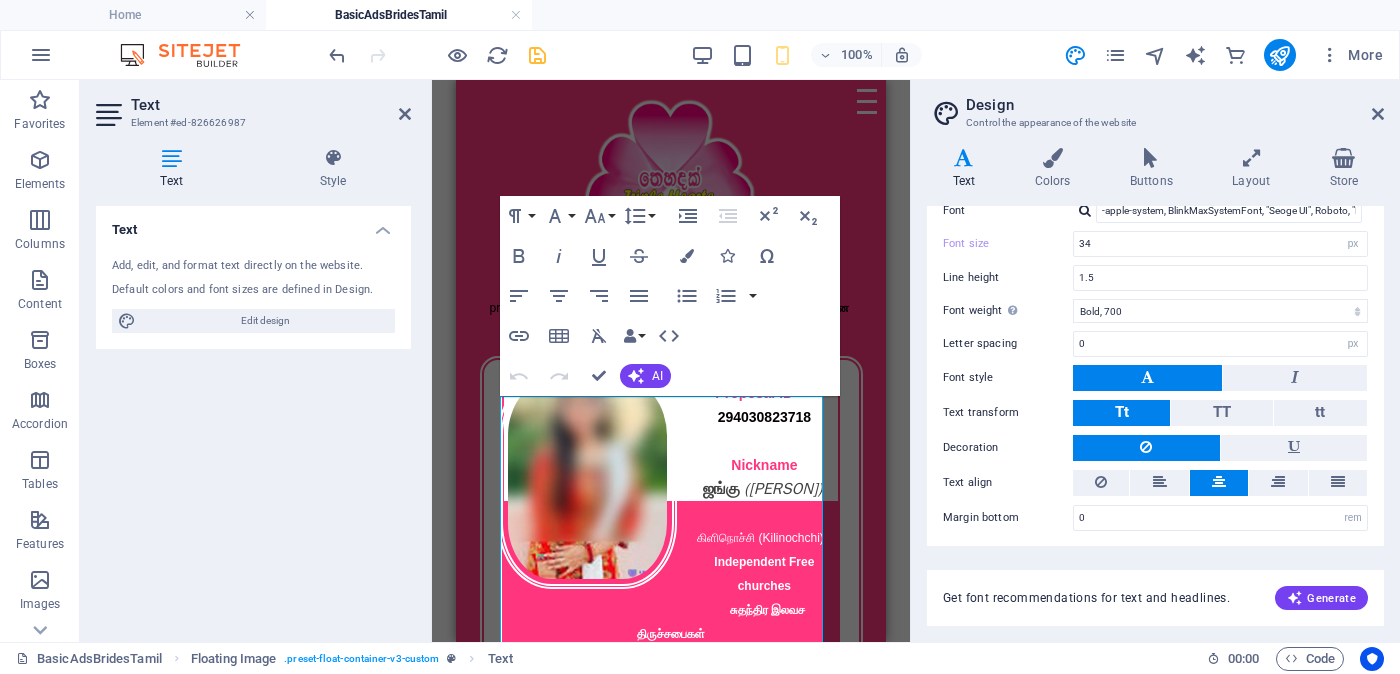 scroll, scrollTop: 0, scrollLeft: 0, axis: both 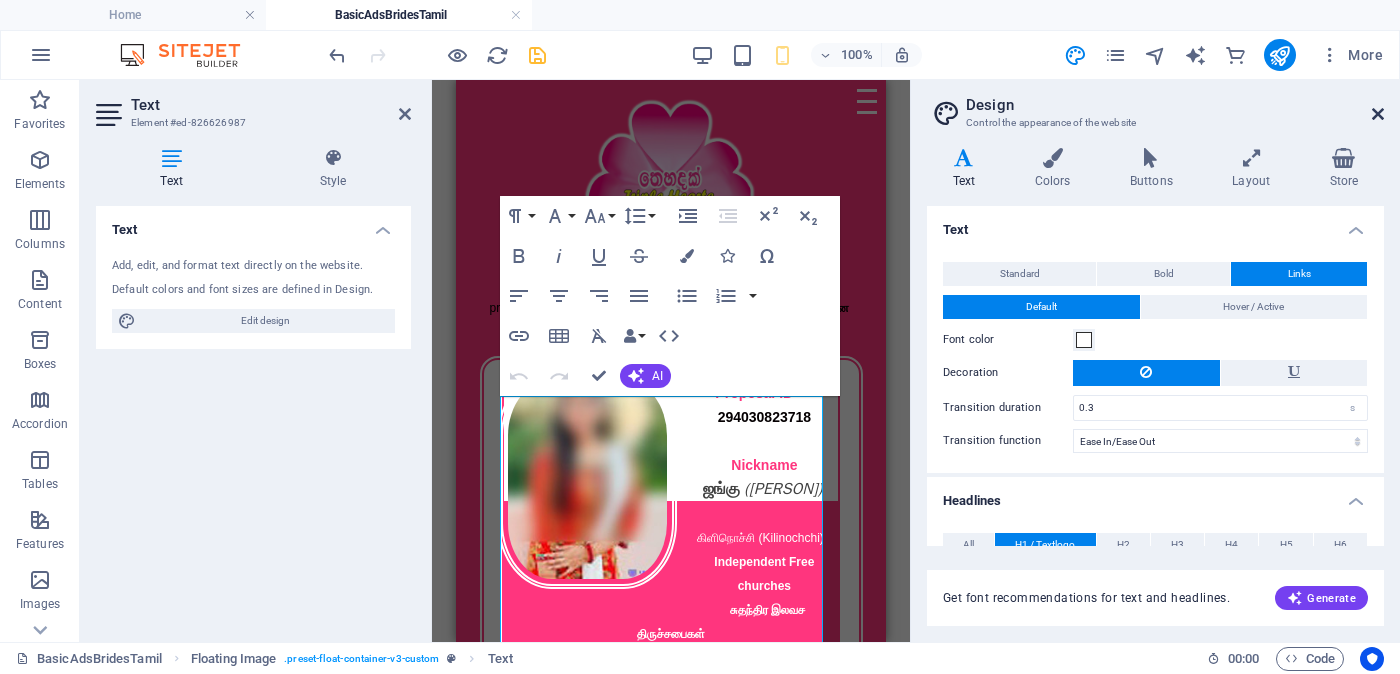 click at bounding box center (1378, 114) 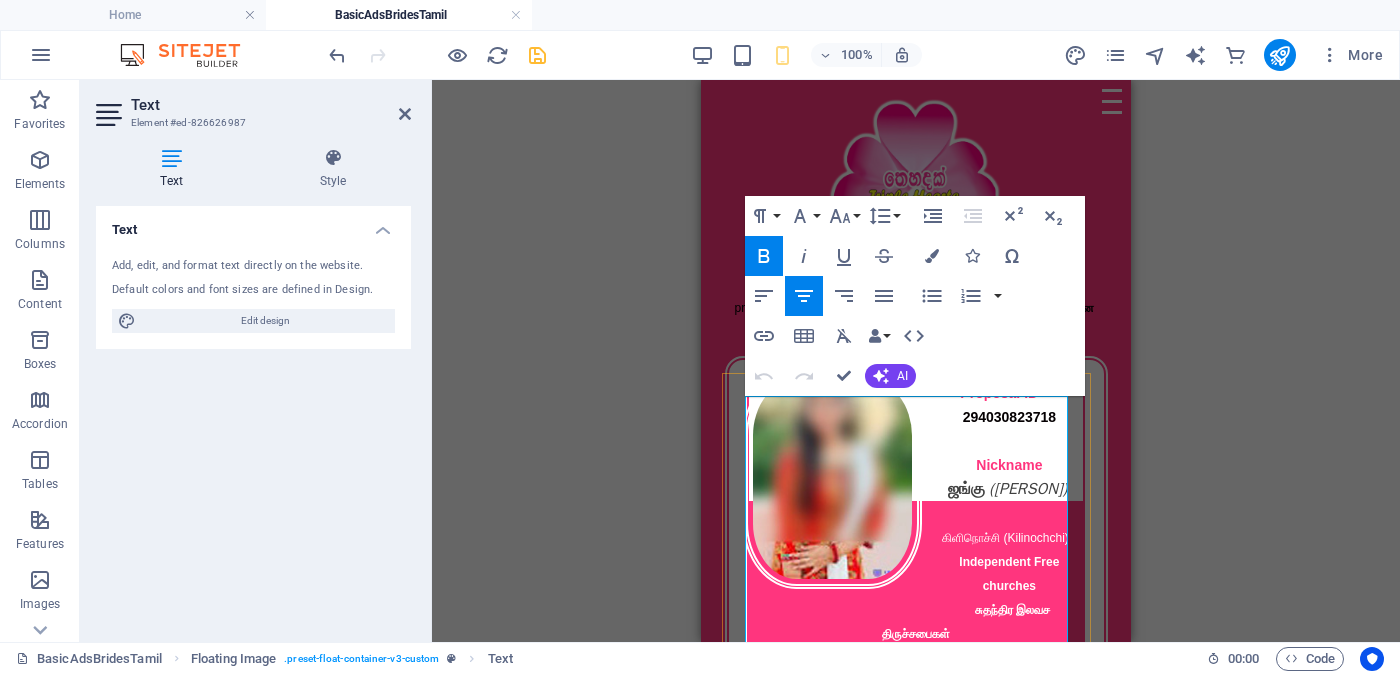 click on "294030823718" at bounding box center [1009, 417] 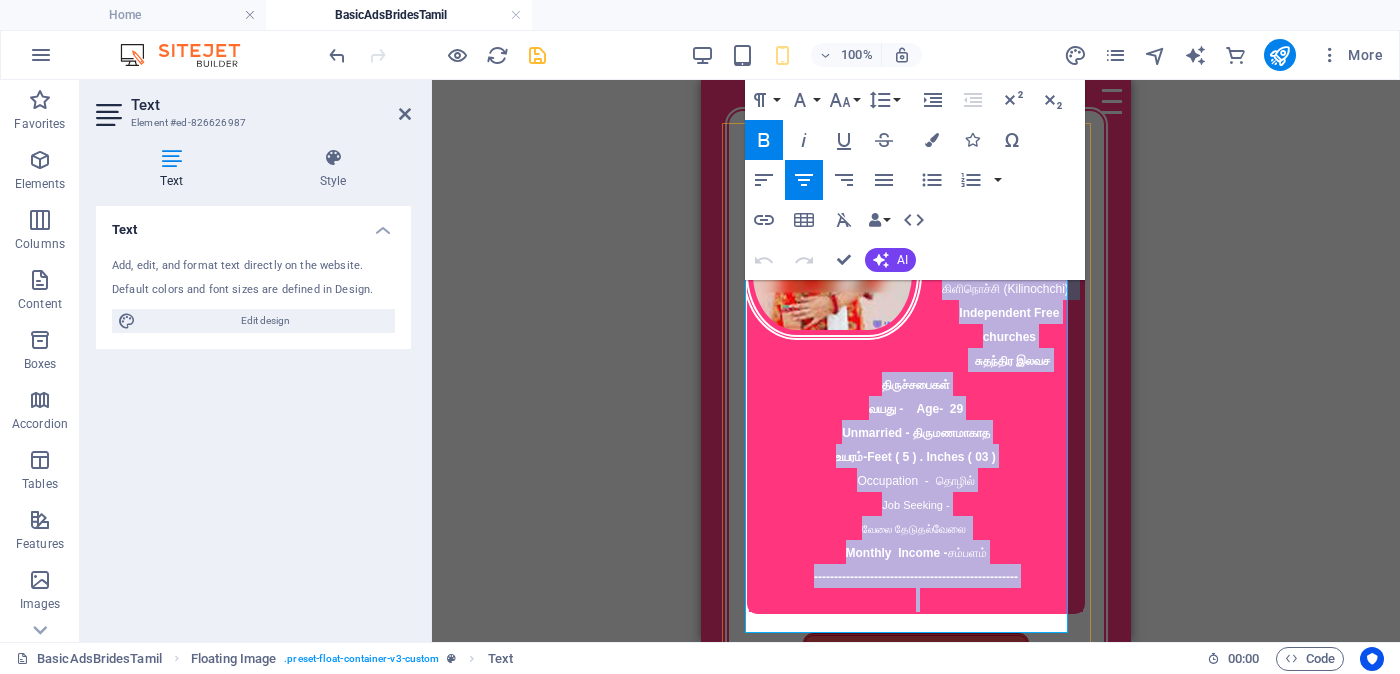 scroll, scrollTop: 375, scrollLeft: 0, axis: vertical 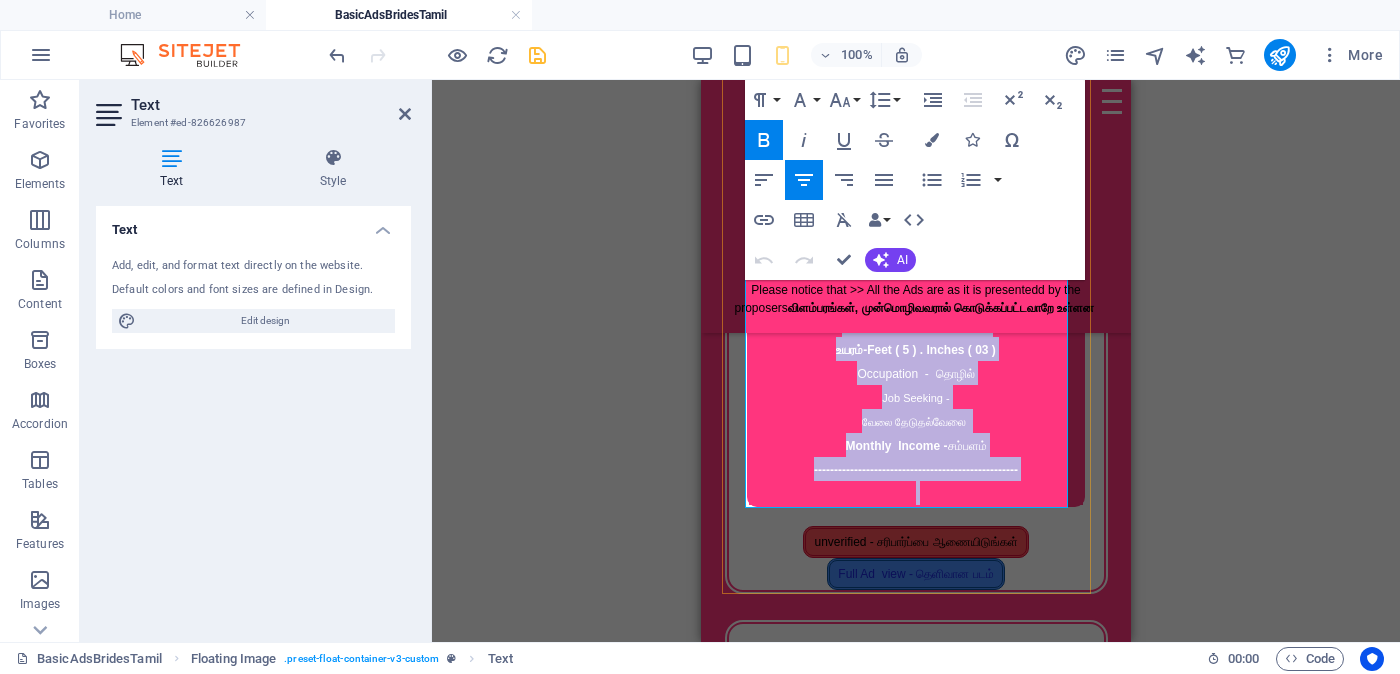 copy on "Proposal ID >> [NUMBER] Nickname [NAME] (Jangu) [CITY] (Kilinochchi) Independent Free churches சுதந்திர இலவச திருச்சபைகள் வயது - Age - [AGE] Unmarried - திருமணமாகாத உயரம் - Feet ( [NUMBER] ) . Inches ( [NUMBER] ) Occupation - தொழில் Job Seeking - வேலை தேடுதல் வேலை Monthly Income - சம்பளம் ---------------------------------------------------" 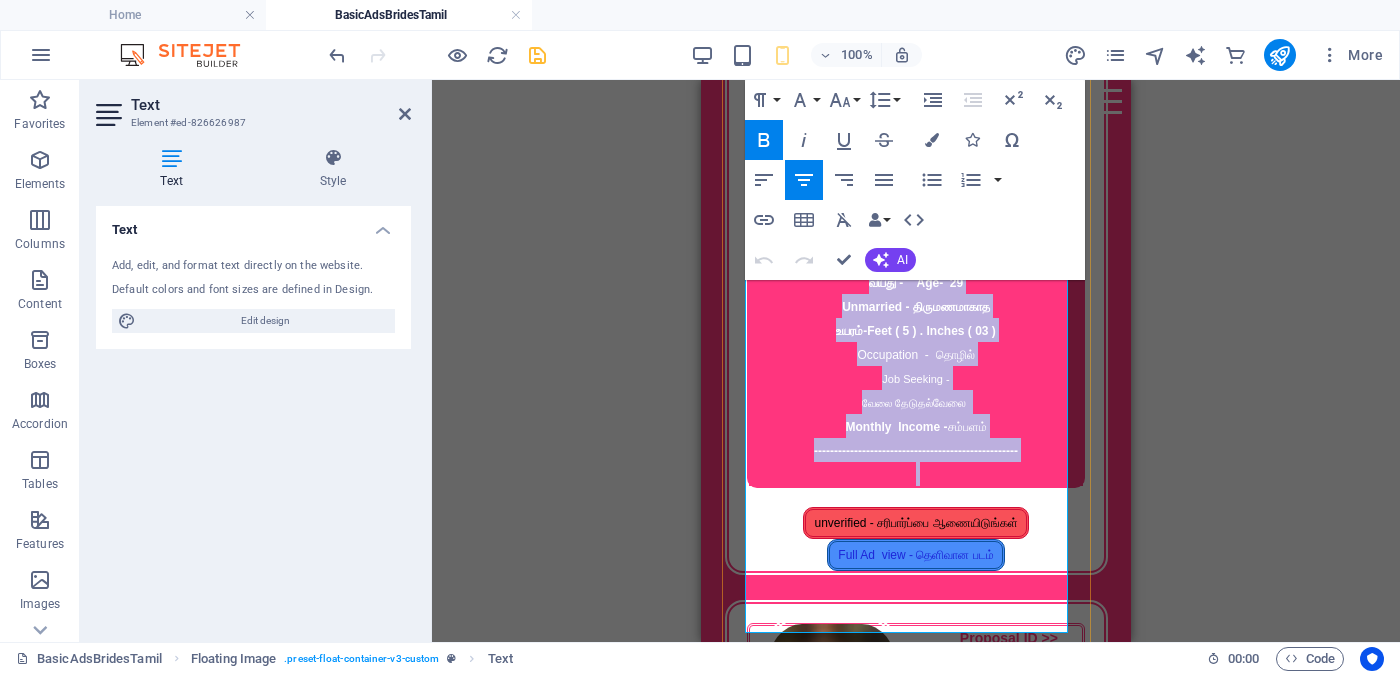 scroll, scrollTop: 124, scrollLeft: 0, axis: vertical 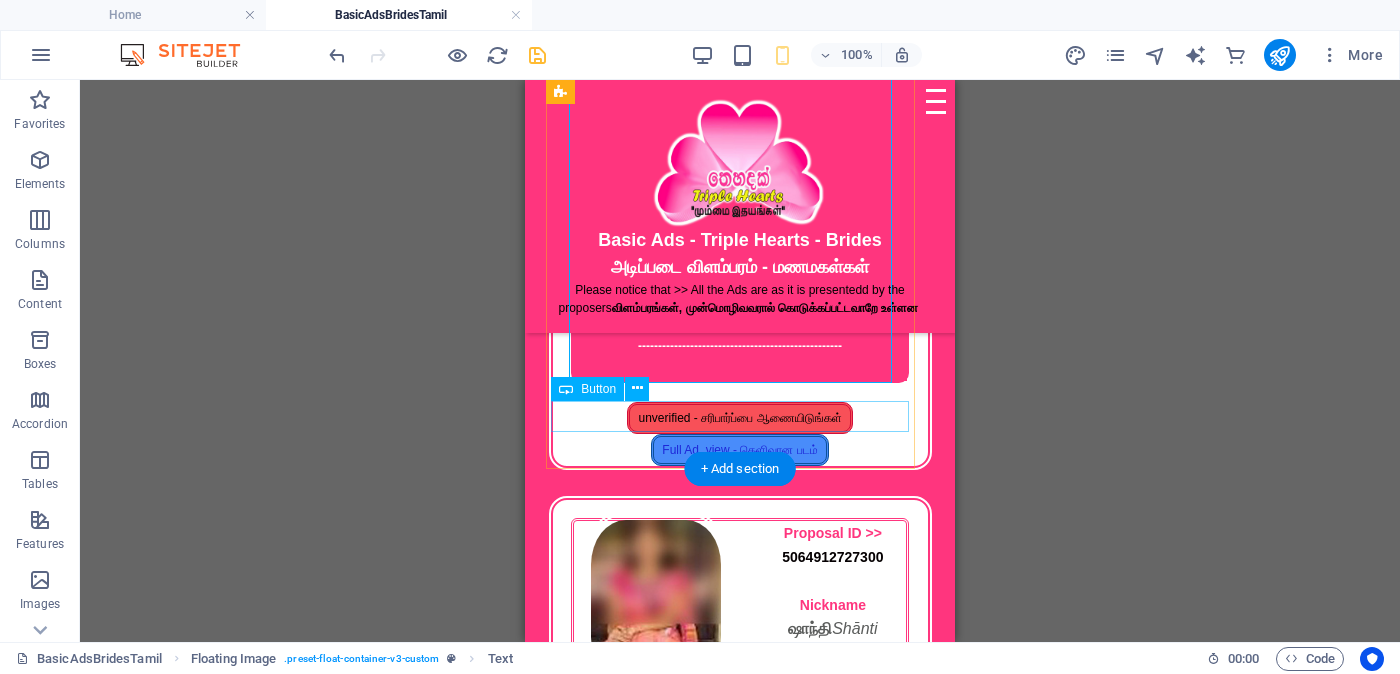 click on "unverified - சரிபார்ப்பை ஆணையிடுங்கள்" at bounding box center (740, 418) 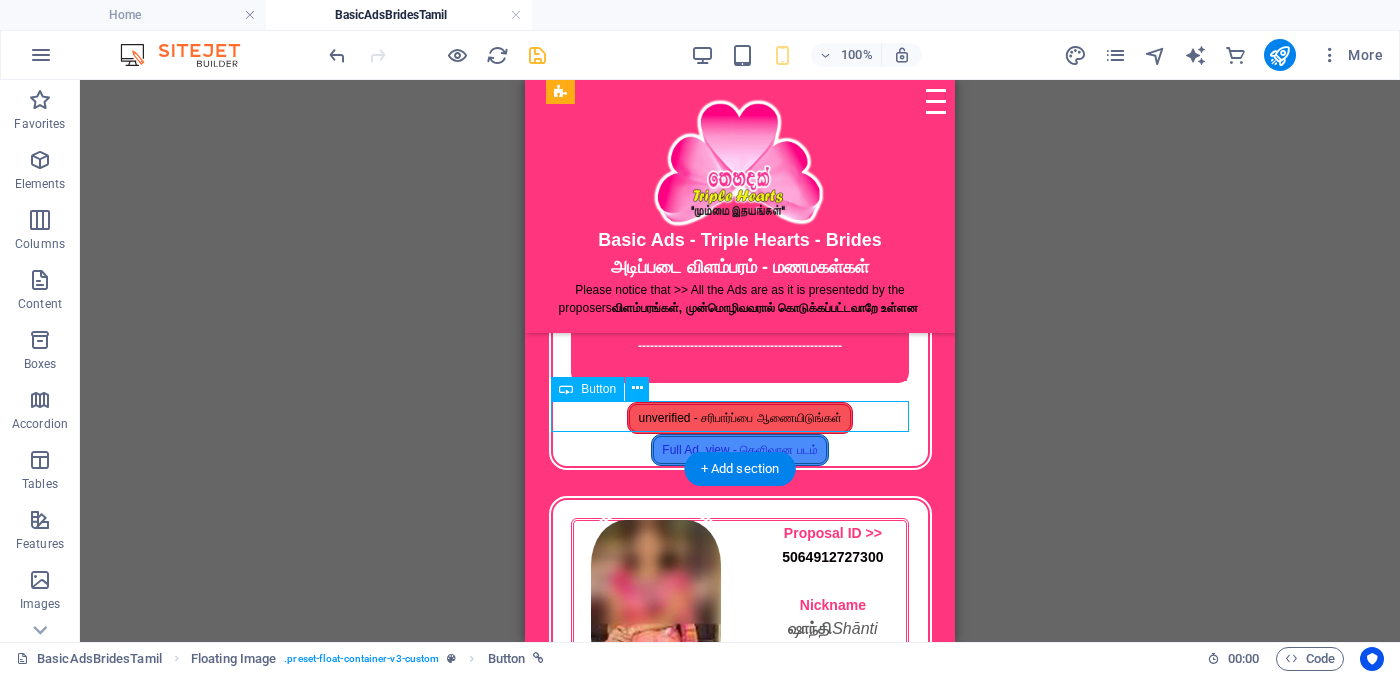click on "unverified - சரிபார்ப்பை ஆணையிடுங்கள்" at bounding box center [740, 418] 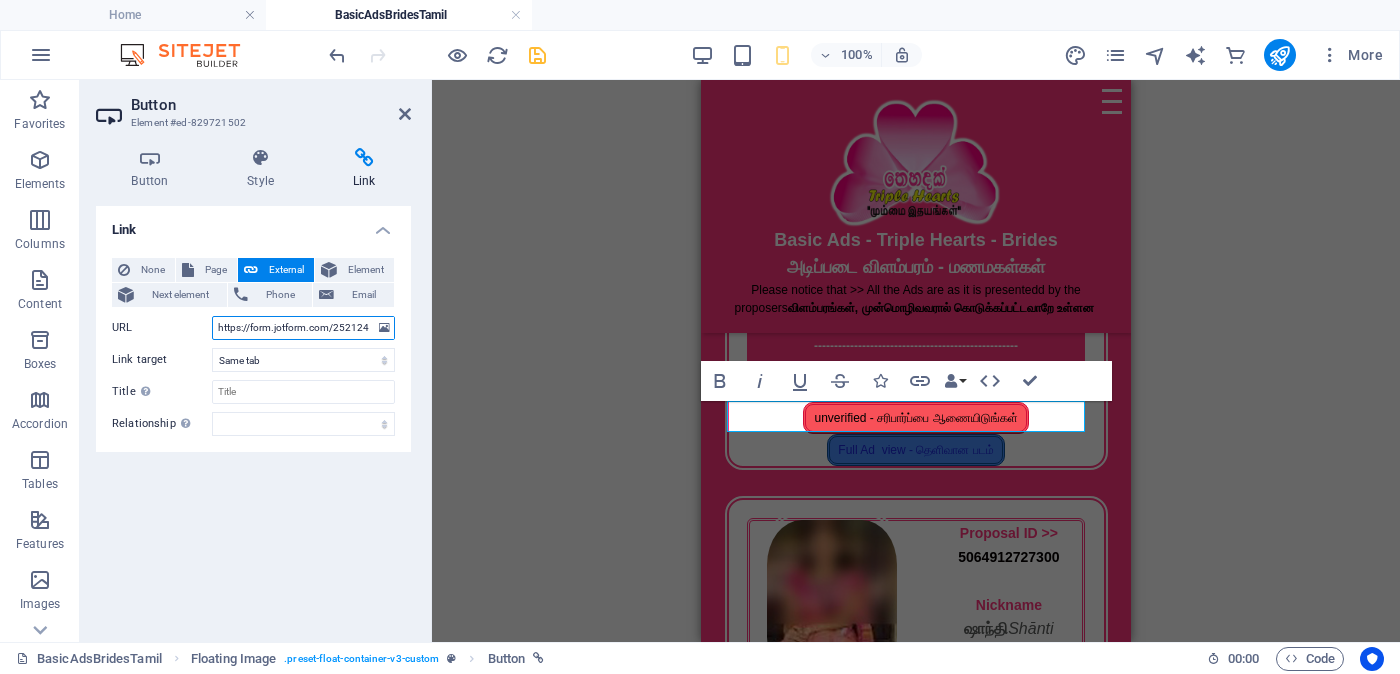 click on "https://form.jotform.com/252124928491056?proposalId=" at bounding box center (303, 328) 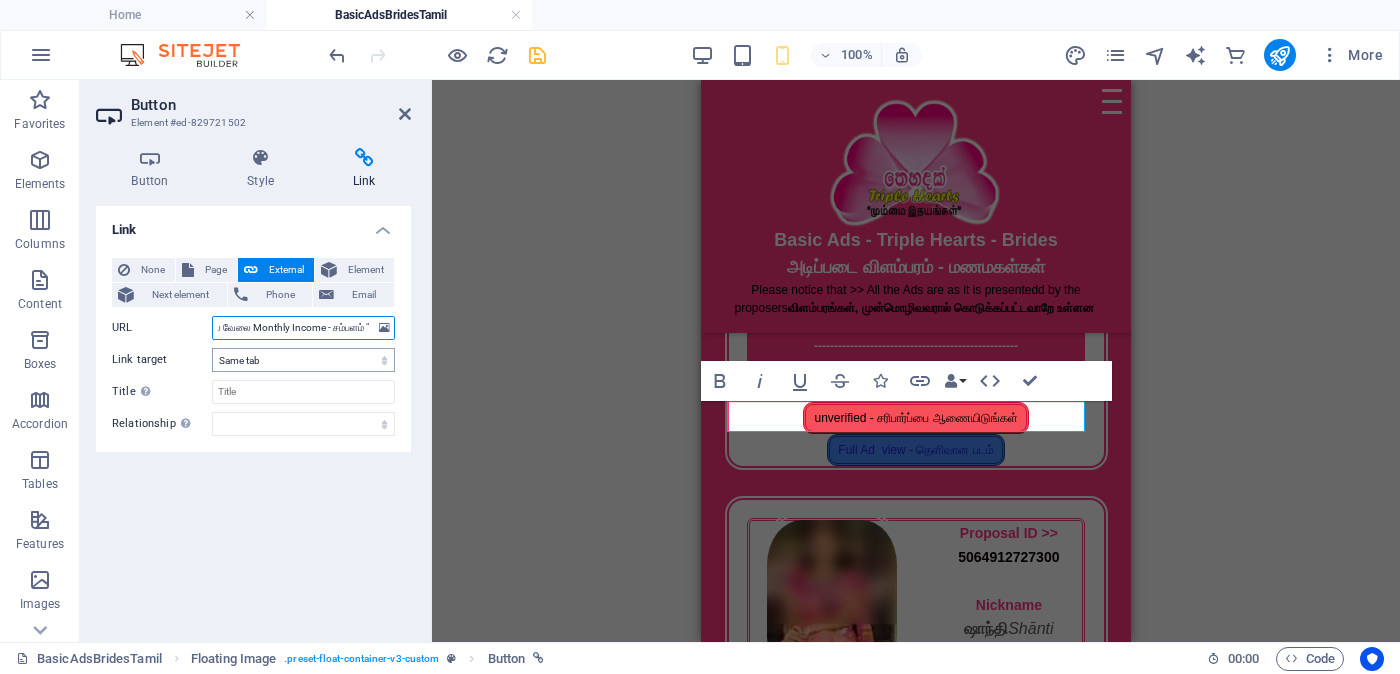 scroll, scrollTop: 0, scrollLeft: 1674, axis: horizontal 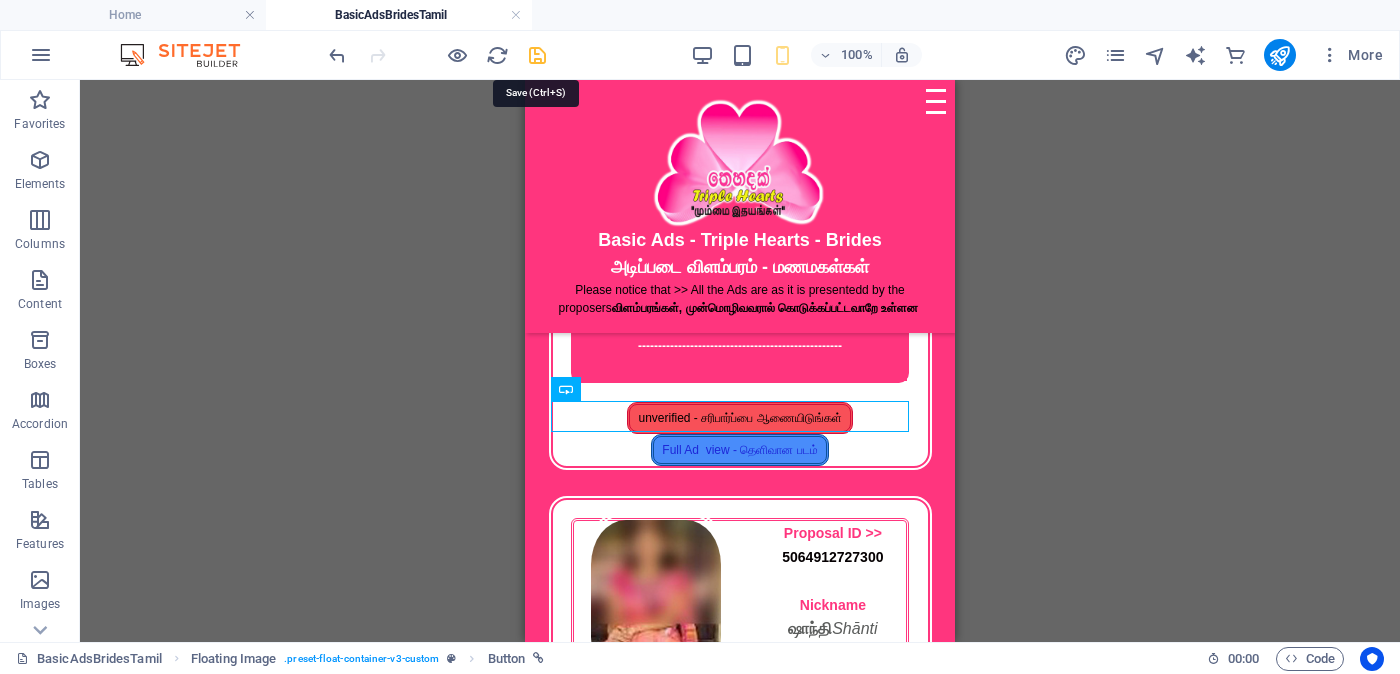 click at bounding box center (537, 55) 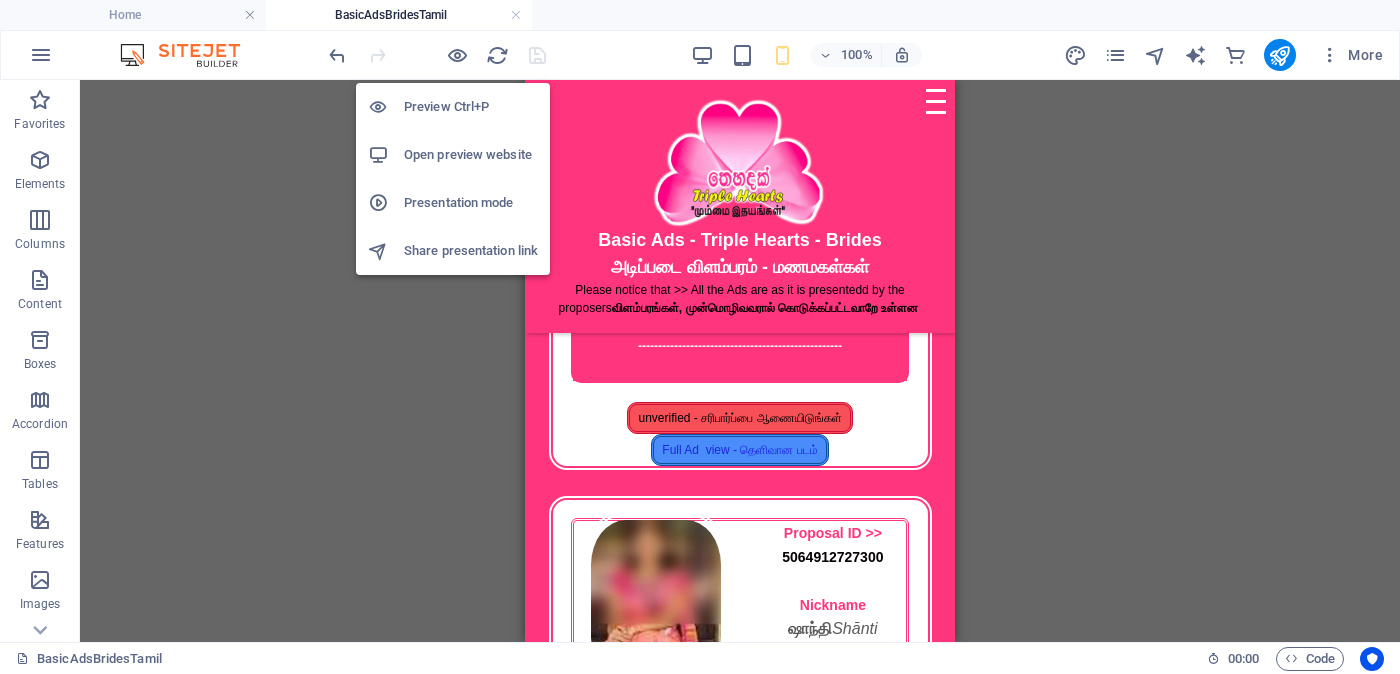 click on "Preview Ctrl+P" at bounding box center (471, 107) 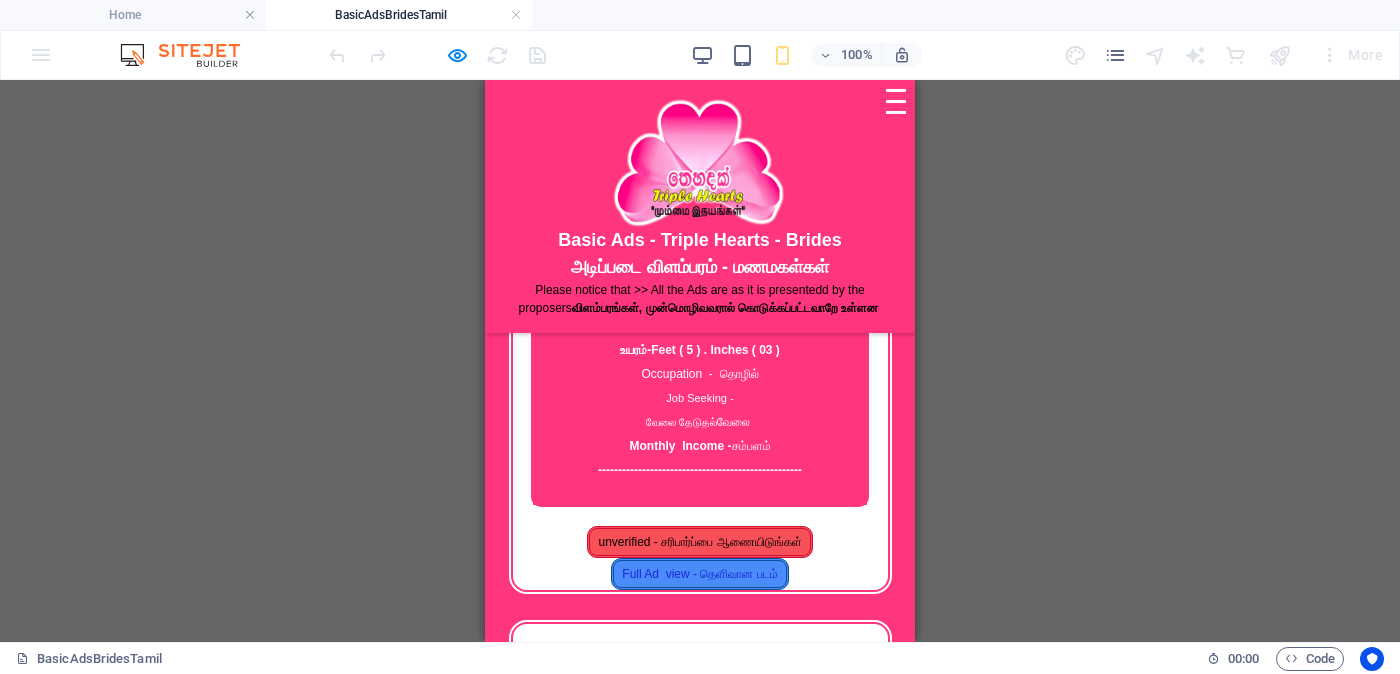 scroll, scrollTop: 499, scrollLeft: 0, axis: vertical 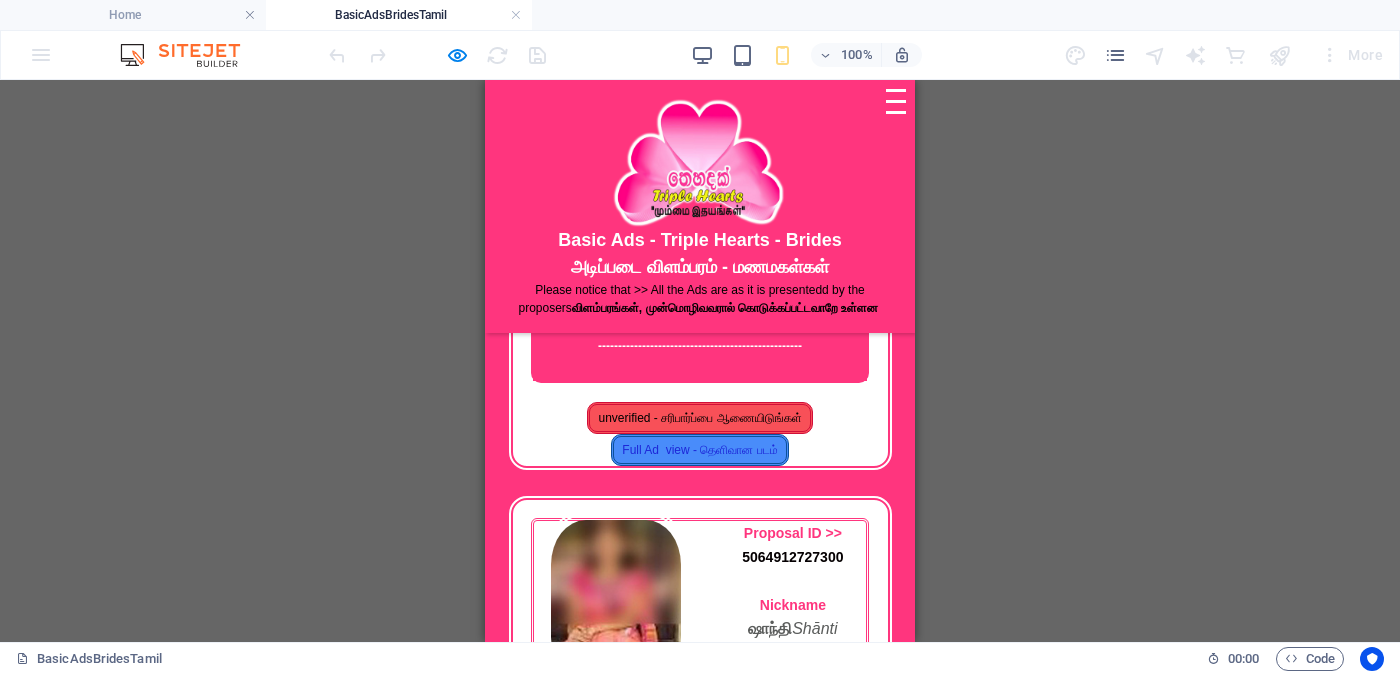 click on "unverified - சரிபார்ப்பை ஆணையிடுங்கள்" at bounding box center (699, 418) 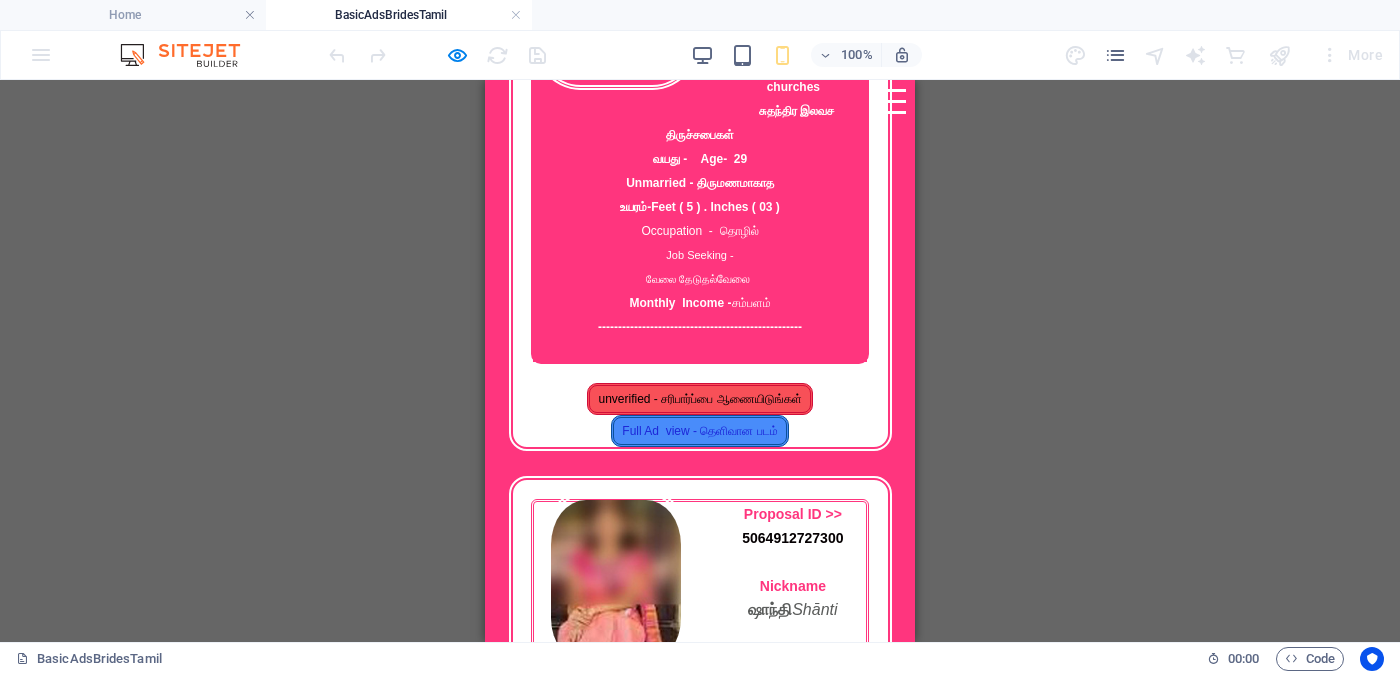 scroll, scrollTop: 124, scrollLeft: 0, axis: vertical 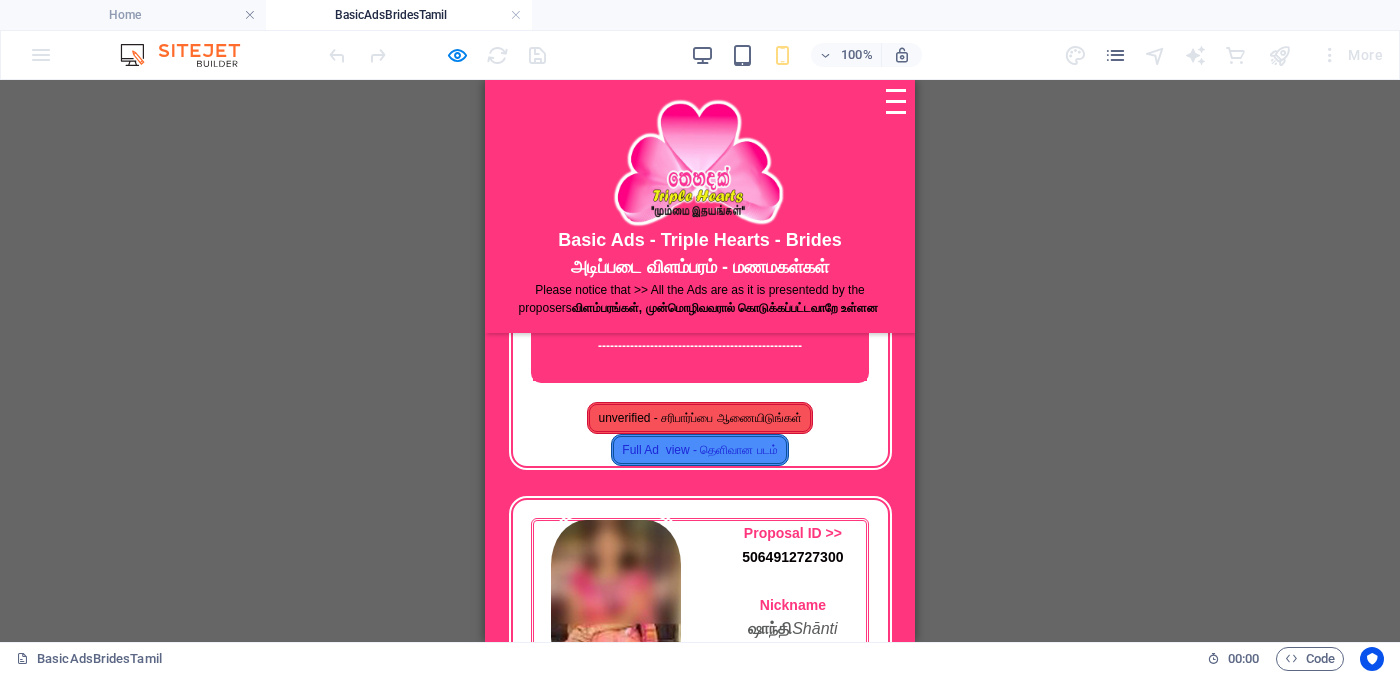 click on "unverified - சரிபார்ப்பை ஆணையிடுங்கள்" at bounding box center [699, 418] 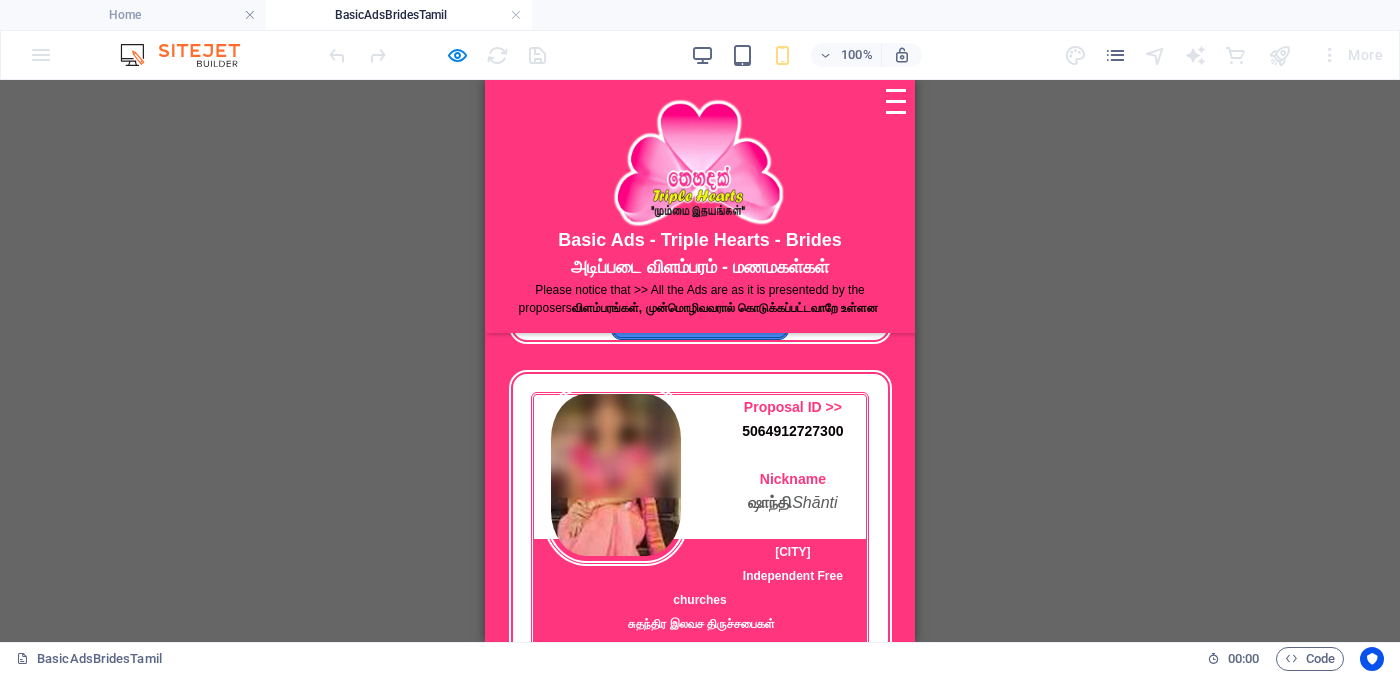 scroll, scrollTop: 499, scrollLeft: 0, axis: vertical 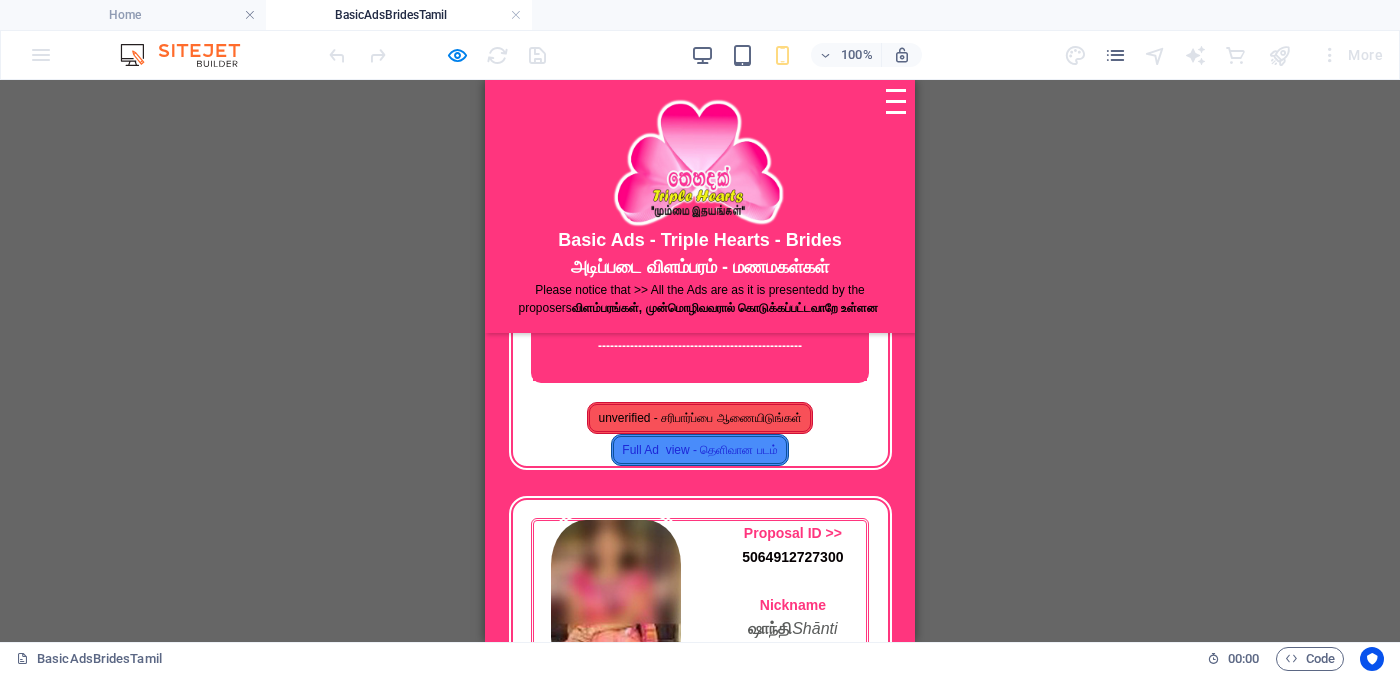 click on "unverified - சரிபார்ப்பை ஆணையிடுங்கள்" at bounding box center (699, 418) 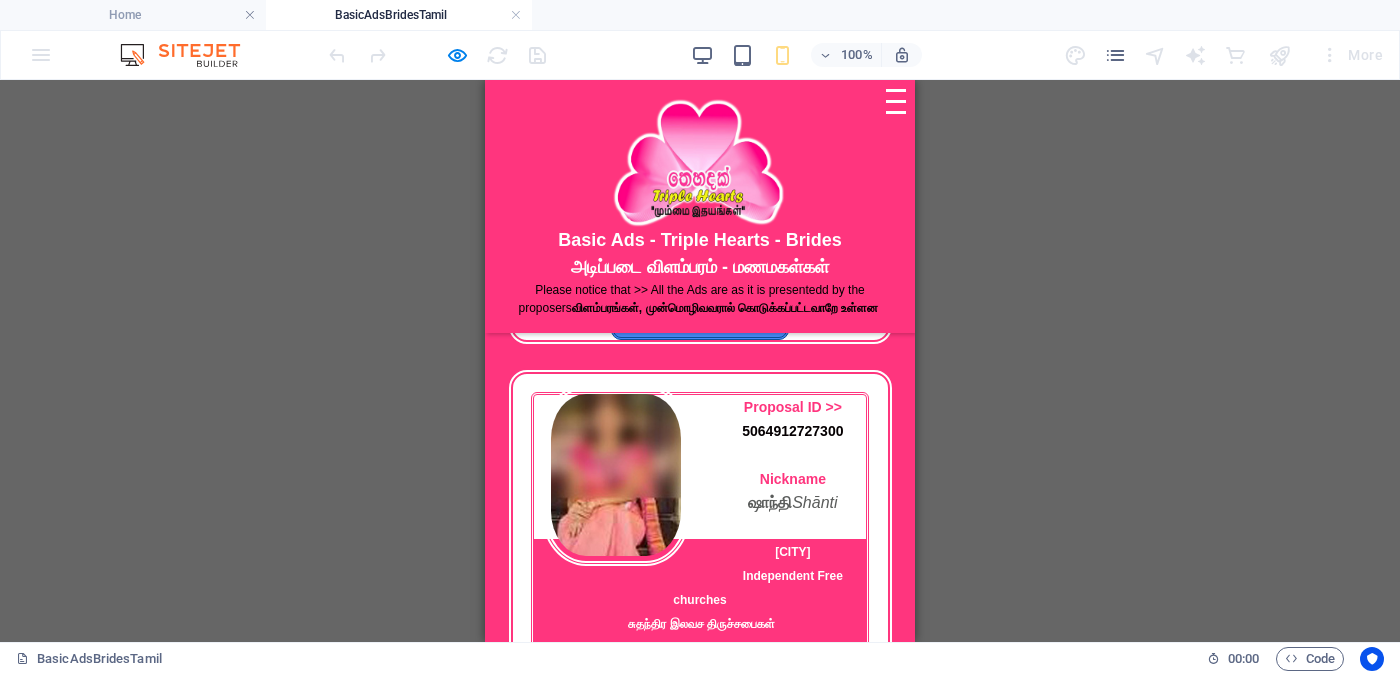 scroll, scrollTop: 499, scrollLeft: 0, axis: vertical 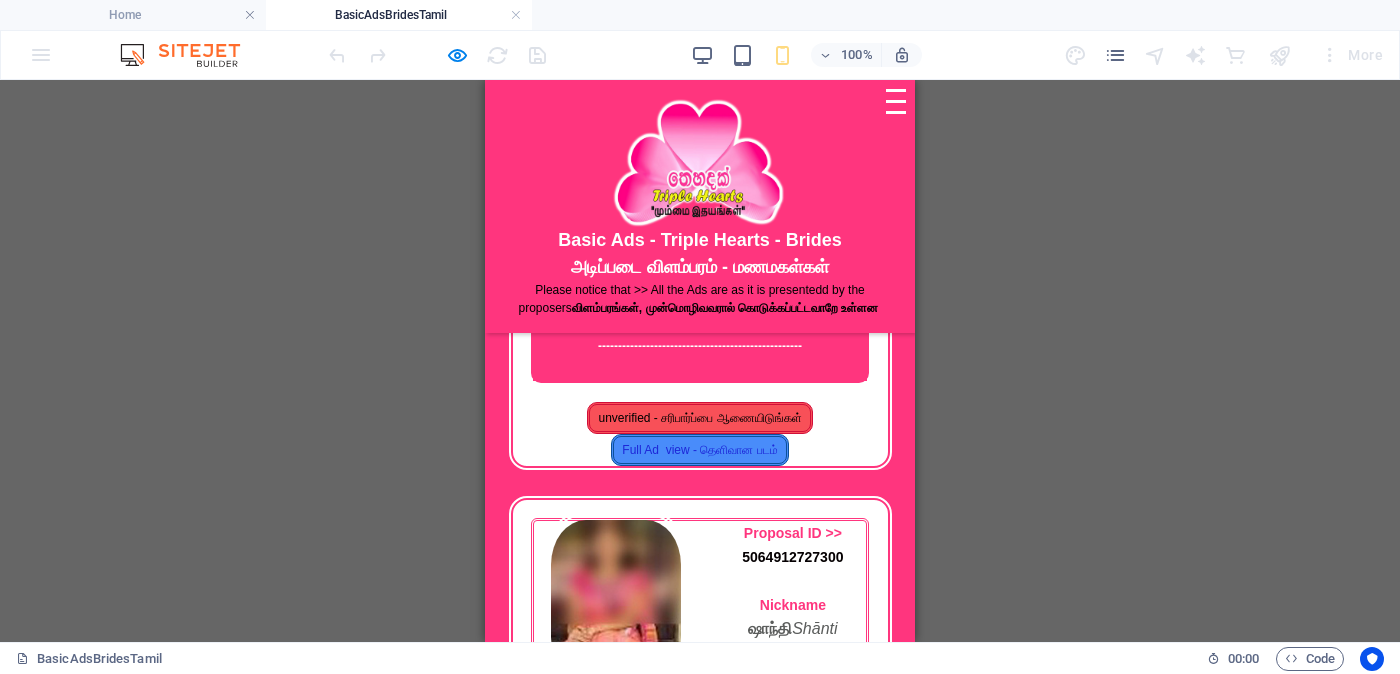 click on "unverified - சரிபார்ப்பை ஆணையிடுங்கள்" at bounding box center [699, 418] 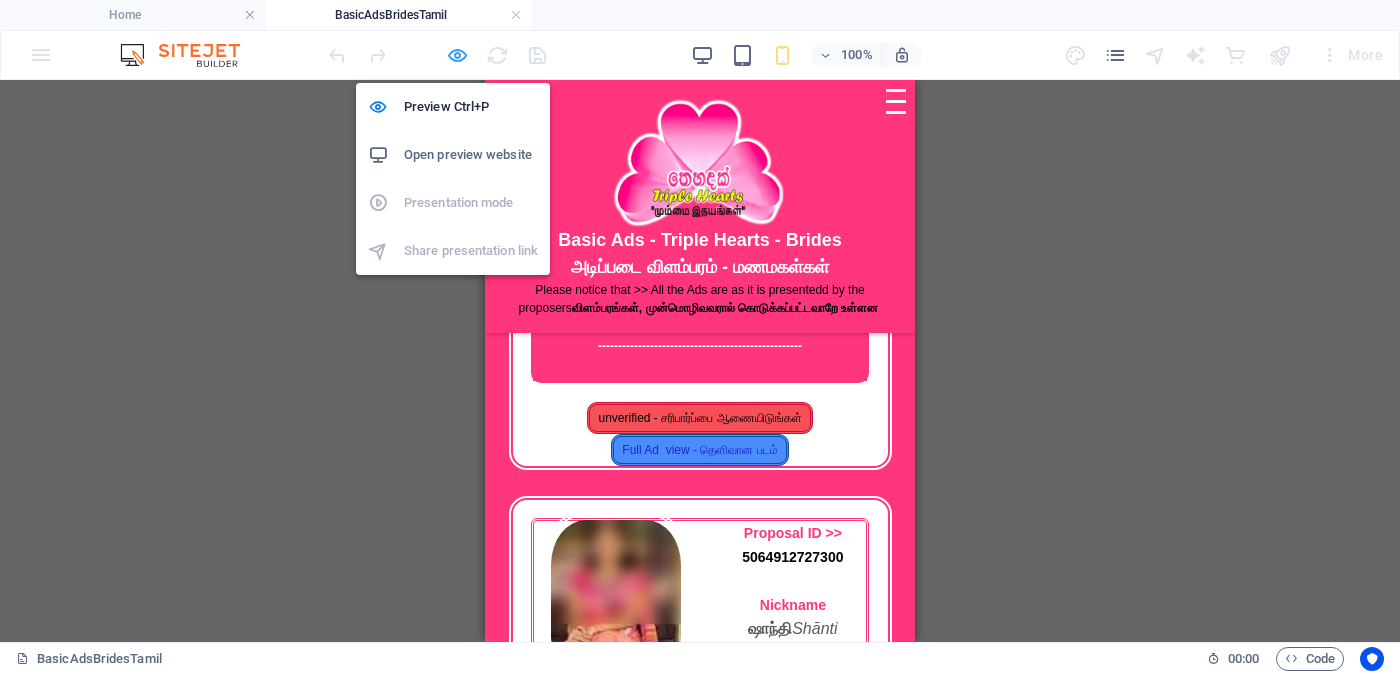 click at bounding box center (457, 55) 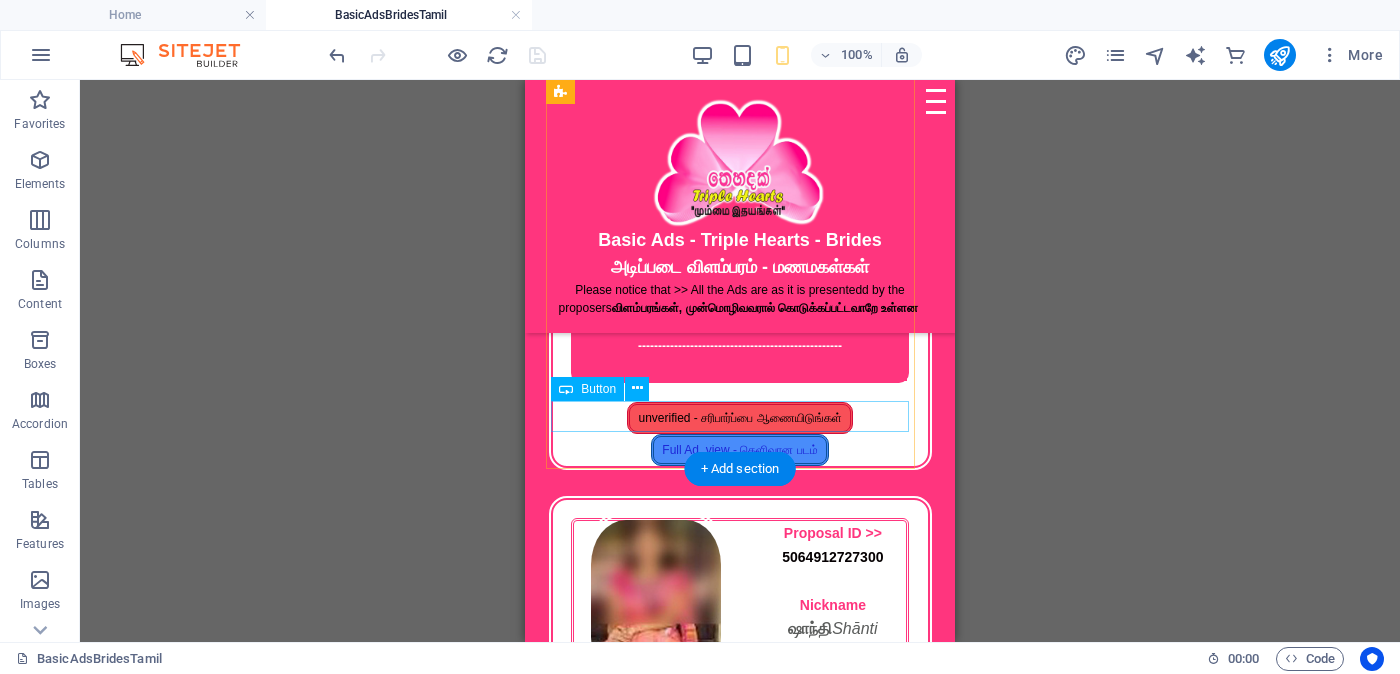 click on "unverified - சரிபார்ப்பை ஆணையிடுங்கள்" at bounding box center (740, 418) 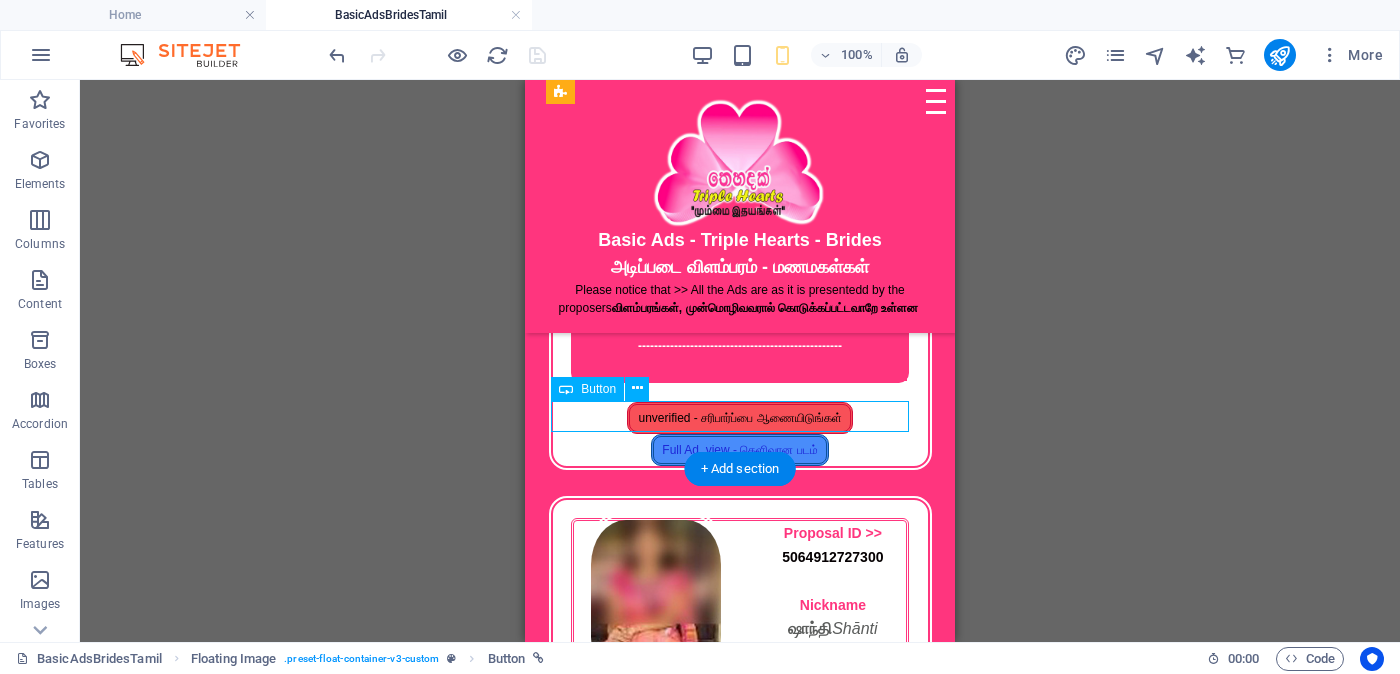 click on "unverified - சரிபார்ப்பை ஆணையிடுங்கள்" at bounding box center (740, 418) 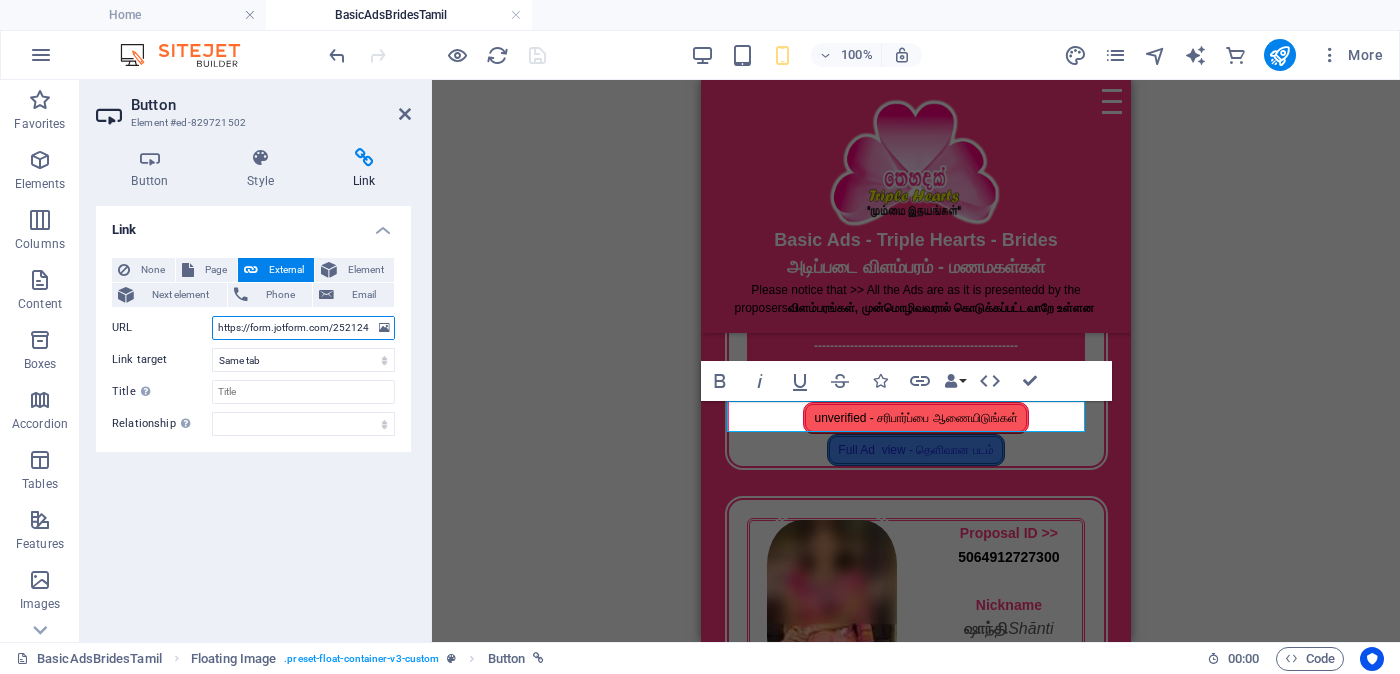 click on "https://form.jotform.com/252124928491056?proposalId="Proposal ID >> [NUMBER] Nickname [PERSON] ([PERSON]) [LOCATION] Independent Free churches சுதந்திர இலவச திருச்சபைகள் வயது - Age - [AGE] Unmarried - திருமணமாகாத உயரம்-Feet ( [NUMBER] ) . Inches ( [NUMBER] ) Occupation - தொழில் Job Seeking - வேலை தேடுதல் வேலை Monthly Income - சம்பளம் "" at bounding box center (303, 328) 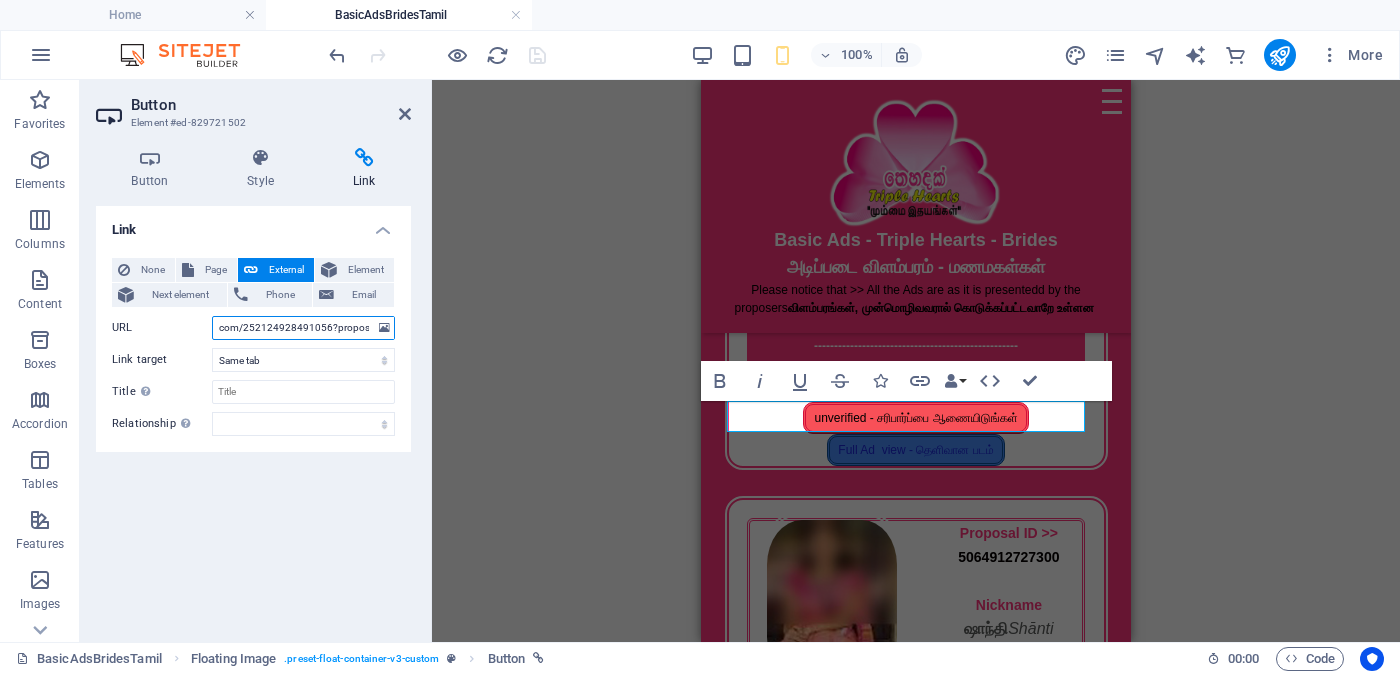 scroll, scrollTop: 0, scrollLeft: 96, axis: horizontal 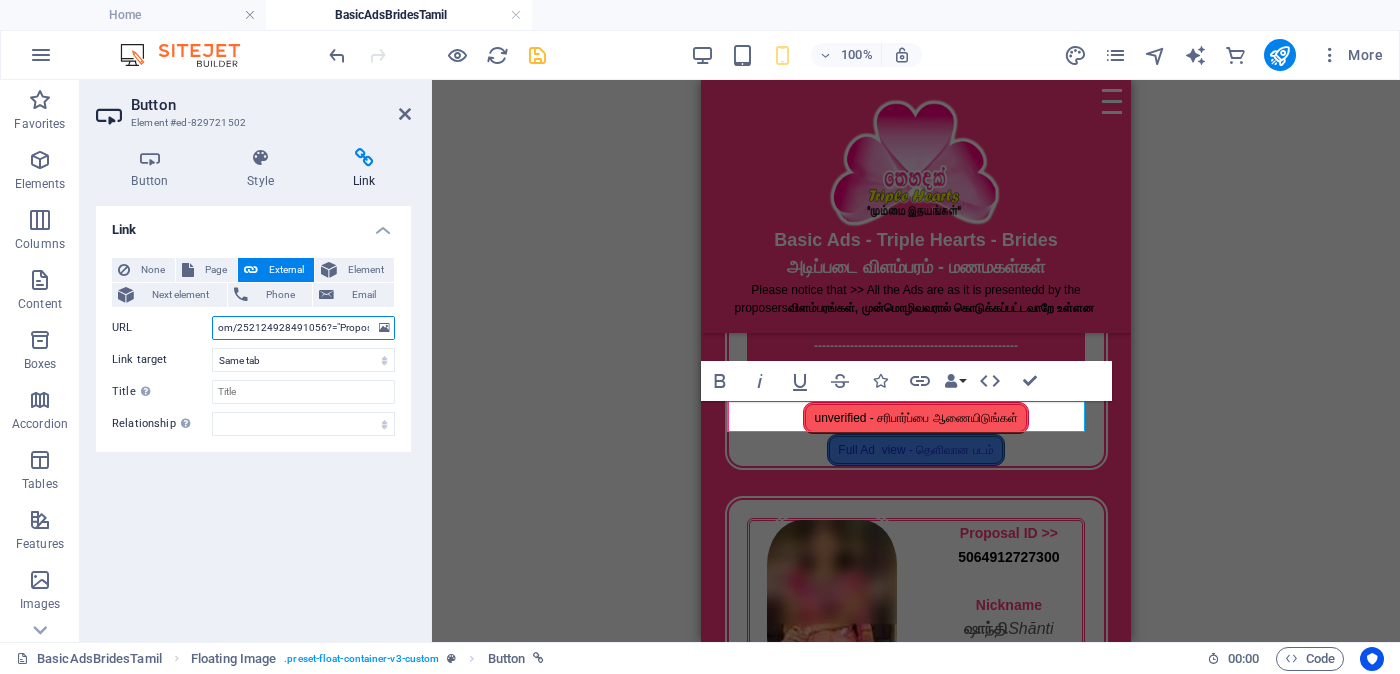 type on "https://form.jotform.com/252124928491056?proposalSelected="Proposal ID >> [NUMBER] Nickname [NAME] ([NAME]) [CITY] ([CITY]) Independent Free churches சுதந்திர இலவச திருச்சபைகள் வயது - Age - [AGE] Unmarried - திருமணமாகாத உயரம்-Feet ( [NUMBER] ) . Inches ( [NUMBER] ) Occupation - தொழில் Job Seeking - வேலை தேடுதல் வேலை Monthly Income - சம்பளம் "" 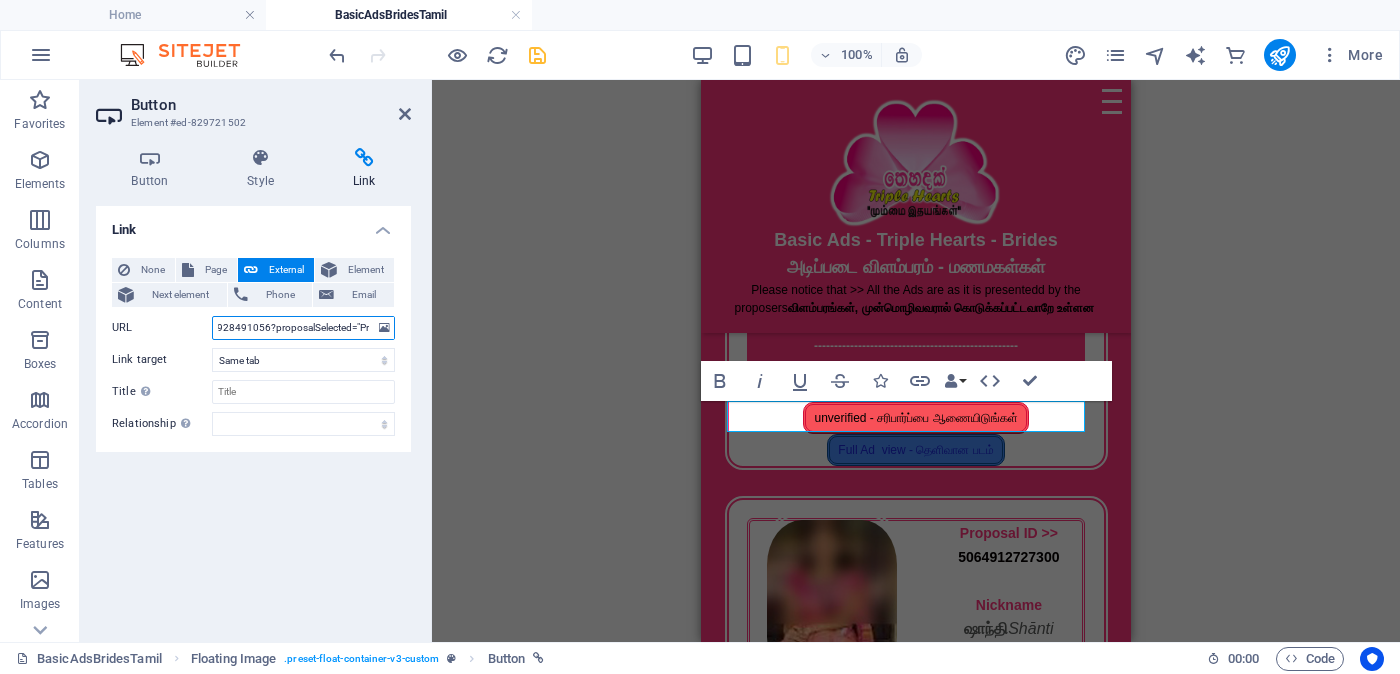 scroll, scrollTop: 0, scrollLeft: 155, axis: horizontal 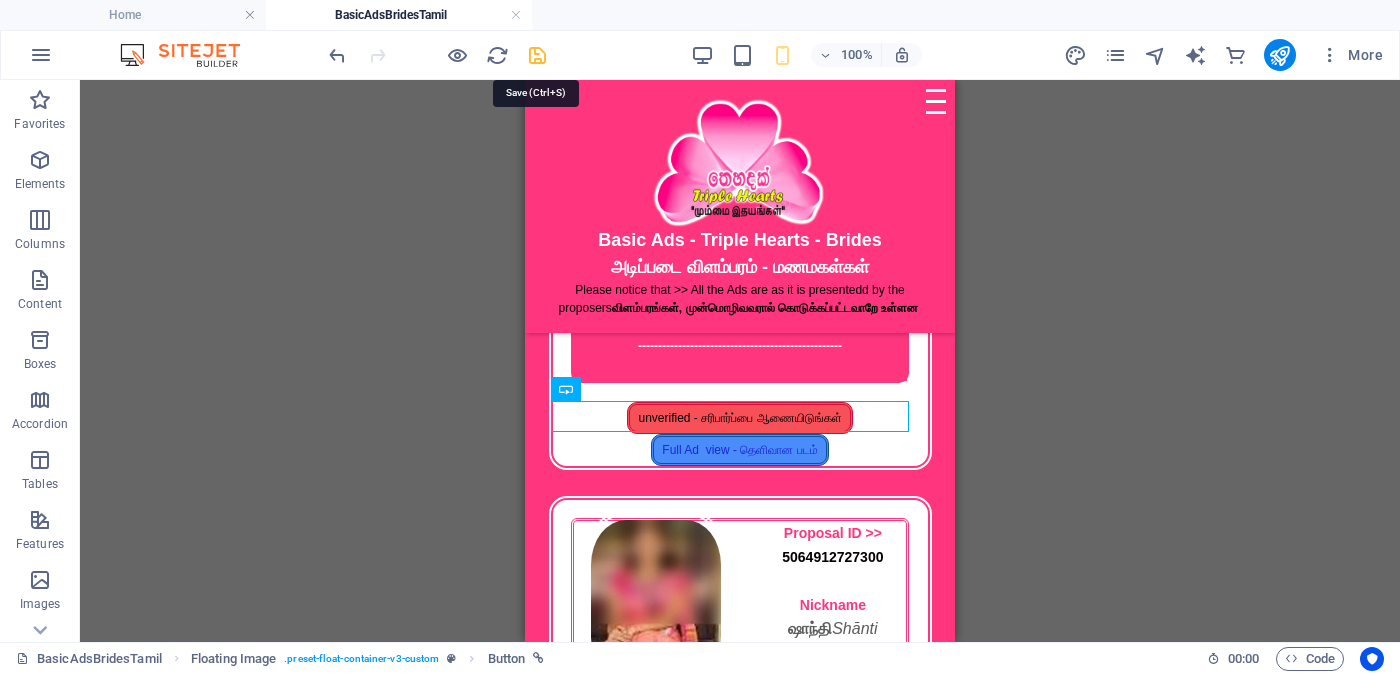 click at bounding box center (537, 55) 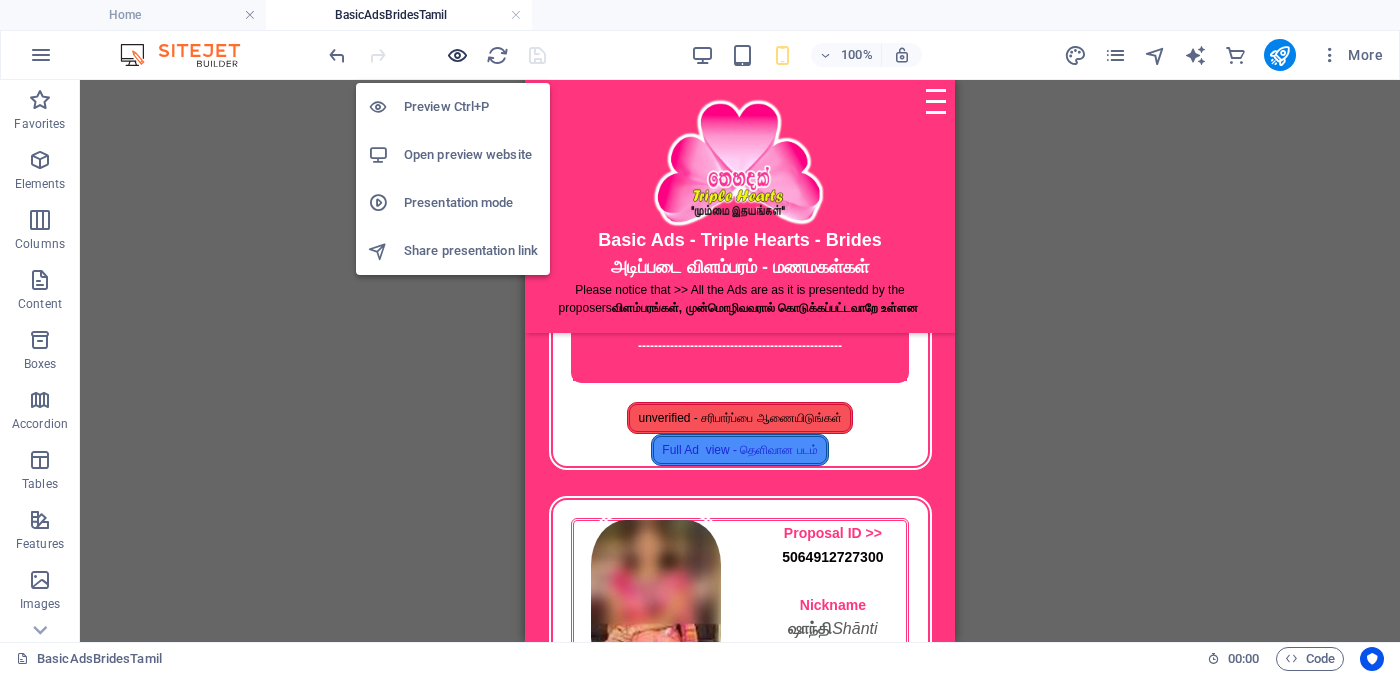 click at bounding box center [457, 55] 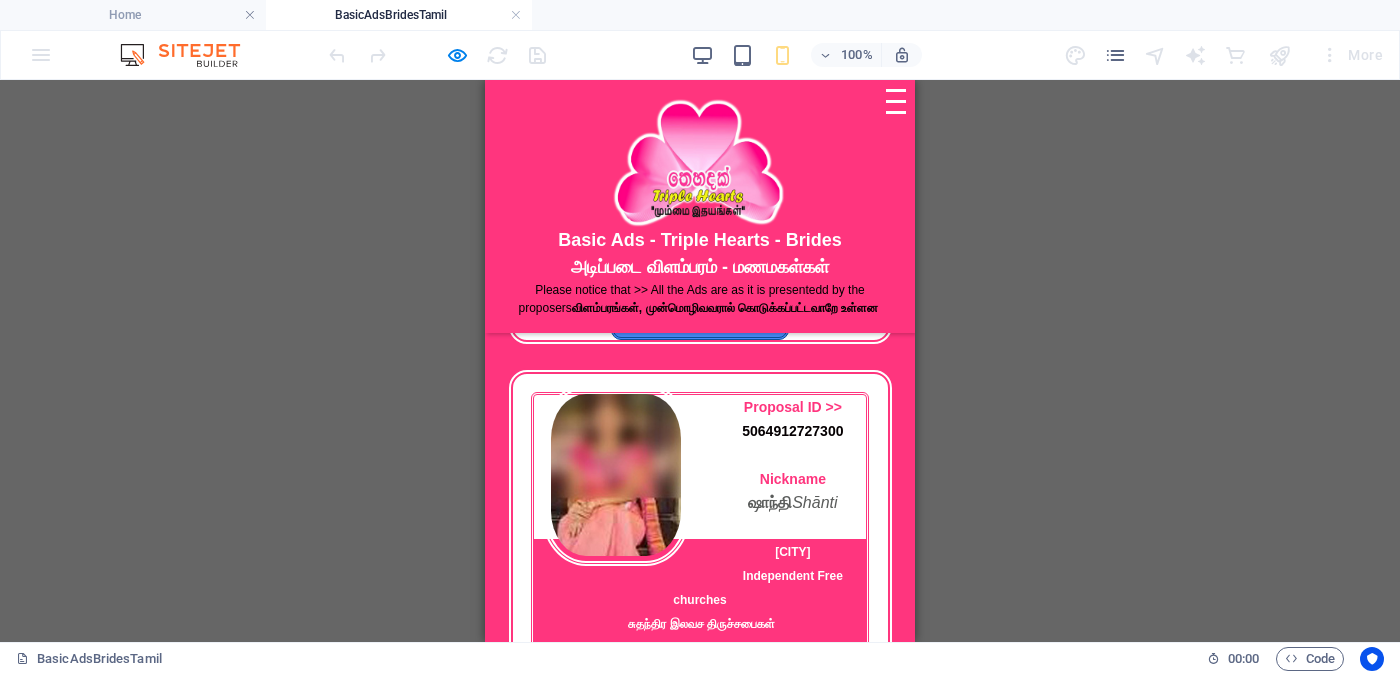 scroll, scrollTop: 375, scrollLeft: 0, axis: vertical 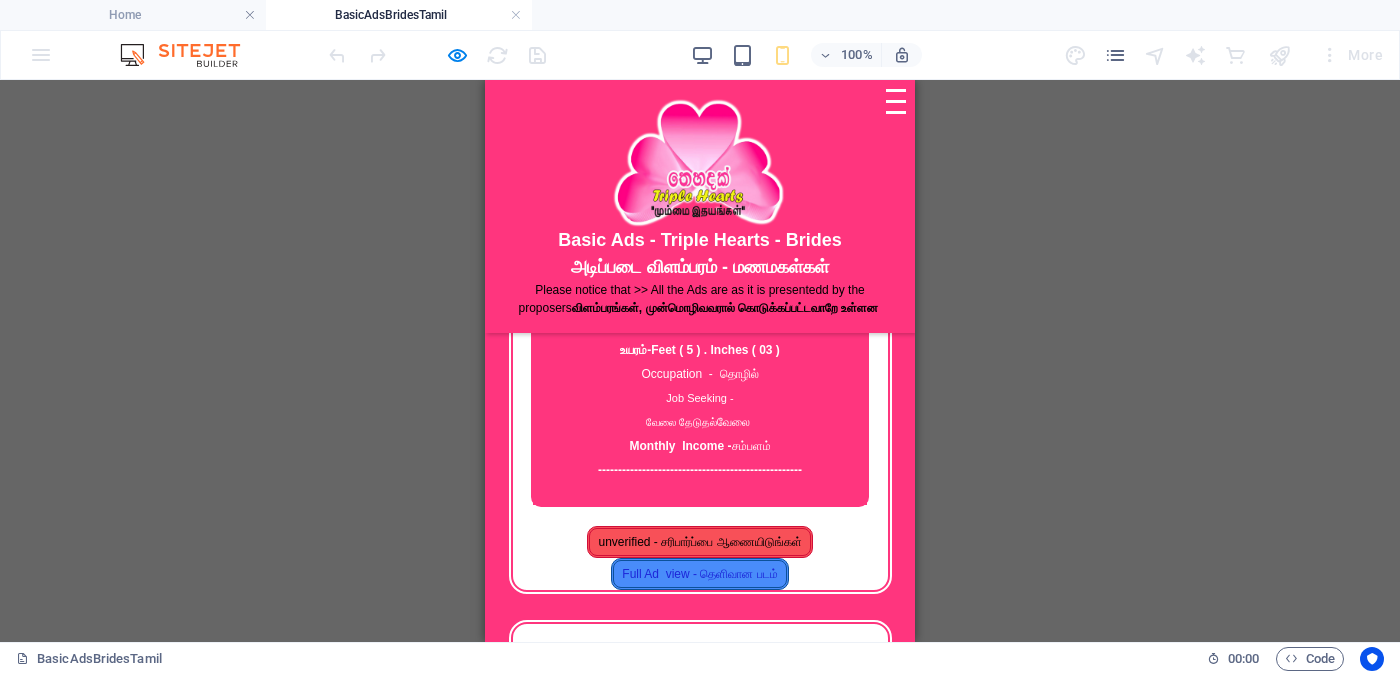 click on "unverified - சரிபார்ப்பை ஆணையிடுங்கள்" at bounding box center (699, 542) 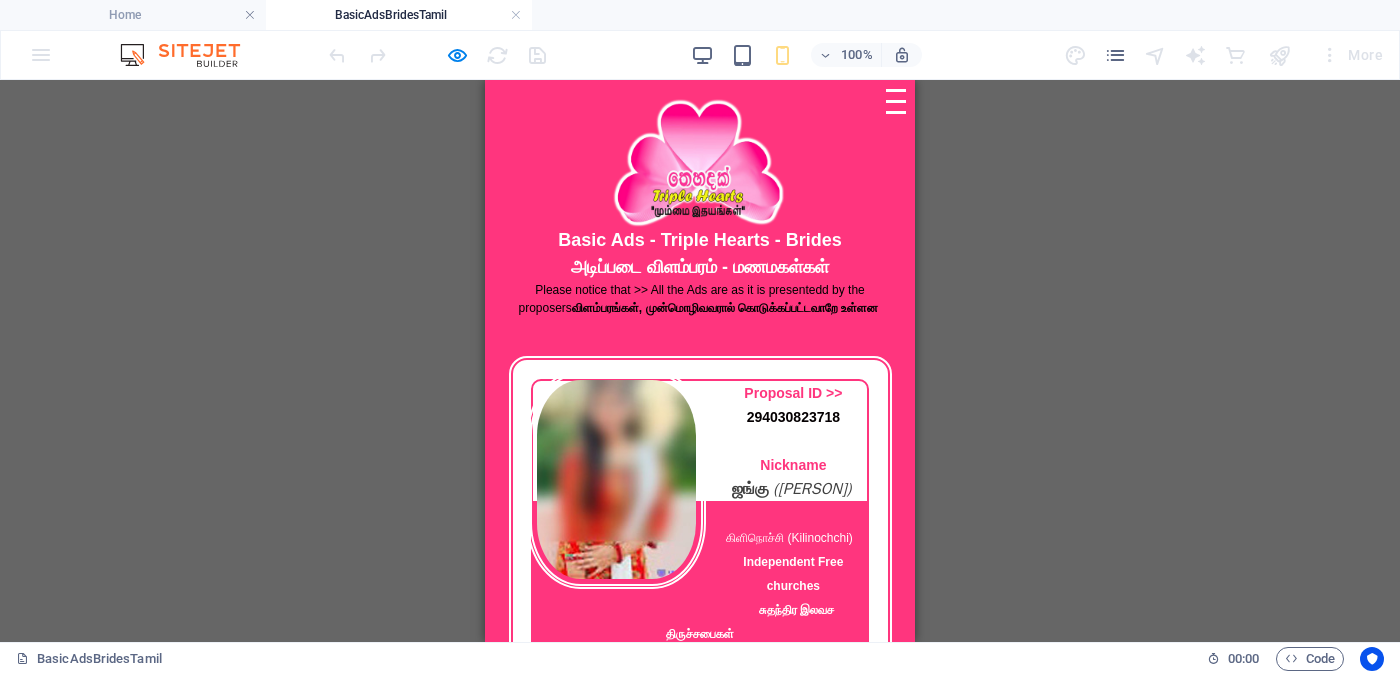 scroll, scrollTop: 124, scrollLeft: 0, axis: vertical 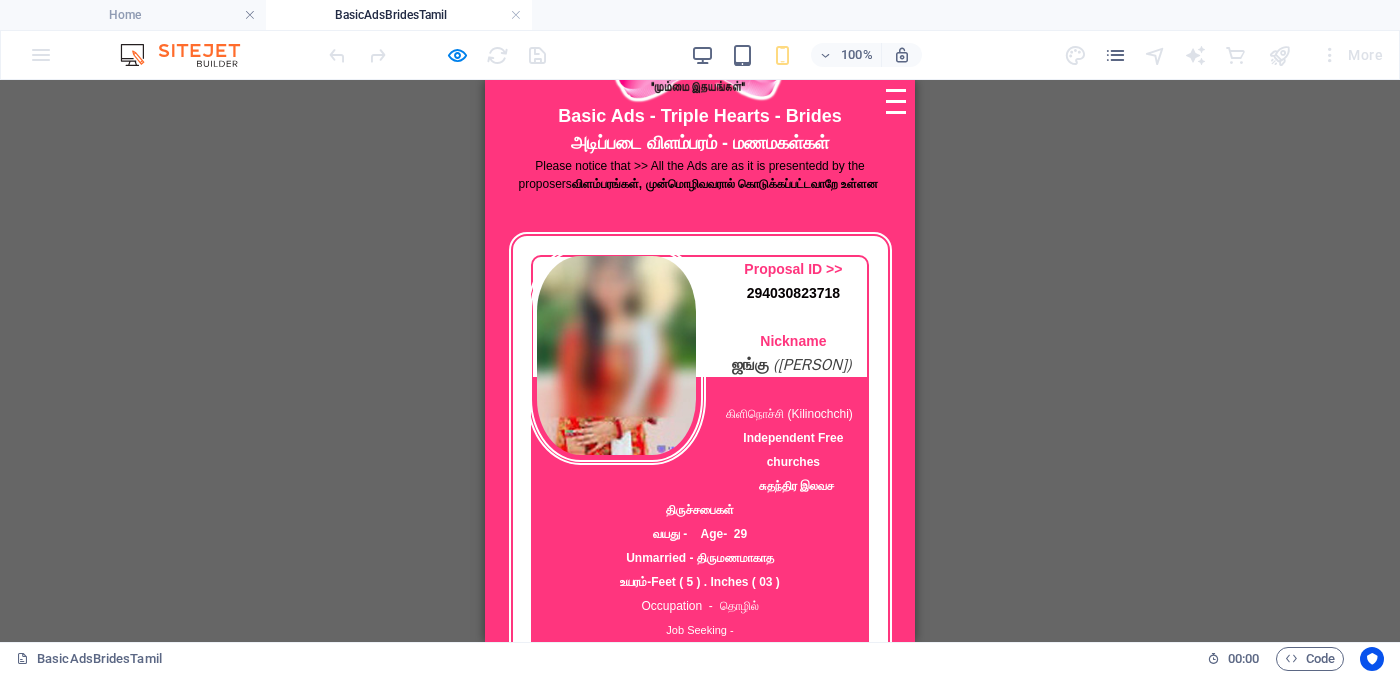 click at bounding box center (616, 355) 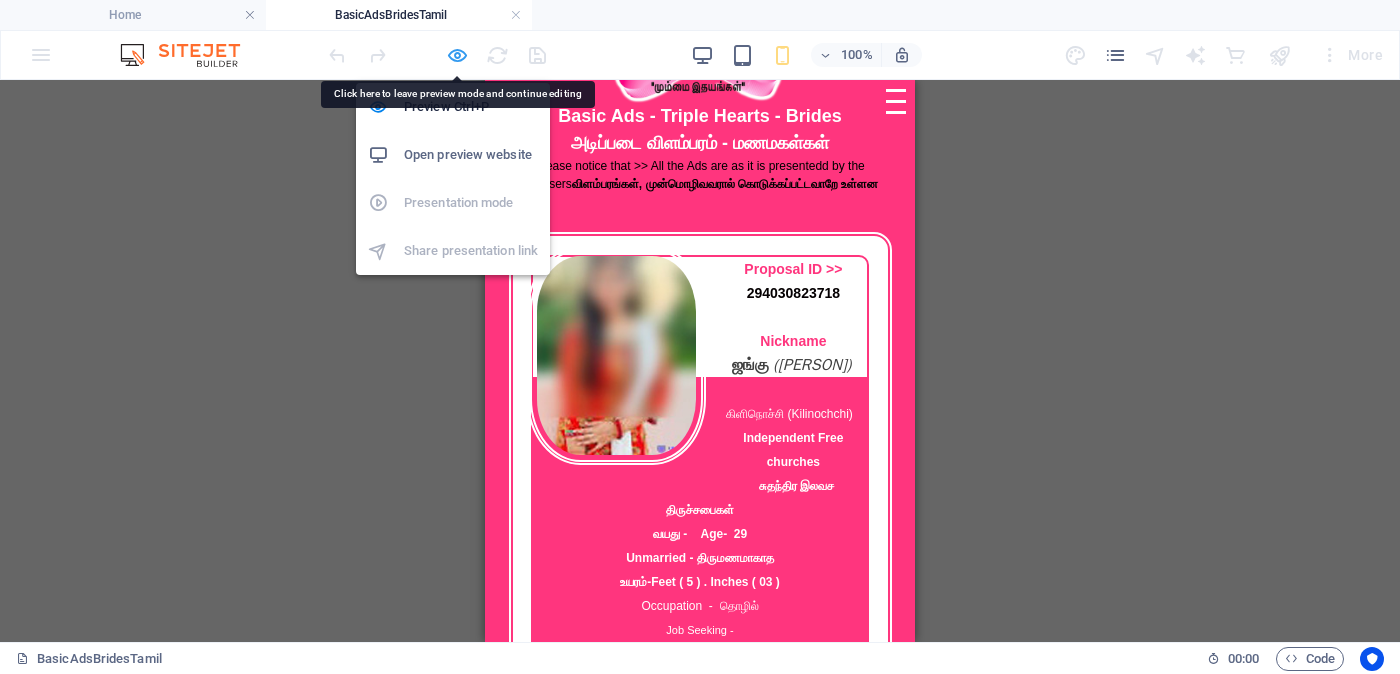 click at bounding box center [457, 55] 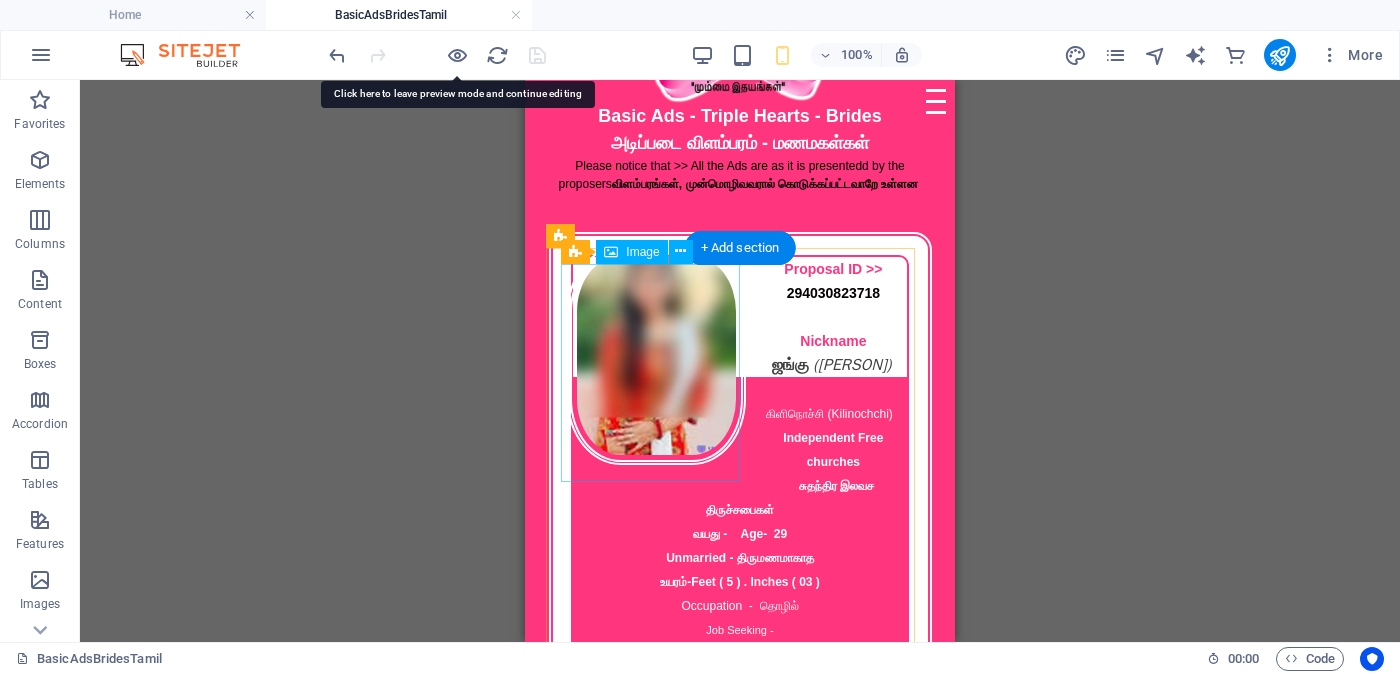 click at bounding box center (657, 355) 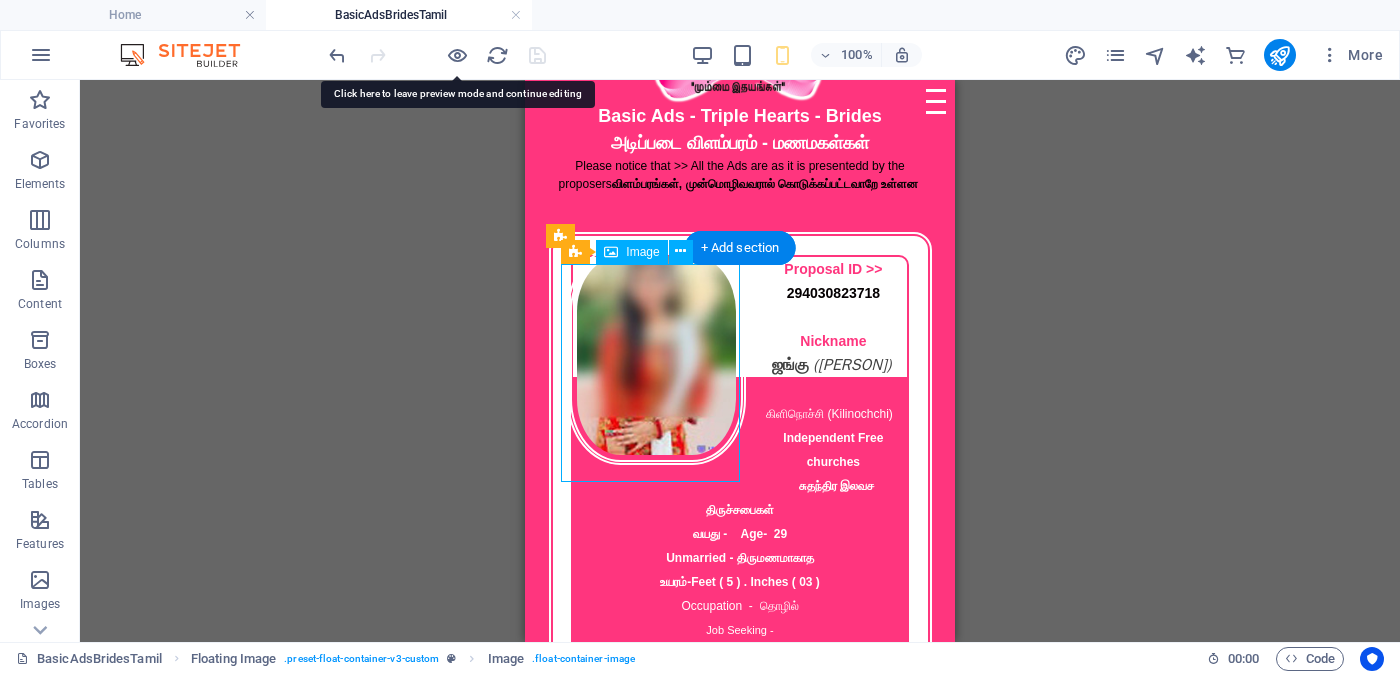 click at bounding box center [657, 355] 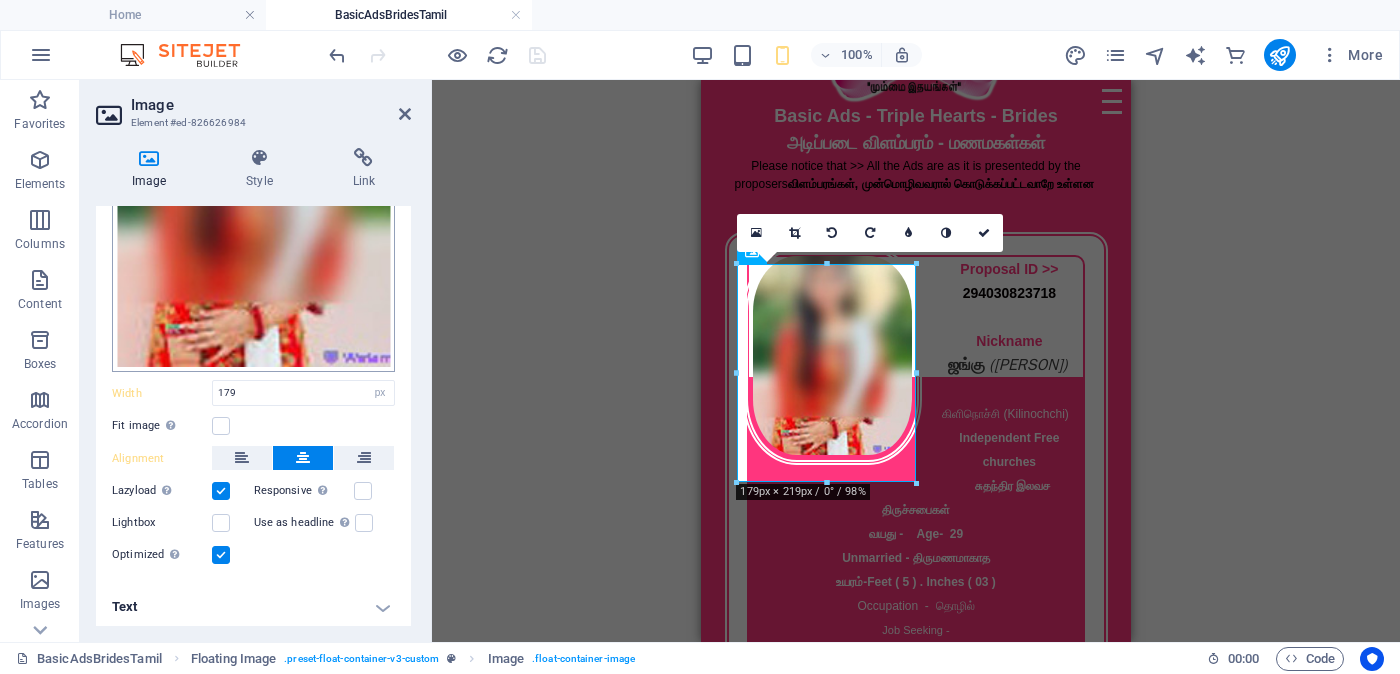 scroll, scrollTop: 0, scrollLeft: 0, axis: both 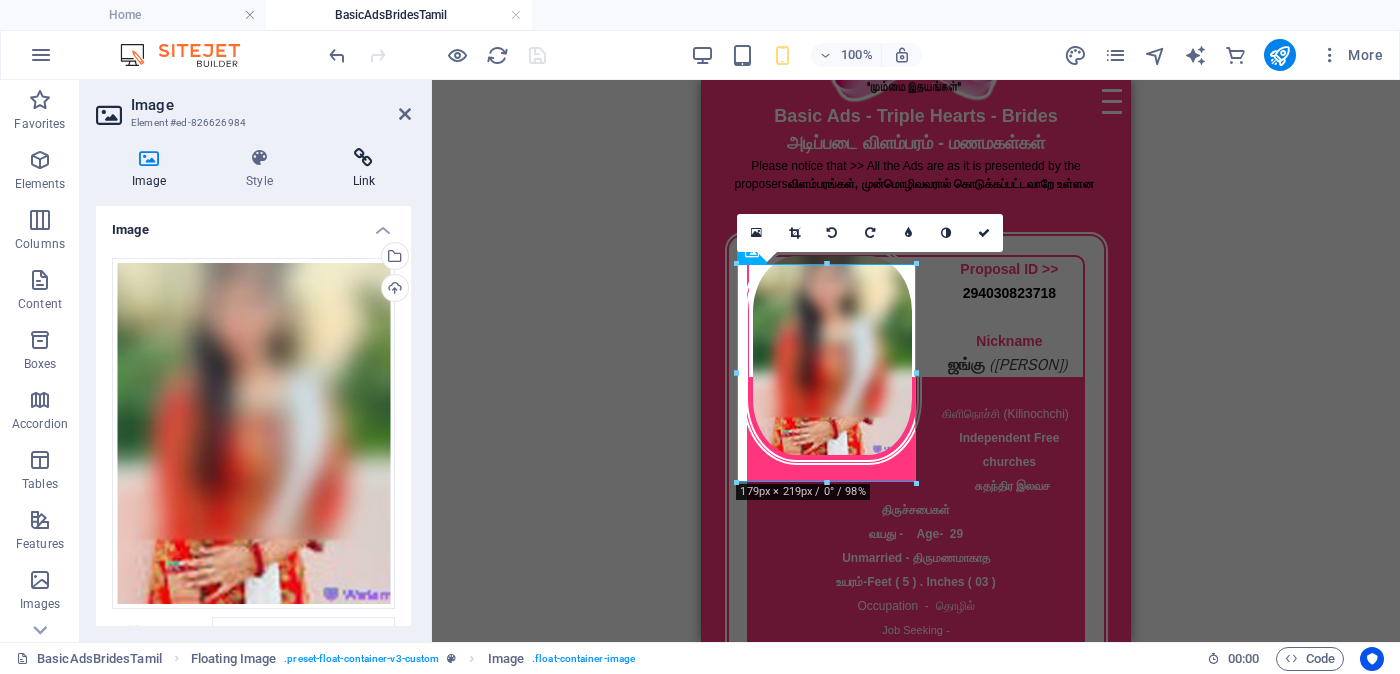 click at bounding box center [364, 158] 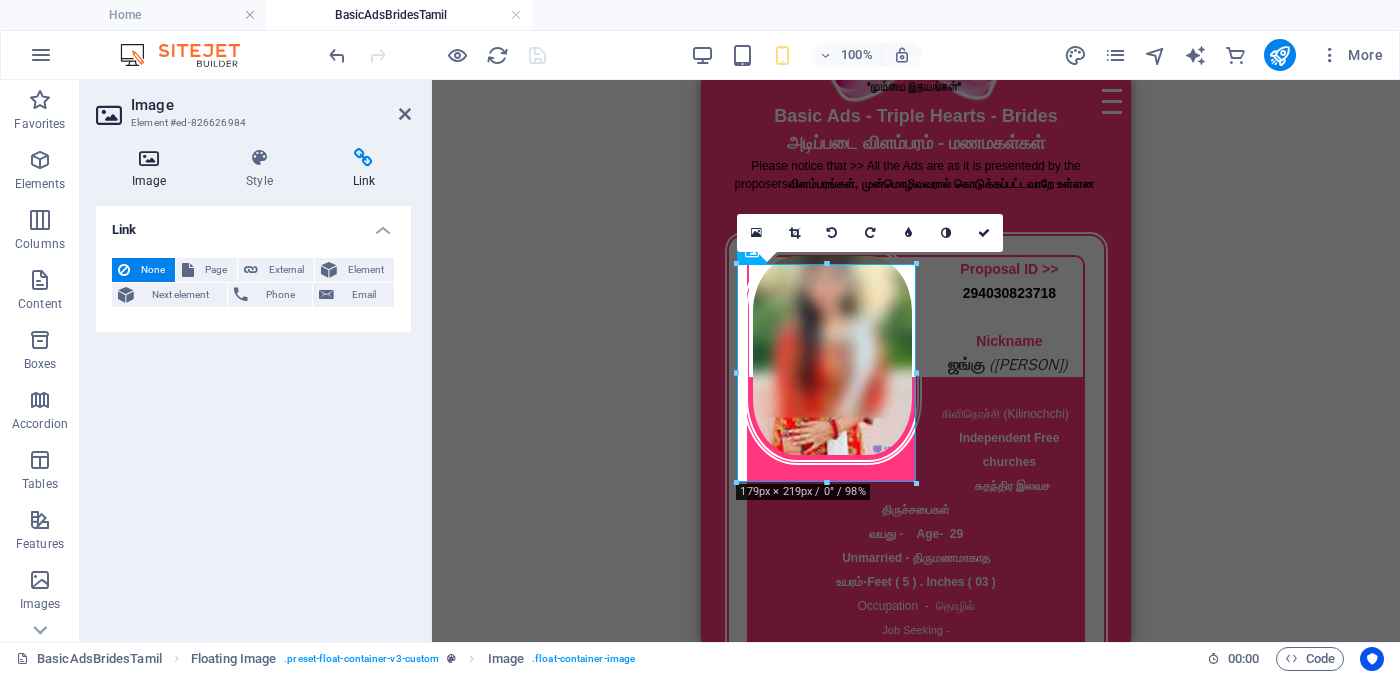 click on "Image" at bounding box center (153, 169) 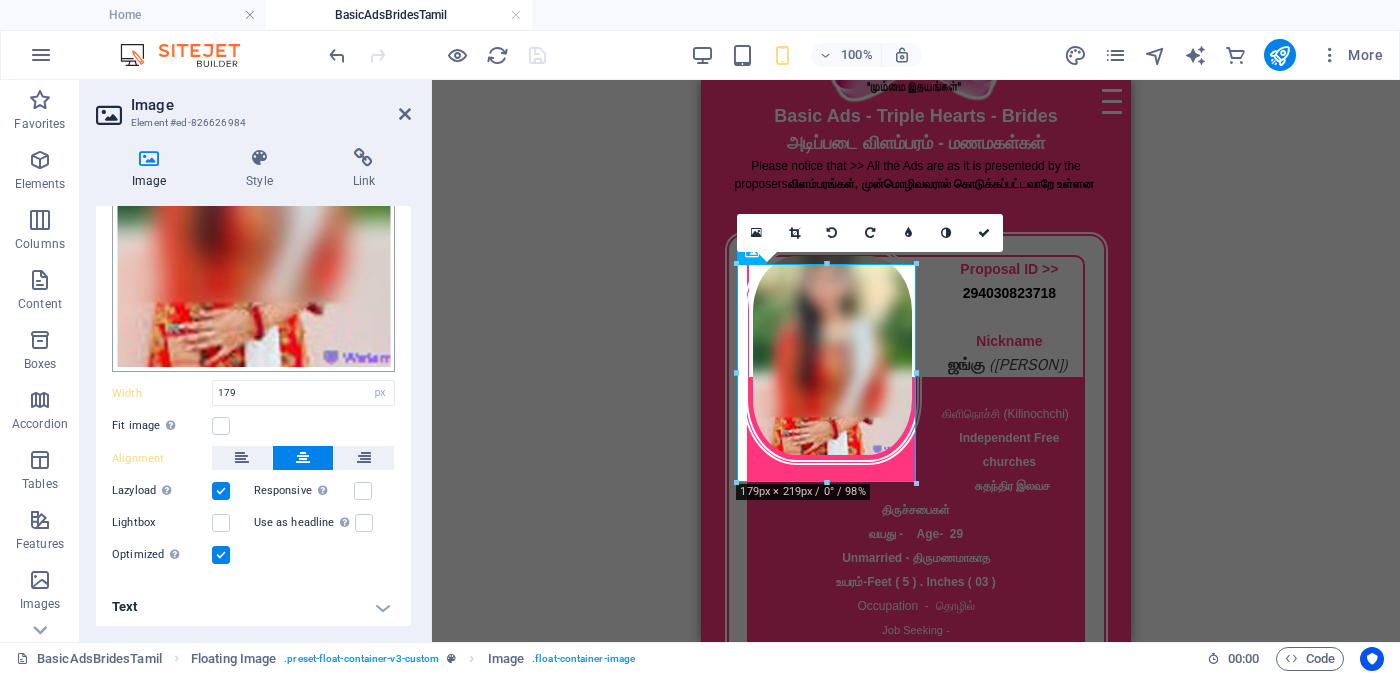 scroll, scrollTop: 0, scrollLeft: 0, axis: both 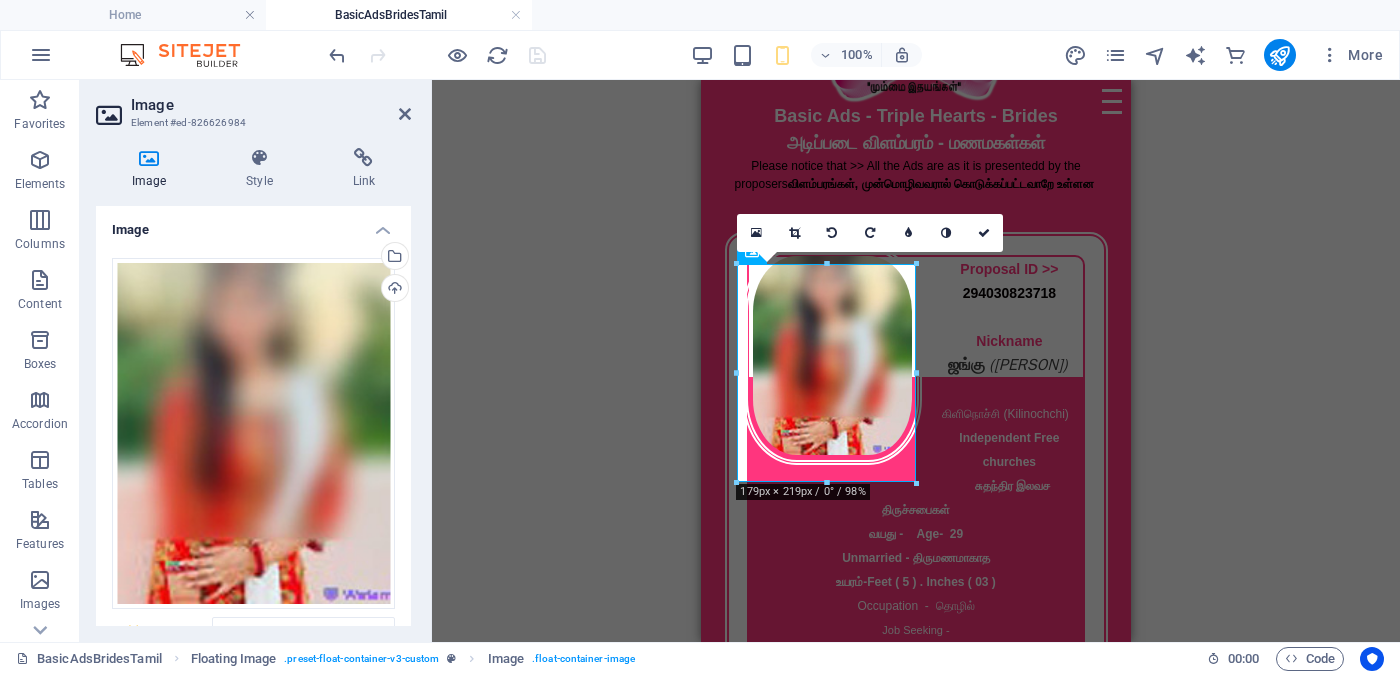 click on "Element #ed-826626984" at bounding box center (251, 123) 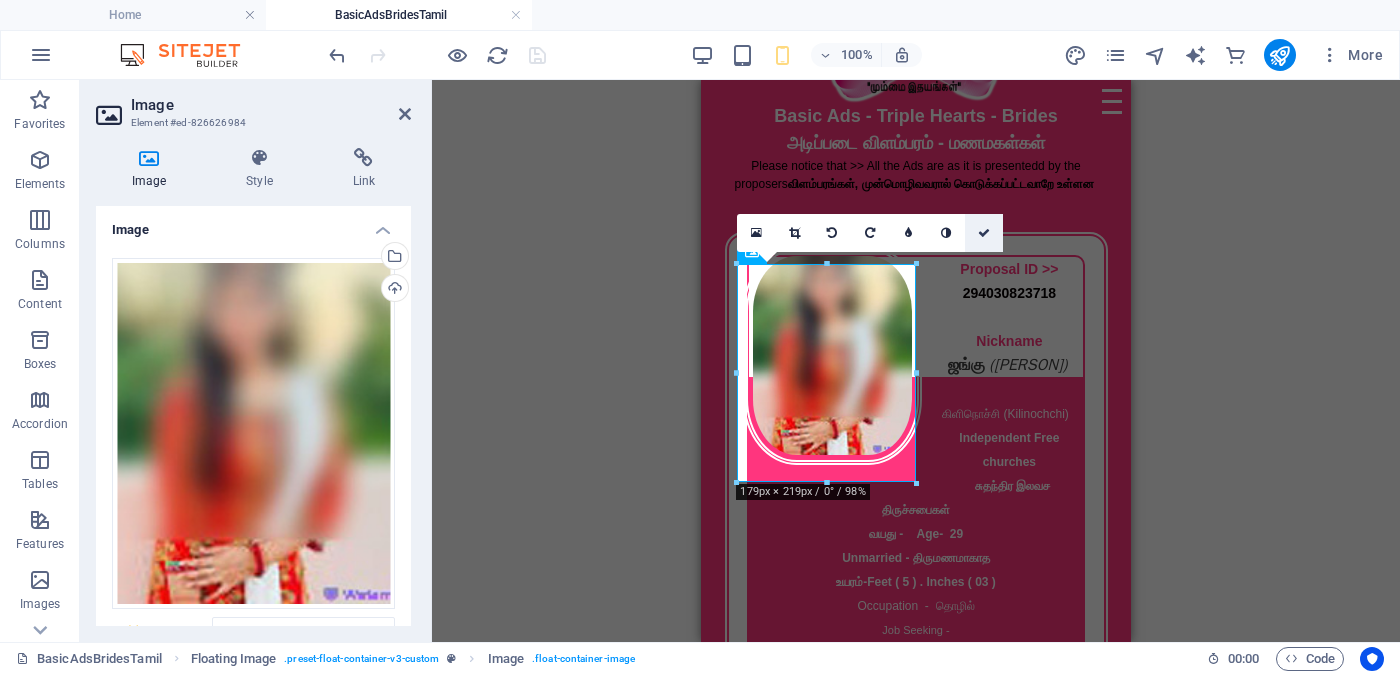 click at bounding box center [984, 233] 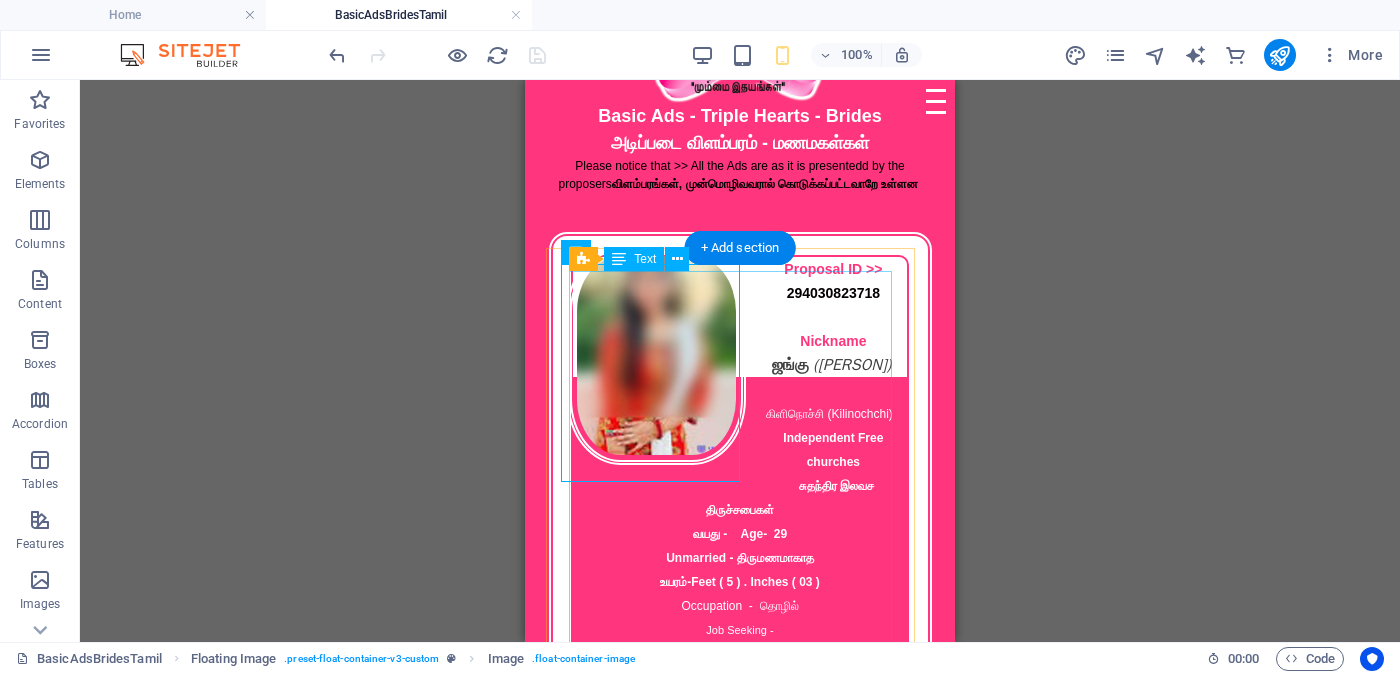 click on "Proposal ID >> [NUMBER] Nickname [NAME] (Jangu) [CITY] (Kilinochchi) Independent Free churches சுதந்திர இலவச திருச்சபைகள் வயது - Age - [AGE] Unmarried - திருமணமாகாத உயரம் - Feet ( [NUMBER] ) . Inches ( [NUMBER] ) Occupation - தொழில் Job Seeking - வேலை தேடுதல் வேலை Monthly Income - சம்பளம் ---------------------------------------------------" at bounding box center [740, 497] 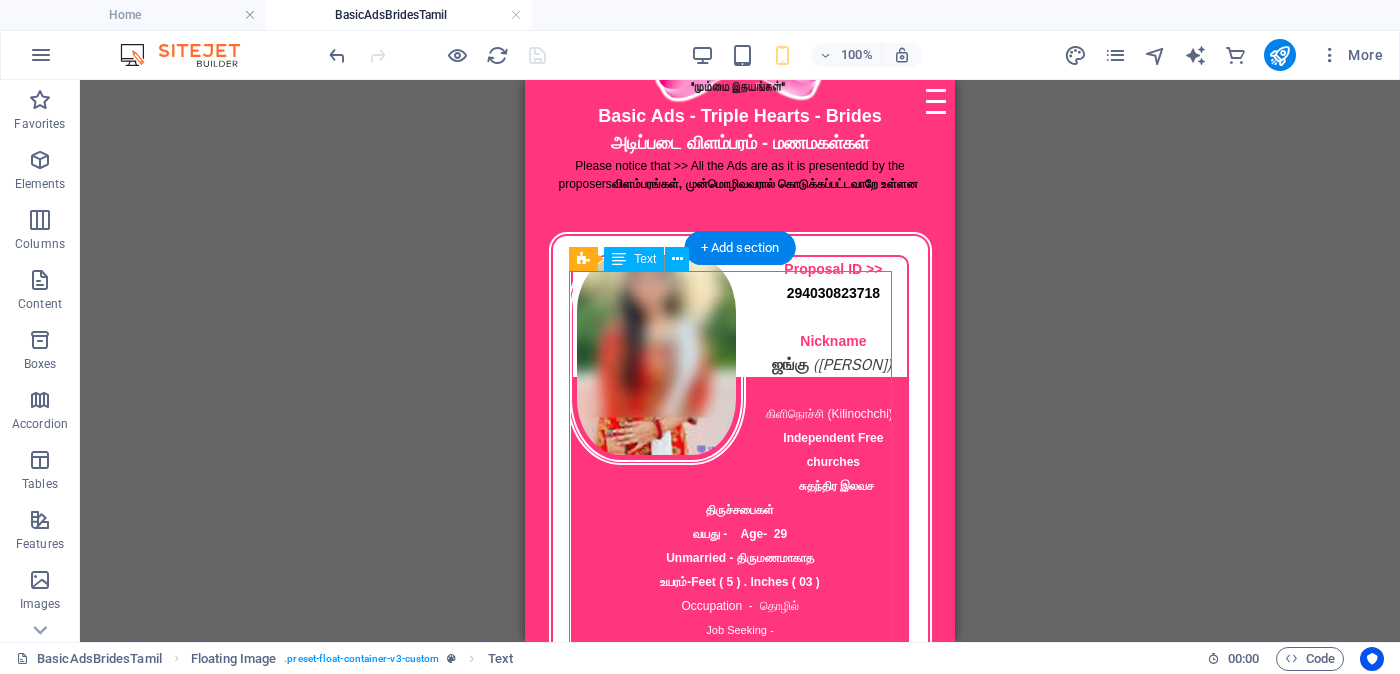 click on "Proposal ID >> [NUMBER] Nickname [NAME] (Jangu) [CITY] (Kilinochchi) Independent Free churches சுதந்திர இலவச திருச்சபைகள் வயது - Age - [AGE] Unmarried - திருமணமாகாத உயரம் - Feet ( [NUMBER] ) . Inches ( [NUMBER] ) Occupation - தொழில் Job Seeking - வேலை தேடுதல் வேலை Monthly Income - சம்பளம் ---------------------------------------------------" at bounding box center (740, 497) 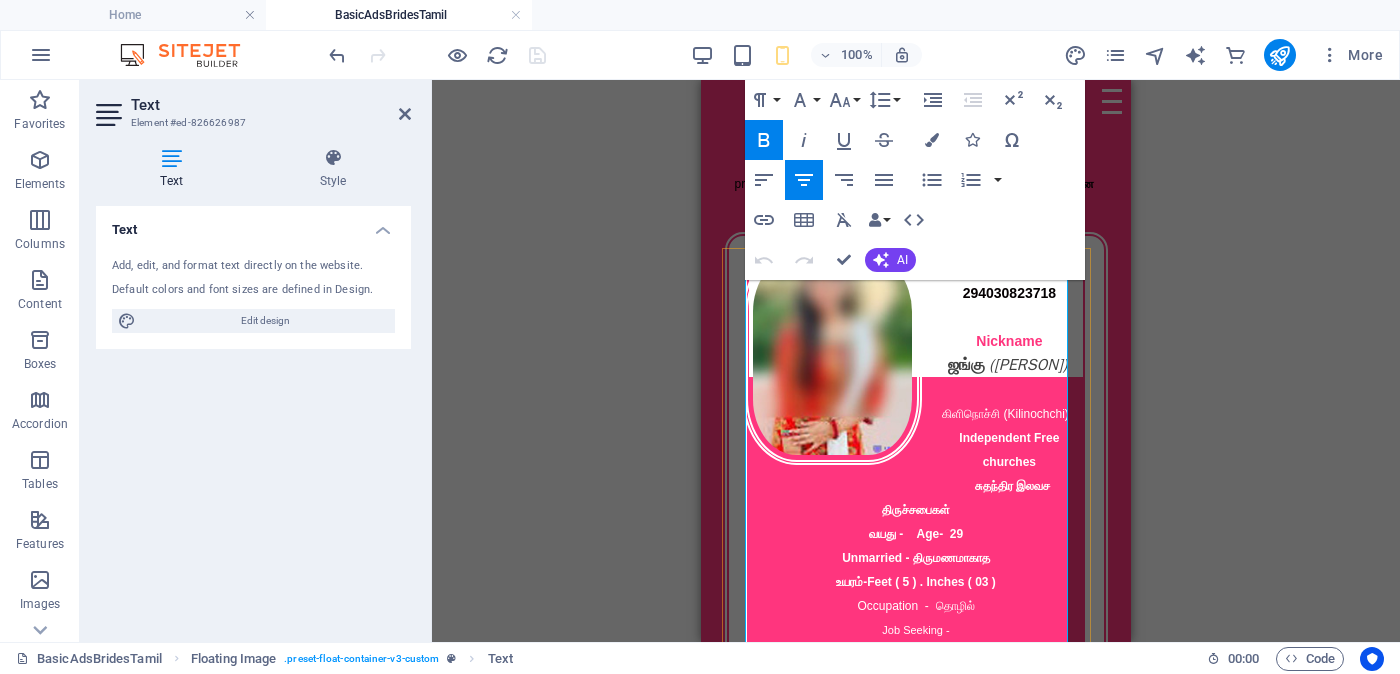 click on "Proposal ID >> 294030823718 Nickname" at bounding box center (916, 305) 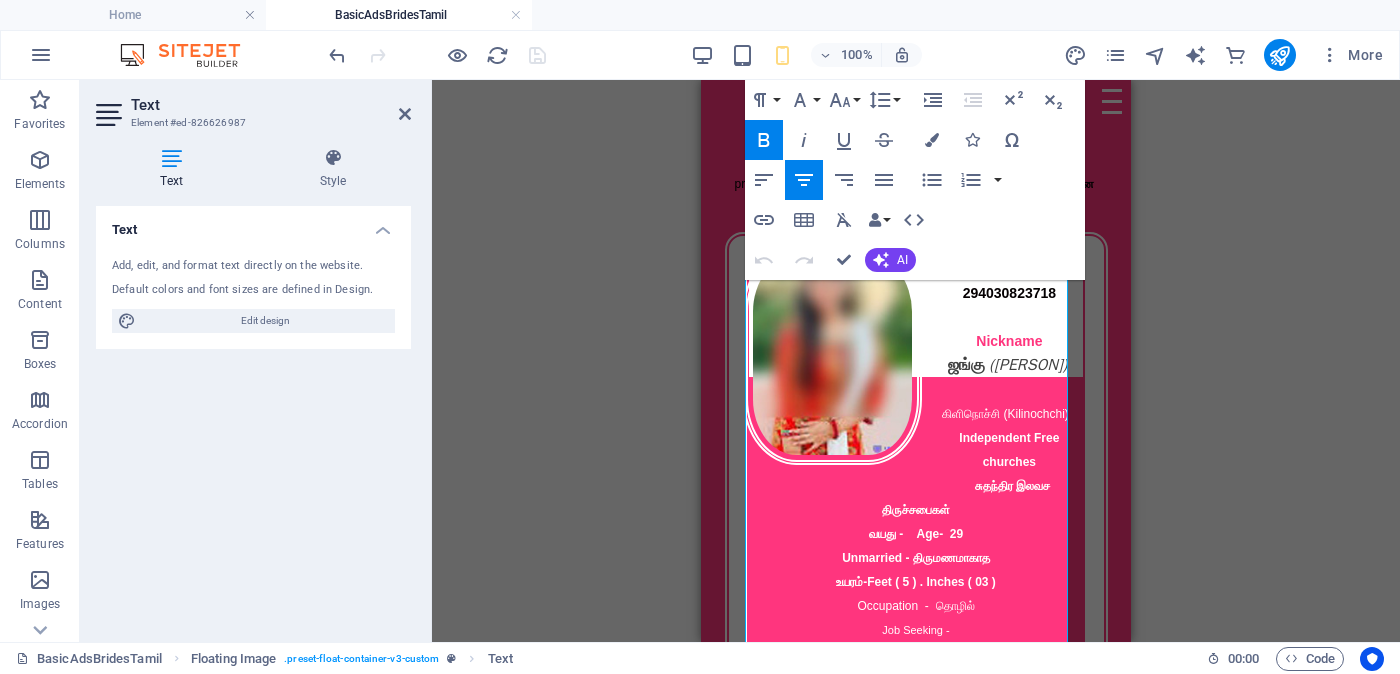 click on "Text" at bounding box center (271, 105) 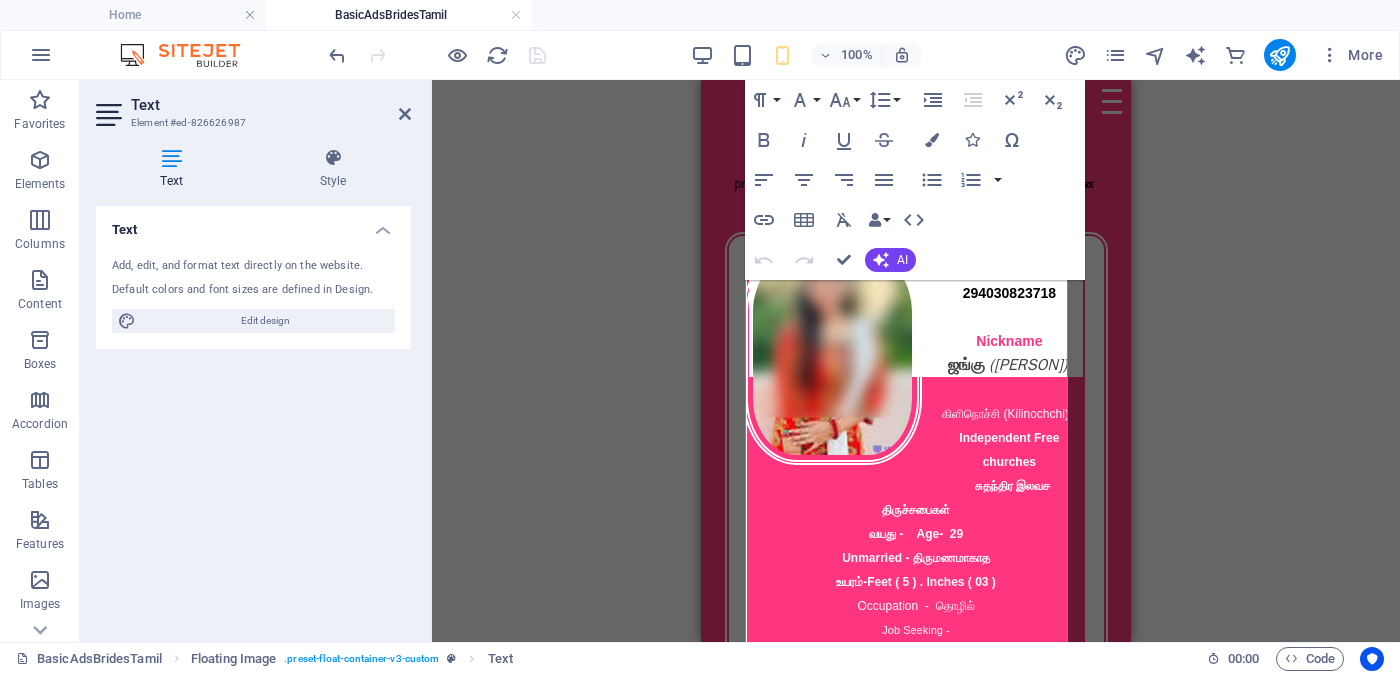 drag, startPoint x: 171, startPoint y: 123, endPoint x: 227, endPoint y: 123, distance: 56 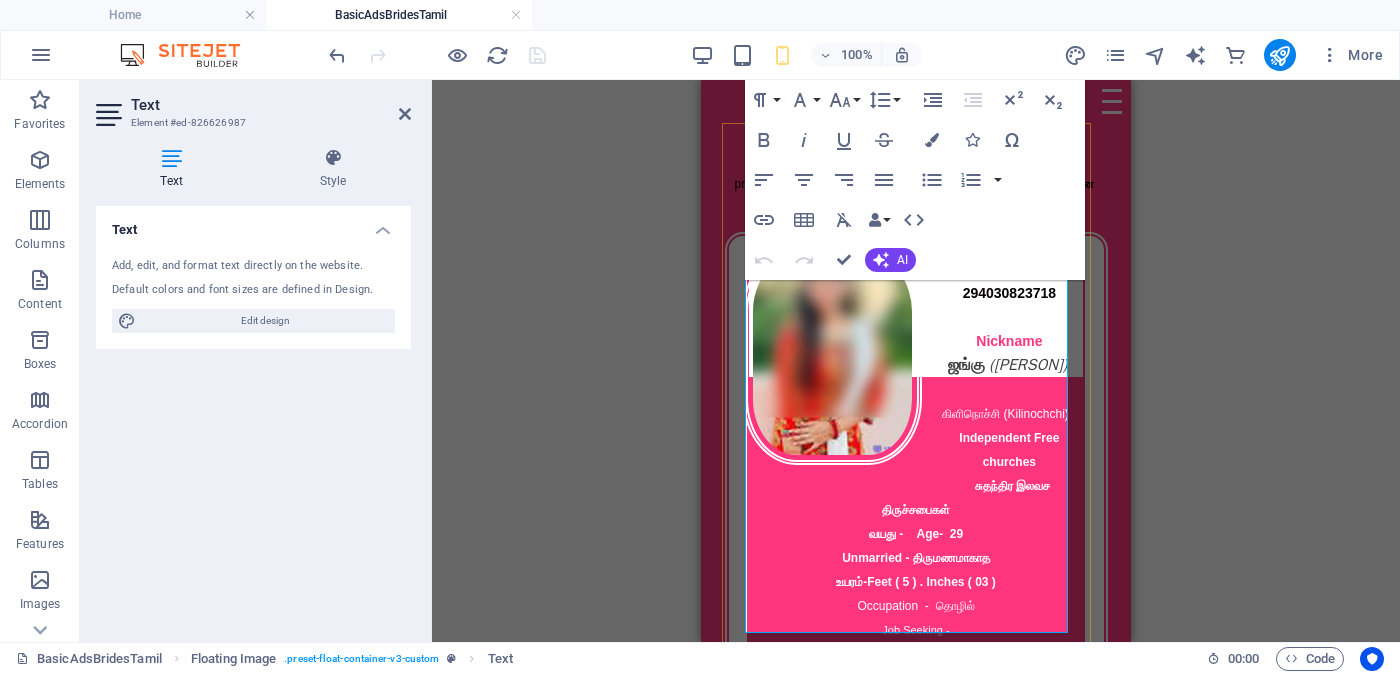 scroll, scrollTop: 249, scrollLeft: 0, axis: vertical 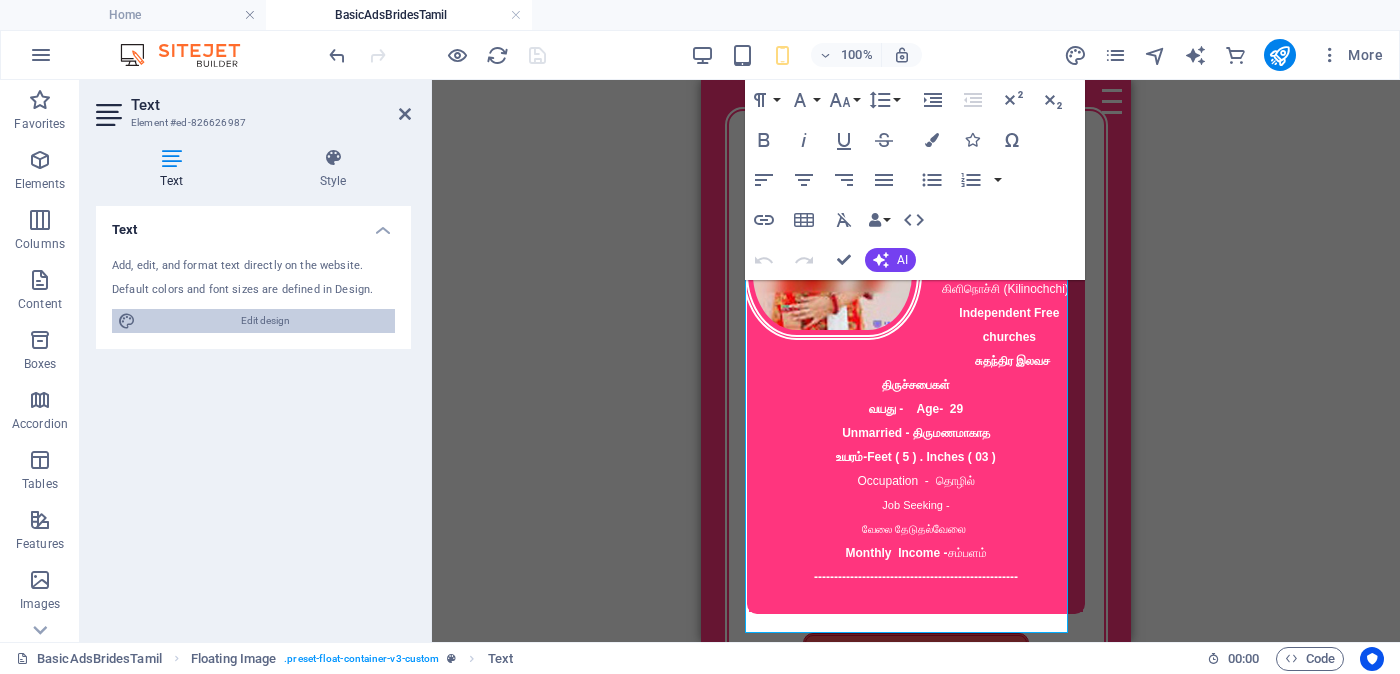 click on "Edit design" at bounding box center (265, 321) 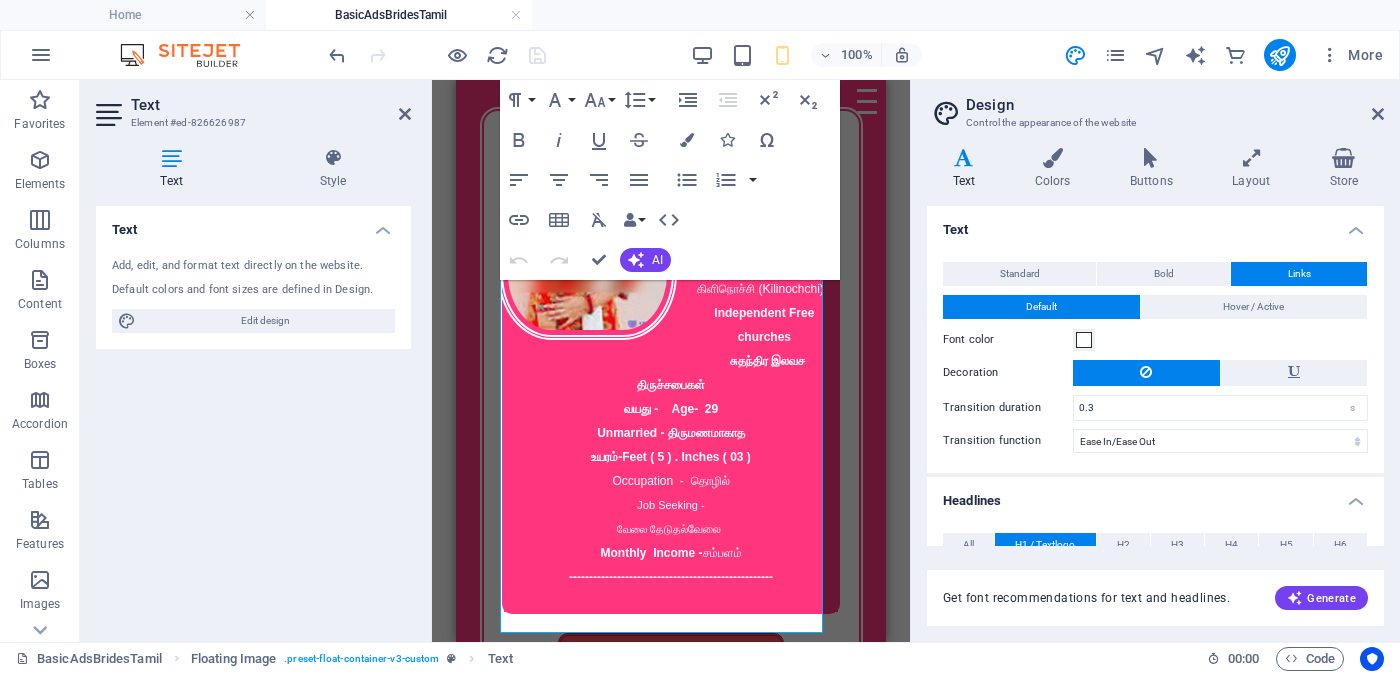 click on "Design" at bounding box center (1175, 105) 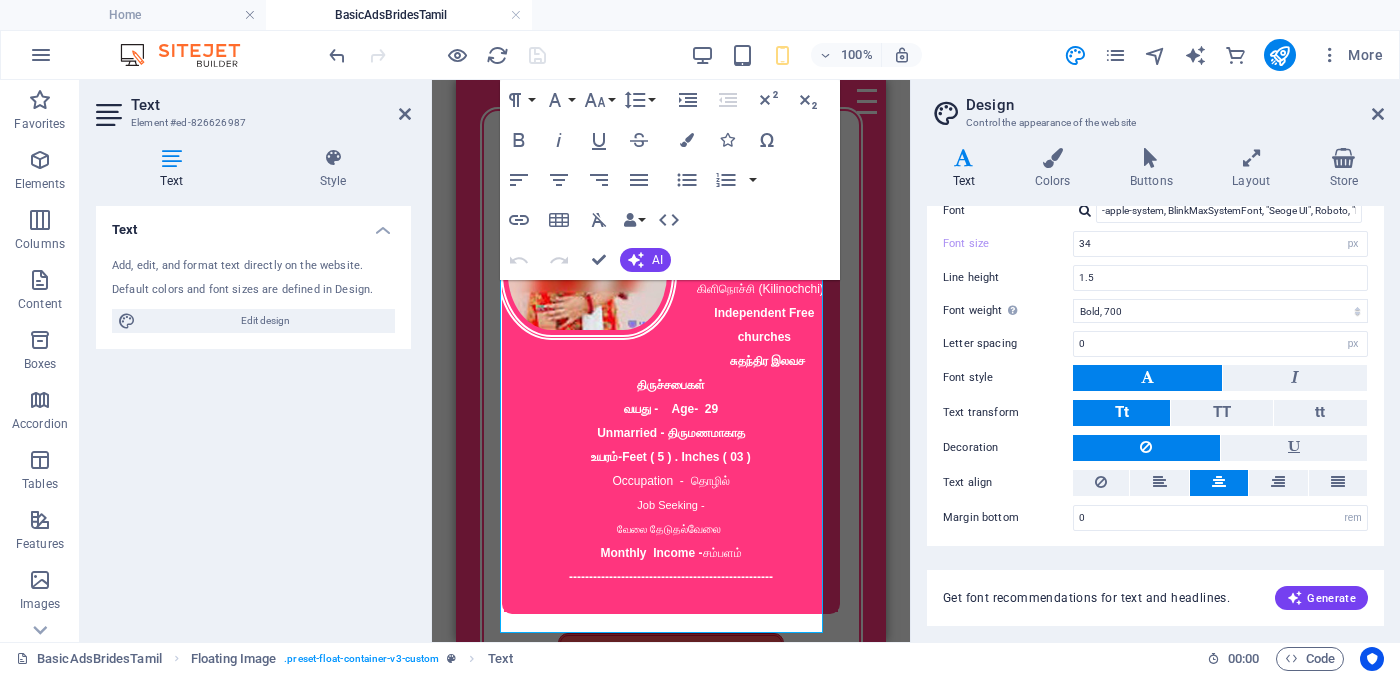 scroll, scrollTop: 0, scrollLeft: 0, axis: both 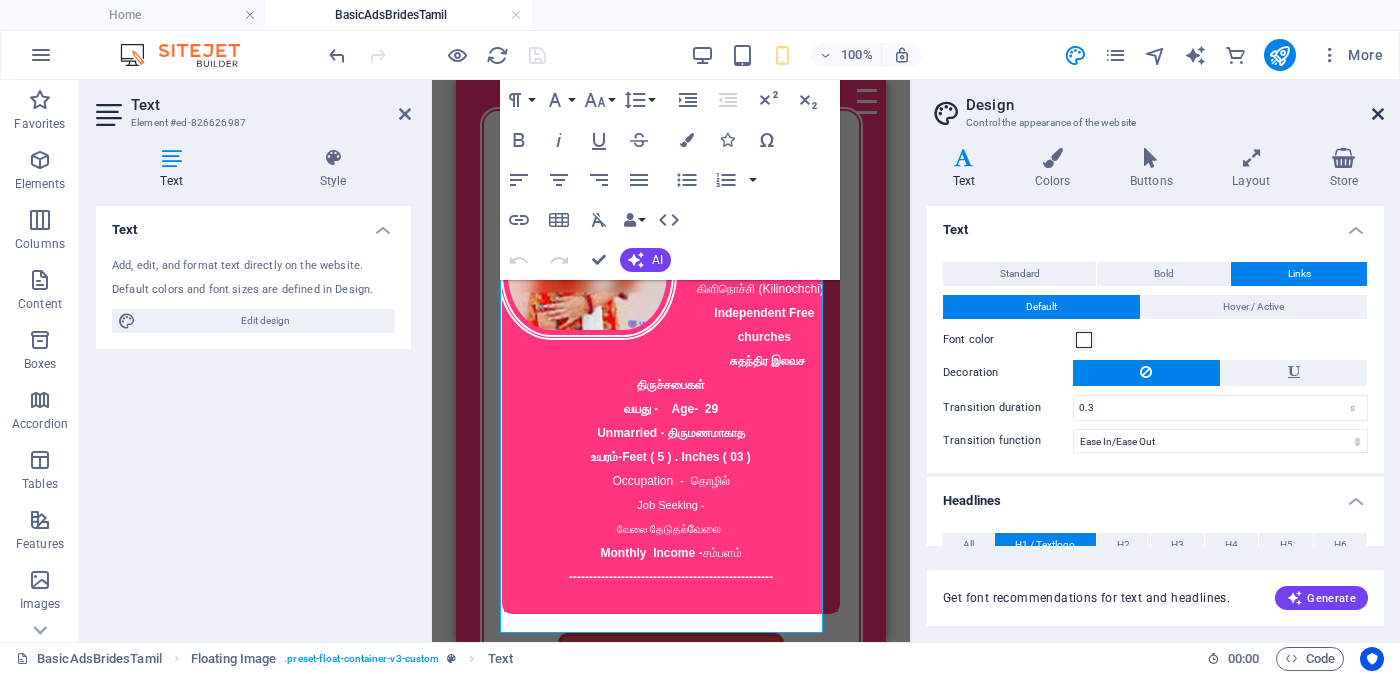 click at bounding box center (1378, 114) 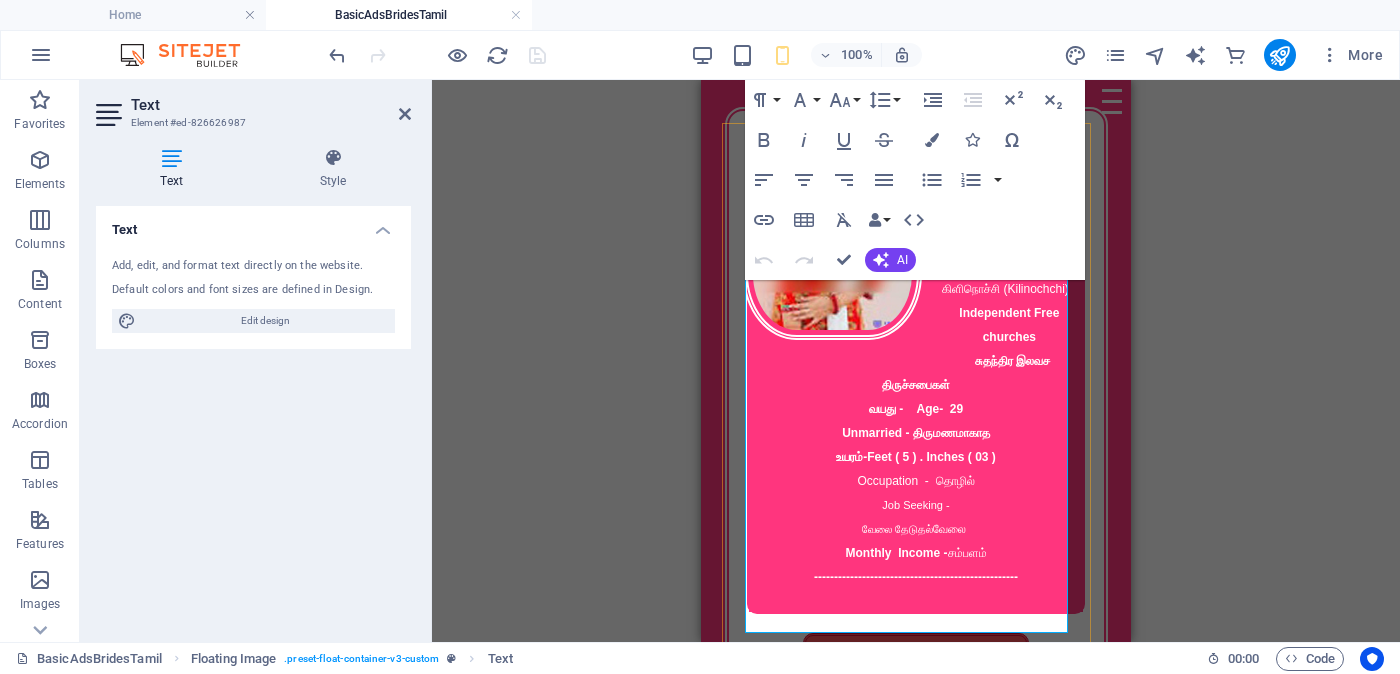 scroll, scrollTop: 375, scrollLeft: 0, axis: vertical 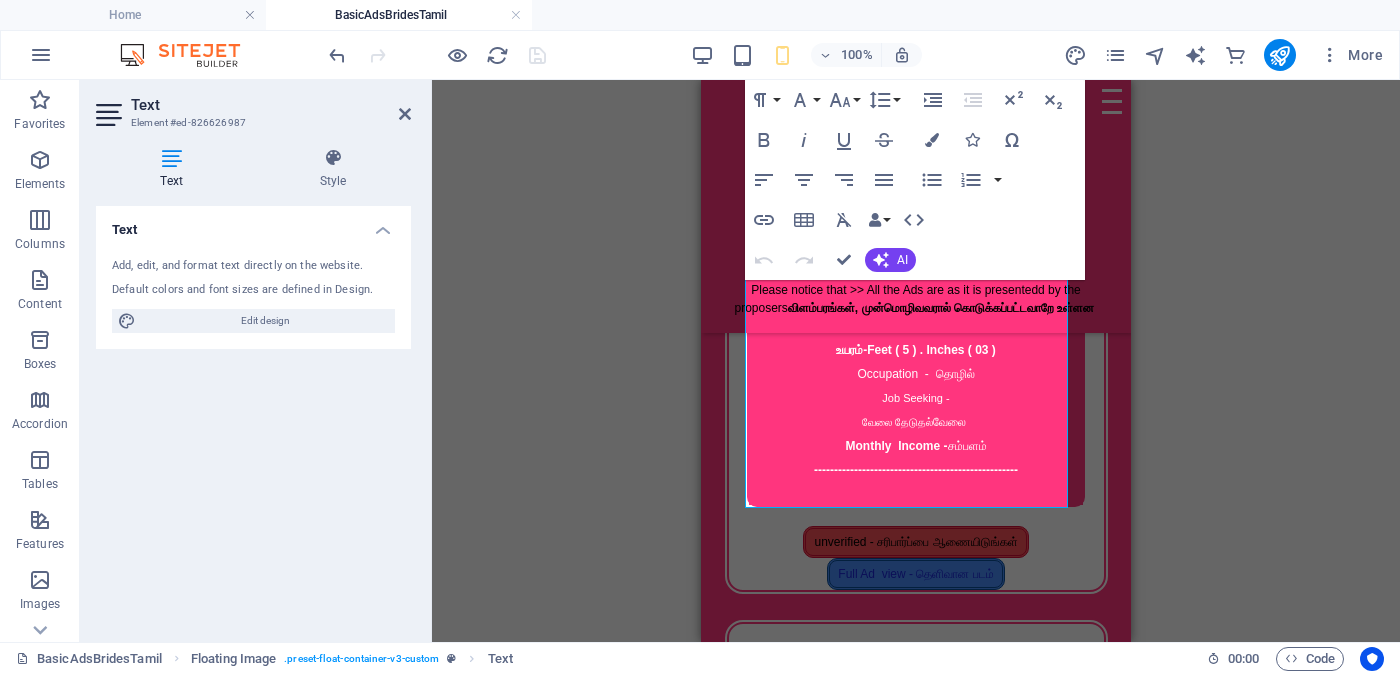 drag, startPoint x: 130, startPoint y: 122, endPoint x: 250, endPoint y: 116, distance: 120.14991 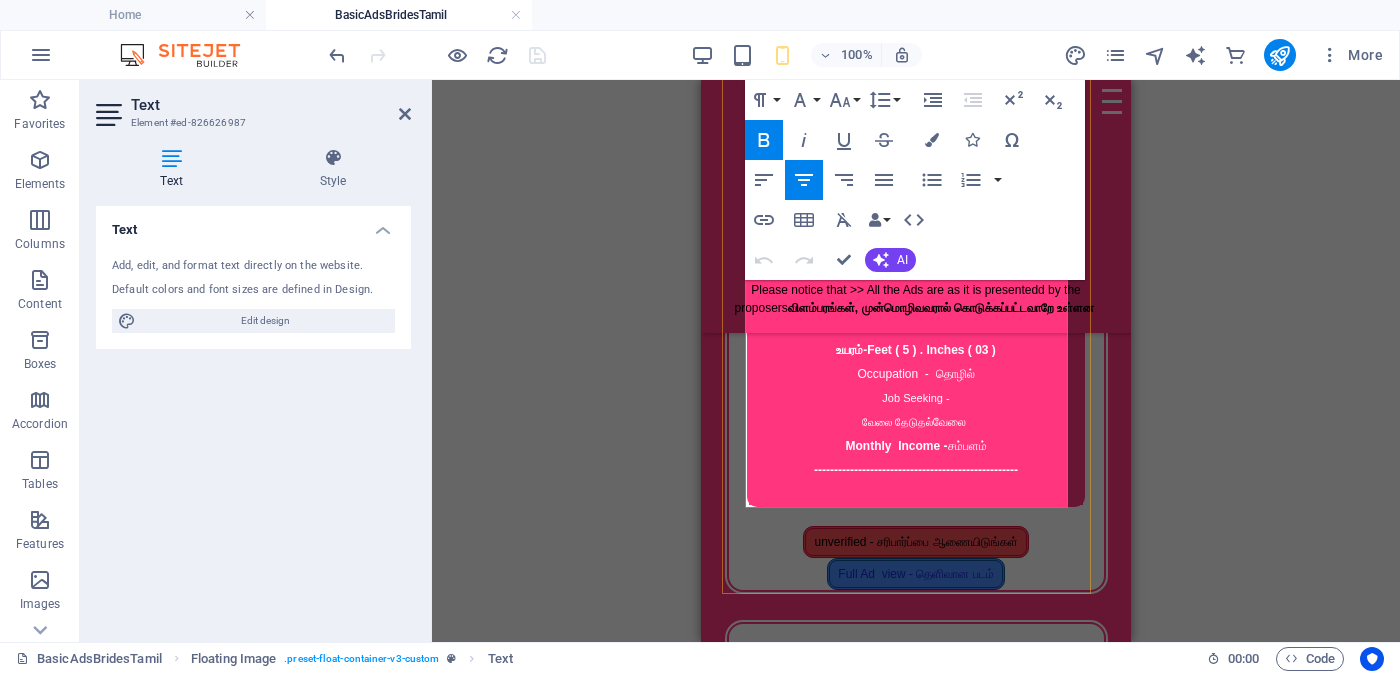 click on "---------------------------------------------------" at bounding box center (916, 469) 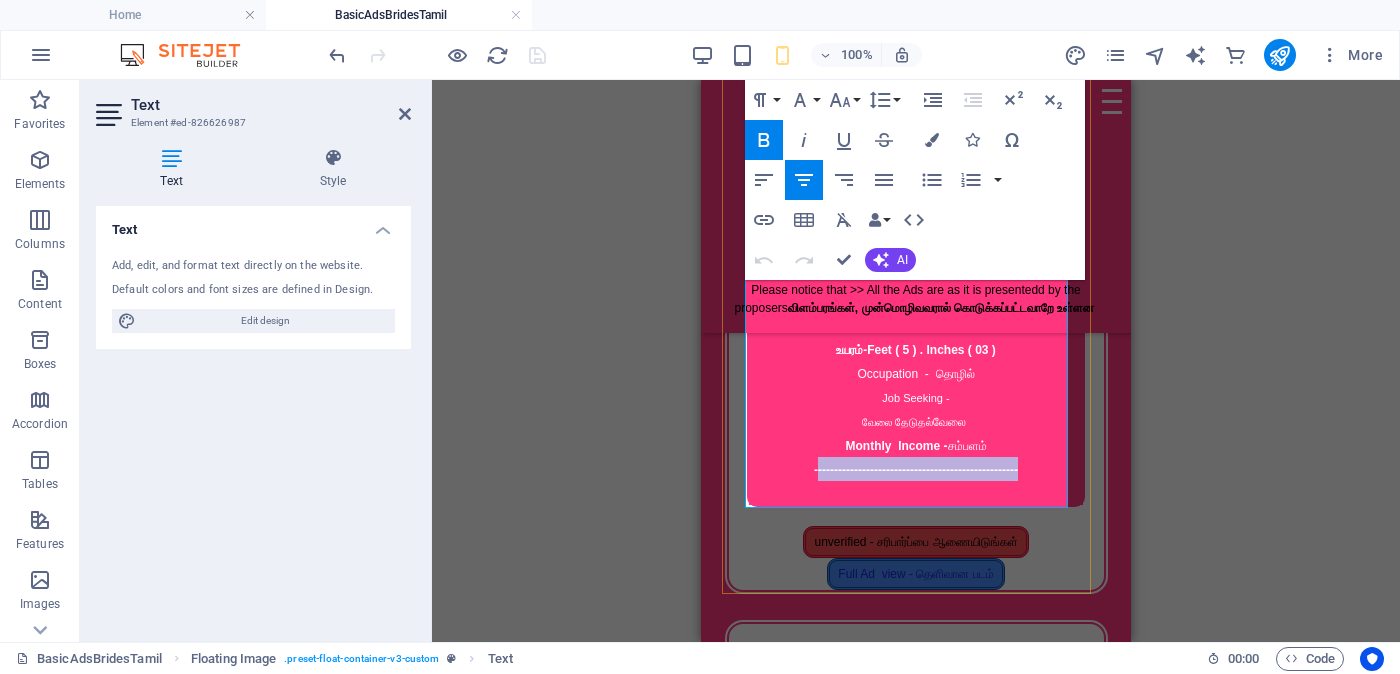 drag, startPoint x: 1016, startPoint y: 470, endPoint x: 802, endPoint y: 479, distance: 214.18916 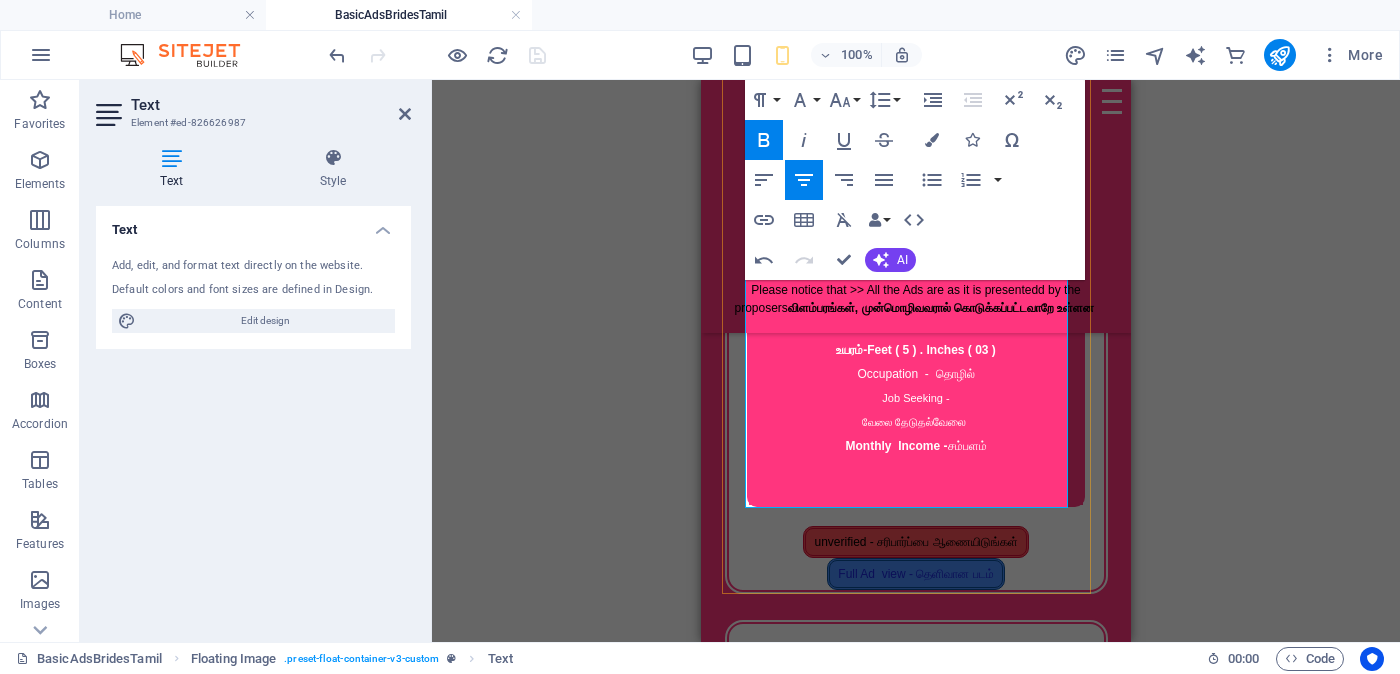 type 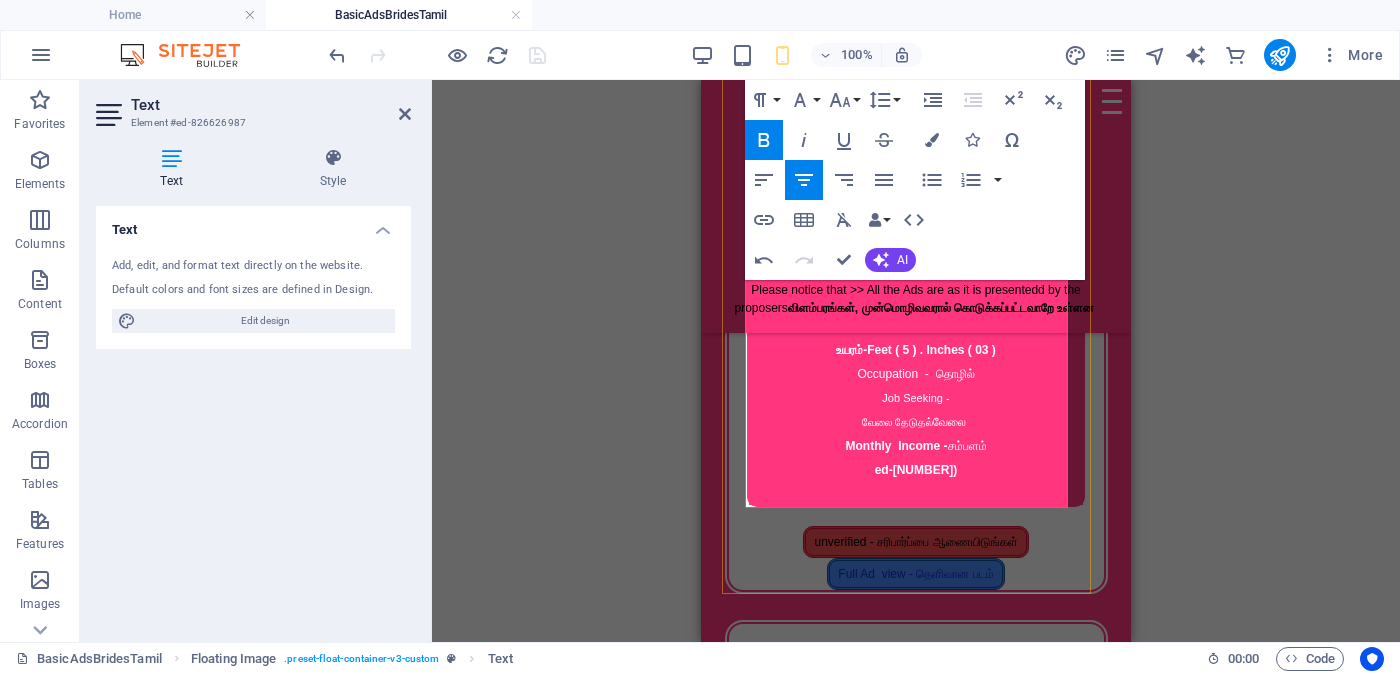 click on "ed-[NUMBER])" at bounding box center [916, 469] 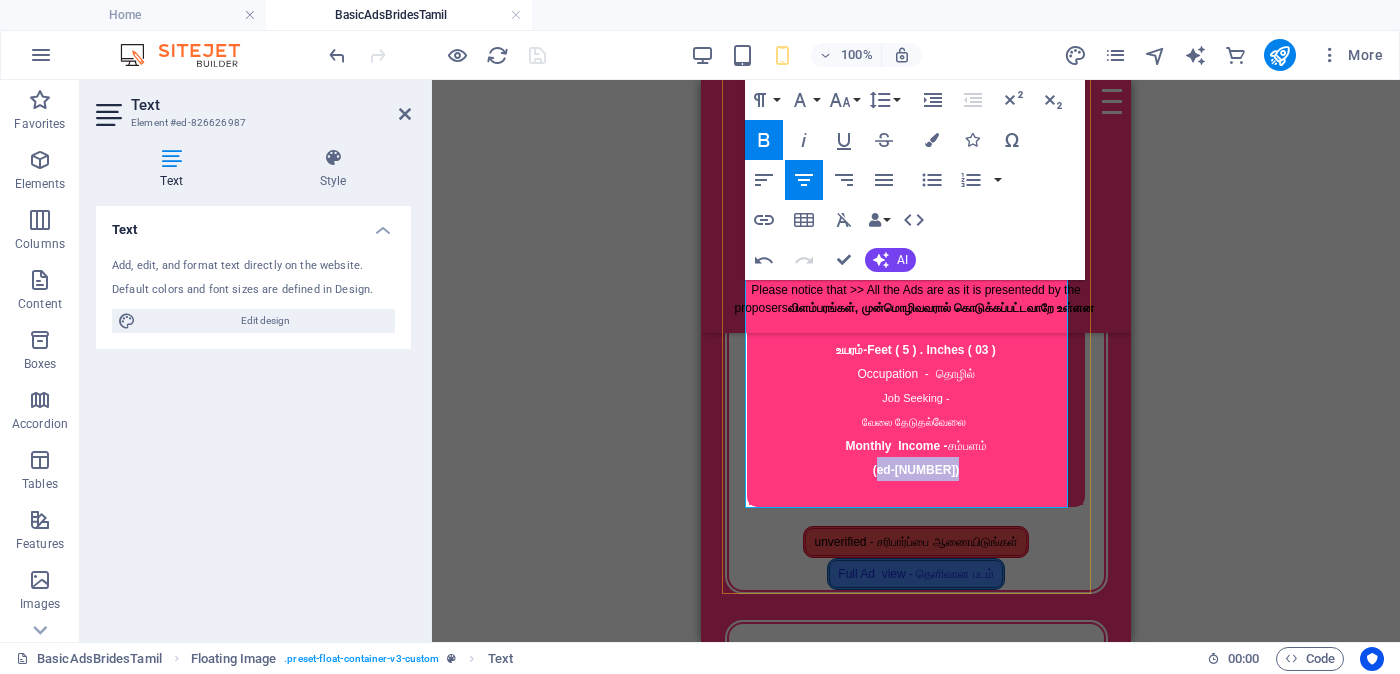 drag, startPoint x: 869, startPoint y: 476, endPoint x: 945, endPoint y: 476, distance: 76 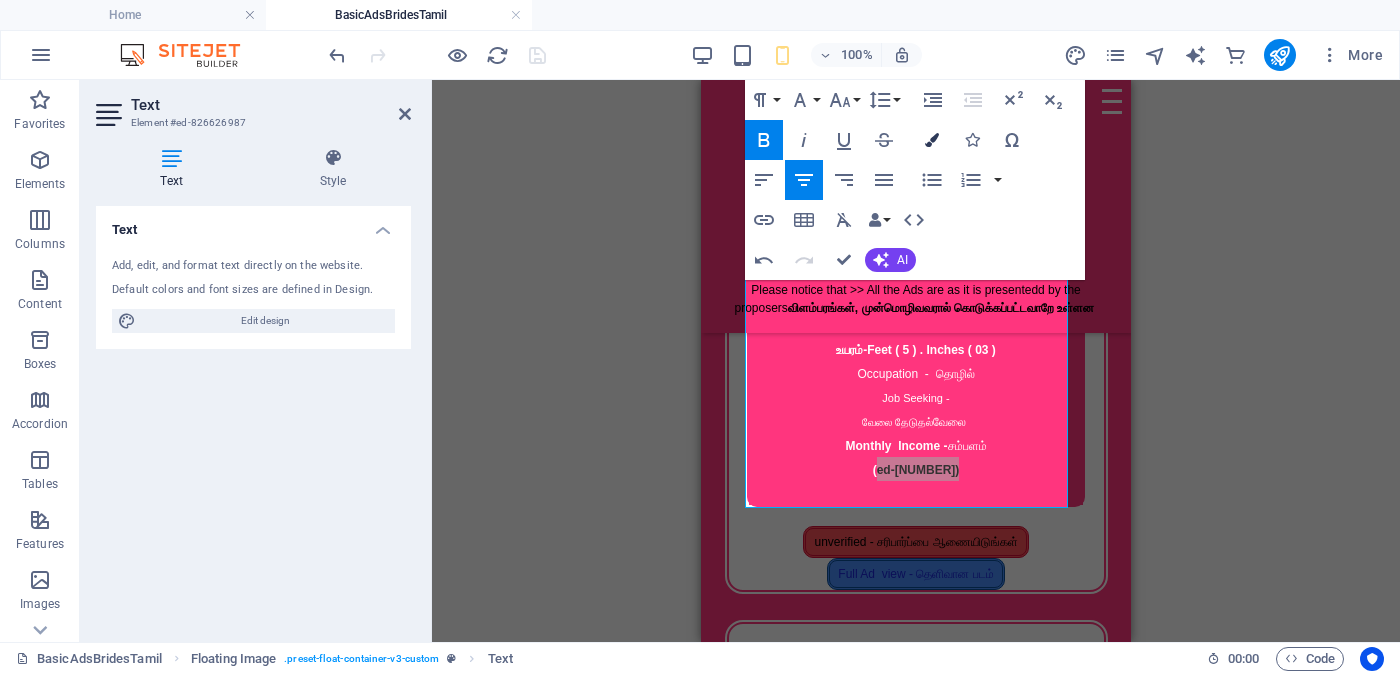 click at bounding box center [932, 140] 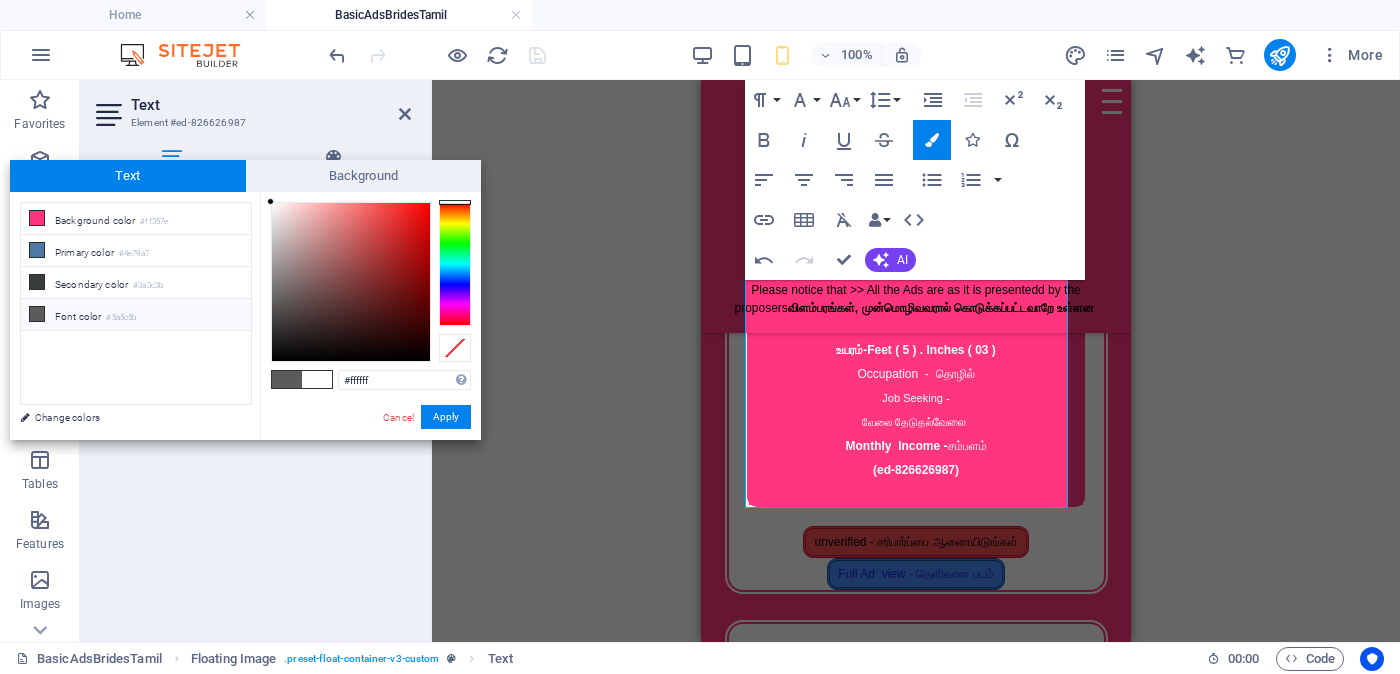 click on "#5a5c5b" at bounding box center [121, 318] 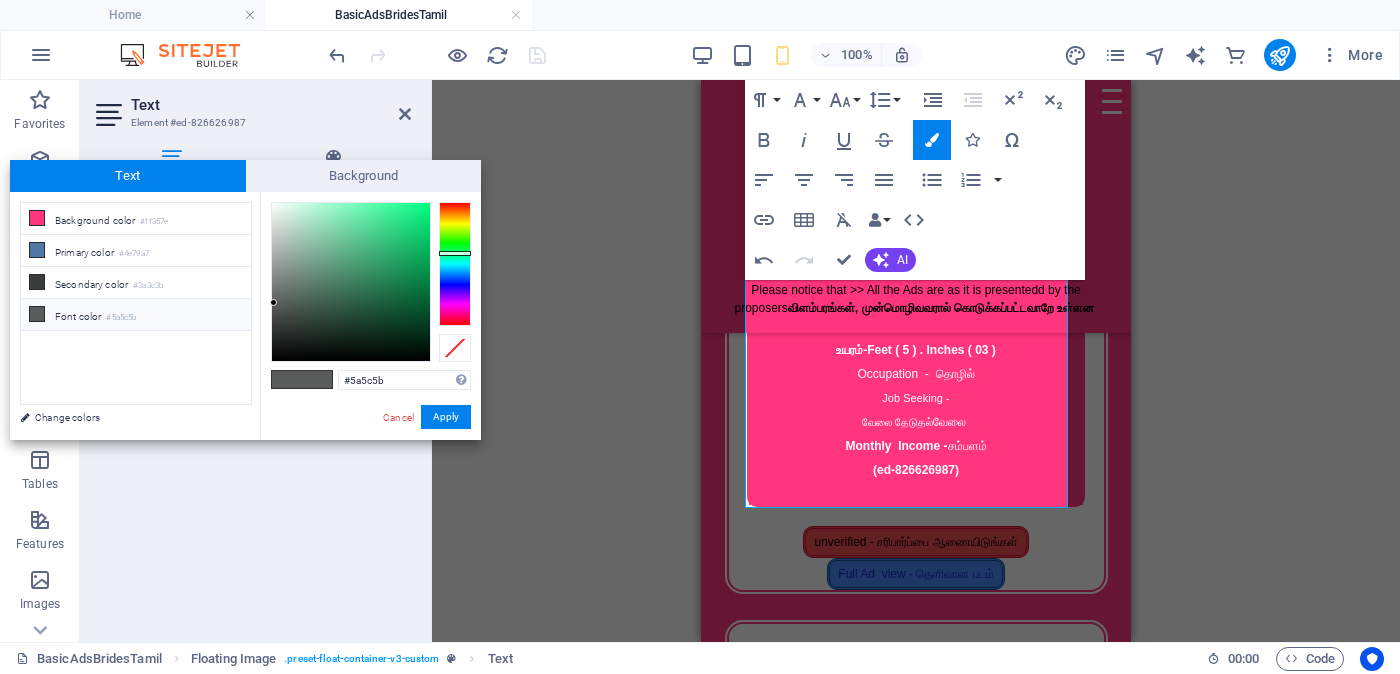 type on "#080909" 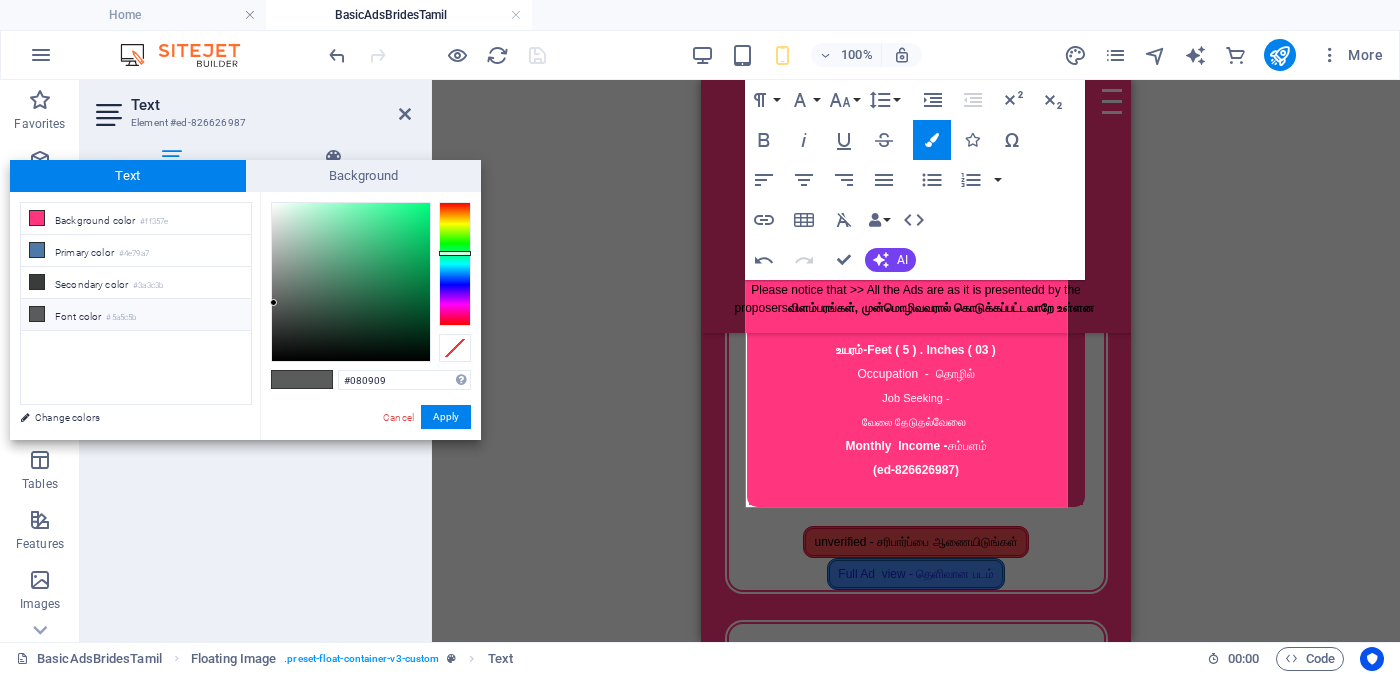 click at bounding box center [351, 282] 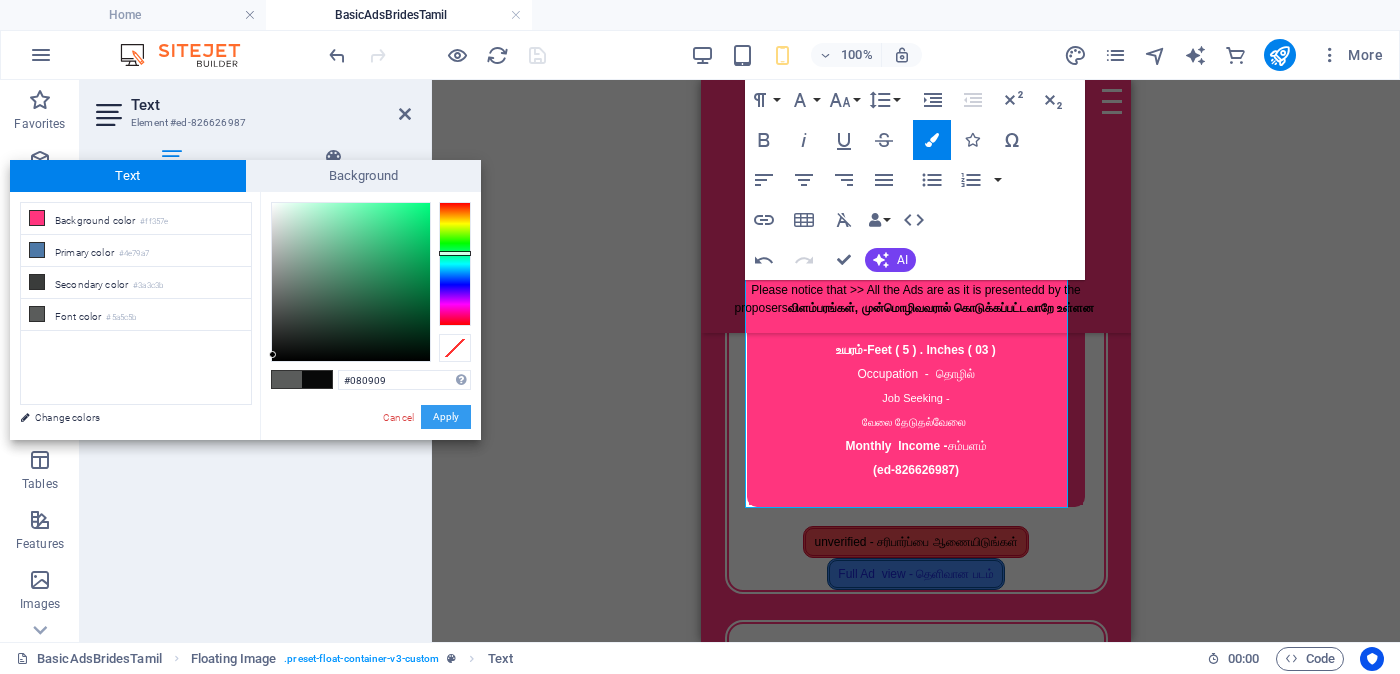 click on "Apply" at bounding box center [446, 417] 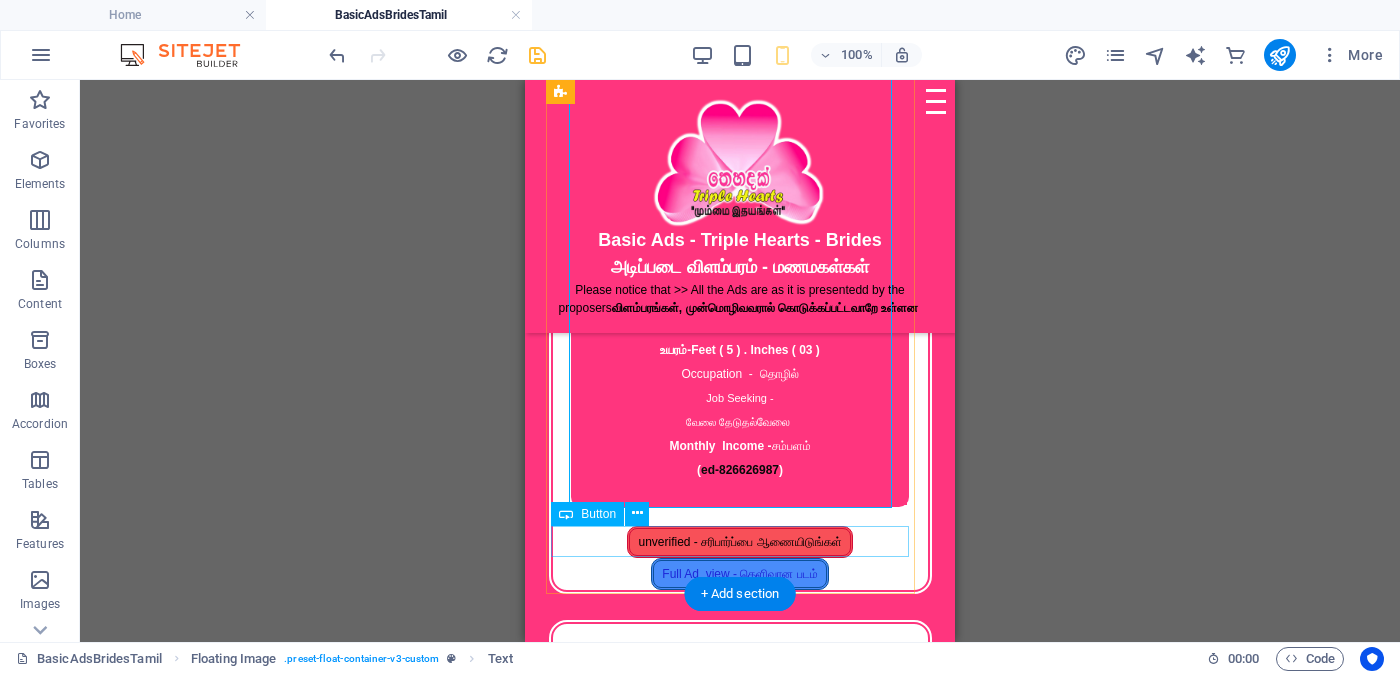 click on "unverified - சரிபார்ப்பை ஆணையிடுங்கள்" at bounding box center (740, 542) 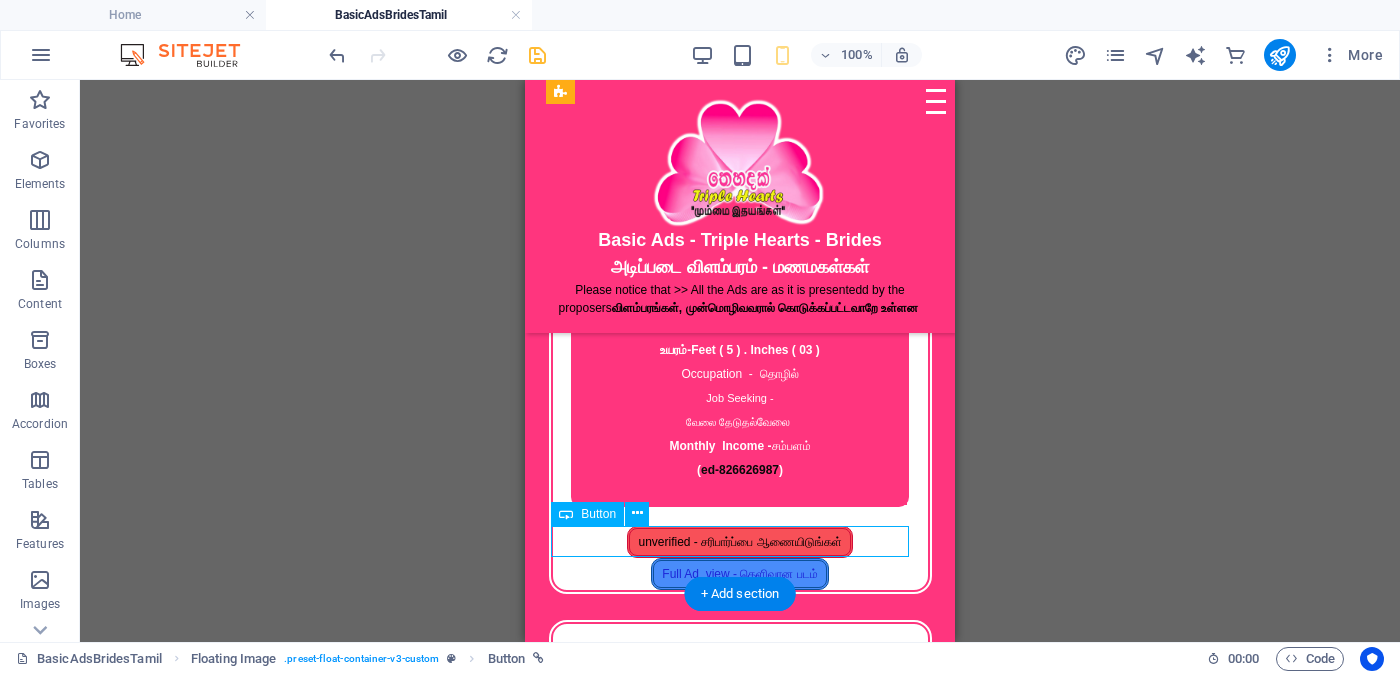 click on "unverified - சரிபார்ப்பை ஆணையிடுங்கள்" at bounding box center [740, 542] 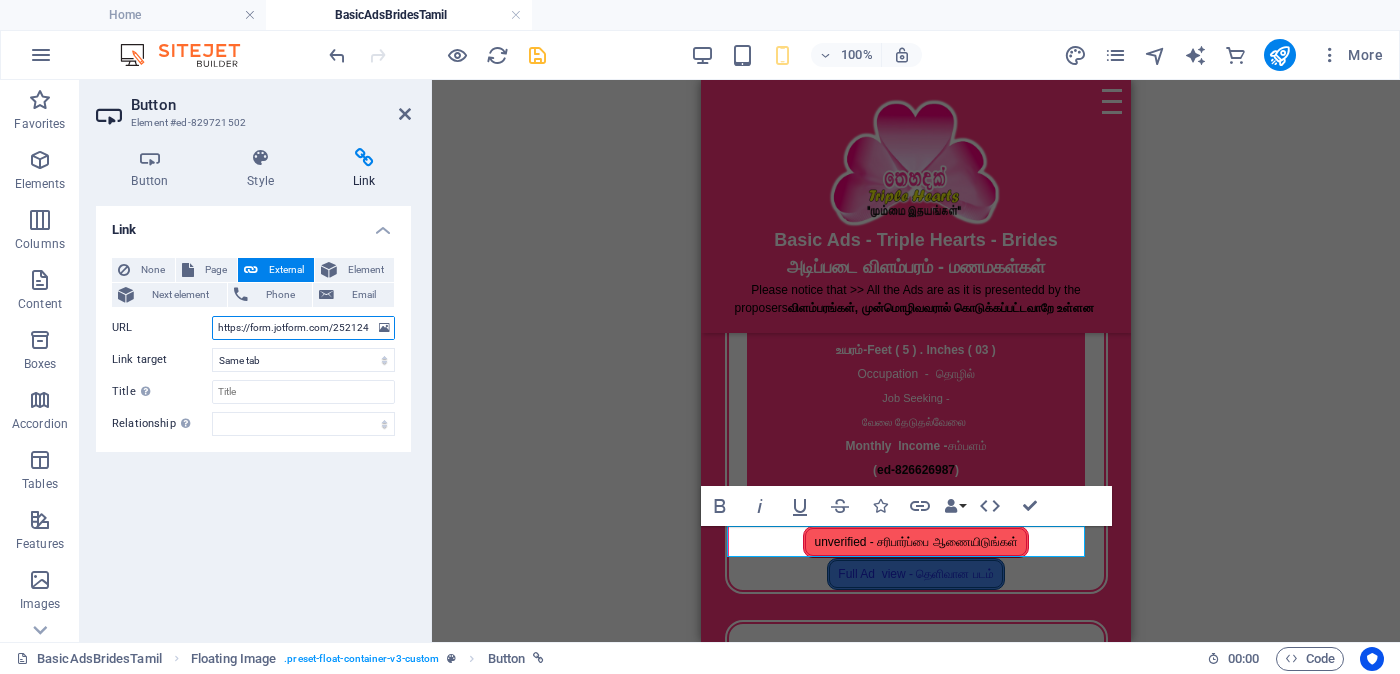 click on "https://form.jotform.com/252124928491056?proposalSelected="Proposal ID >> [NUMBER] Nickname [NAME] ([NAME]) [CITY] ([CITY]) Independent Free churches சுதந்திர இலவச திருச்சபைகள் வயது - Age - [AGE] Unmarried - திருமணமாகாத உயரம்-Feet ( [NUMBER] ) . Inches ( [NUMBER] ) Occupation - தொழில் Job Seeking - வேலை தேடுதல் வேலை Monthly Income - சம்பளம் "" at bounding box center (303, 328) 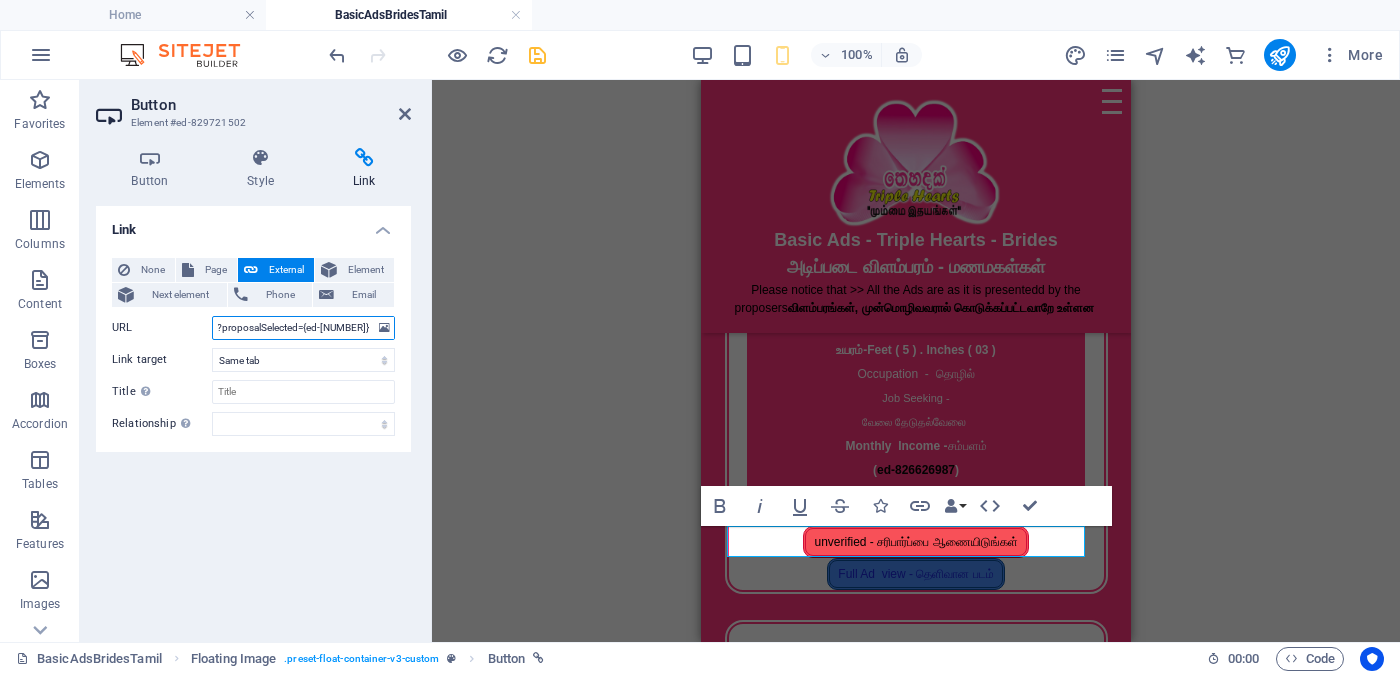 scroll, scrollTop: 0, scrollLeft: 214, axis: horizontal 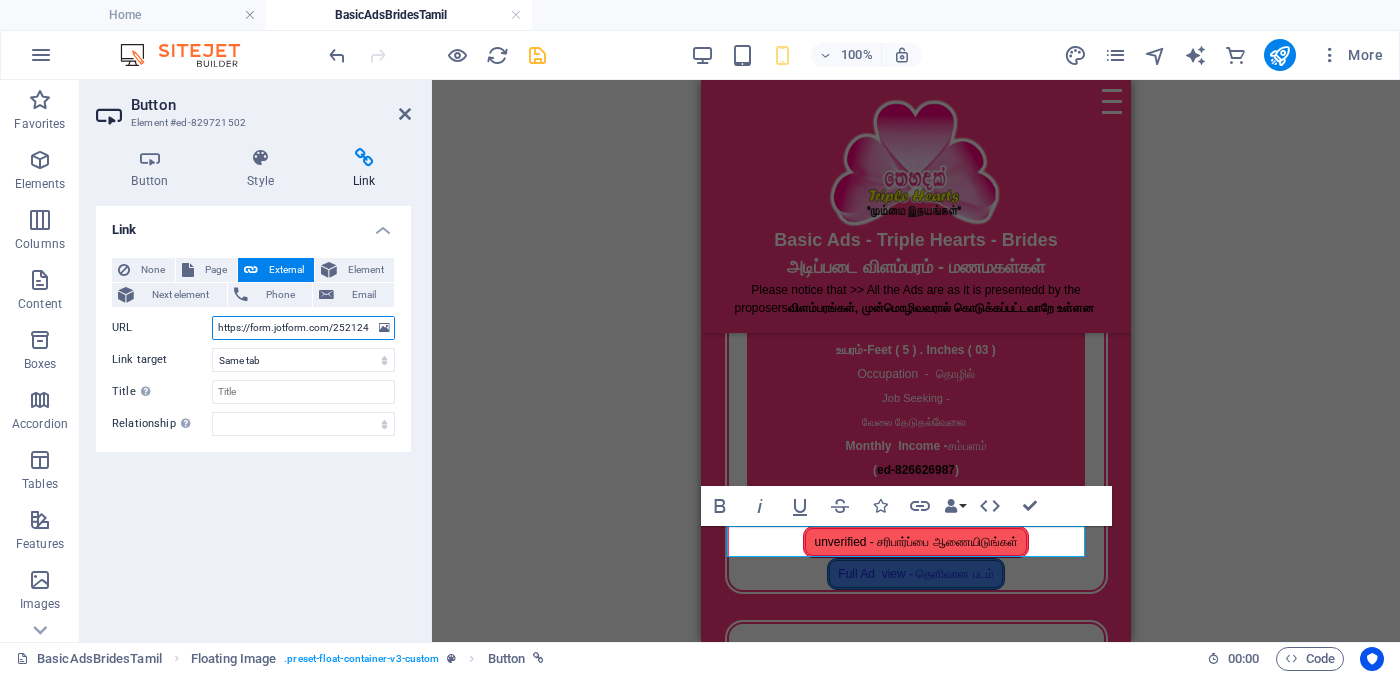 click on "https://form.jotform.com/252124928491056?proposalSelected={ed-[NUMBER]}" at bounding box center [303, 328] 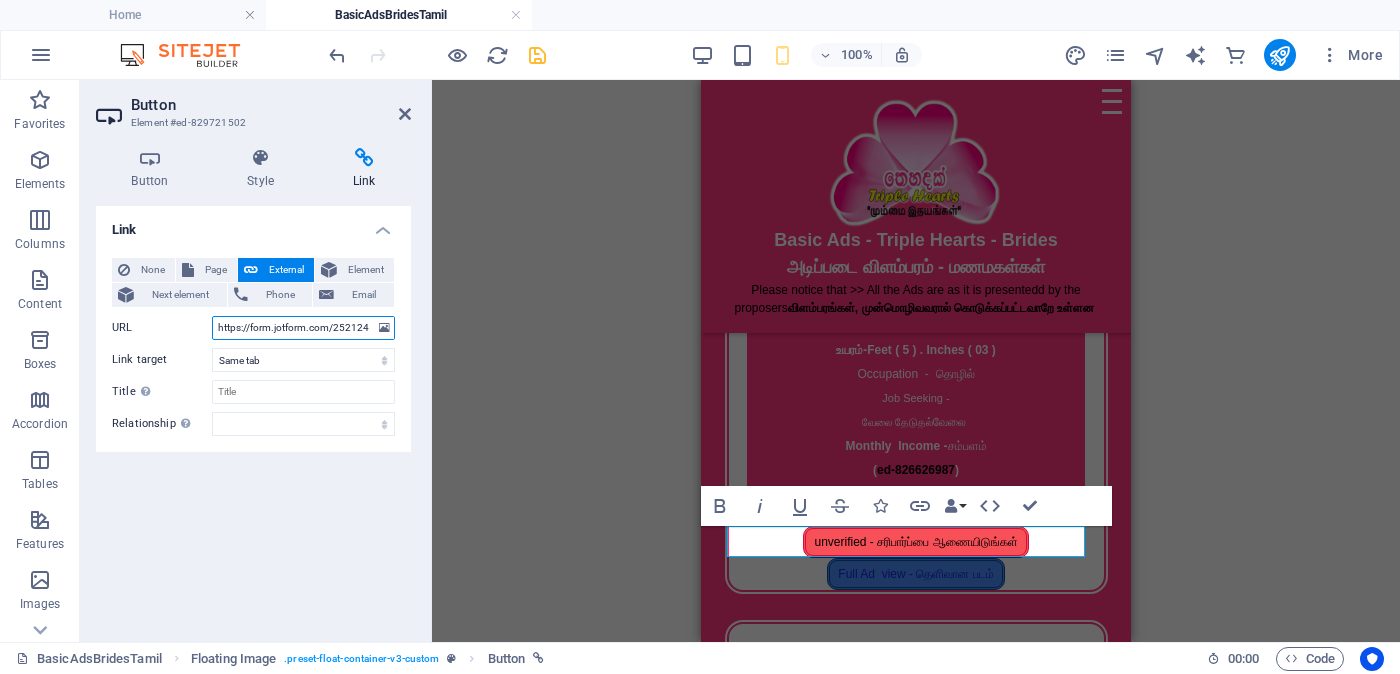 scroll, scrollTop: 0, scrollLeft: 214, axis: horizontal 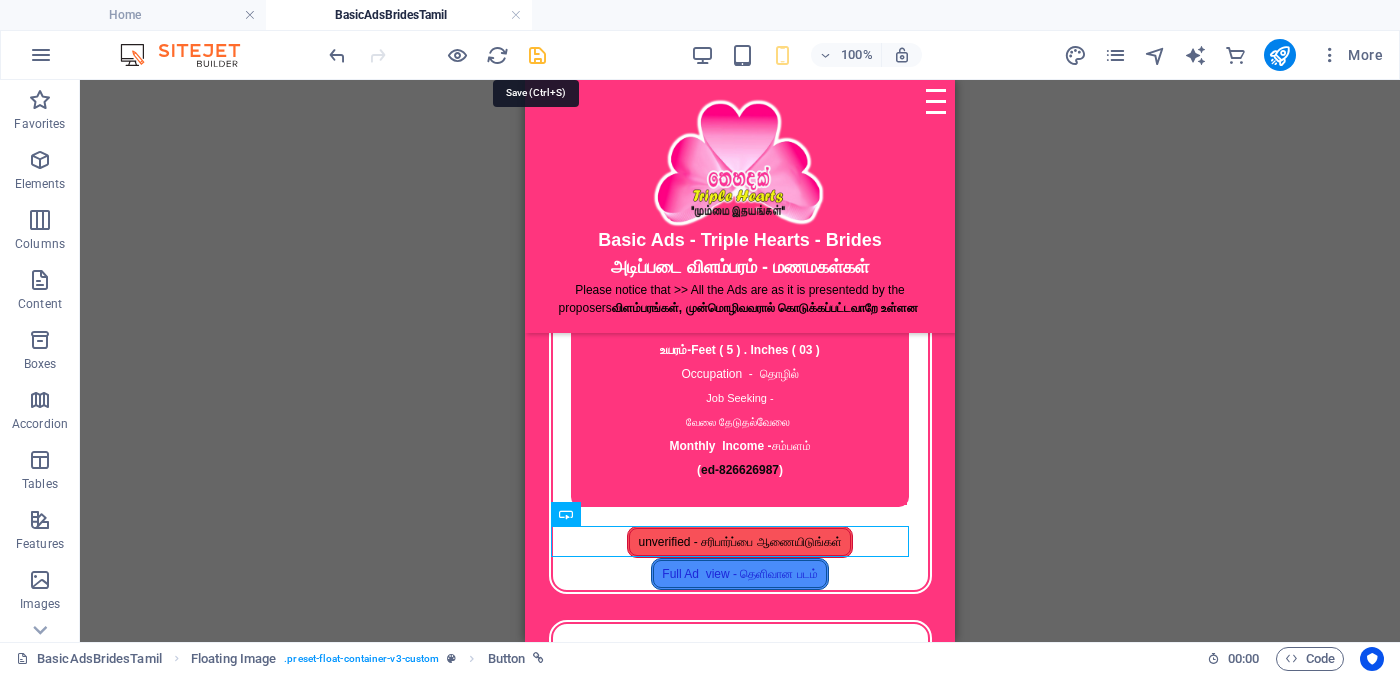 click at bounding box center (537, 55) 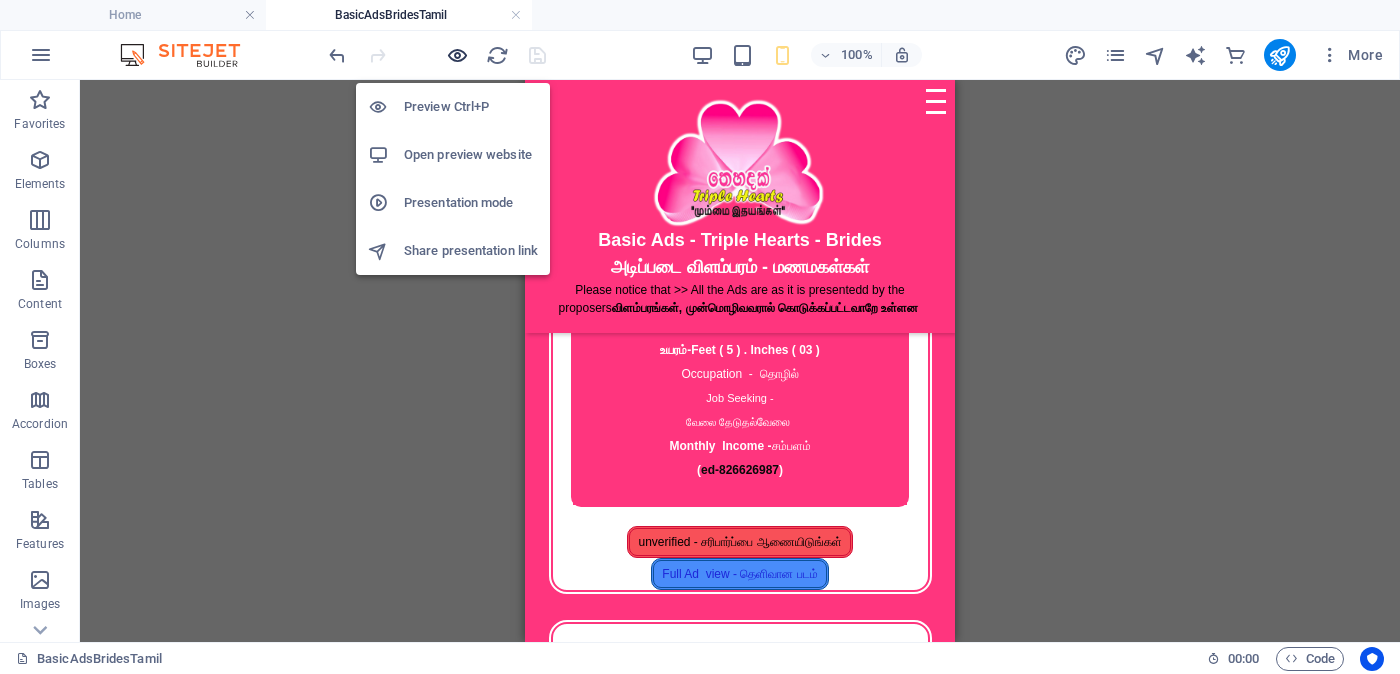 click at bounding box center [457, 55] 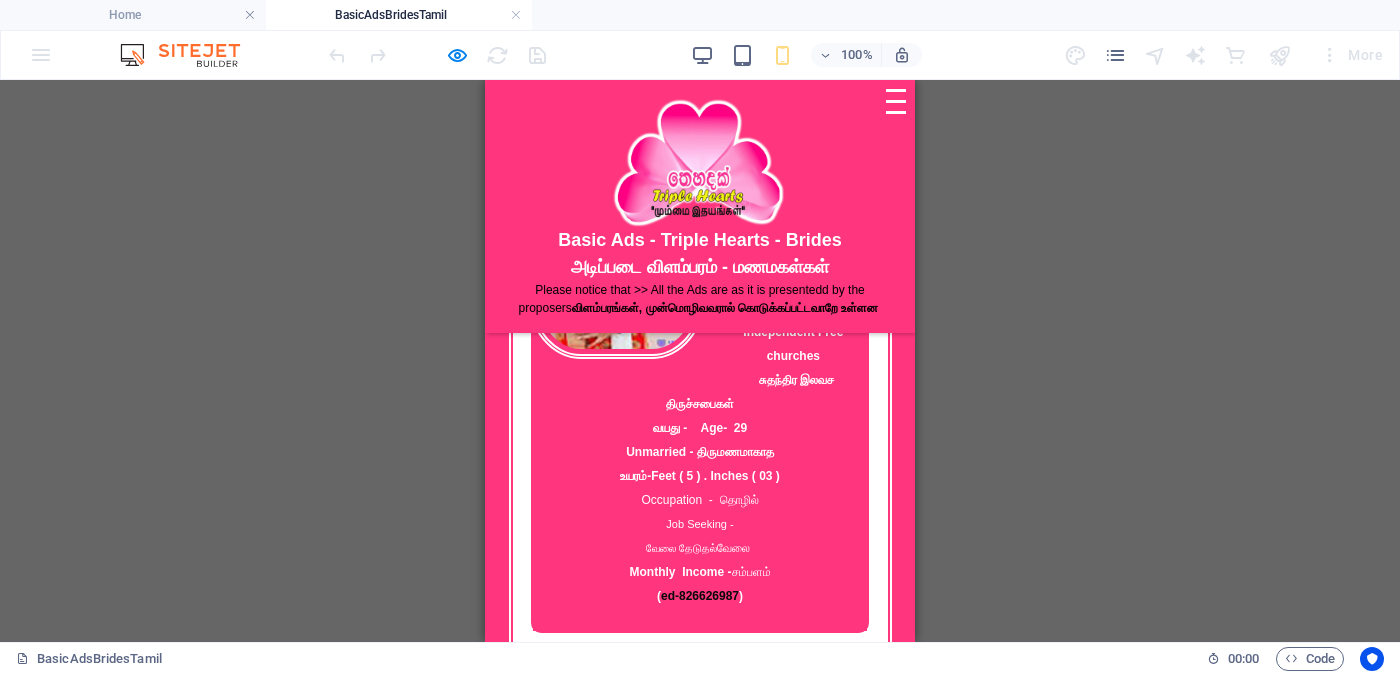 scroll, scrollTop: 499, scrollLeft: 0, axis: vertical 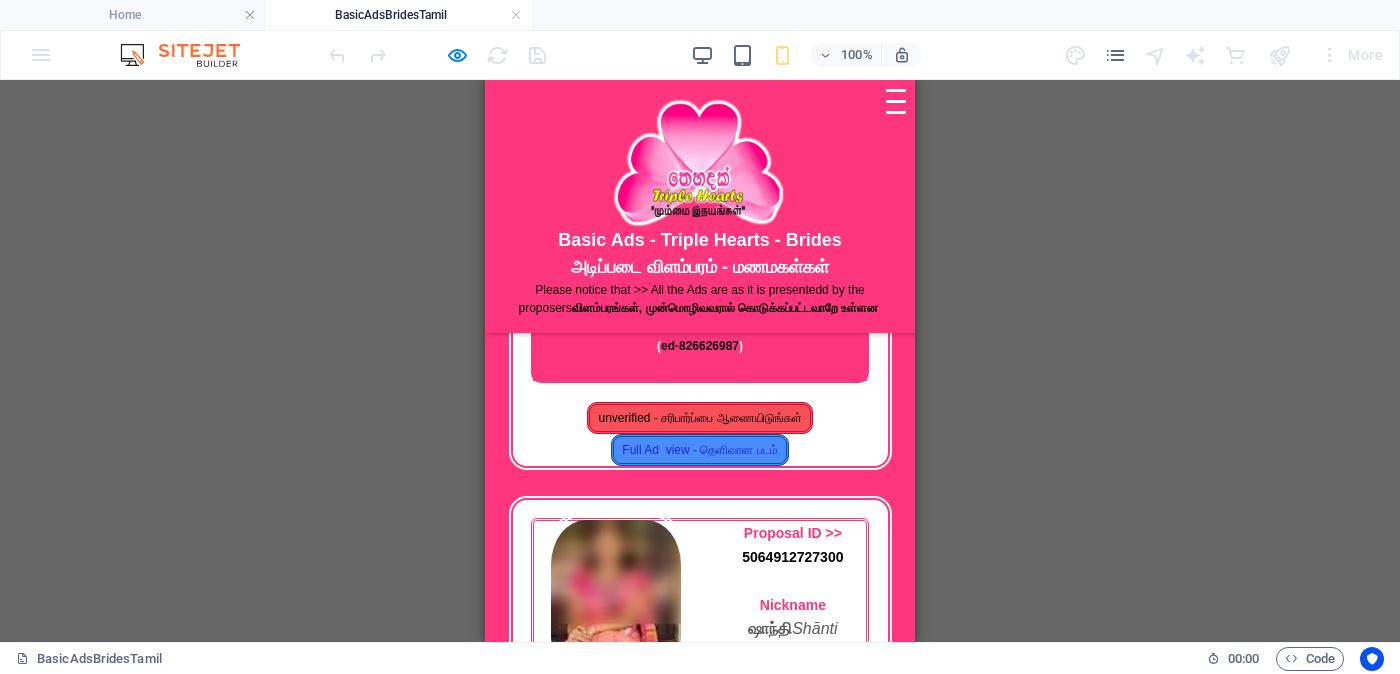 click on "unverified - சரிபார்ப்பை ஆணையிடுங்கள்" at bounding box center [699, 418] 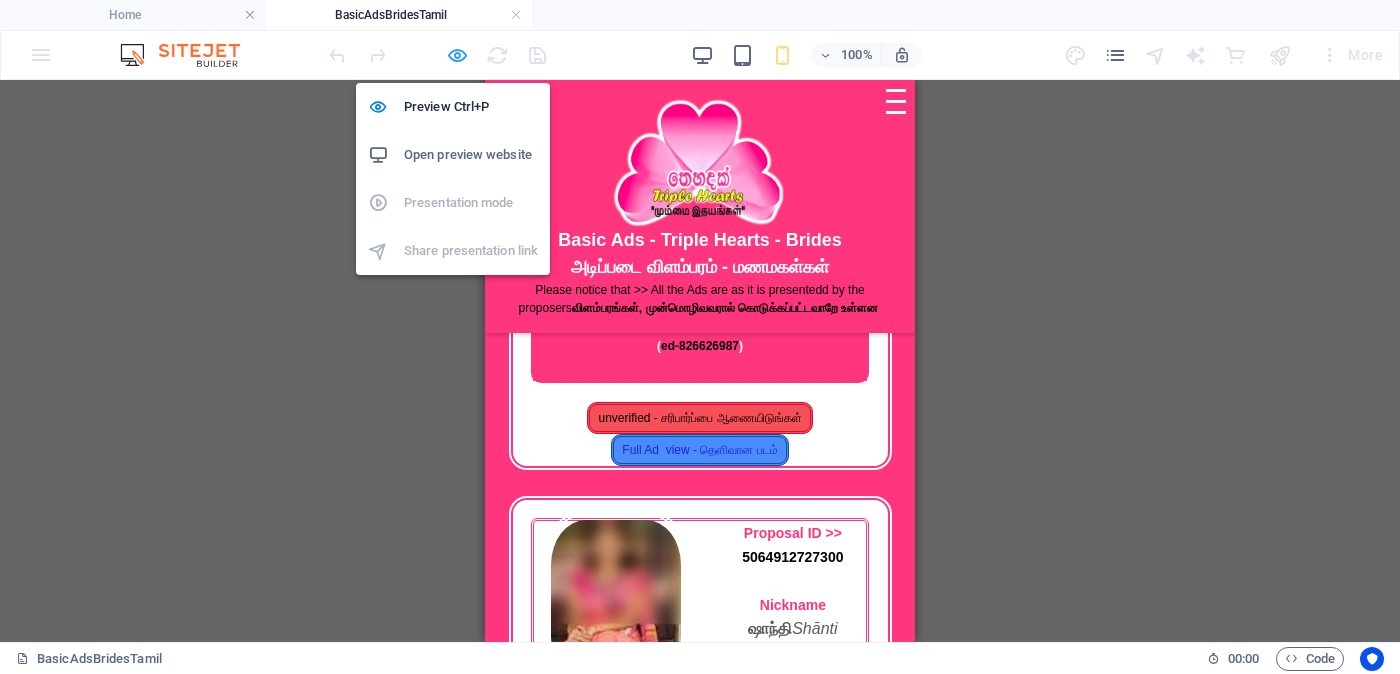 click at bounding box center [457, 55] 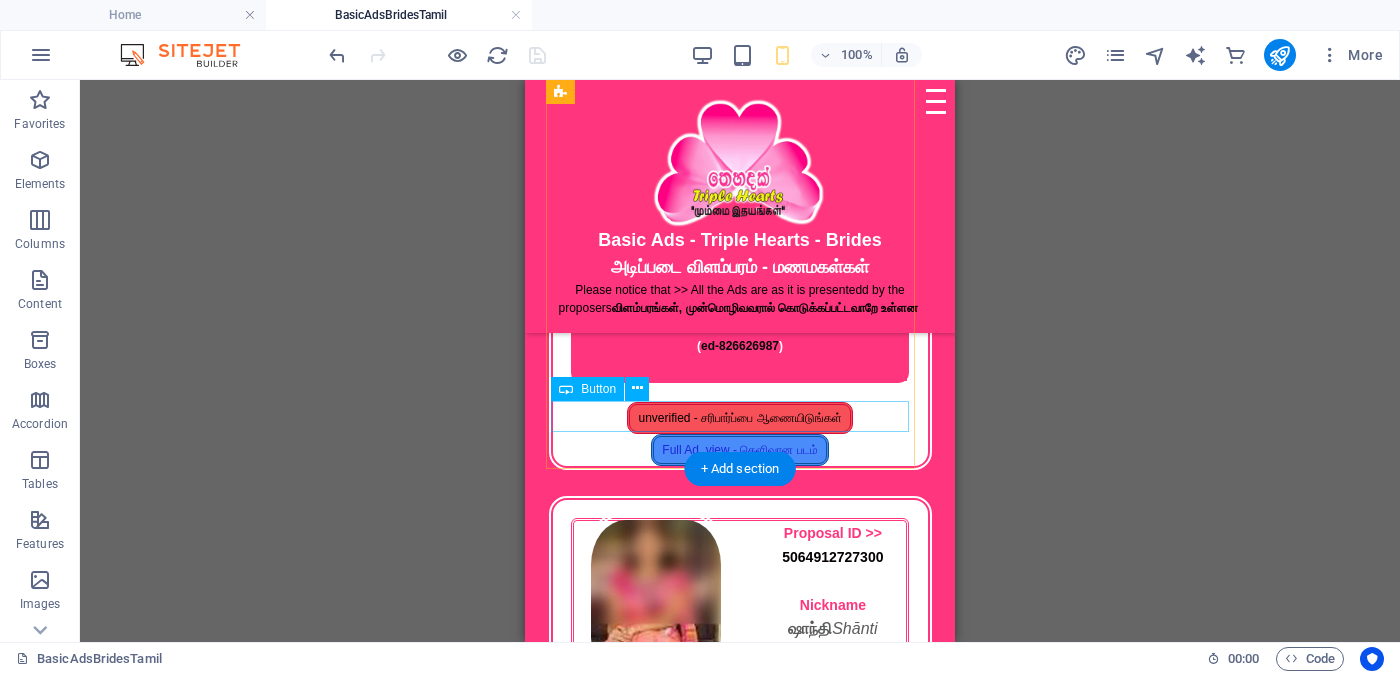 click on "unverified - சரிபார்ப்பை ஆணையிடுங்கள்" at bounding box center [740, 418] 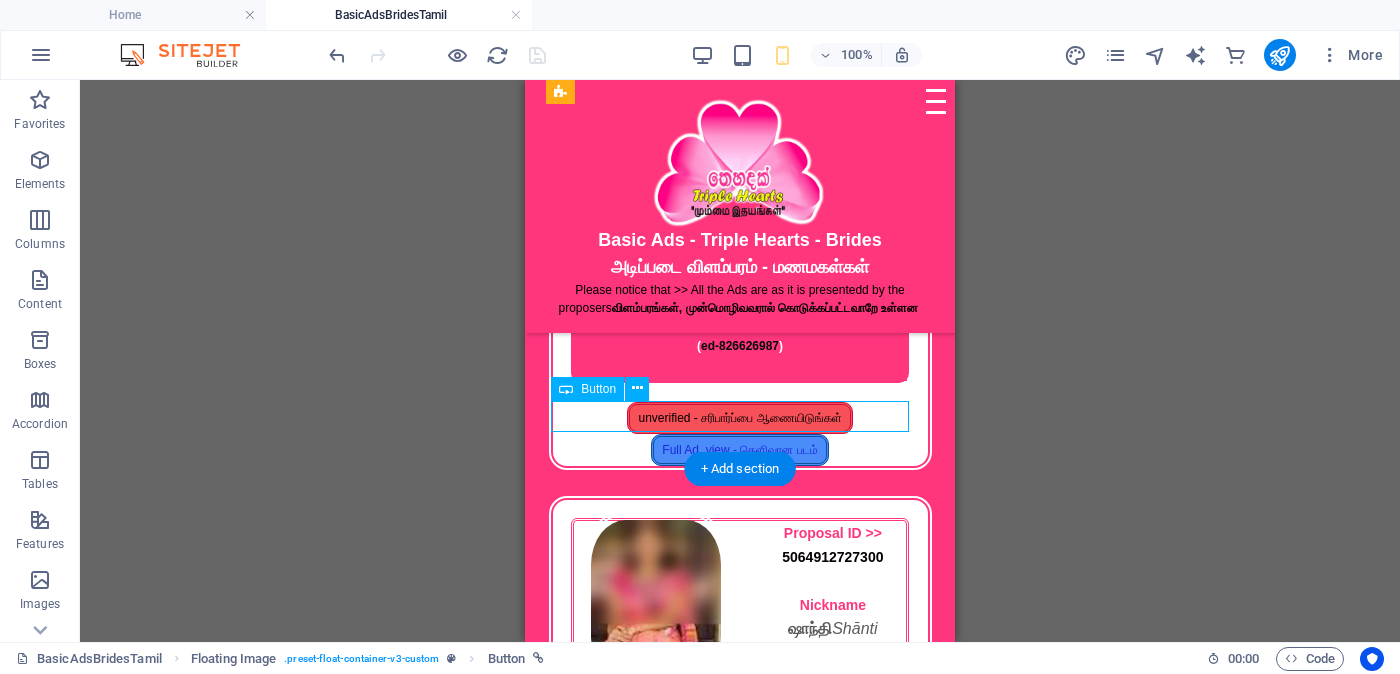 click on "unverified - சரிபார்ப்பை ஆணையிடுங்கள்" at bounding box center [740, 418] 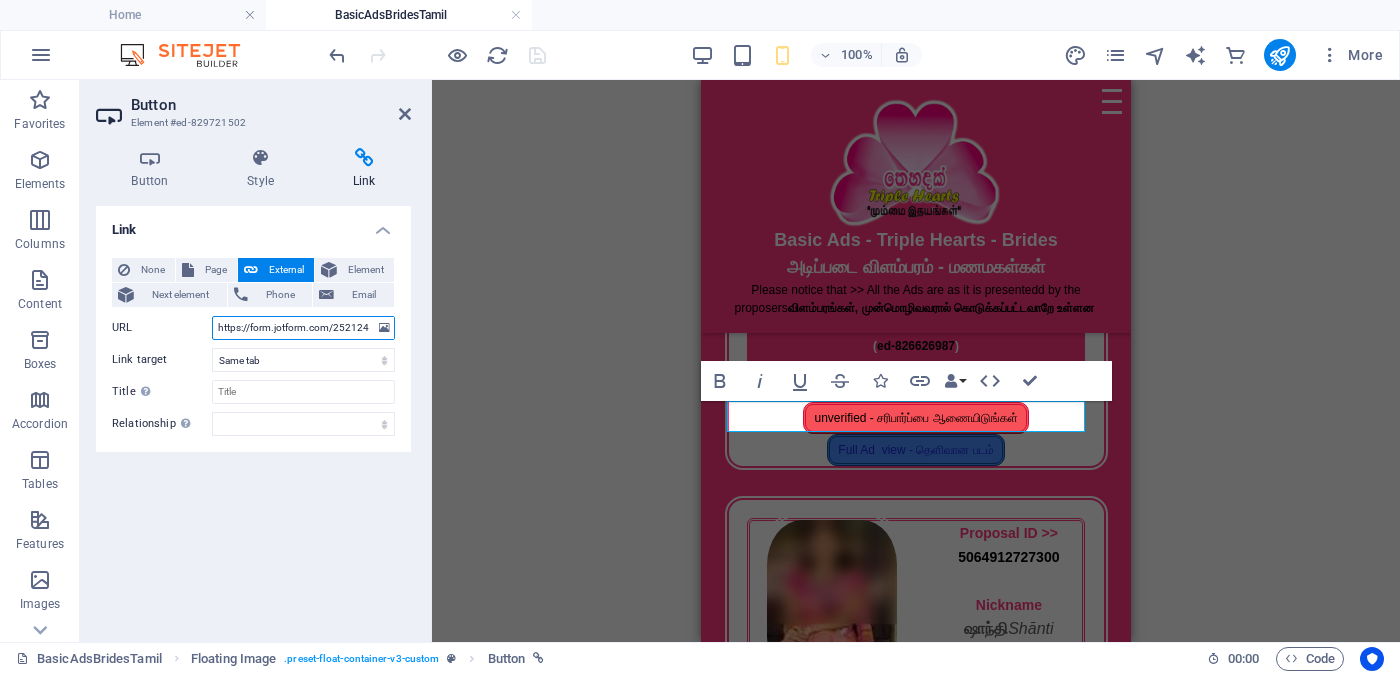 click on "https://form.jotform.com/252124928491056?proposalSelected={ed-[NUMBER]}" at bounding box center [303, 328] 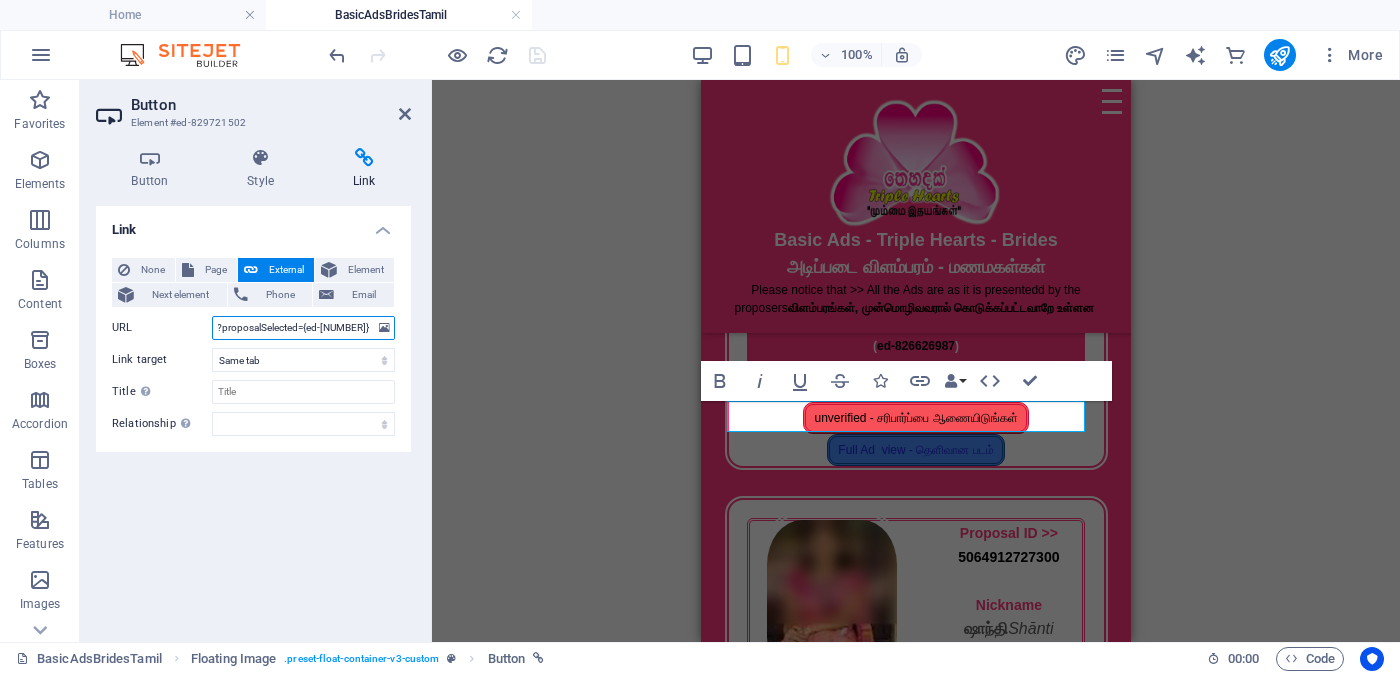 click on "https://form.jotform.com/252124928491056?proposalSelected={ed-[NUMBER]}" at bounding box center [303, 328] 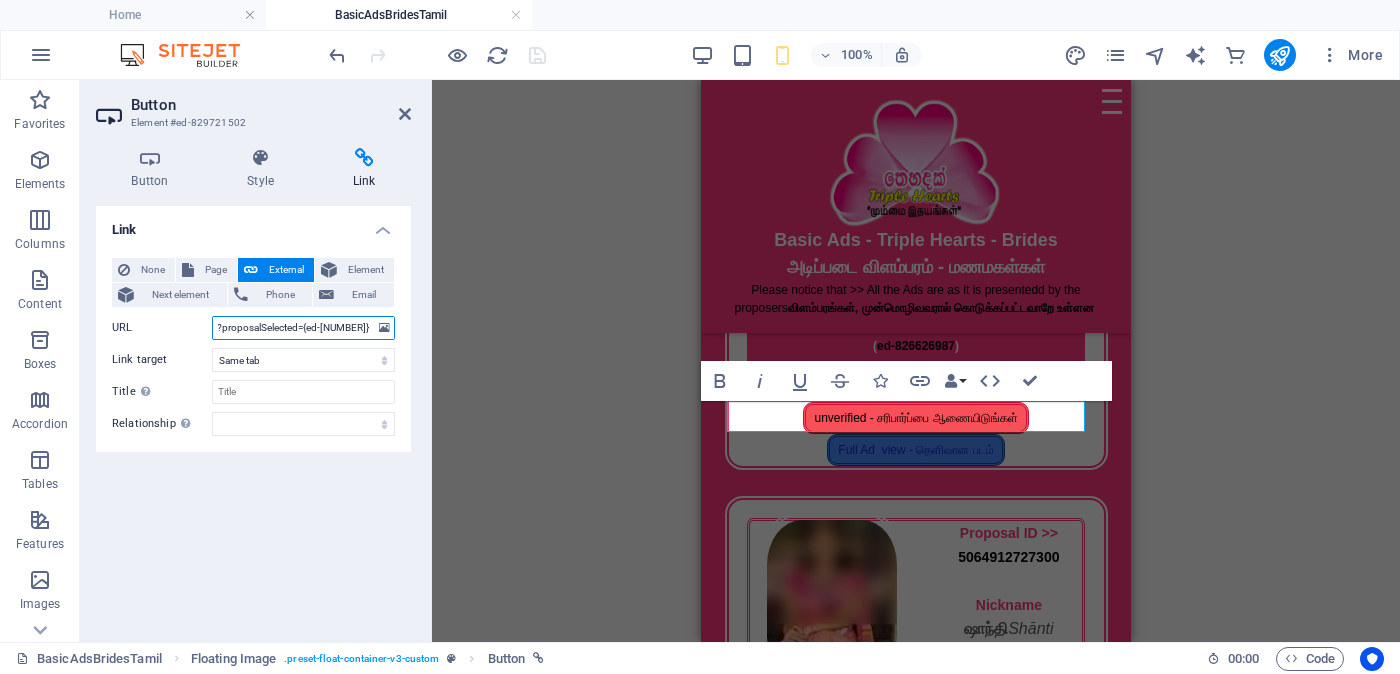 scroll, scrollTop: 0, scrollLeft: 0, axis: both 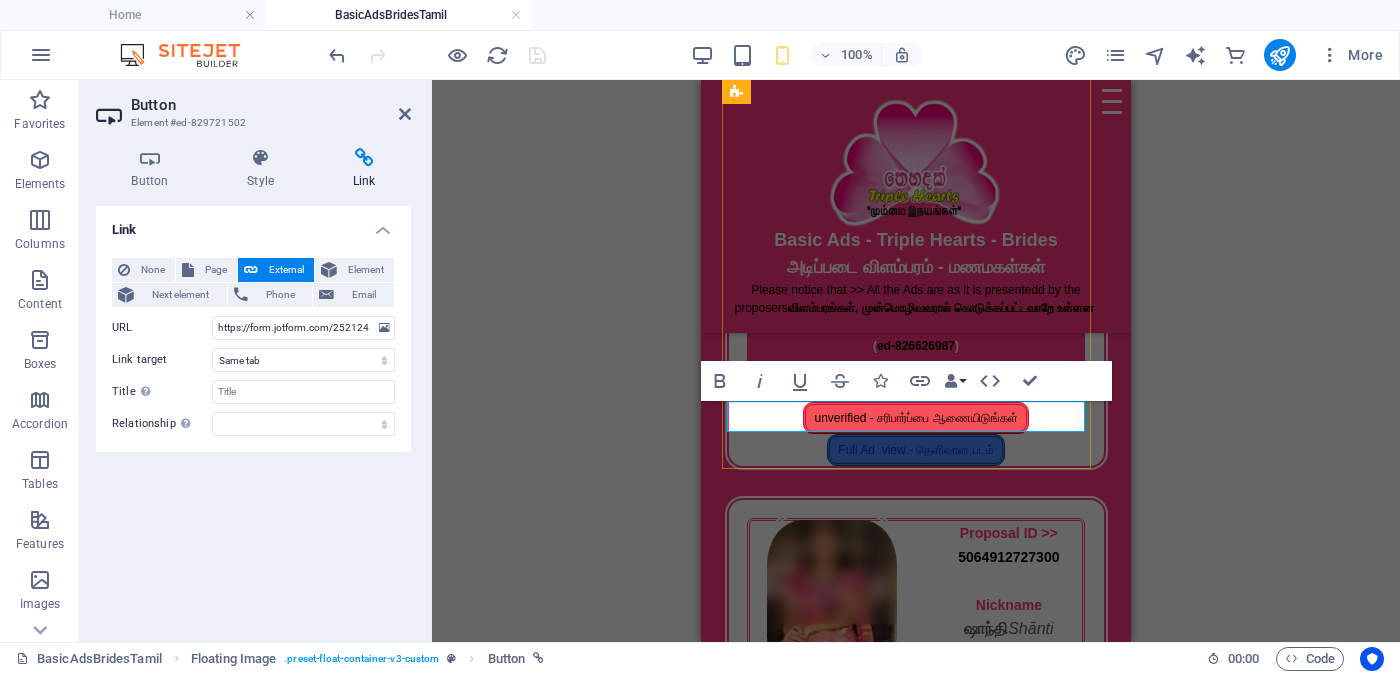 click on "unverified - சரிபார்ப்பை ஆணையிடுங்கள்" at bounding box center (915, 418) 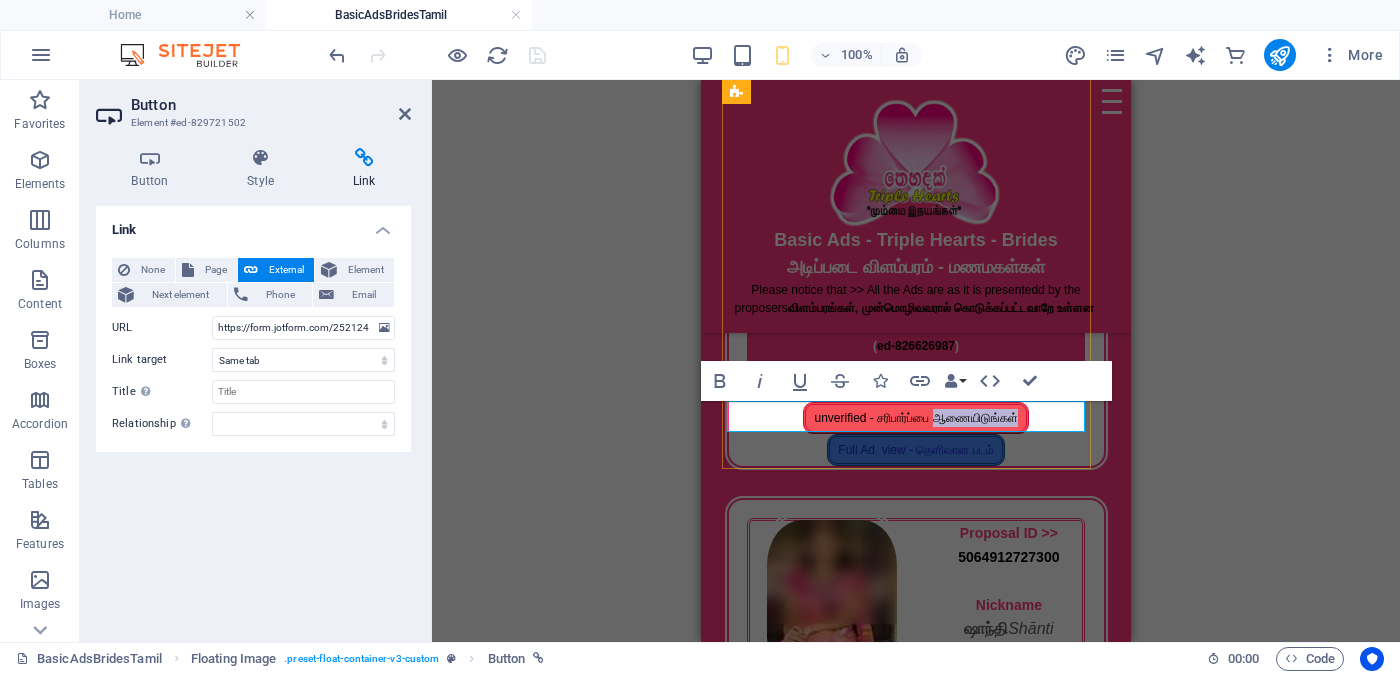 click on "unverified - சரிபார்ப்பை ஆணையிடுங்கள்" at bounding box center [915, 418] 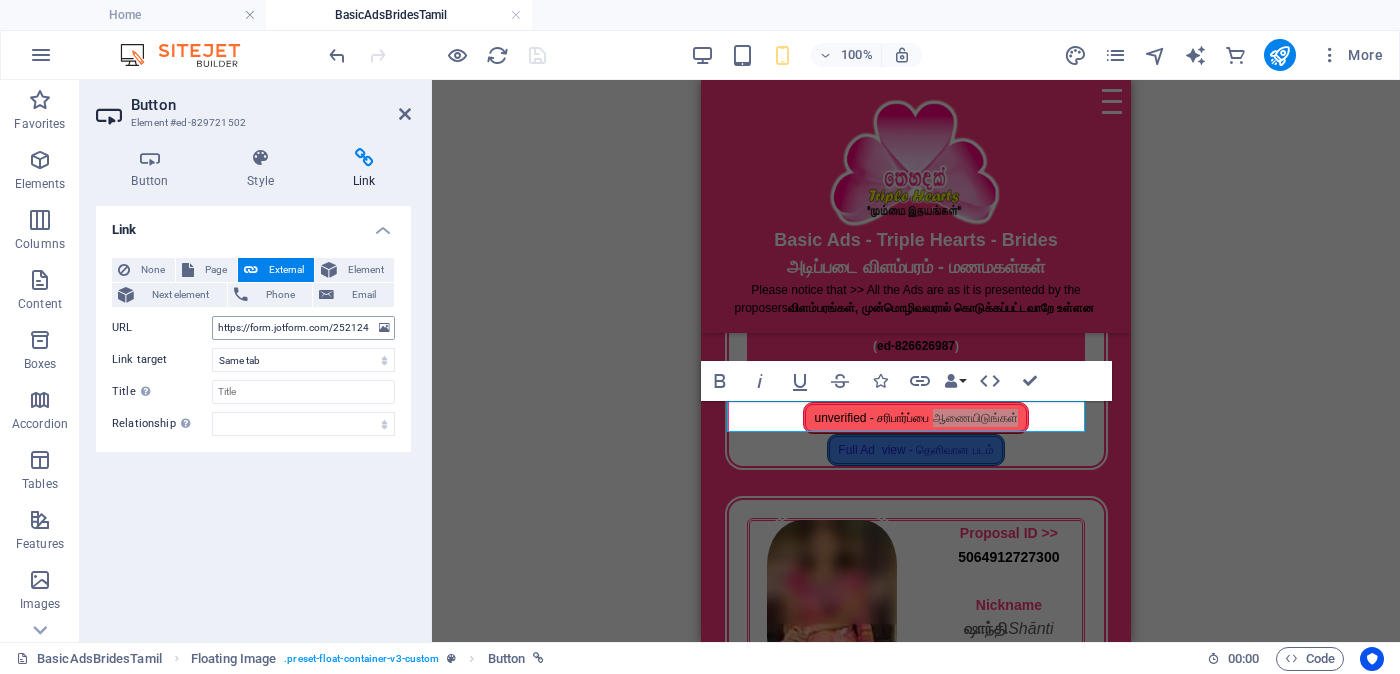 click on "https://form.jotform.com/252124928491056?proposalSelected={ed-[NUMBER]}" at bounding box center [303, 328] 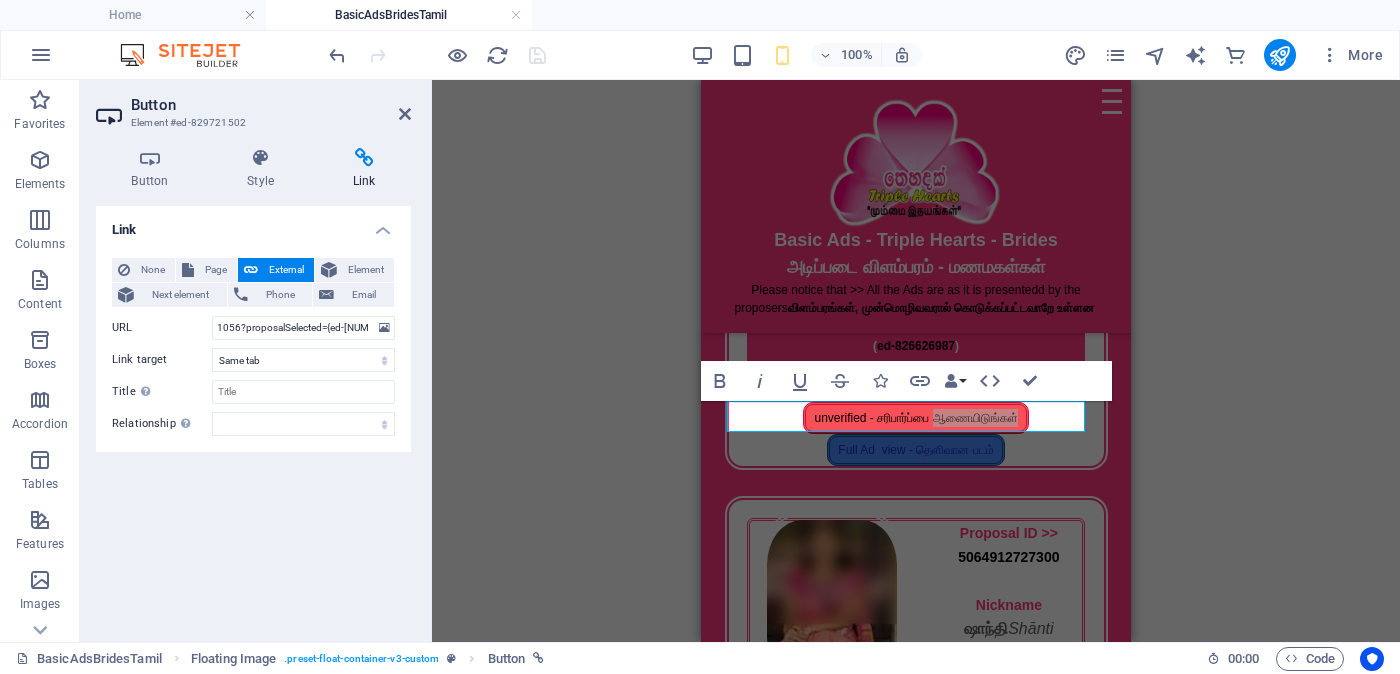 scroll, scrollTop: 0, scrollLeft: 188, axis: horizontal 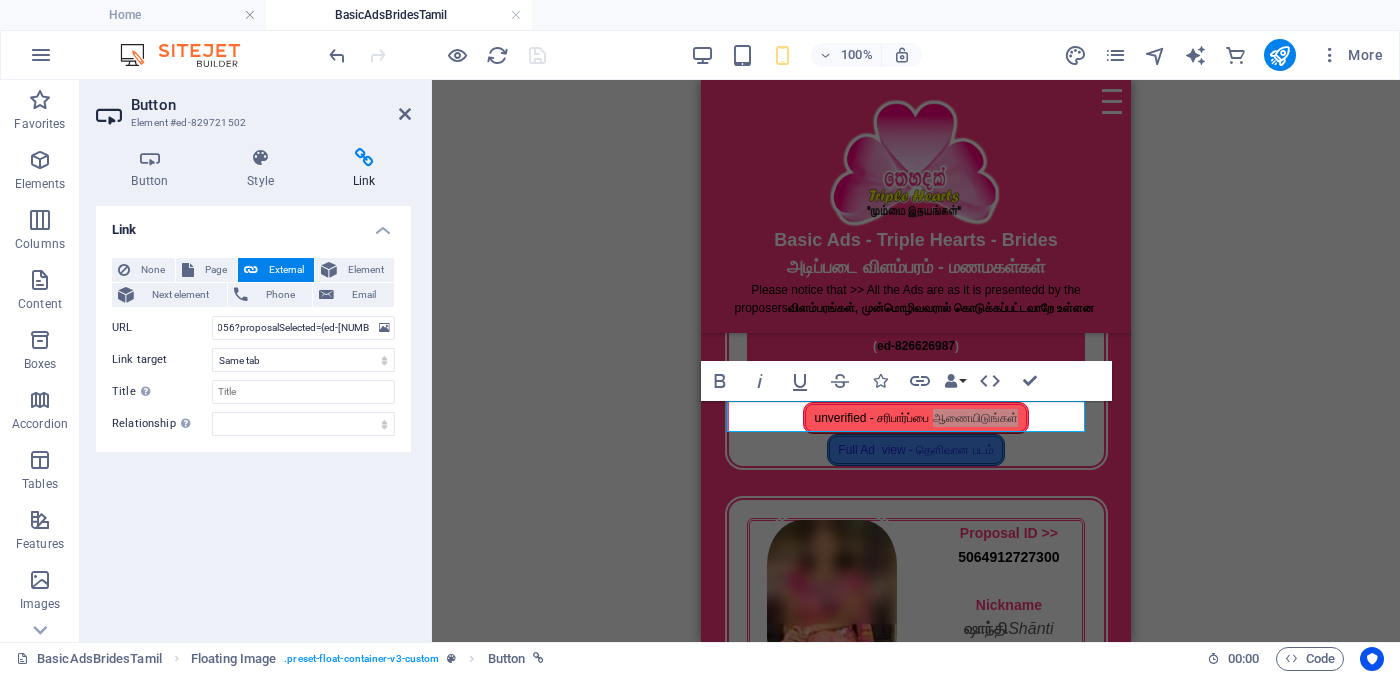 type on "https://form.jotform.com/252124928491056?proposalSelected={#ed-[NUMBER]}" 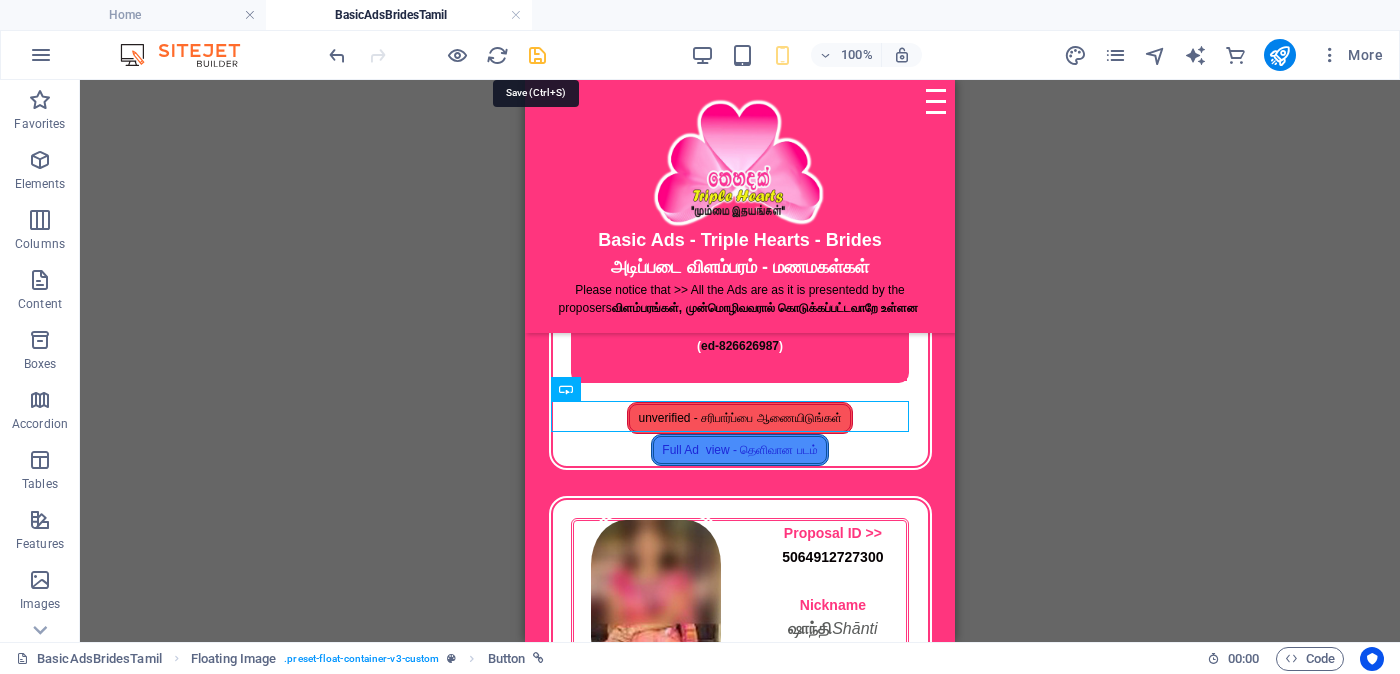 click at bounding box center (537, 55) 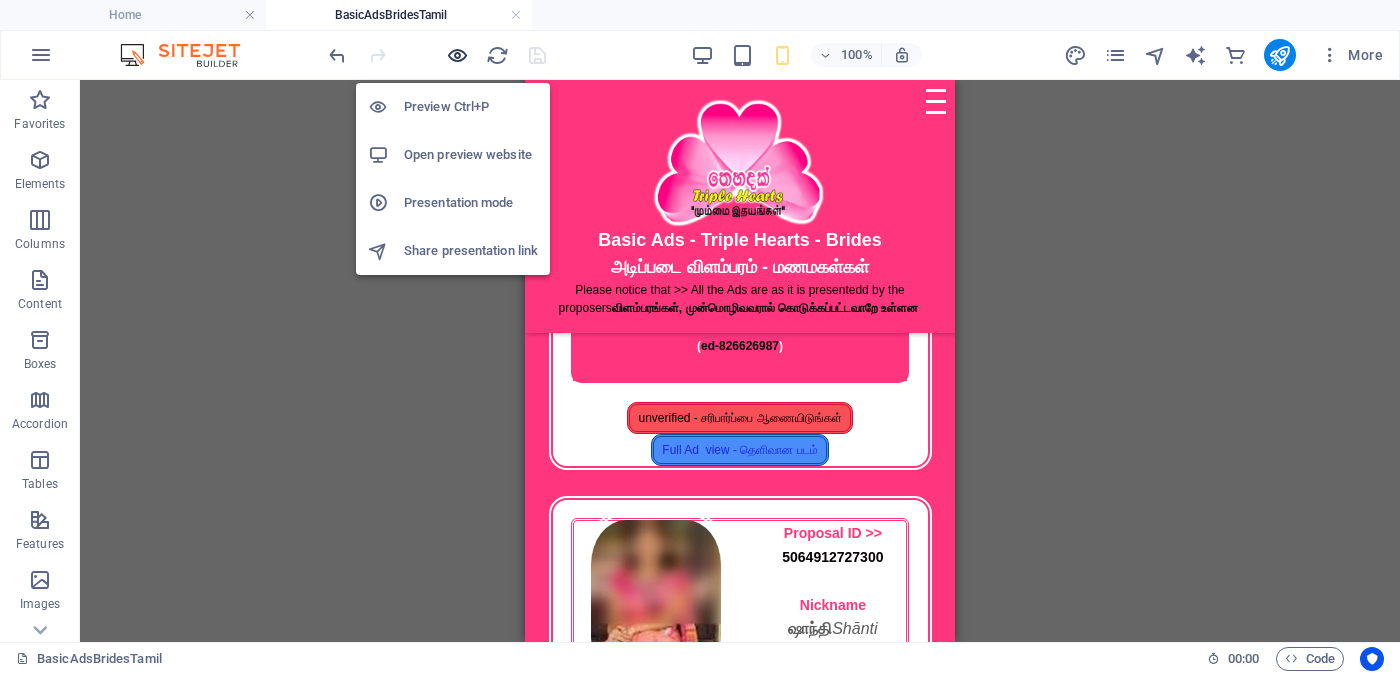 click at bounding box center [457, 55] 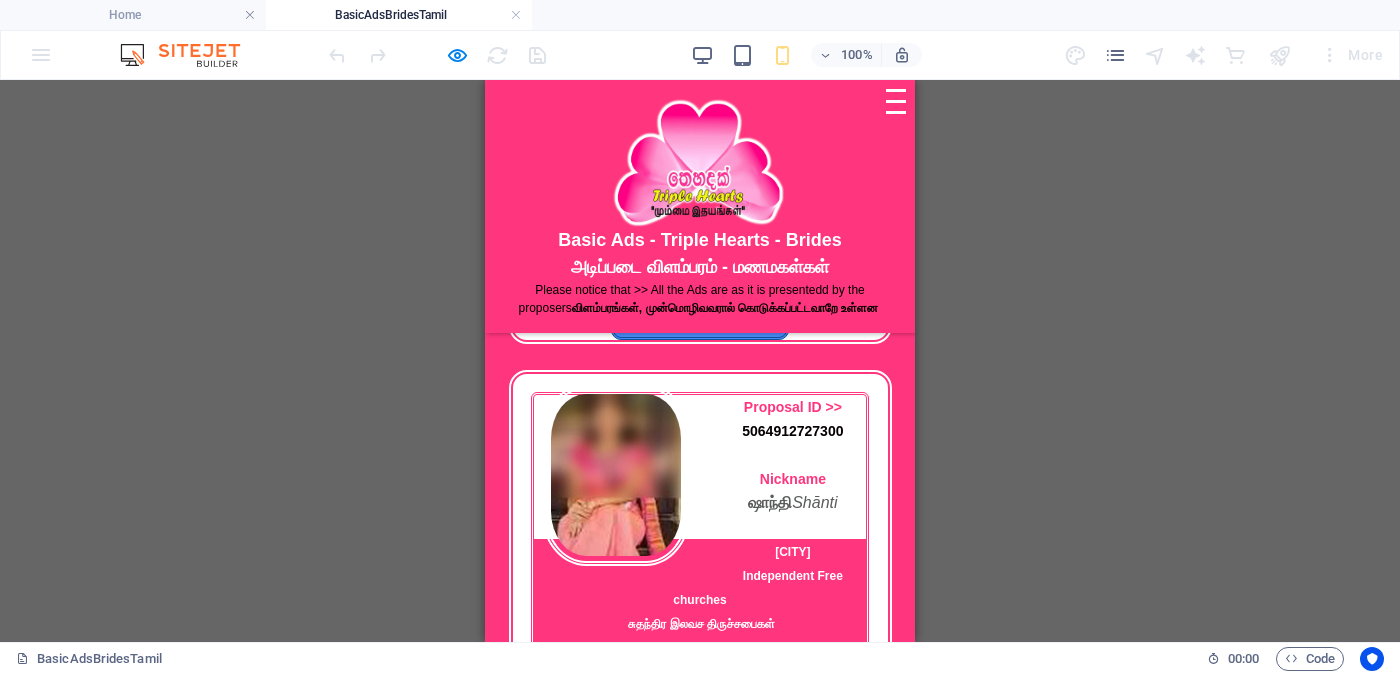 scroll, scrollTop: 499, scrollLeft: 0, axis: vertical 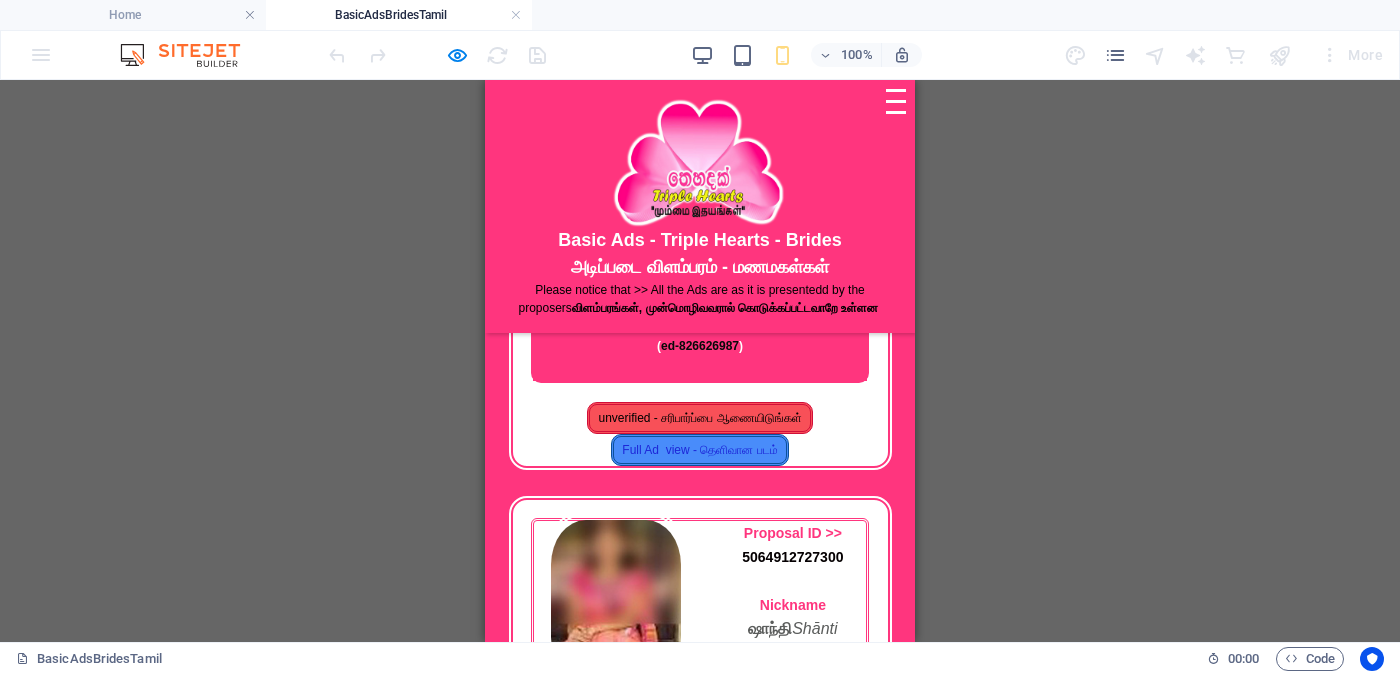 click on "unverified - சரிபார்ப்பை ஆணையிடுங்கள்" at bounding box center (699, 418) 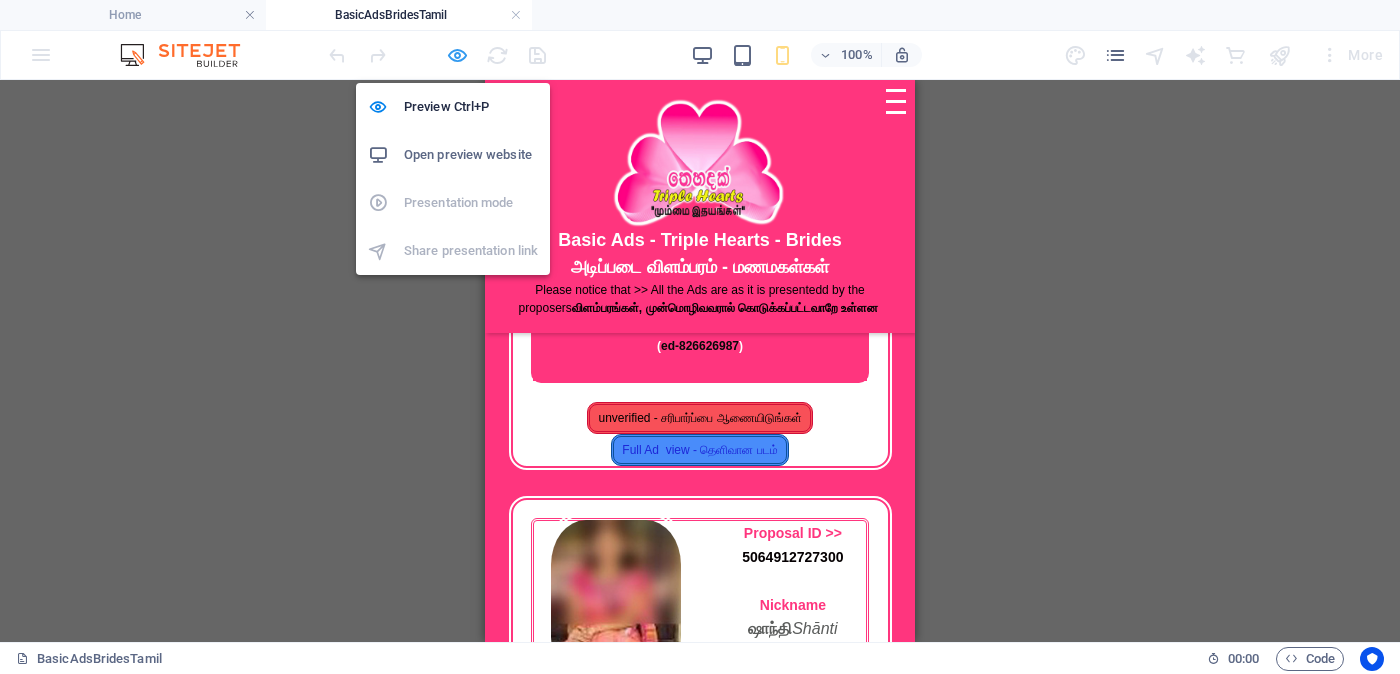 click at bounding box center [457, 55] 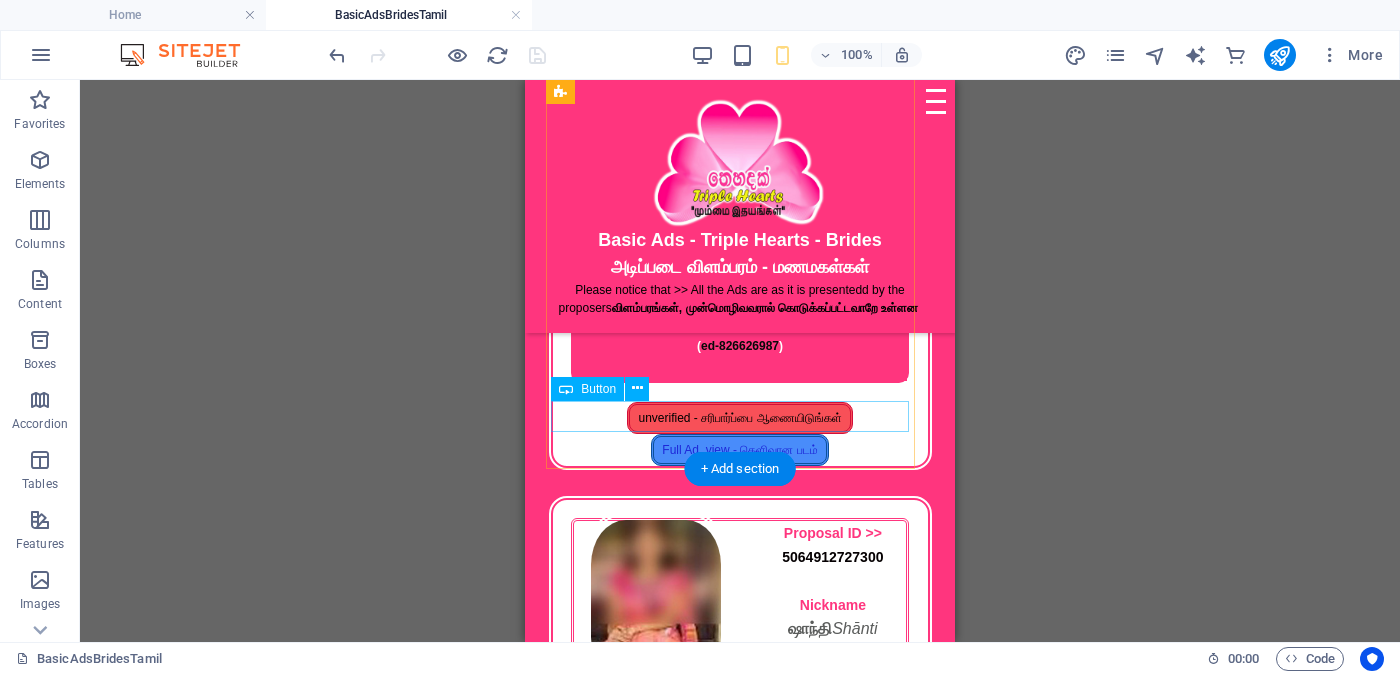 click on "unverified - சரிபார்ப்பை ஆணையிடுங்கள்" at bounding box center (740, 418) 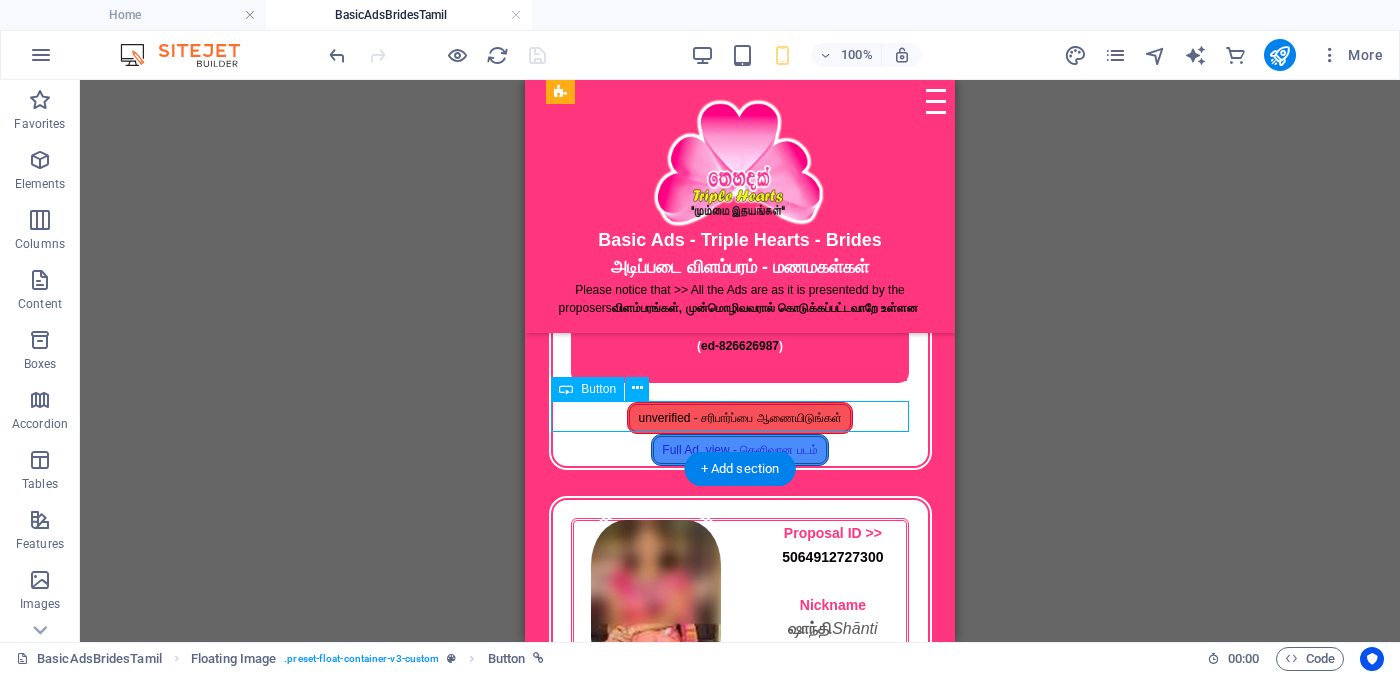click on "unverified - சரிபார்ப்பை ஆணையிடுங்கள்" at bounding box center (740, 418) 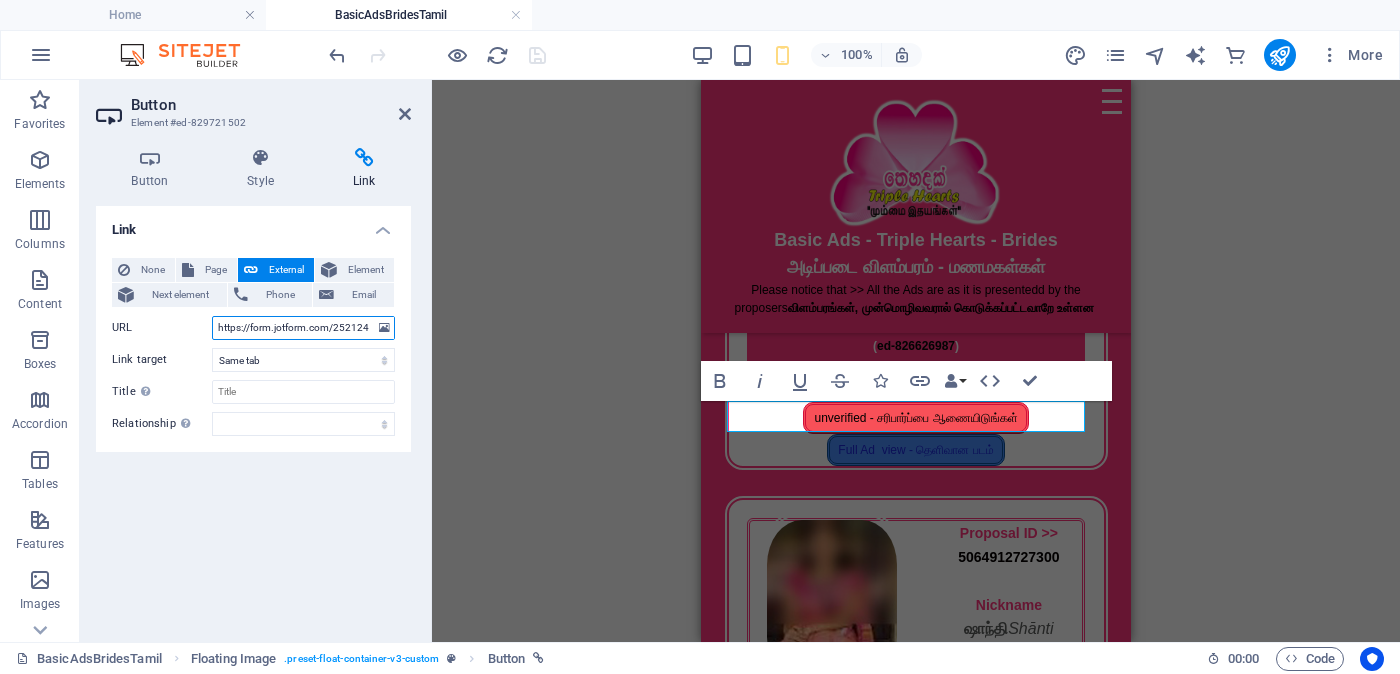 click on "https://form.jotform.com/252124928491056?proposalSelected={#ed-[NUMBER]}" at bounding box center [303, 328] 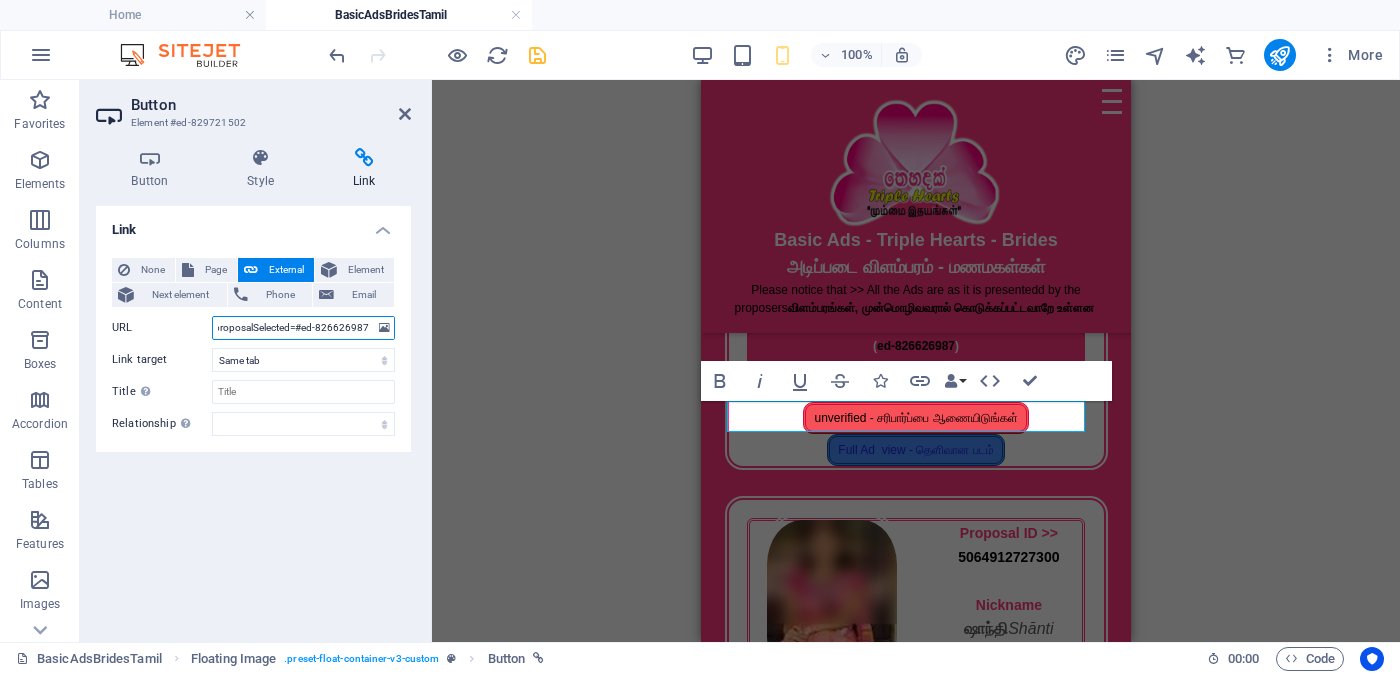 scroll, scrollTop: 0, scrollLeft: 213, axis: horizontal 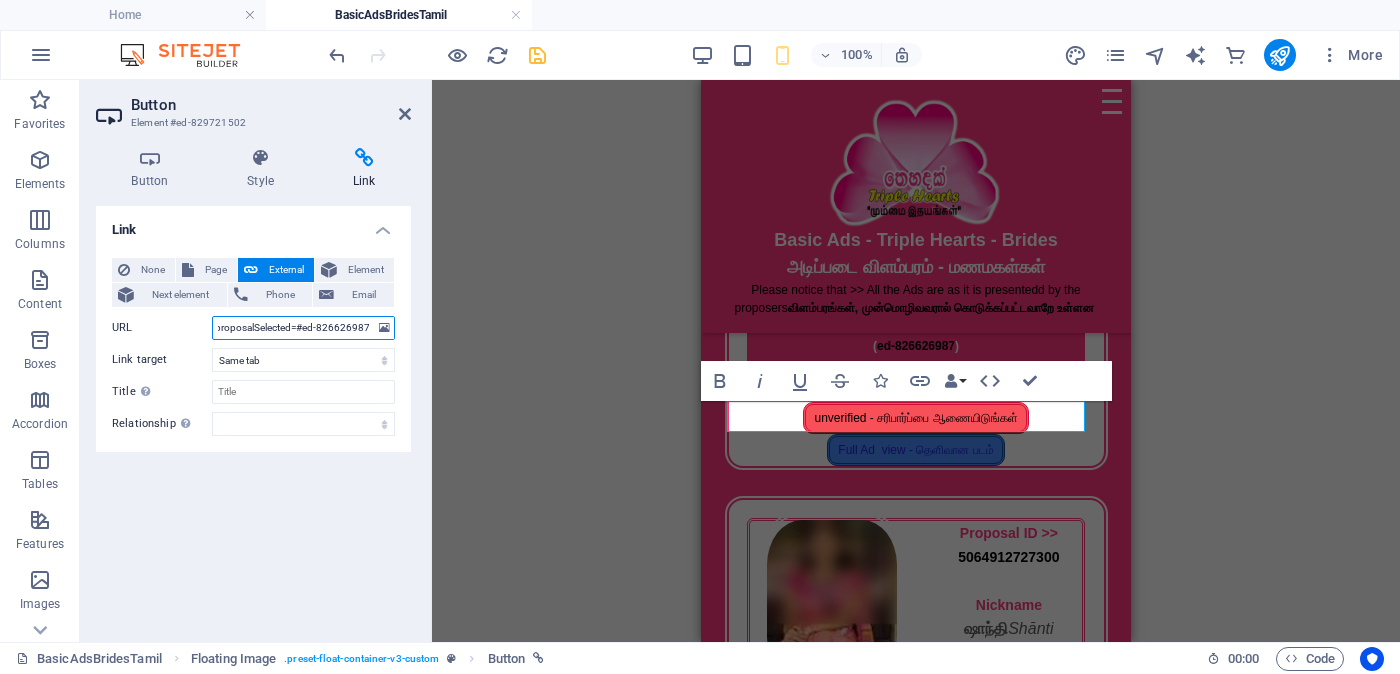 type on "https://form.jotform.com/252124928491056?proposalSelected=#ed-826626987" 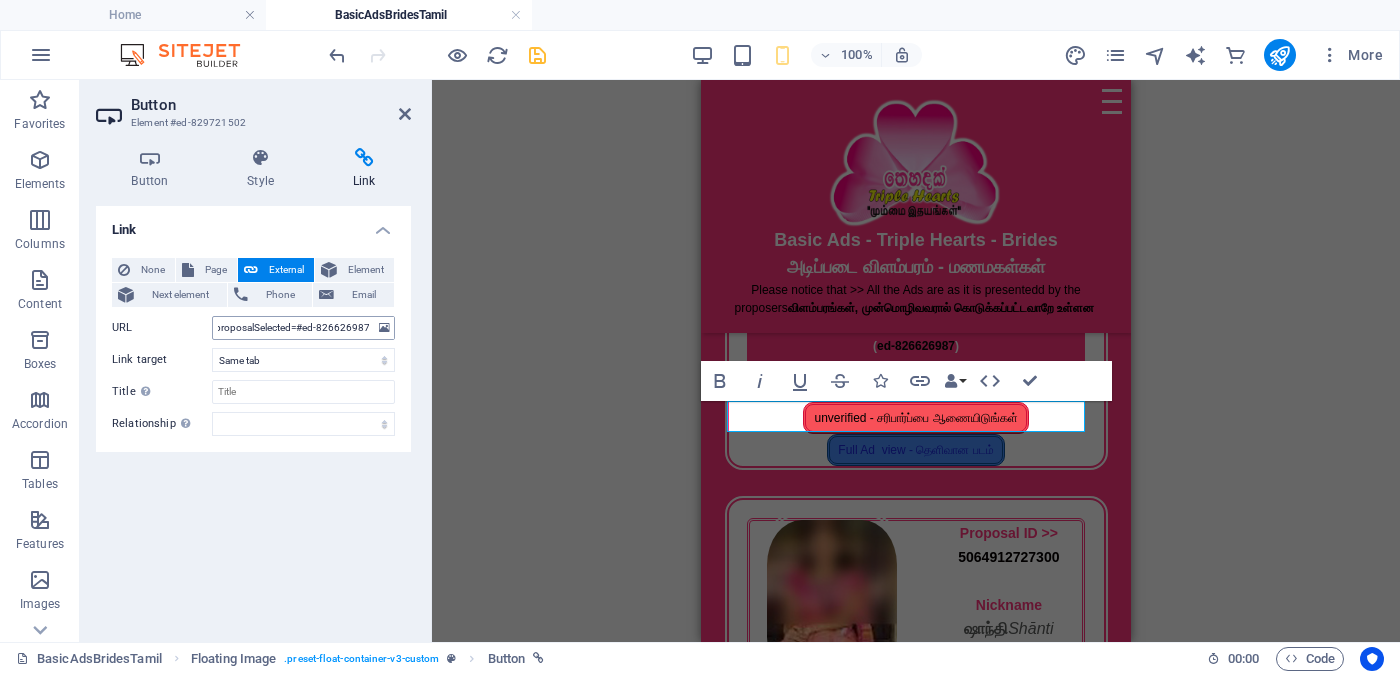 scroll, scrollTop: 0, scrollLeft: 0, axis: both 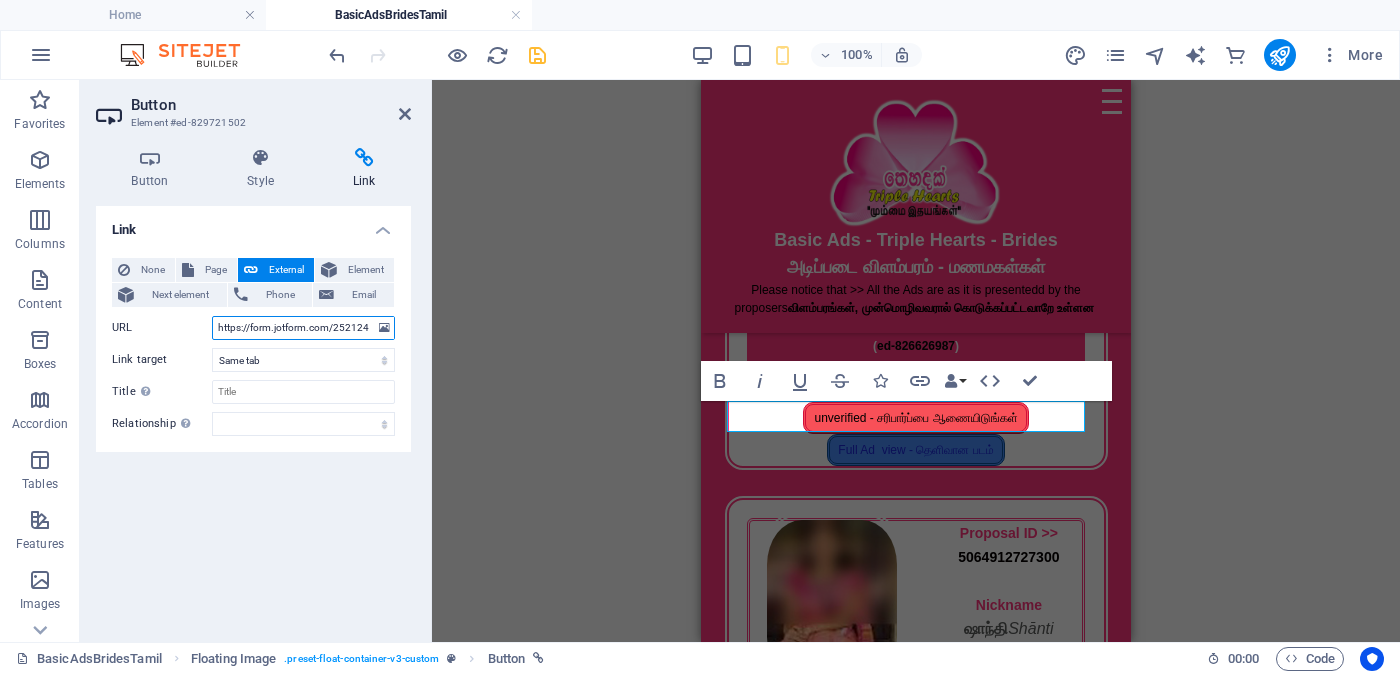 click on "https://form.jotform.com/252124928491056?proposalSelected=#ed-826626987" at bounding box center [303, 328] 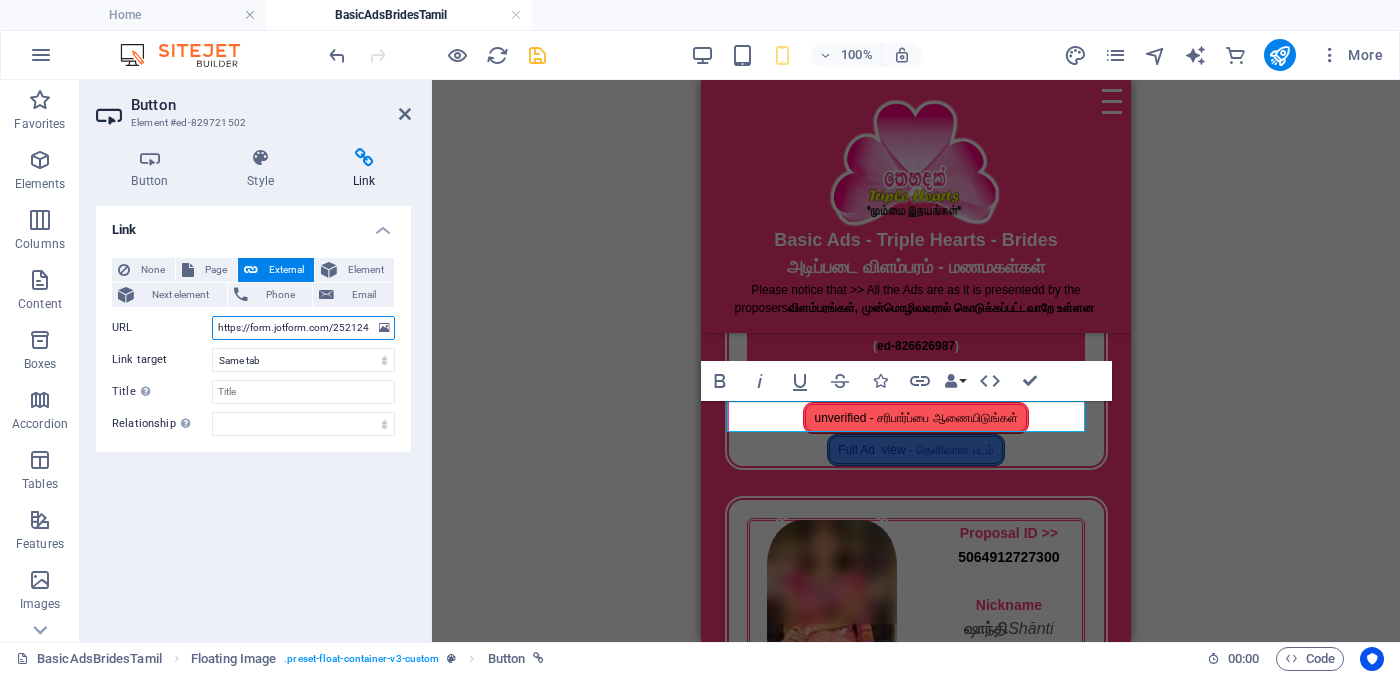 scroll, scrollTop: 0, scrollLeft: 213, axis: horizontal 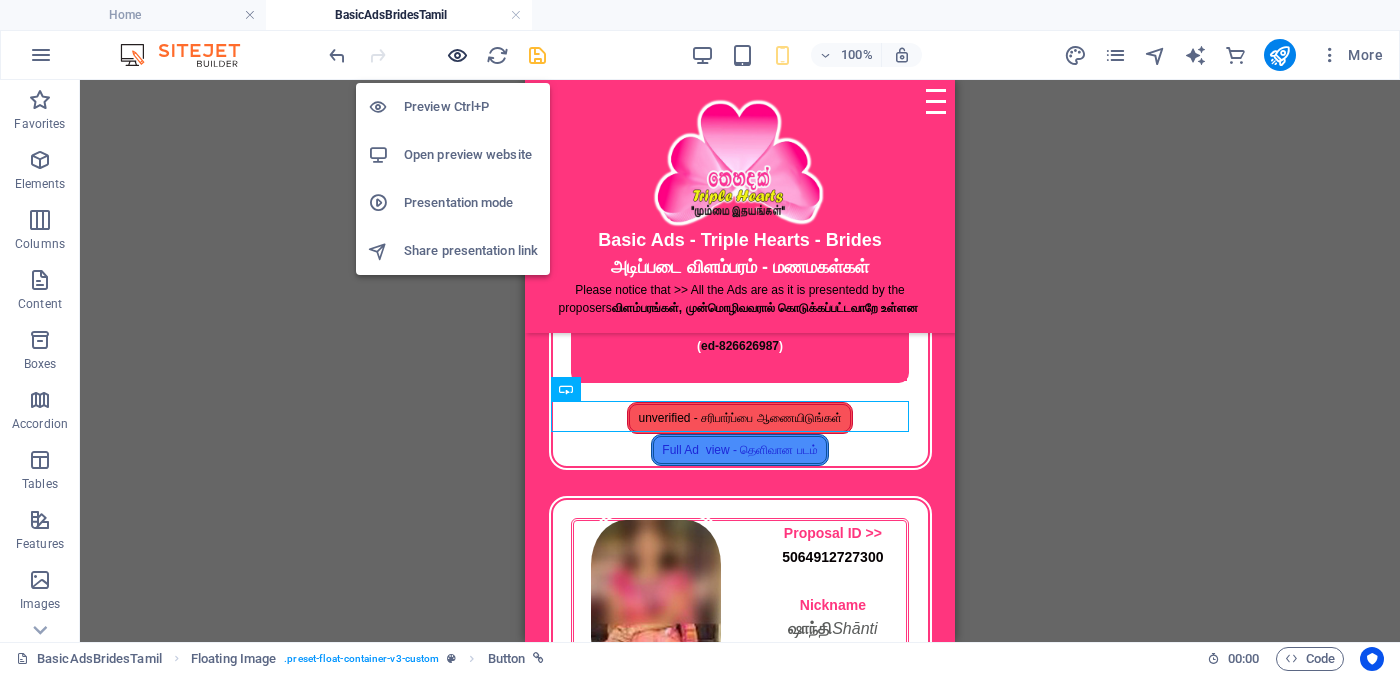 click at bounding box center (457, 55) 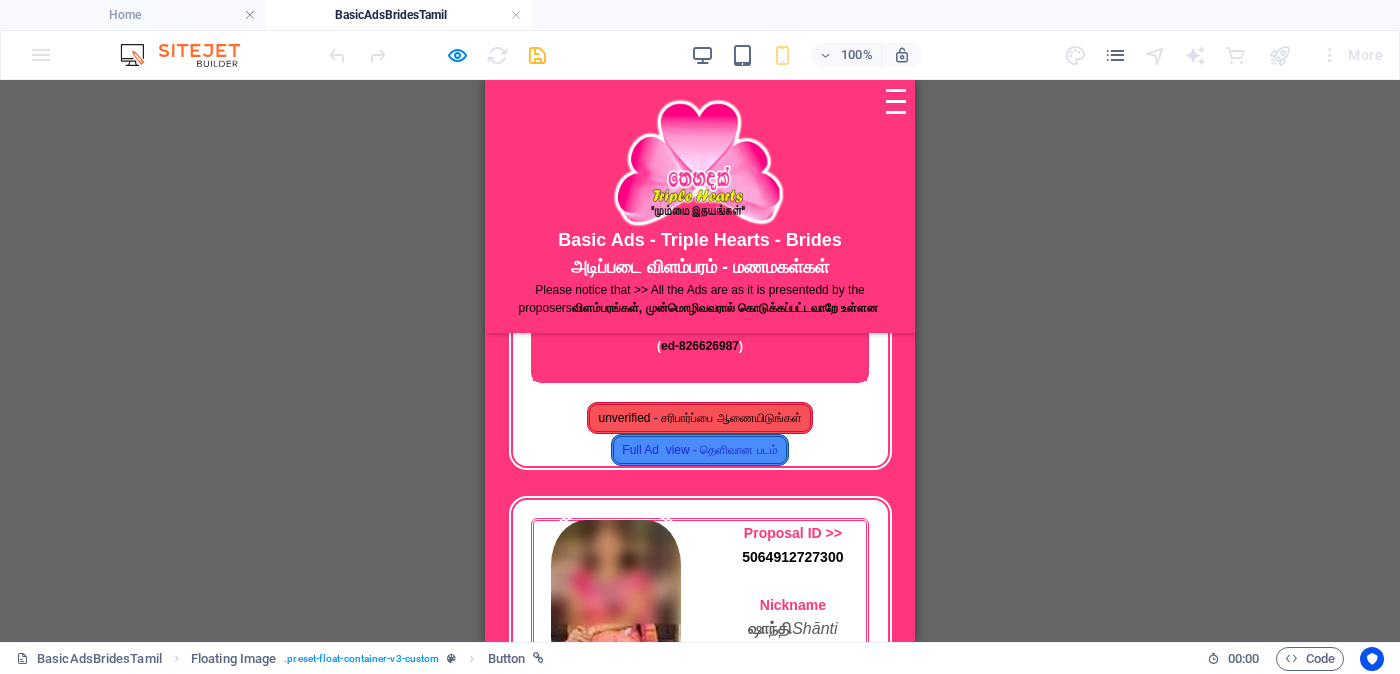 click on "unverified - சரிபார்ப்பை ஆணையிடுங்கள்" at bounding box center (699, 418) 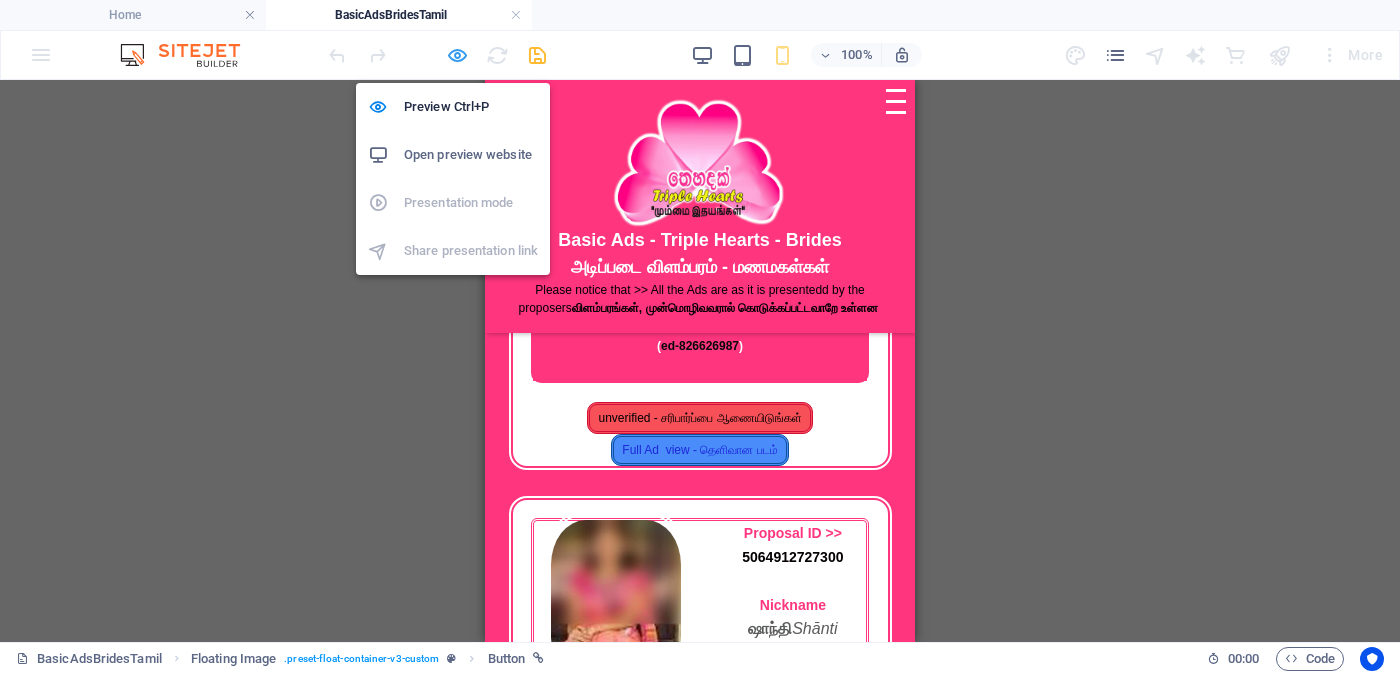 click at bounding box center [457, 55] 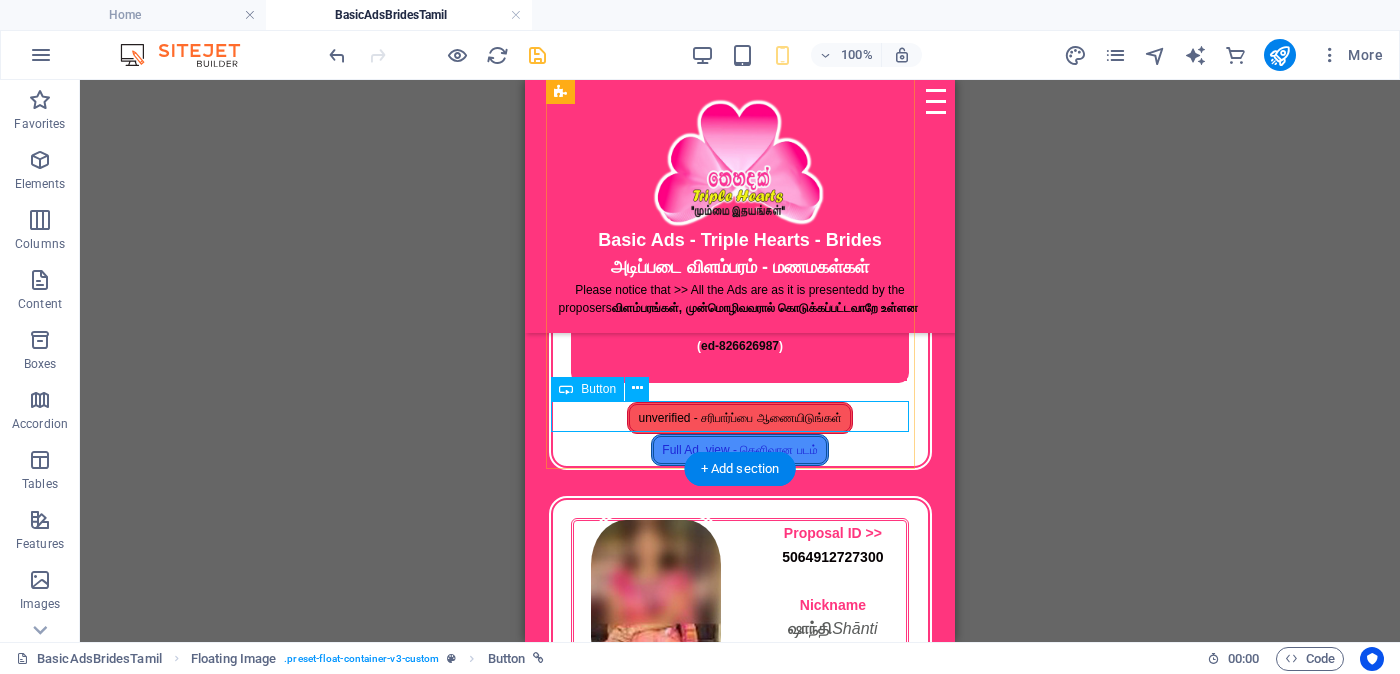 click on "unverified - சரிபார்ப்பை ஆணையிடுங்கள்" at bounding box center (740, 418) 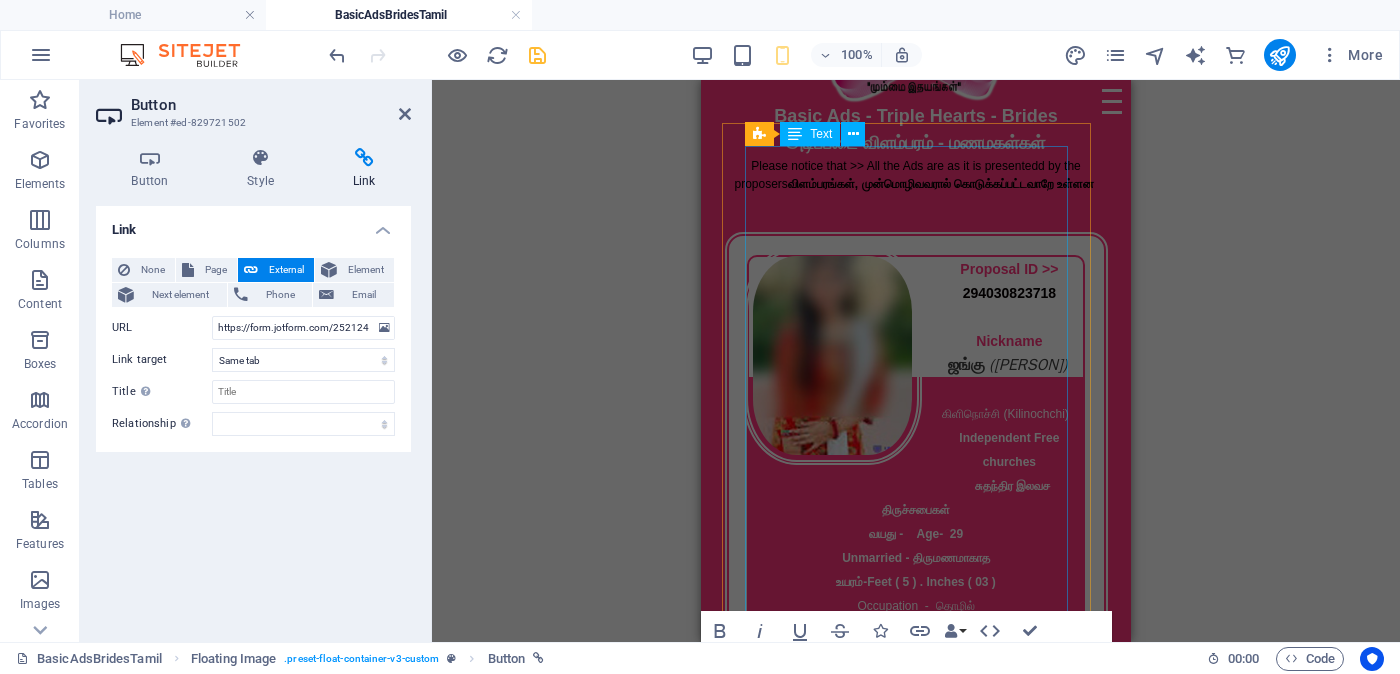scroll, scrollTop: 249, scrollLeft: 0, axis: vertical 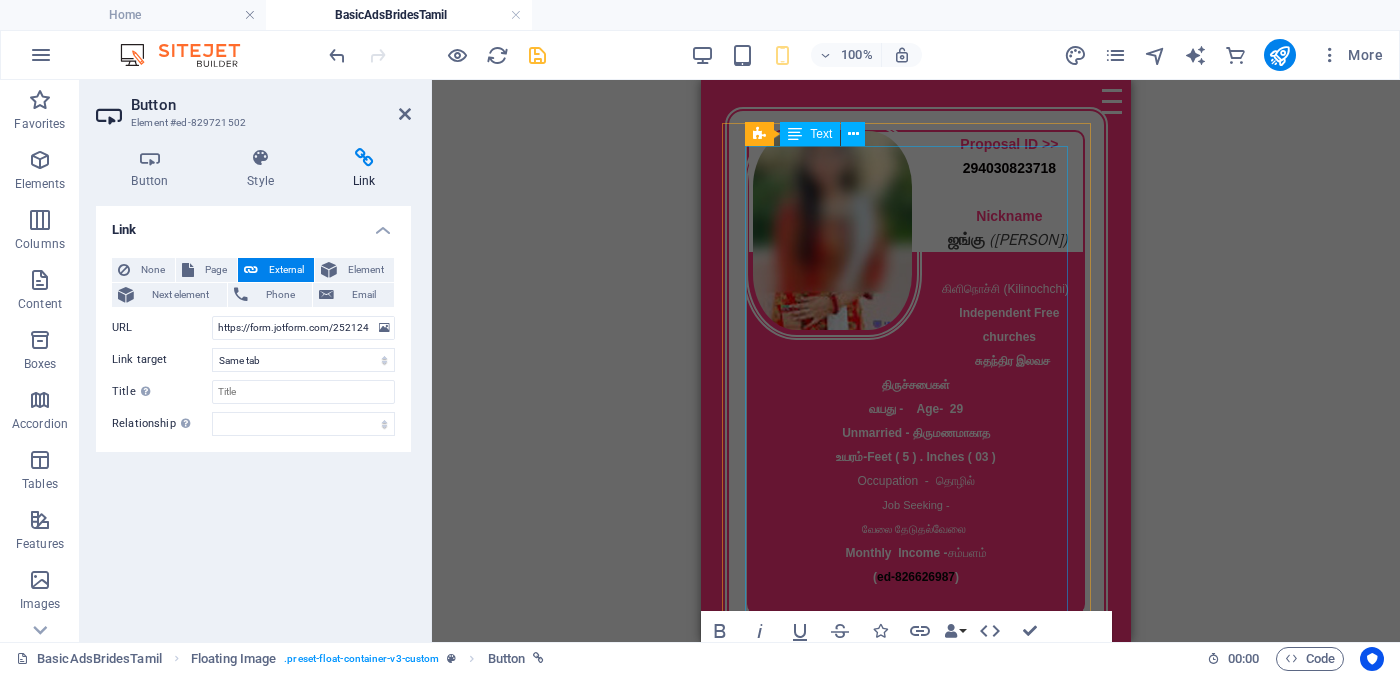 click on "Proposal ID >> 294030823718 Nickname ஜங்கு   (Jangu)     [CITY]      Independent Free churches    சுதந்திர இலவச திருச்சபைகள் வயது -    Age   -  [AGE] Unmarried - திருமணமாகாத உயரம் - Feet ( [FEET] ) . Inches ( [INCHES] ) Occupation  -  தொழில் Job Seeking -  வேலை தேடுதல்  வேலை   Monthly  Income -   சம்பளம் (   ed-826626987  )" at bounding box center (916, 372) 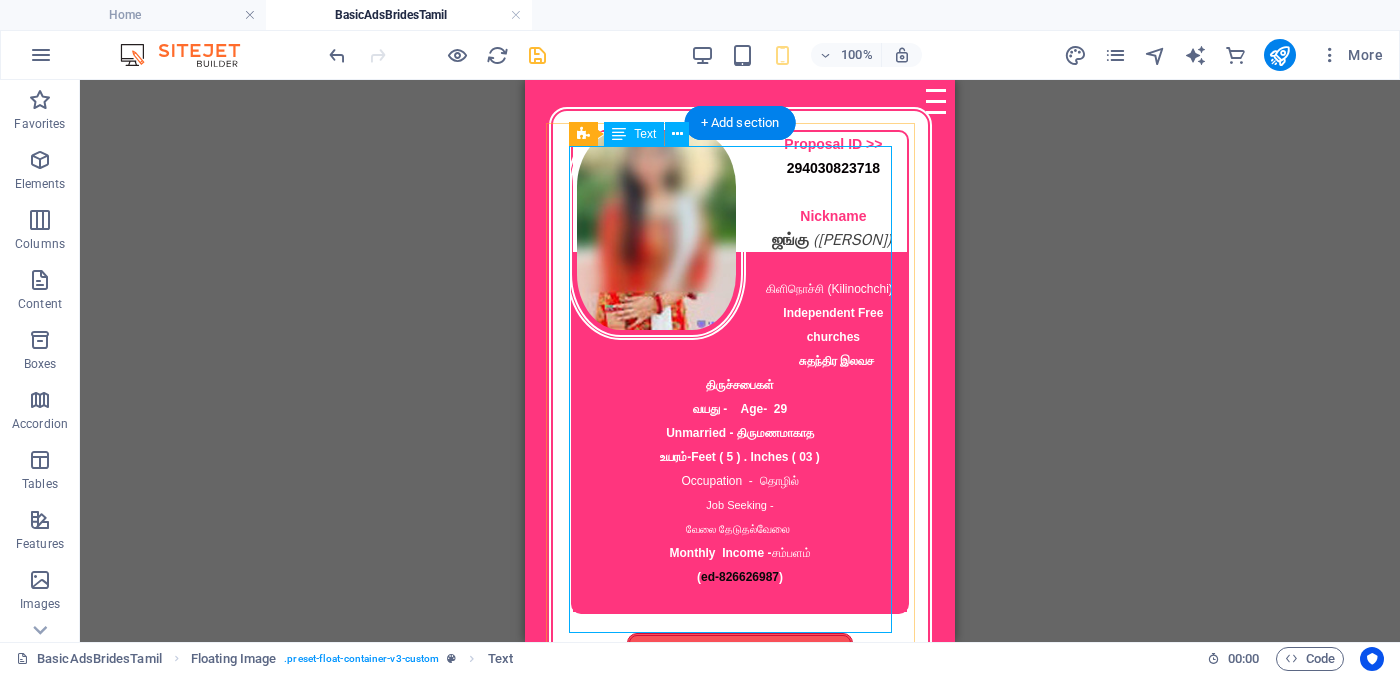 click on "Proposal ID >> 294030823718 Nickname ஜங்கு   (Jangu)     [CITY]      Independent Free churches    சுதந்திர இலவச திருச்சபைகள் வயது -    Age   -  [AGE] Unmarried - திருமணமாகாத உயரம் - Feet ( [FEET] ) . Inches ( [INCHES] ) Occupation  -  தொழில் Job Seeking -  வேலை தேடுதல்  வேலை   Monthly  Income -   சம்பளம் (   ed-826626987  )" at bounding box center [740, 372] 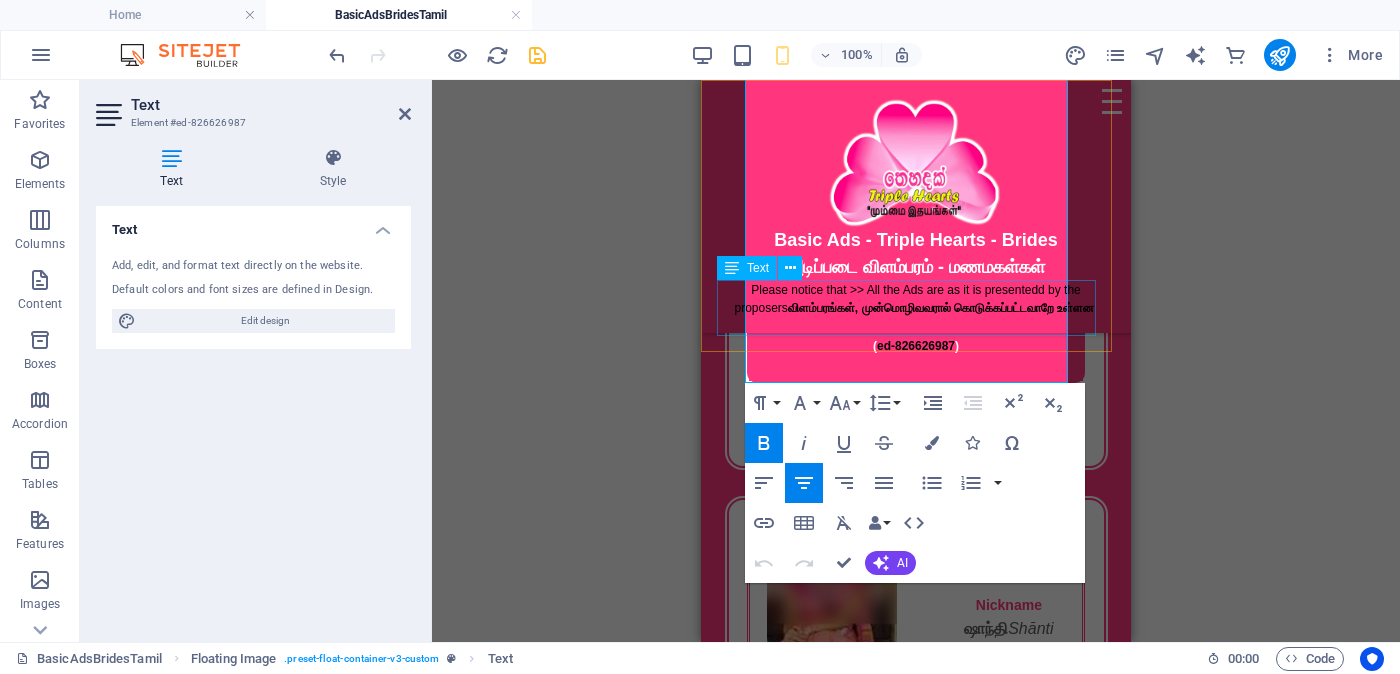 scroll, scrollTop: 249, scrollLeft: 0, axis: vertical 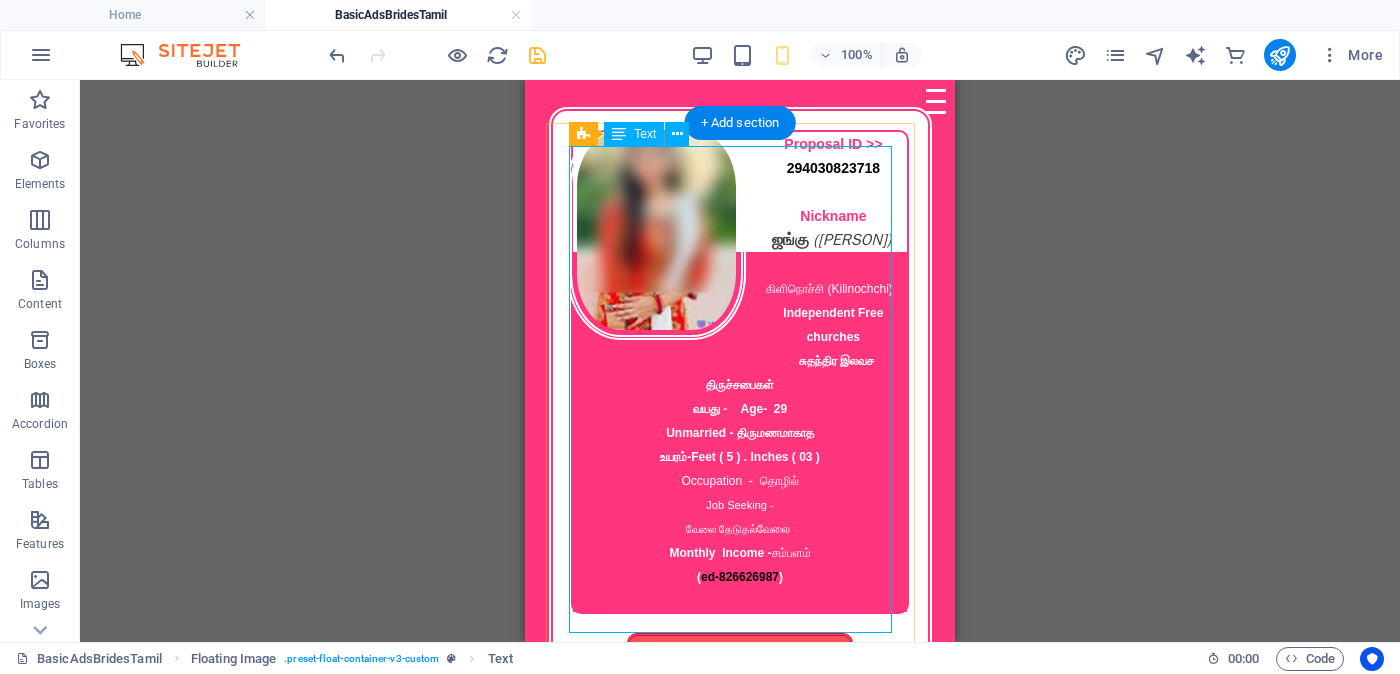 click on "Proposal ID >> 294030823718 Nickname ஜங்கு   (Jangu)     [CITY]      Independent Free churches    சுதந்திர இலவச திருச்சபைகள் வயது -    Age   -  [AGE] Unmarried - திருமணமாகாத உயரம் - Feet ( [FEET] ) . Inches ( [INCHES] ) Occupation  -  தொழில் Job Seeking -  வேலை தேடுதல்  வேலை   Monthly  Income -   சம்பளம் (   ed-826626987  )" at bounding box center [740, 372] 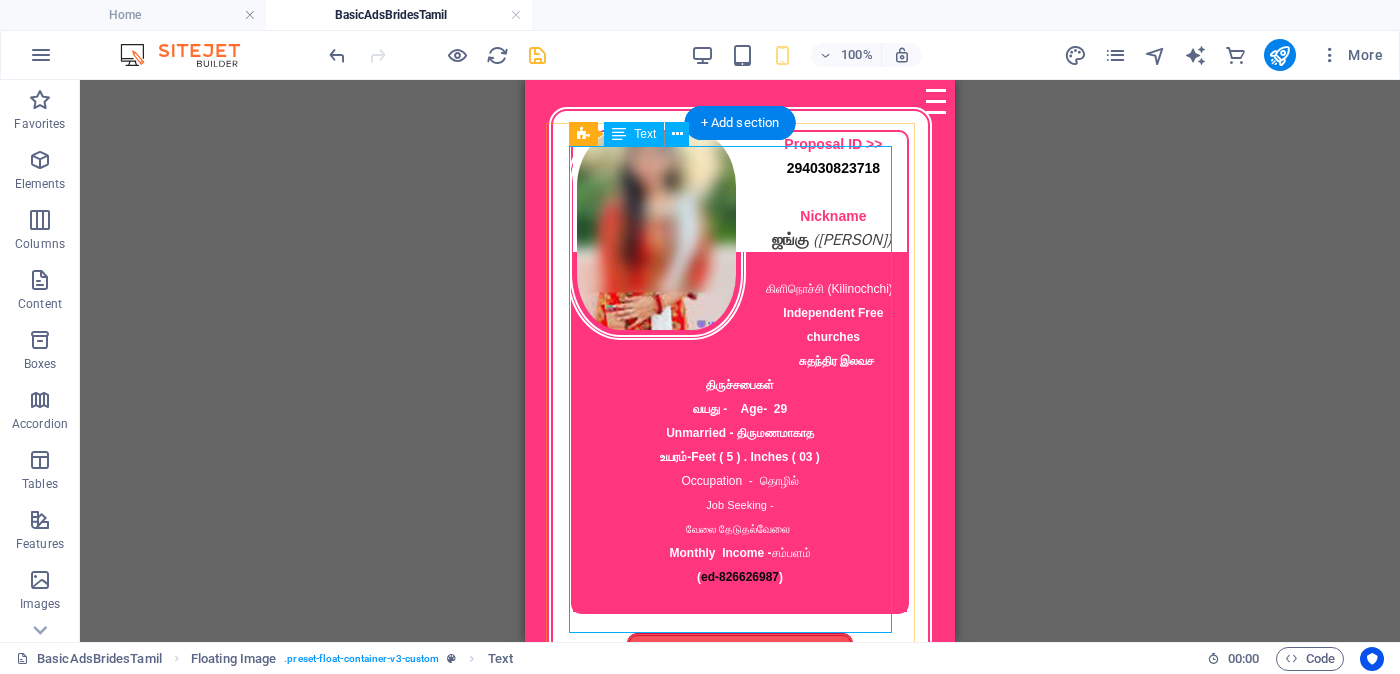 click on "Proposal ID >> 294030823718 Nickname ஜங்கு   (Jangu)     [CITY]      Independent Free churches    சுதந்திர இலவச திருச்சபைகள் வயது -    Age   -  [AGE] Unmarried - திருமணமாகாத உயரம் - Feet ( [FEET] ) . Inches ( [INCHES] ) Occupation  -  தொழில் Job Seeking -  வேலை தேடுதல்  வேலை   Monthly  Income -   சம்பளம் (   ed-826626987  )" at bounding box center [740, 372] 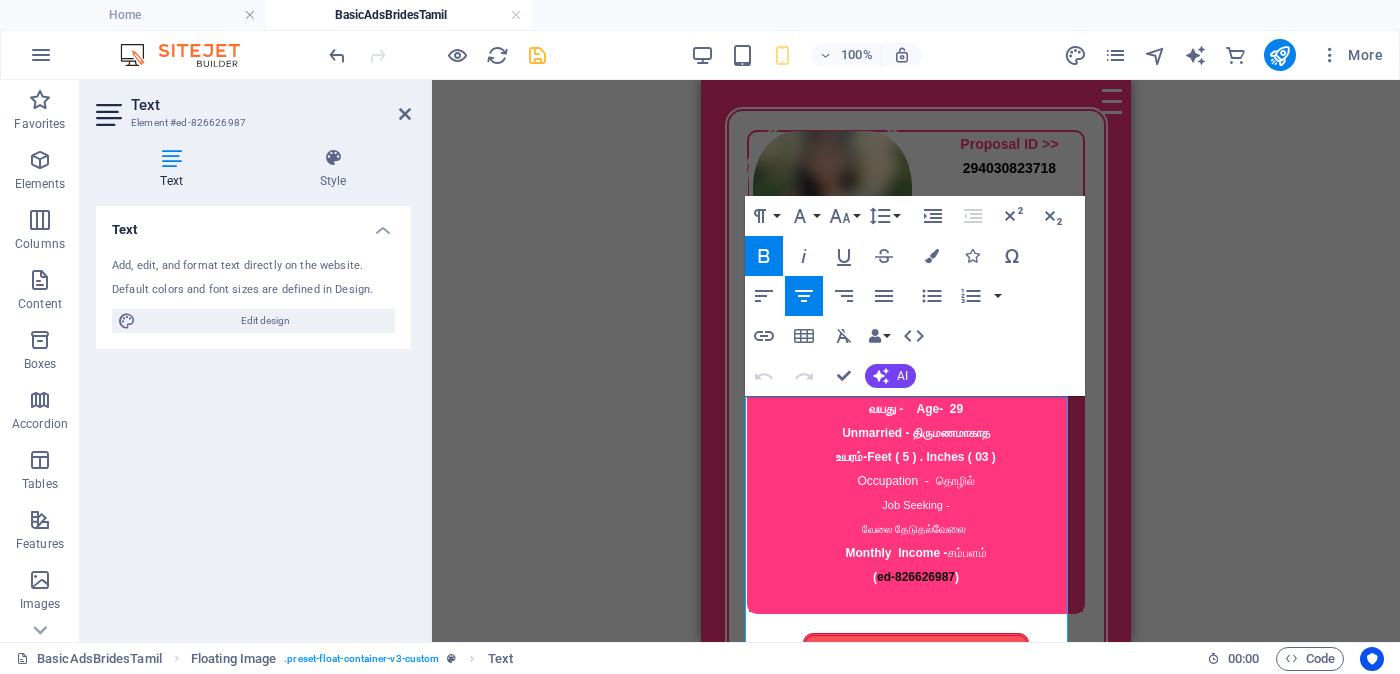 scroll, scrollTop: 0, scrollLeft: 0, axis: both 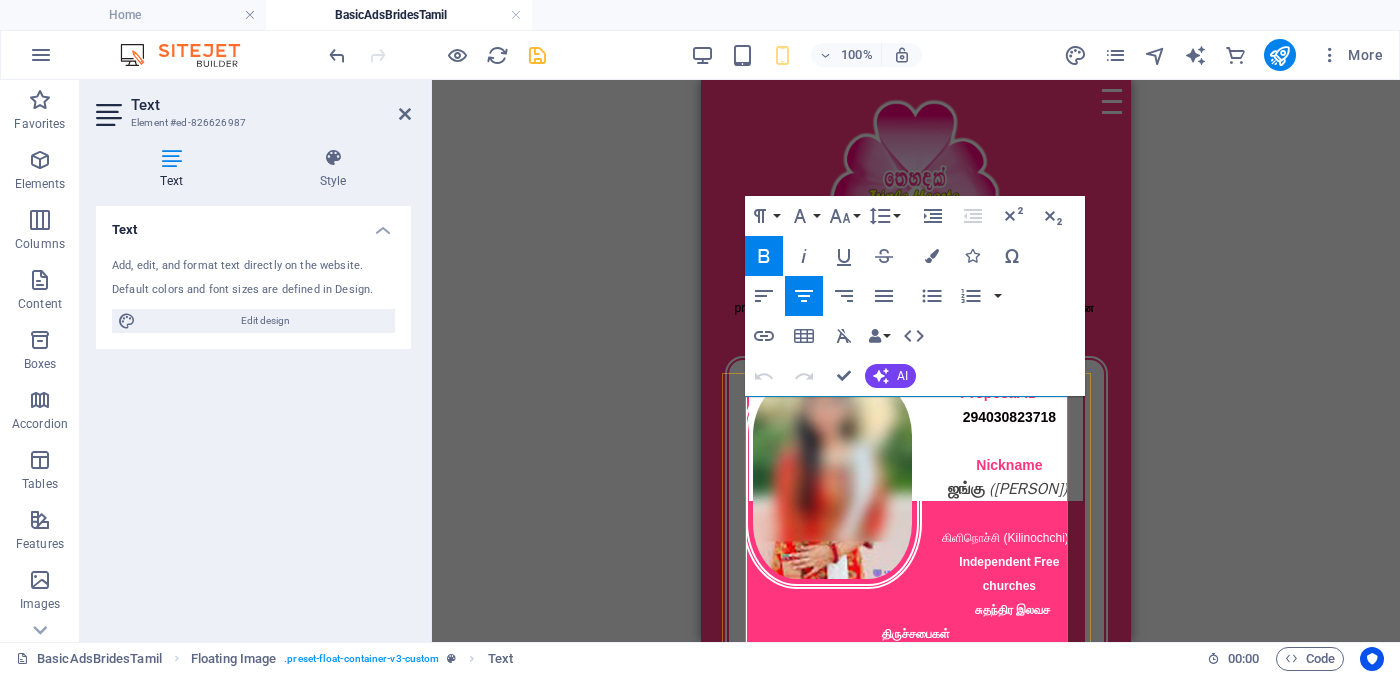 click on "Proposal ID >>" at bounding box center [1009, 393] 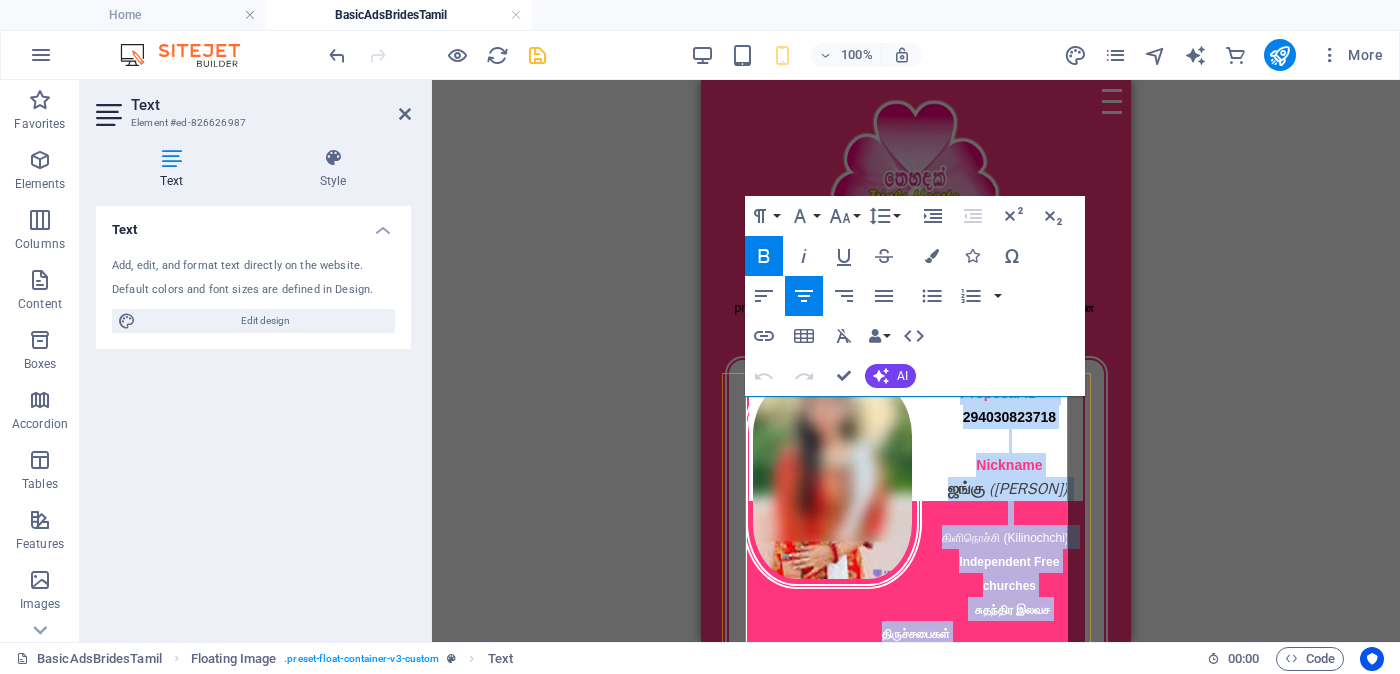 copy on "Proposal ID >> 294030823718 Nickname ஜங்கு   (Jangu)     [CITY]      Independent Free churches    சுதந்திர இலவச திருச்சபைகள் வயது -    Age   -  [AGE] Unmarried - திருமணமாகாத உயரம் - Feet ( [FEET] ) . Inches ( [INCHES] ) Occupation  -  தொழில் Job Seeking -  வேலை தேடுதல்  வேலை   Monthly  Income -   சம்பளம் (   ed-826626987  )" 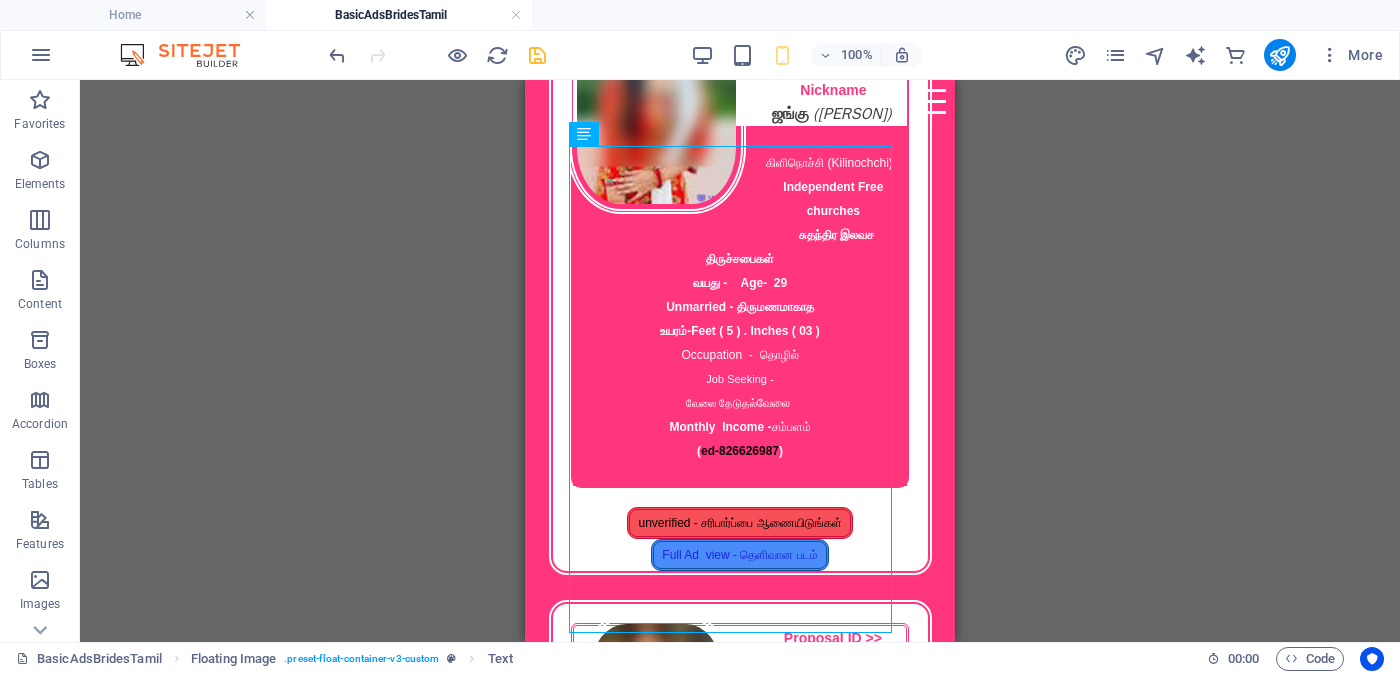 scroll, scrollTop: 499, scrollLeft: 0, axis: vertical 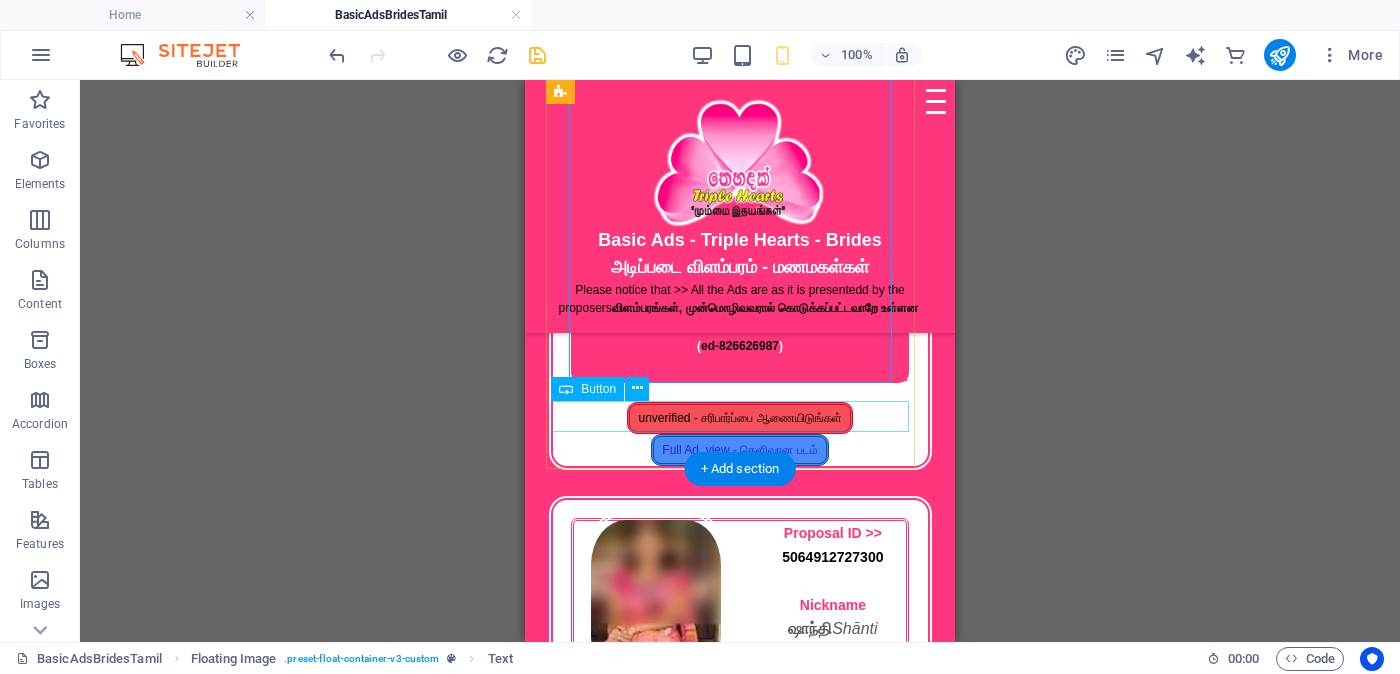 click on "unverified - சரிபார்ப்பை ஆணையிடுங்கள்" at bounding box center (740, 418) 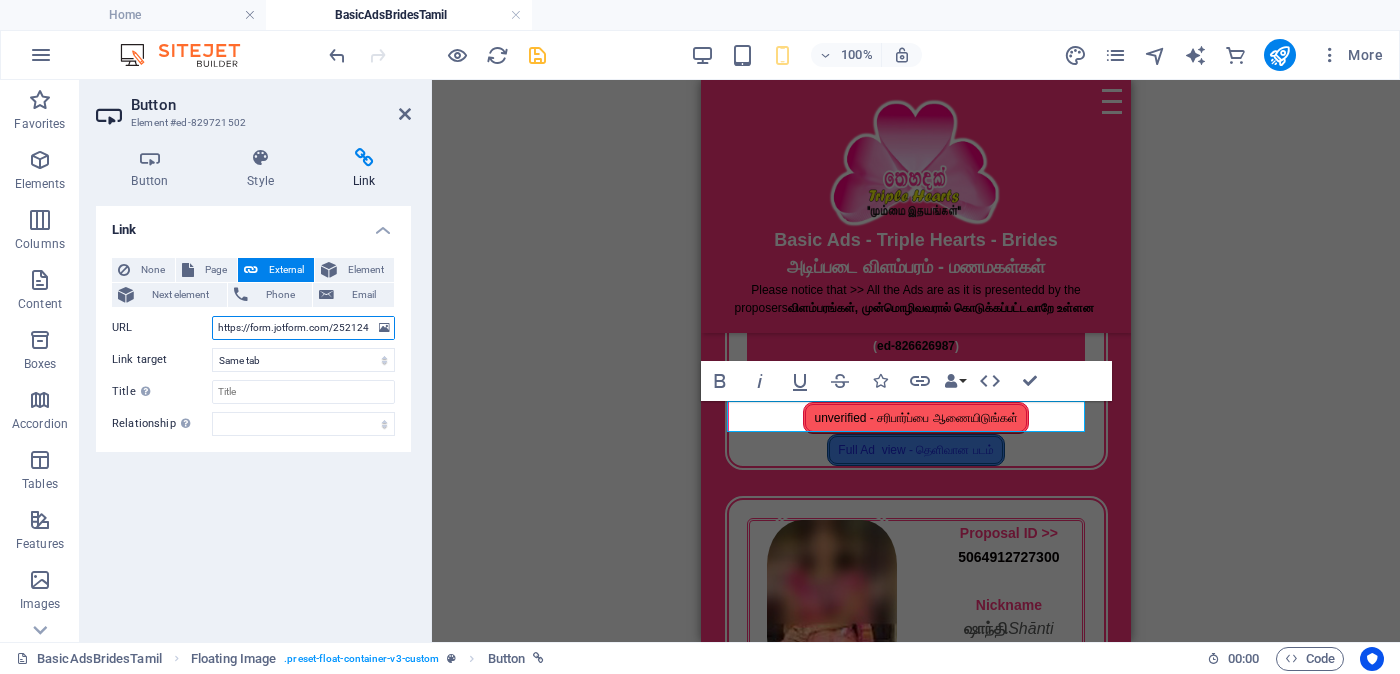 click on "https://form.jotform.com/252124928491056?proposalSelected=#ed-826626987" at bounding box center (303, 328) 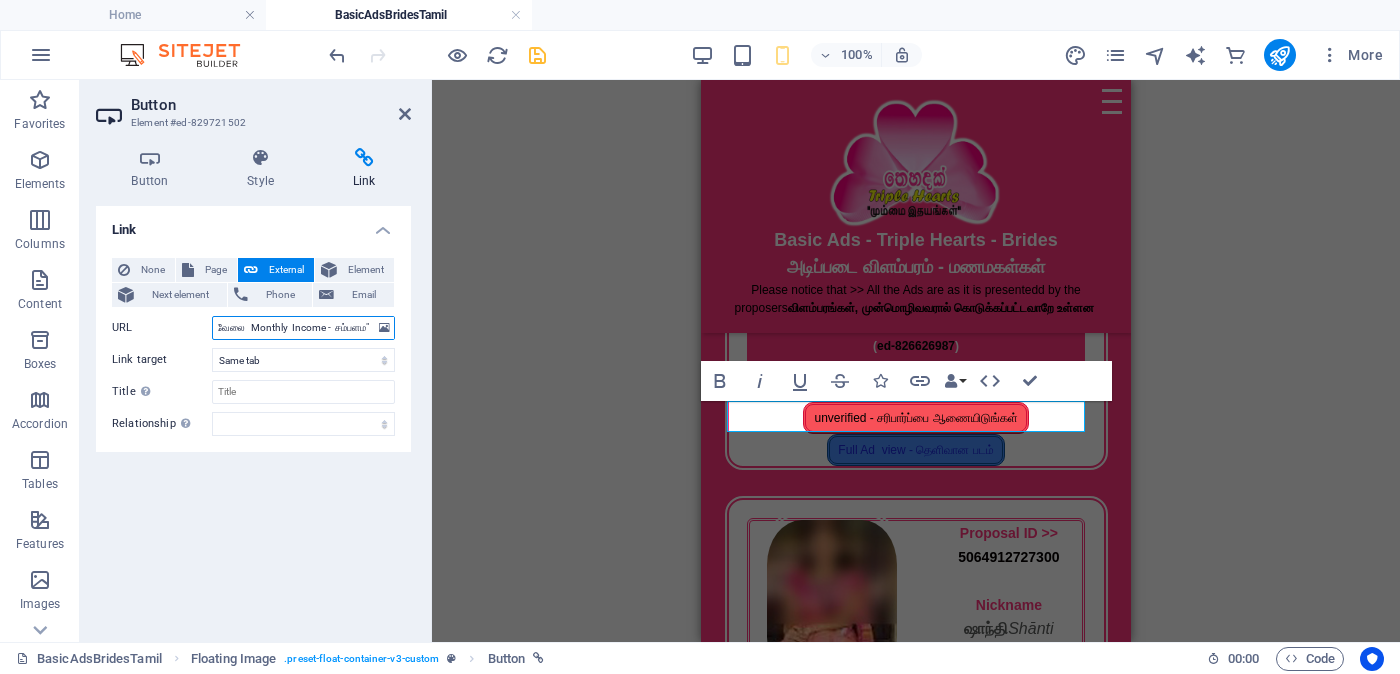 scroll, scrollTop: 0, scrollLeft: 1698, axis: horizontal 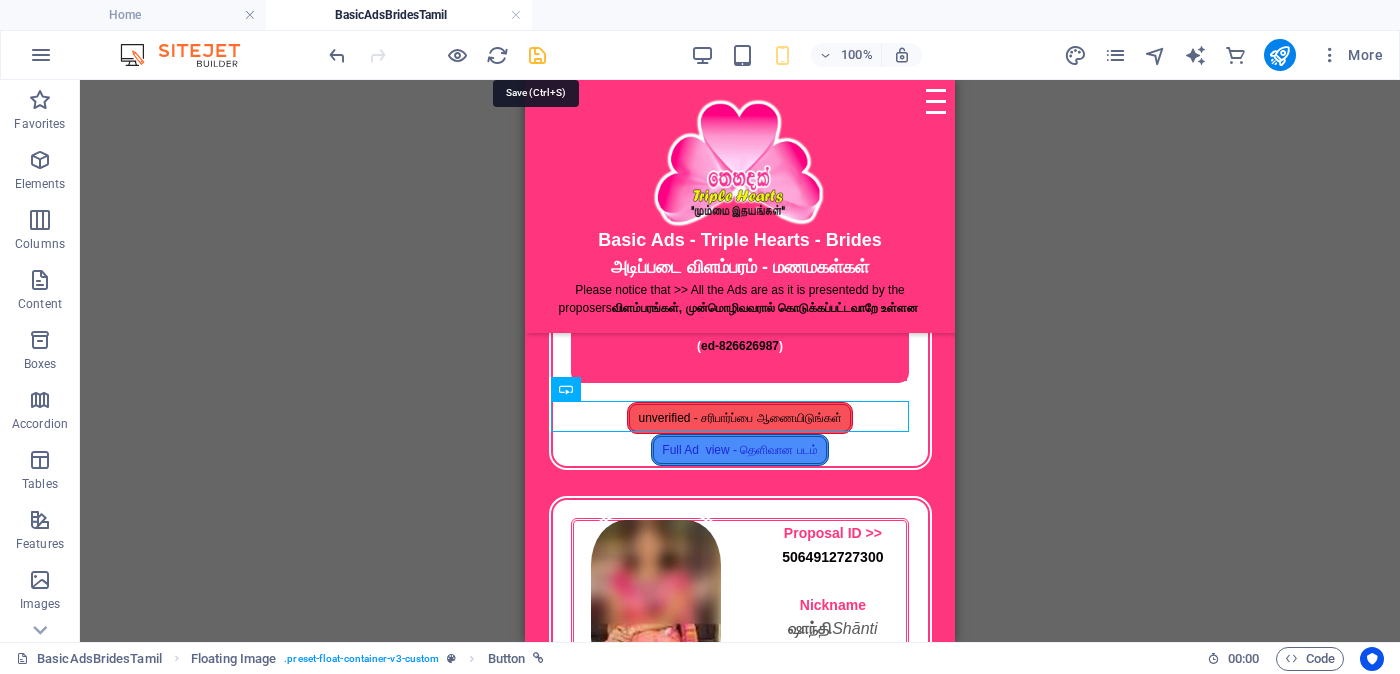 click at bounding box center (537, 55) 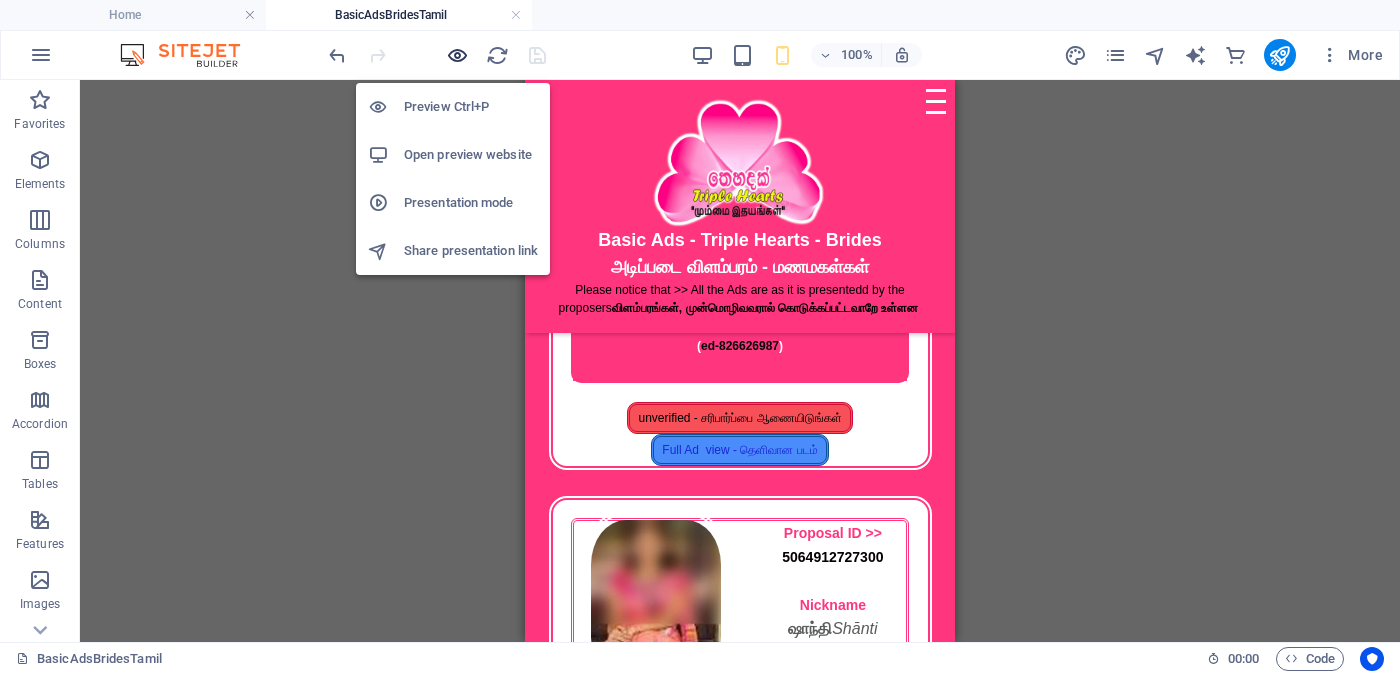 click at bounding box center (457, 55) 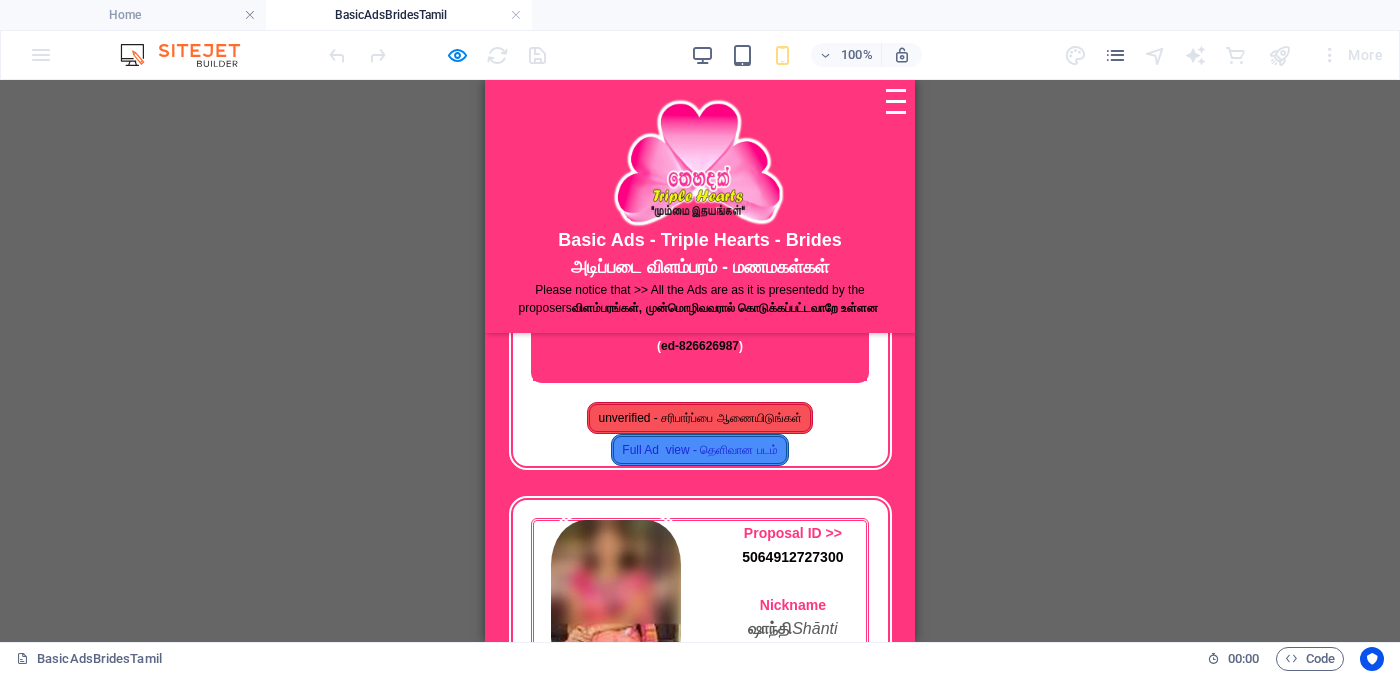 click on "unverified - சரிபார்ப்பை ஆணையிடுங்கள்" at bounding box center (699, 418) 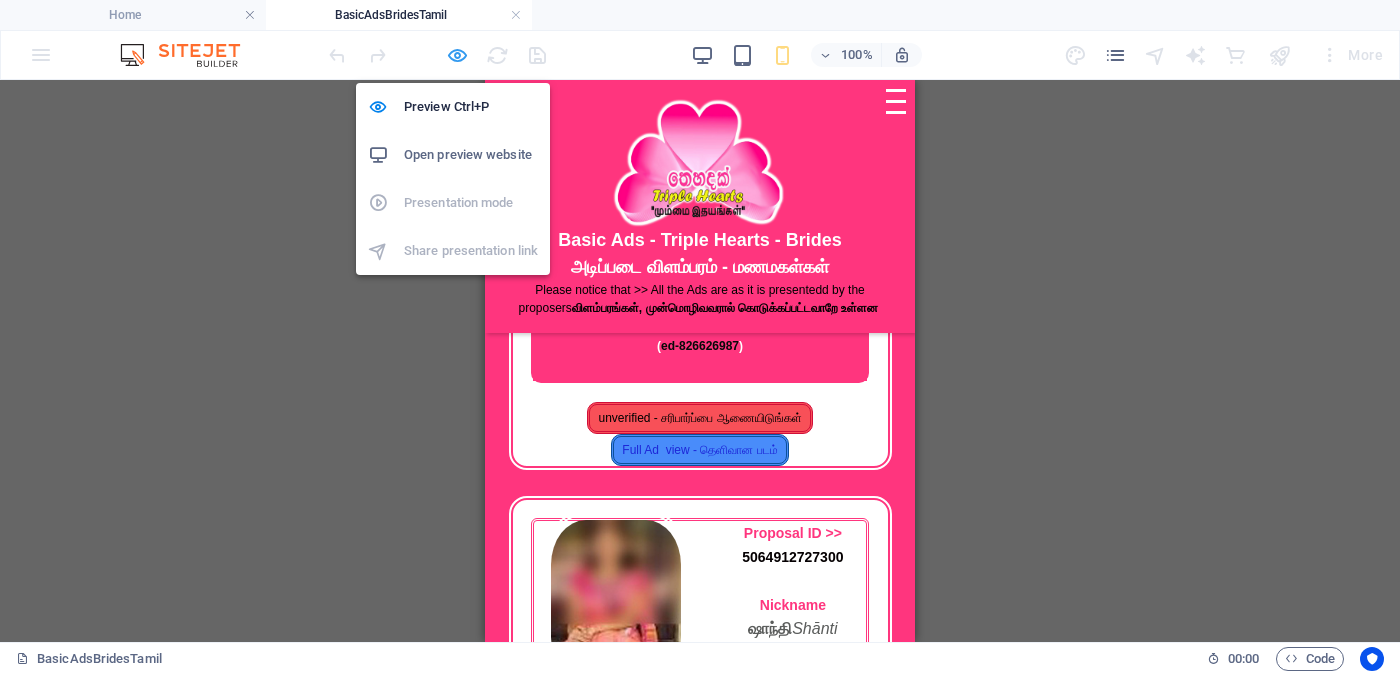 click at bounding box center [457, 55] 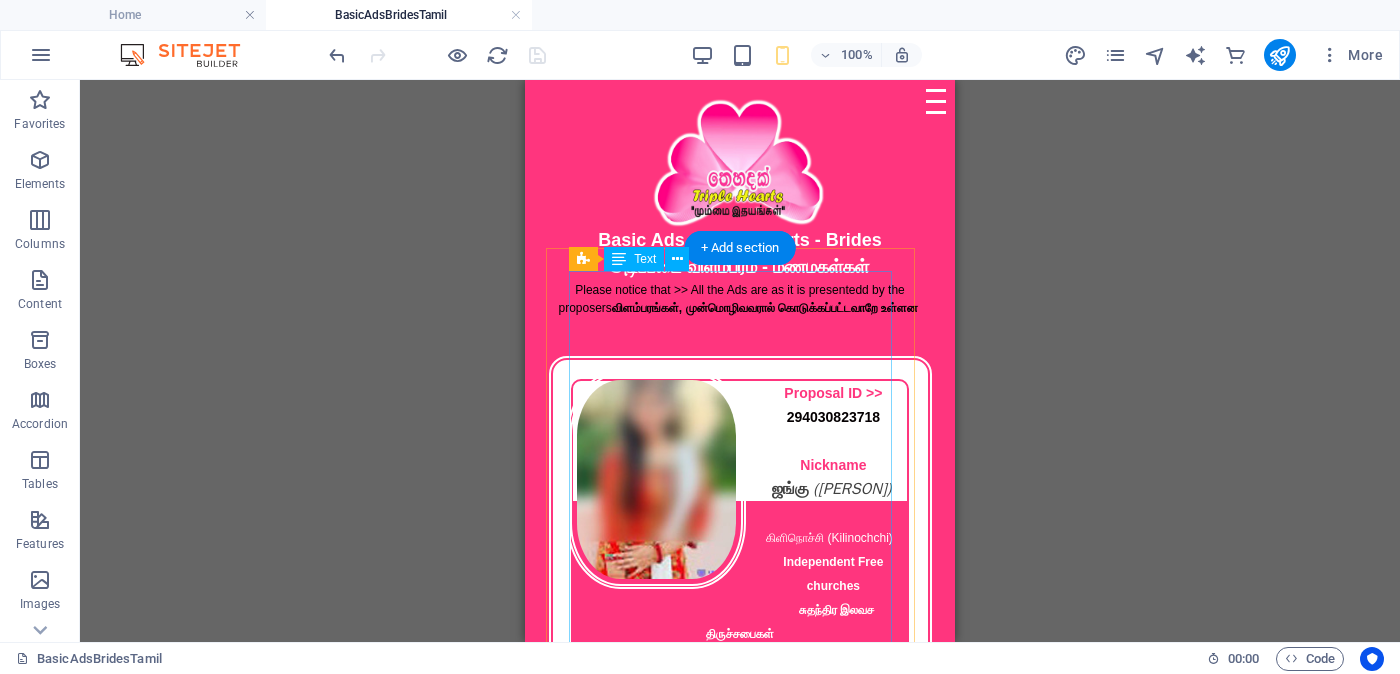 scroll, scrollTop: 124, scrollLeft: 0, axis: vertical 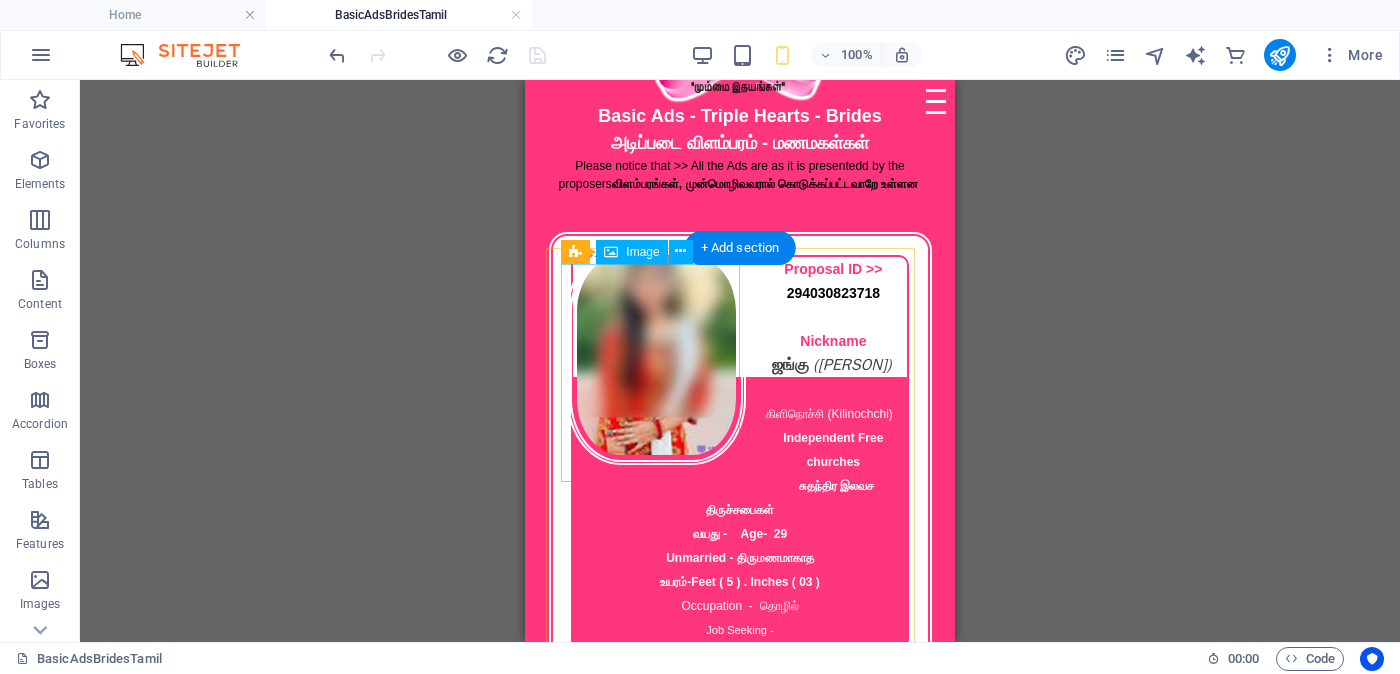 click at bounding box center [657, 355] 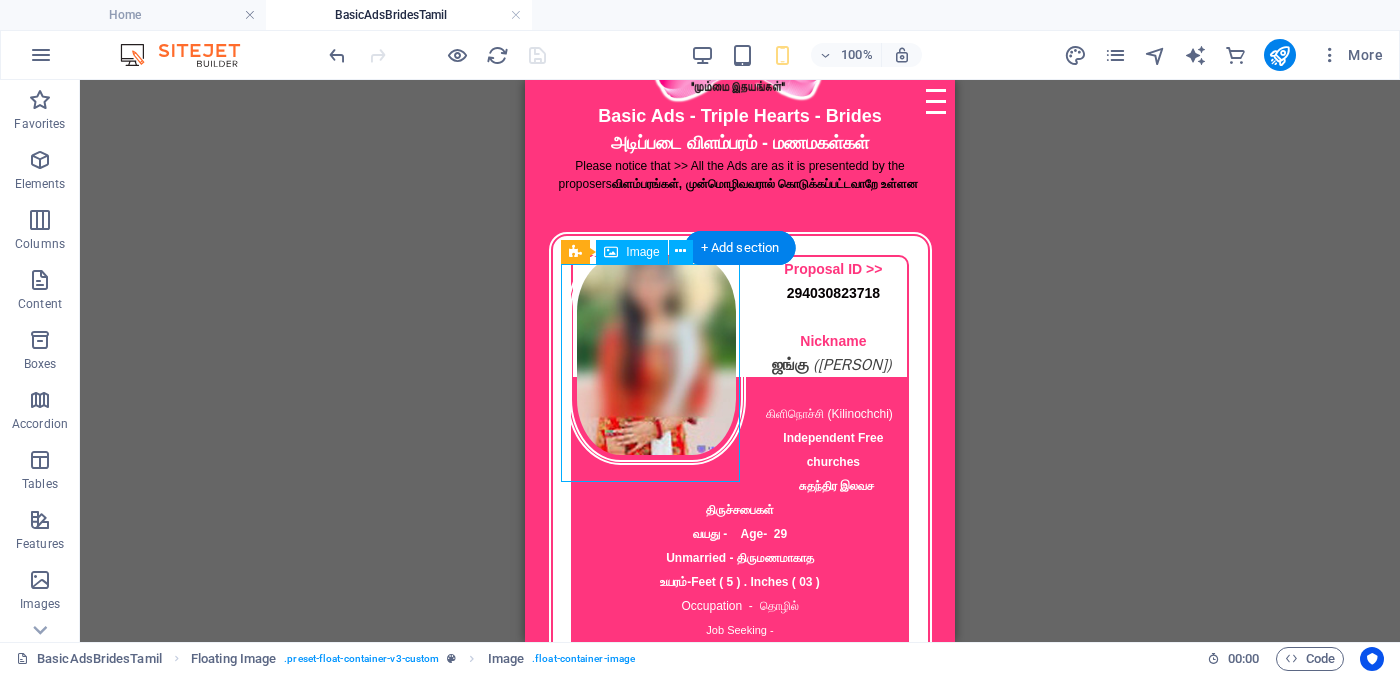click at bounding box center (657, 355) 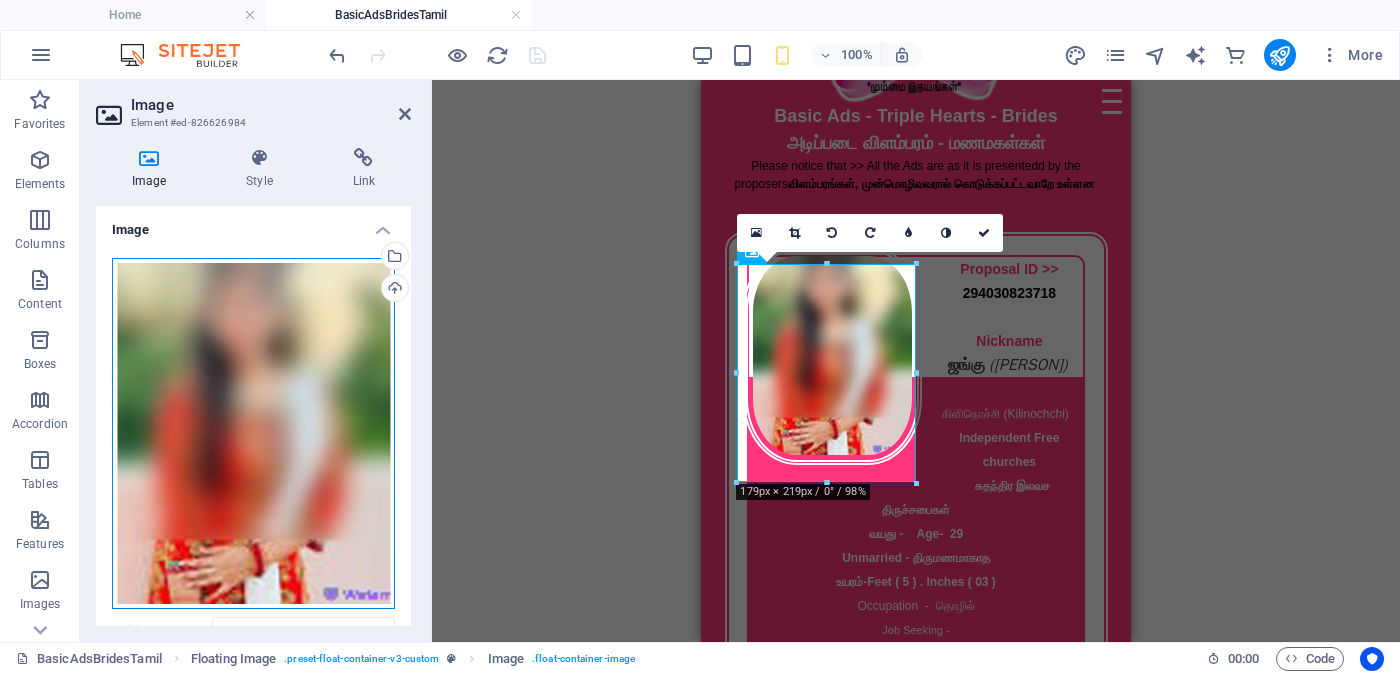 click on "Drag files here, click to choose files or select files from Files or our free stock photos & videos" at bounding box center (253, 434) 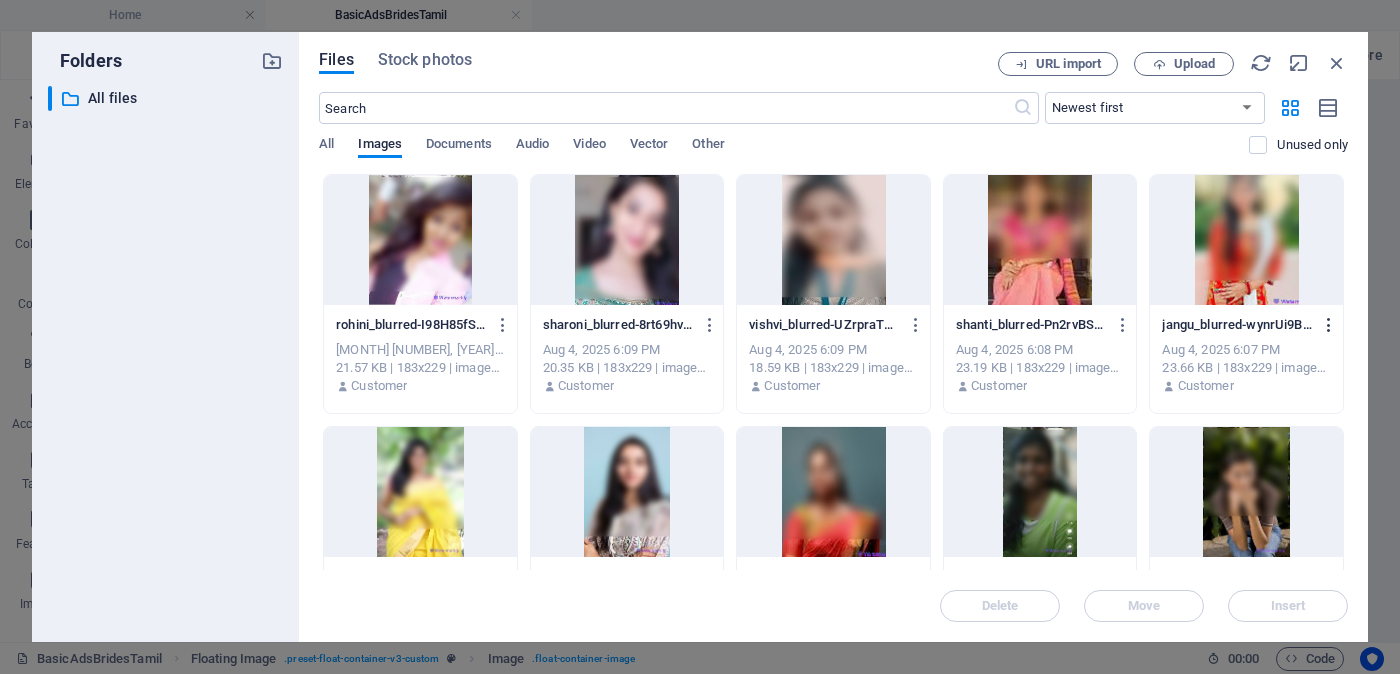 click at bounding box center [1329, 325] 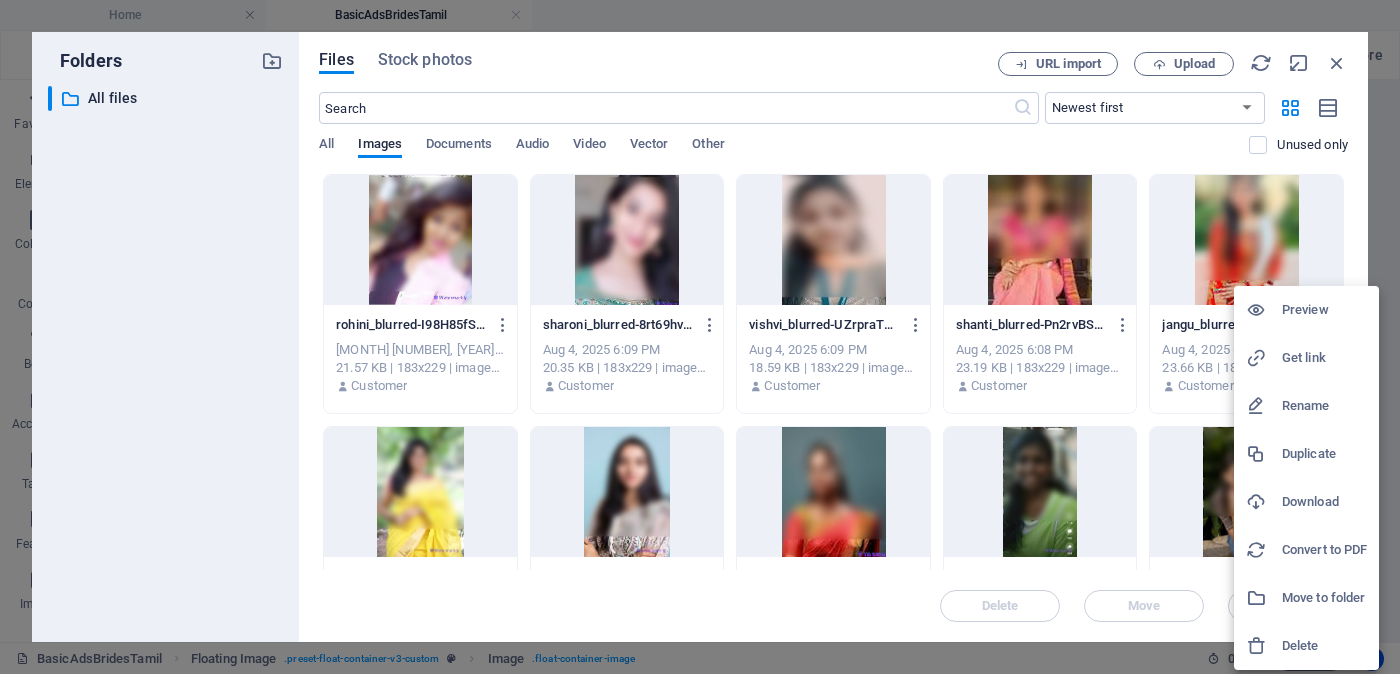 click on "Get link" at bounding box center (1324, 358) 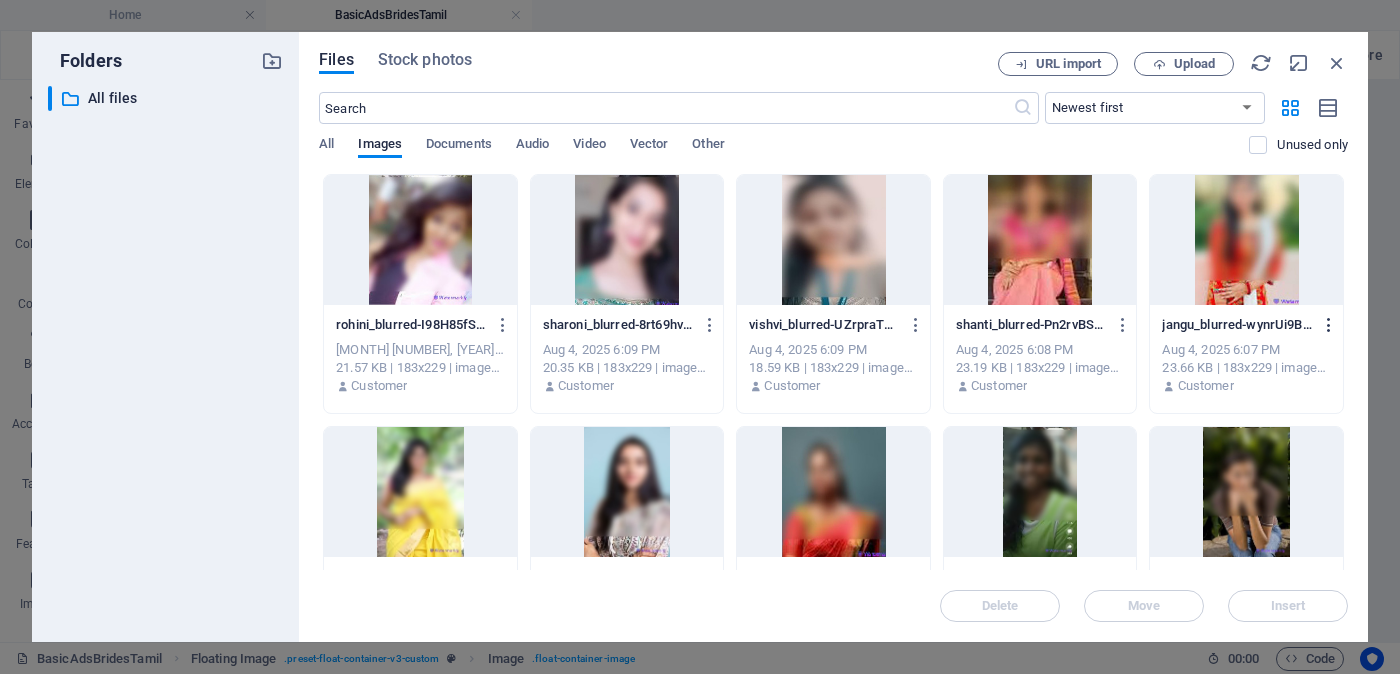 click at bounding box center (1329, 325) 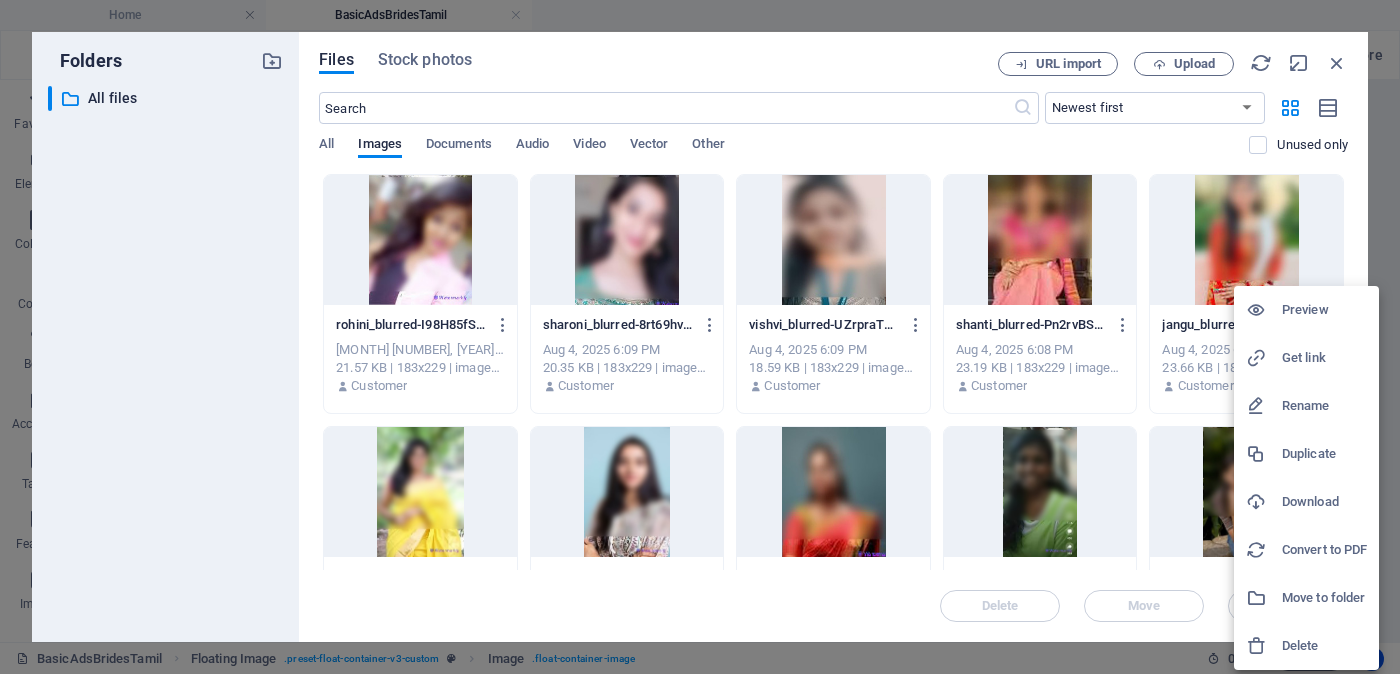 click on "Get link" at bounding box center [1324, 358] 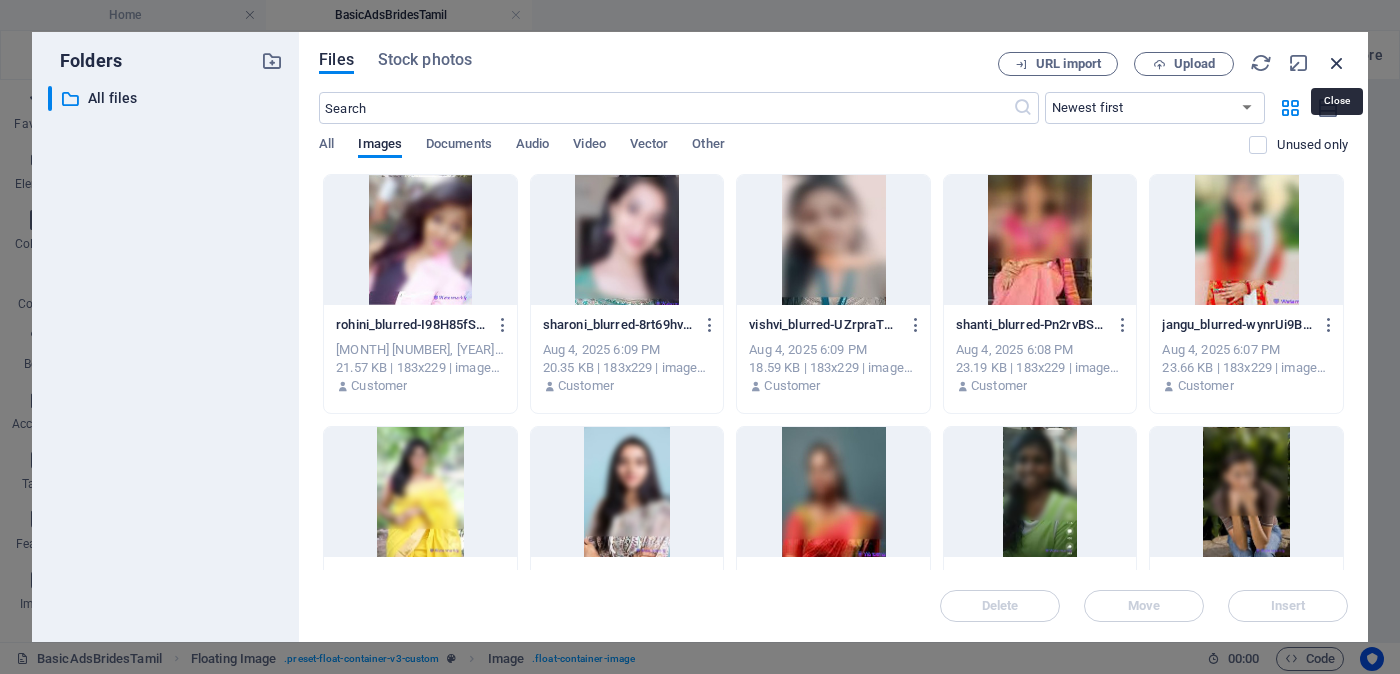 click at bounding box center (1337, 63) 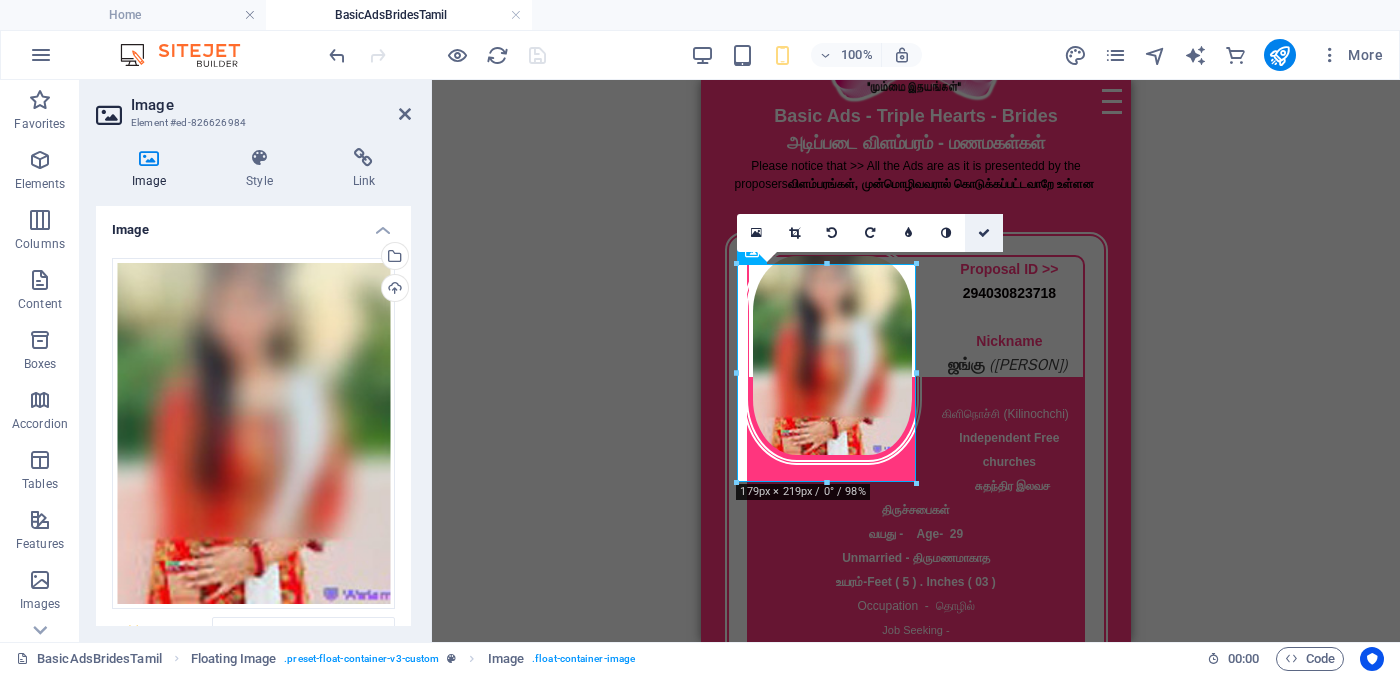 click at bounding box center (984, 233) 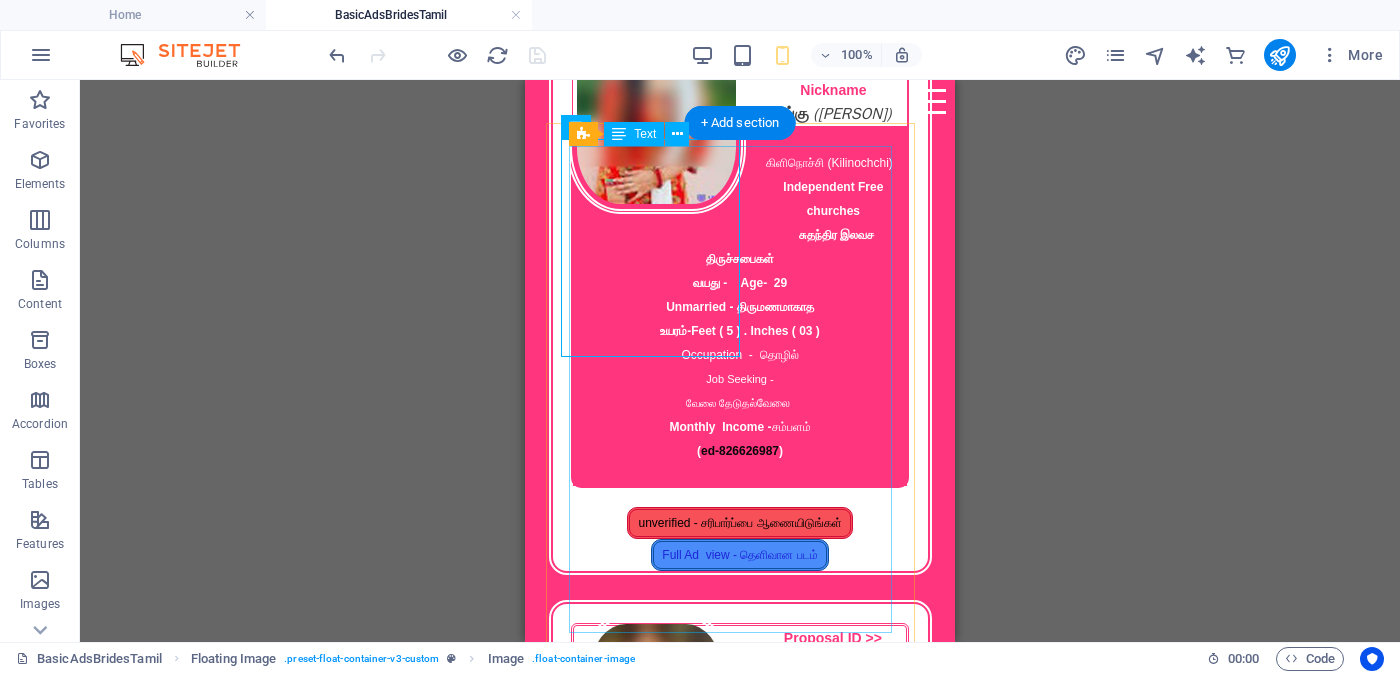 scroll, scrollTop: 499, scrollLeft: 0, axis: vertical 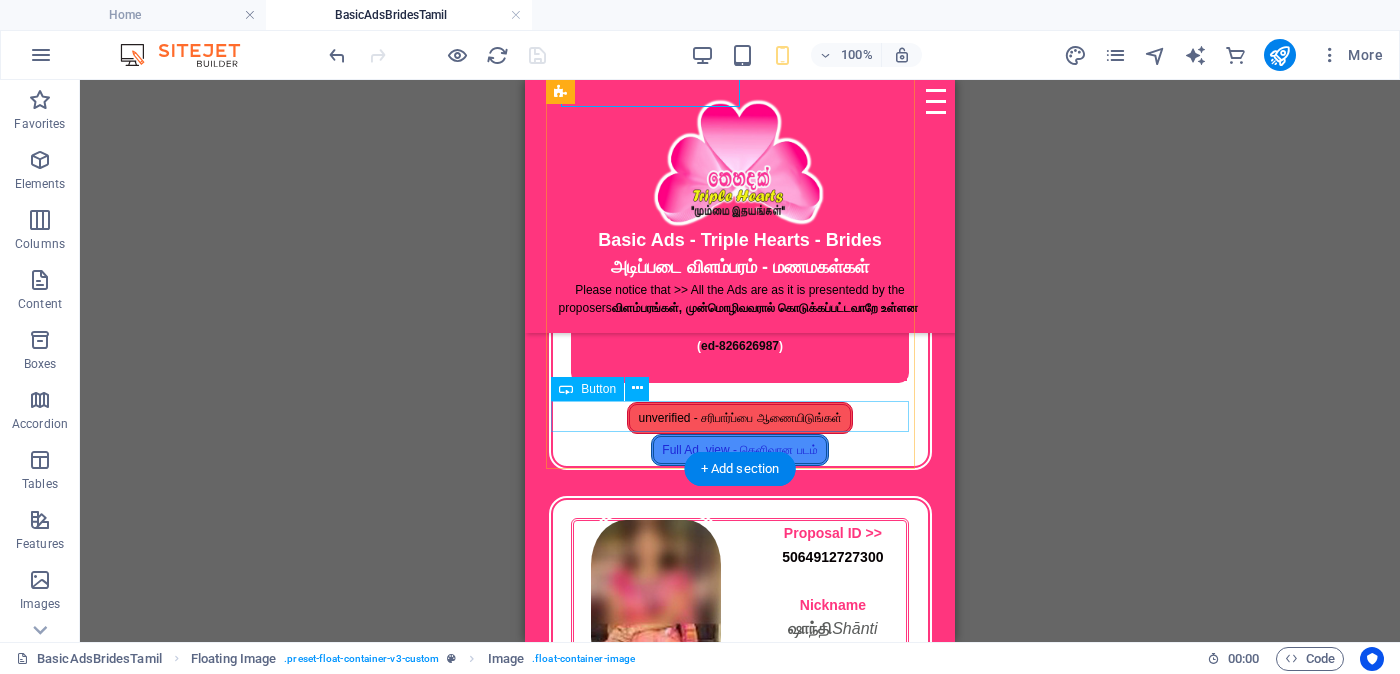 click on "unverified - சரிபார்ப்பை ஆணையிடுங்கள்" at bounding box center [740, 418] 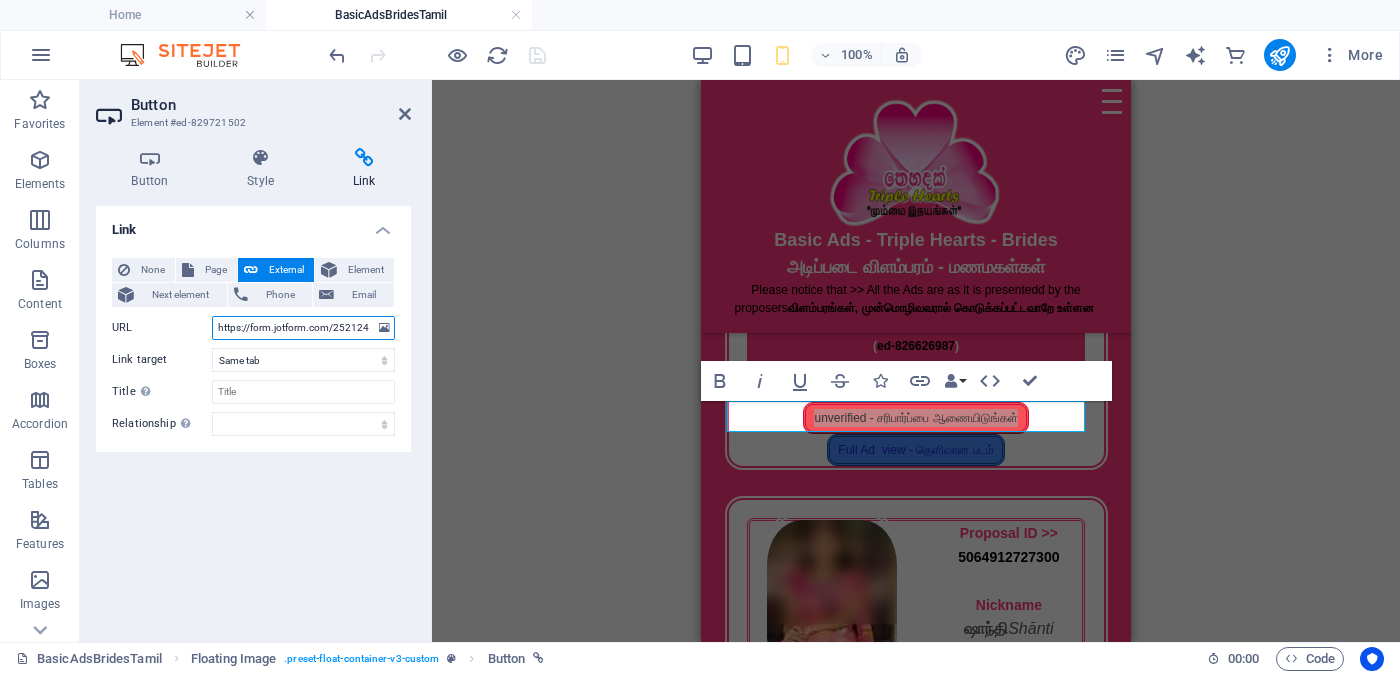 click on "https://form.jotform.com/252124928491056?proposalSelected="Proposal ID >> [PROPOSAL_ID]  Nickname  ஜங்கு (Jangu)      [CITY]    Independent Free churches    சுதந்திர இலவச திருச்சபைகள்  வயது -    Age  -  [AGE] Unmarried - திருமணமாகாத உயரம்-Feet ( [FEET] ) . Inches ( [INCHES] ) Occupation  -  தொழில் Job Seeking -   வேலை தேடுதல் வேலை   Monthly  Income -  சம்பளம"" at bounding box center (303, 328) 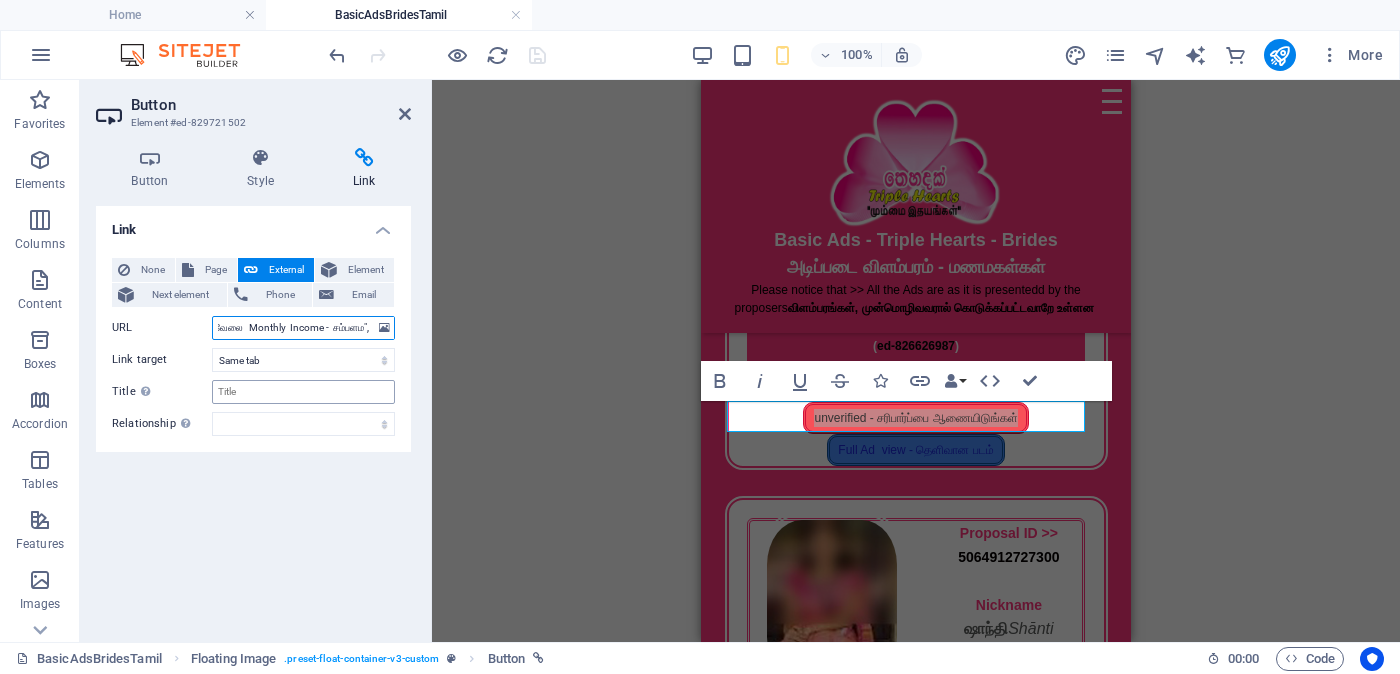 scroll, scrollTop: 0, scrollLeft: 1699, axis: horizontal 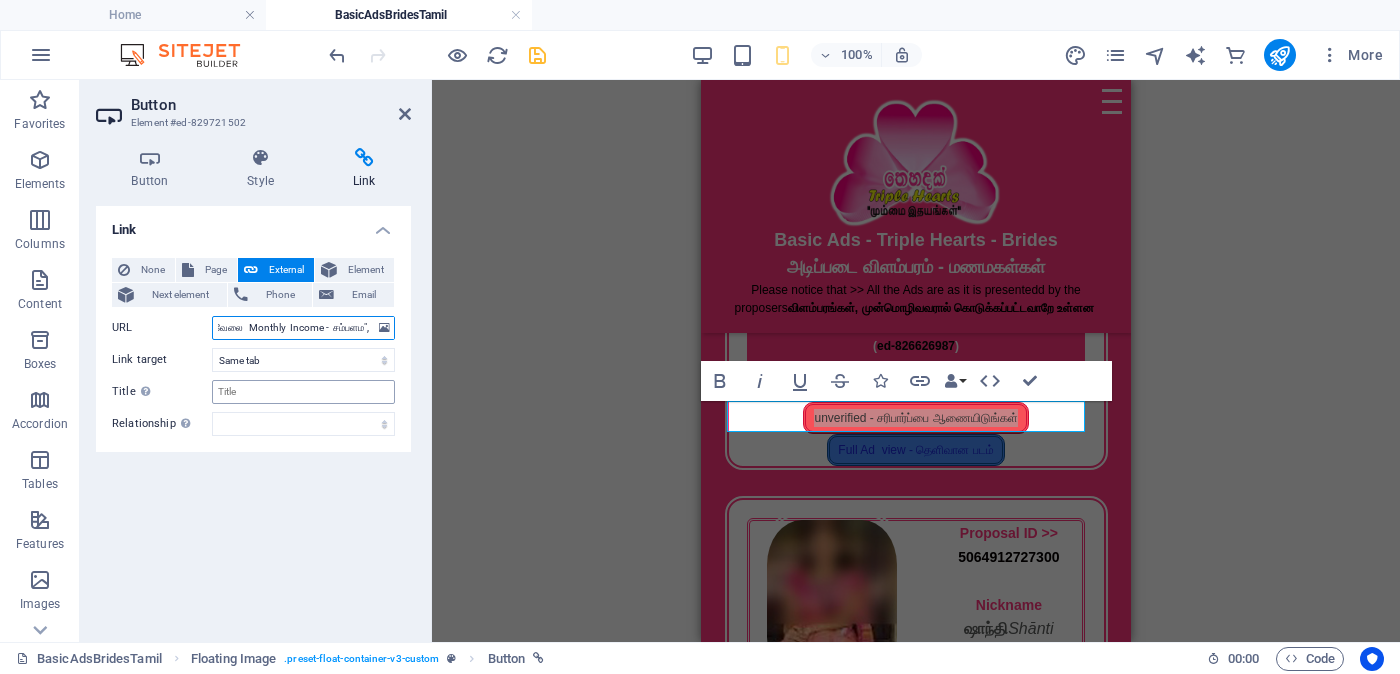 type on "https://form.jotform.com/252124928491056?proposalSelected="Proposal ID >> [NUMBER] Nickname [NAME] ([NAME]) [CITY] ([CITY]) Independent Free churches சுதந்திர இலவச திருச்சபைகள் வயது - Age - [AGE] Unmarried - திருமணமாகாத உயரம்-Feet ( [NUMBER] ) . Inches ( [NUMBER] ) Occupation - தொழில் Job Seeking - வேலை தேடுதல் வேலை Monthly Income - சம்பளம",https://cdn1.site-media.eu/images/0/18131484/jangu_blurred-wynrUi9BAbOX9nVeV0152Q.jpg" 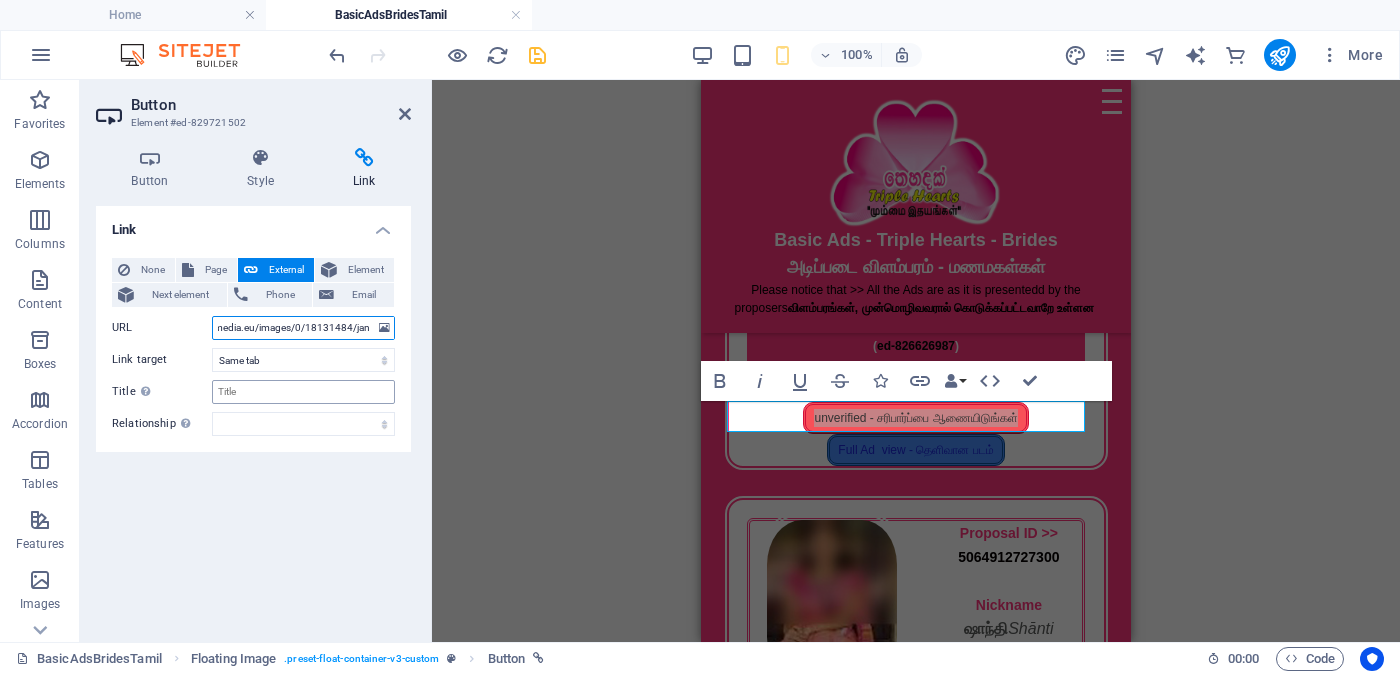 scroll, scrollTop: 0, scrollLeft: 2130, axis: horizontal 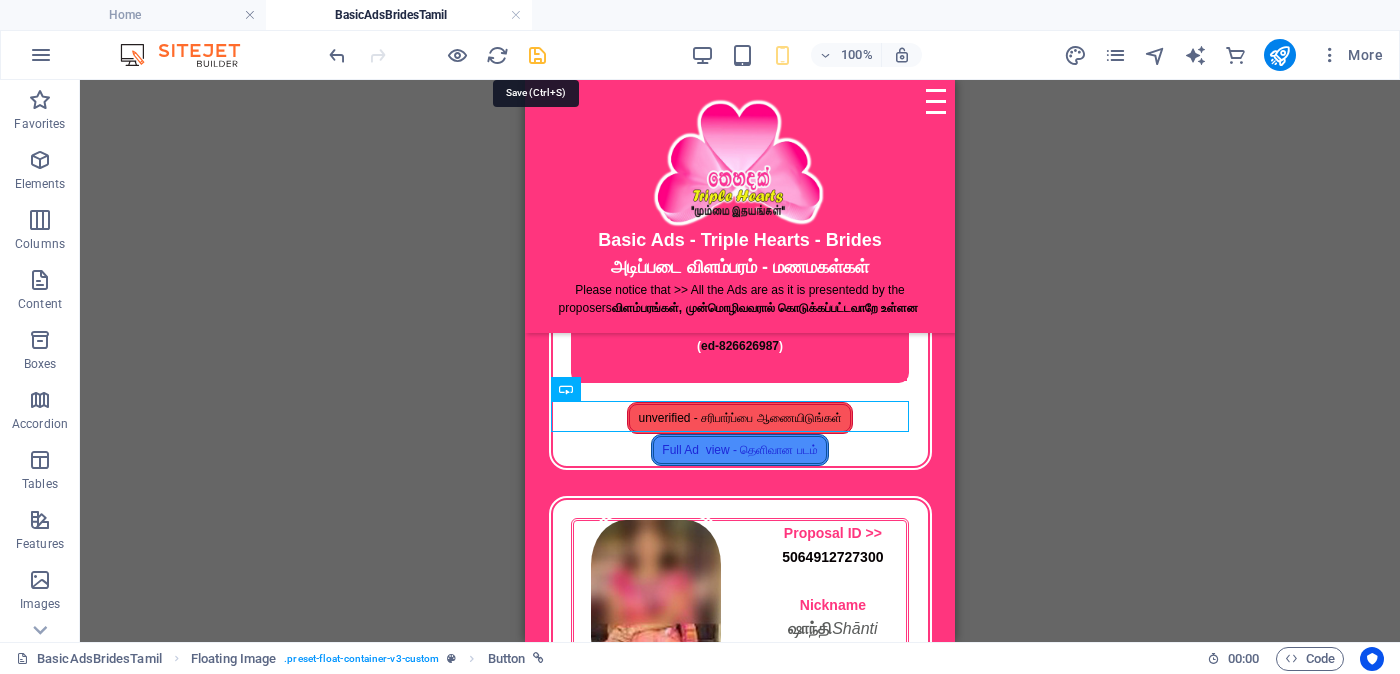 click at bounding box center (537, 55) 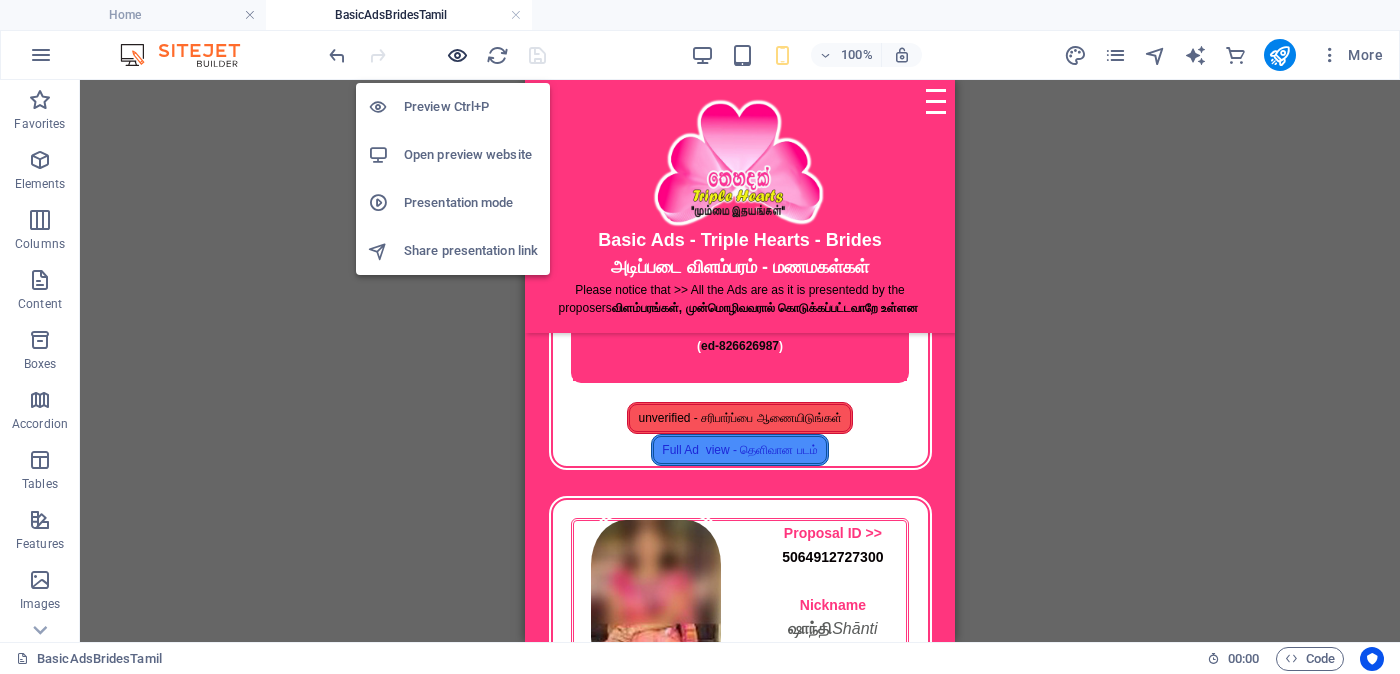 click at bounding box center [457, 55] 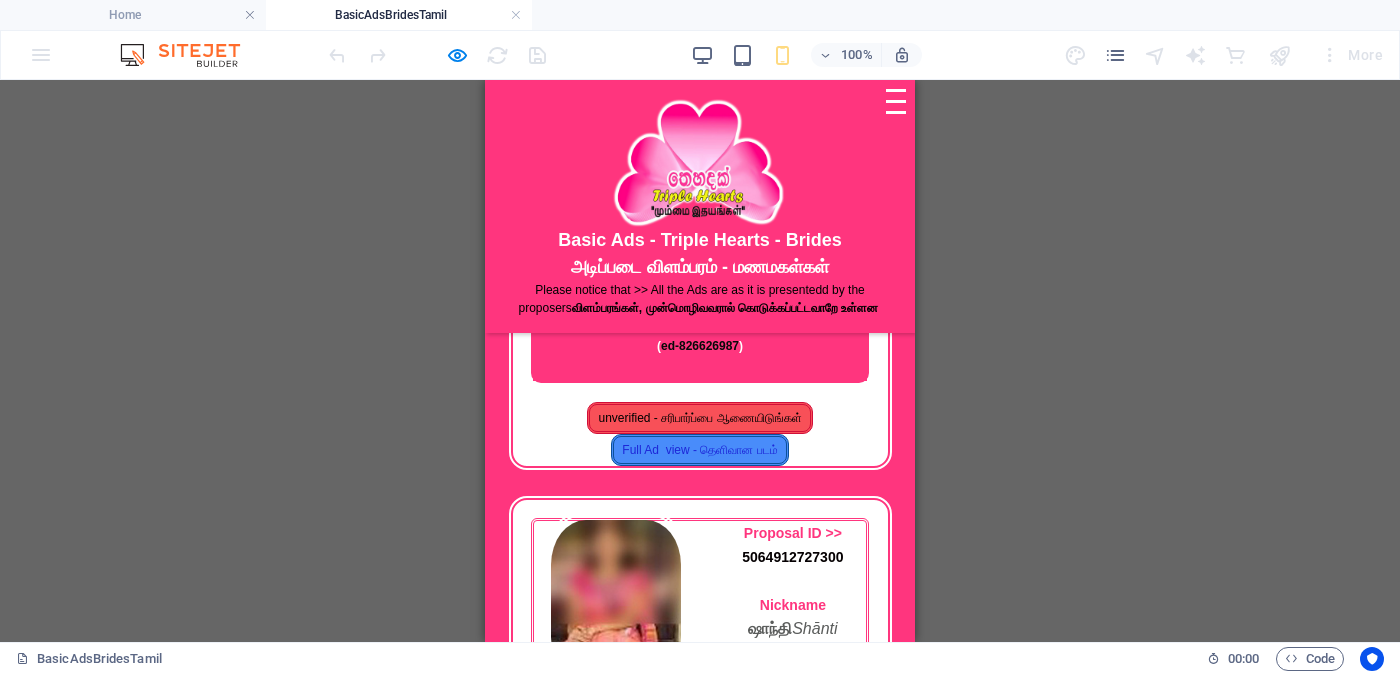 click on "unverified - சரிபார்ப்பை ஆணையிடுங்கள்" at bounding box center [699, 418] 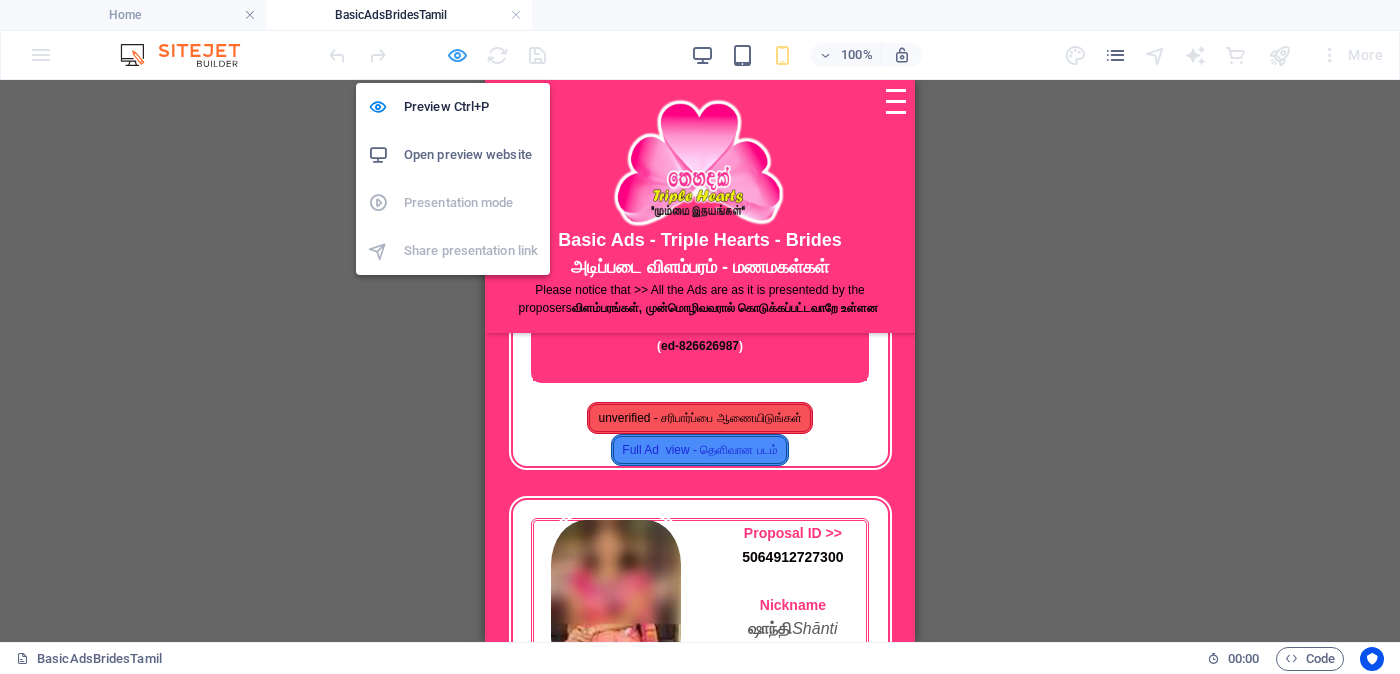click at bounding box center [457, 55] 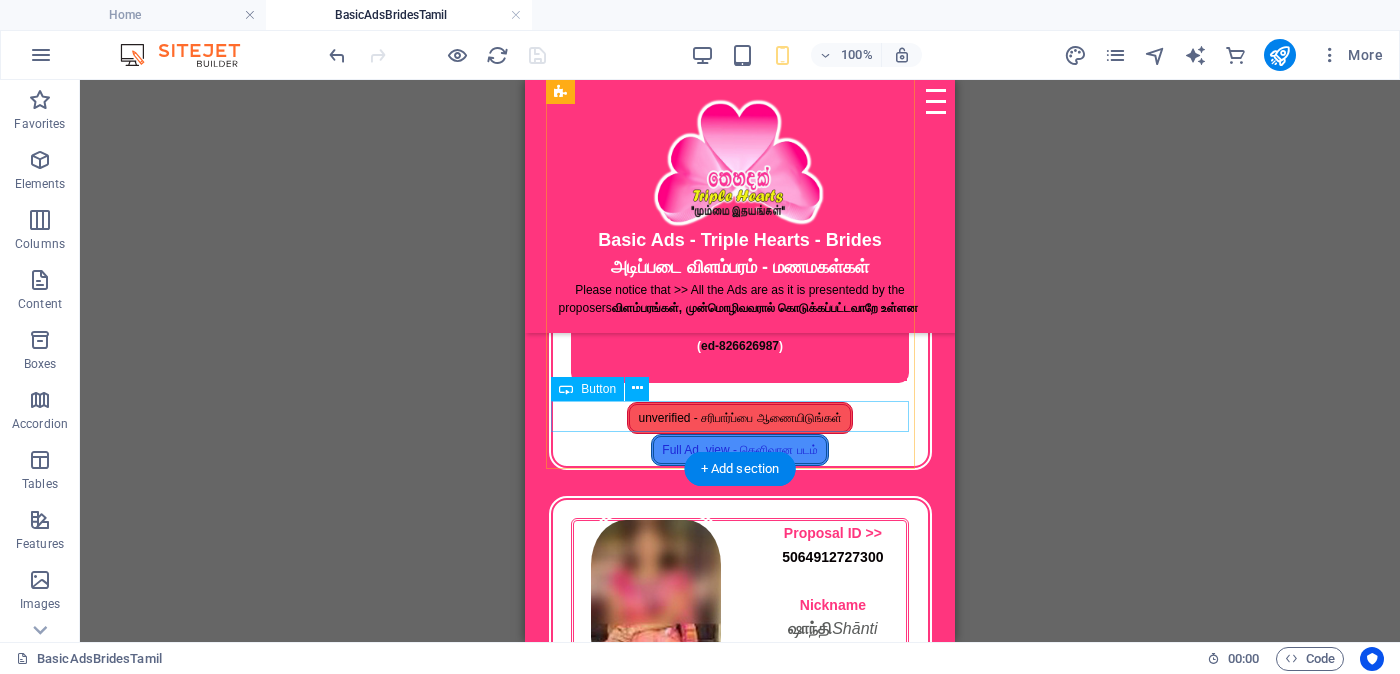 click on "unverified - சரிபார்ப்பை ஆணையிடுங்கள்" at bounding box center [740, 418] 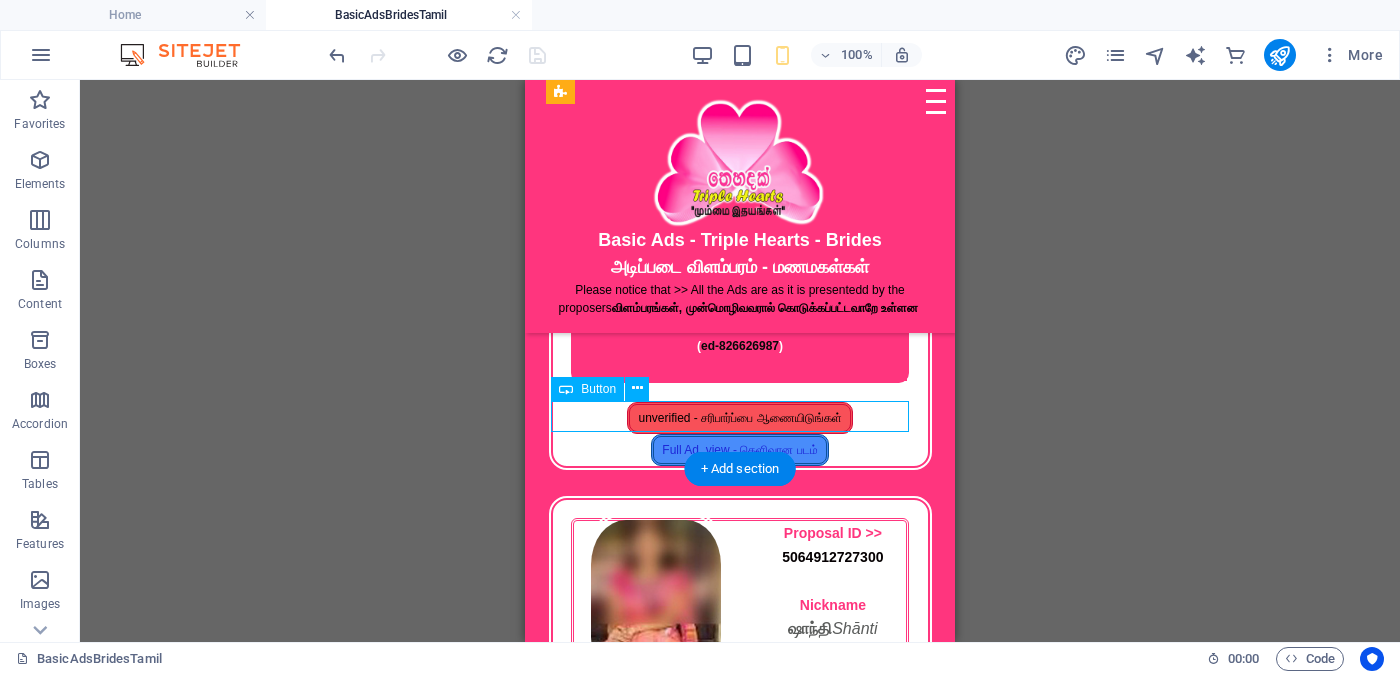 click on "unverified - சரிபார்ப்பை ஆணையிடுங்கள்" at bounding box center [740, 418] 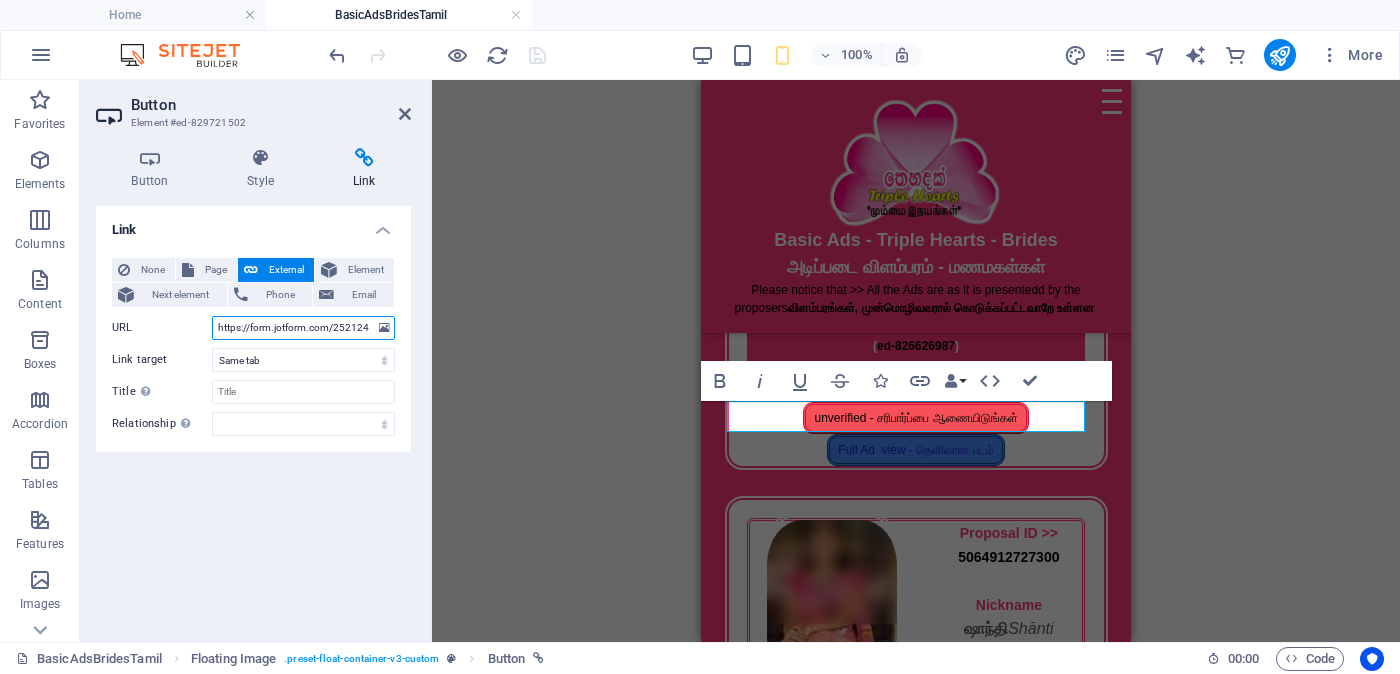 click on "https://form.jotform.com/252124928491056?proposalSelected="Proposal ID >> [NUMBER] Nickname [NAME] ([NAME]) [CITY] ([CITY]) Independent Free churches சுதந்திர இலவச திருச்சபைகள் வயது - Age - [AGE] Unmarried - திருமணமாகாத உயரம்-Feet ( [NUMBER] ) . Inches ( [NUMBER] ) Occupation - தொழில் Job Seeking - வேலை தேடுதல் வேலை Monthly Income - சம்பளம",https://cdn1.site-media.eu/images/0/18131484/jangu_blurred-wynrUi9BAbOX9nVeV0152Q.jpg" at bounding box center (303, 328) 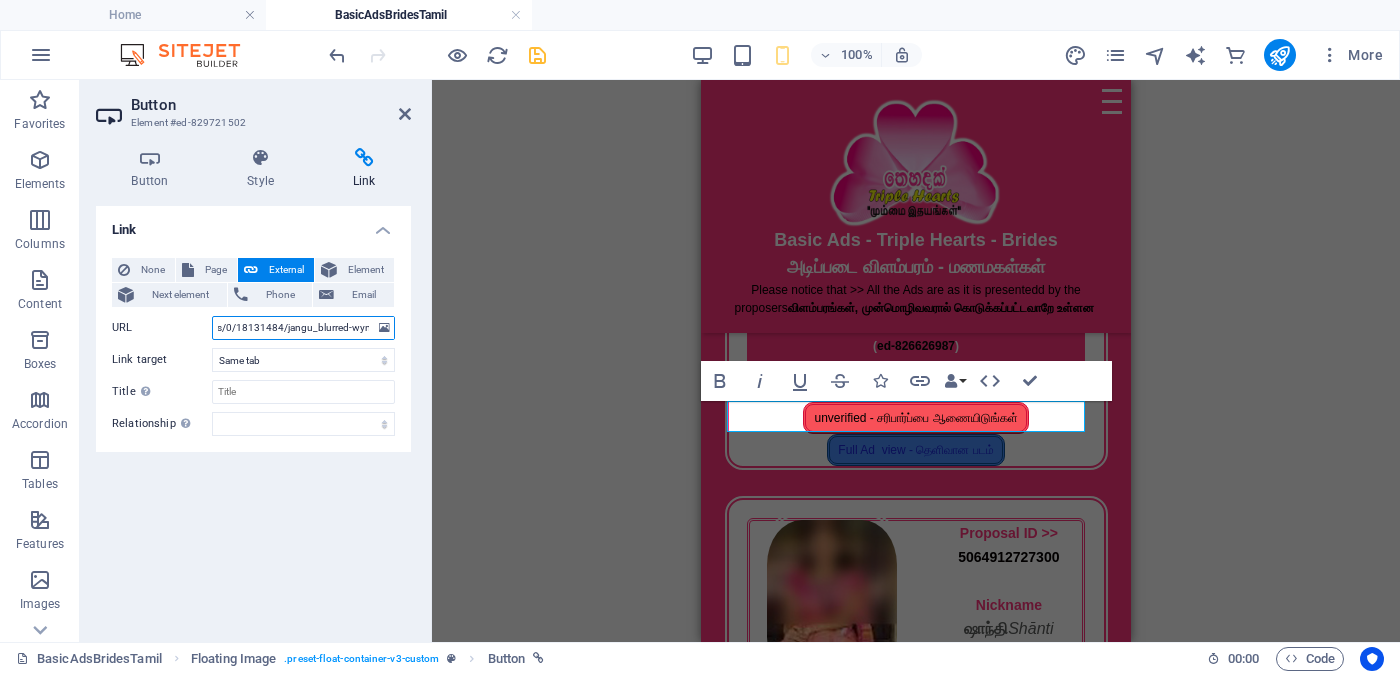 scroll, scrollTop: 0, scrollLeft: 1763, axis: horizontal 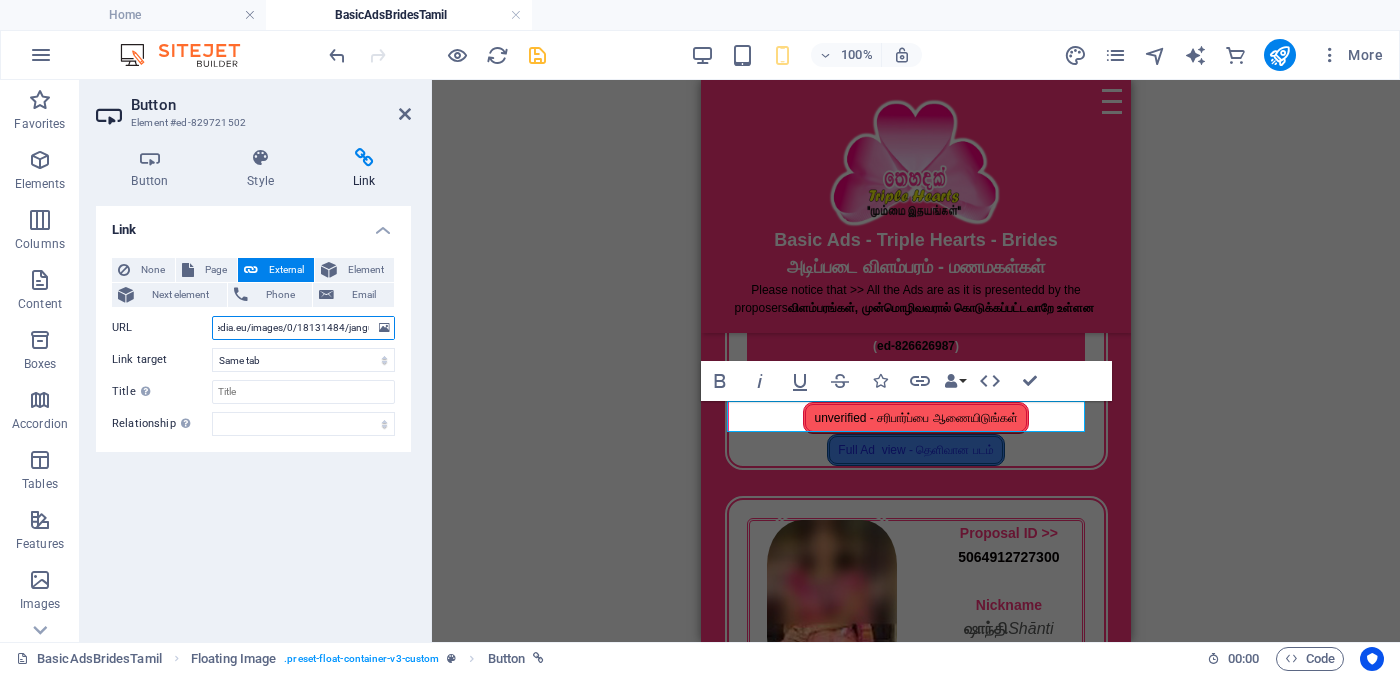 type on "https://form.jotform.com/252124928491056?proposalSelected="Proposal ID >> [NUMBER] Nickname [NAME] [CITY] Independent Free churches சுதநதிர இலவச திருச்சபைகள் வயது - Age - [AGE] Unmarried - திருமணமாகாத உயரம்-Feet ( [FEET] ) . Inches ( [INCHES] ) Occupation - தொழில் Job Seeking - வேலை தேடுதல் வேலை Monthly Income - சம்பளம"{https://cdn1.site-media.eu/images/0/18131484/jangu_blurred-wynrUi9BAbOX9nVeV0152Q.jpg}" 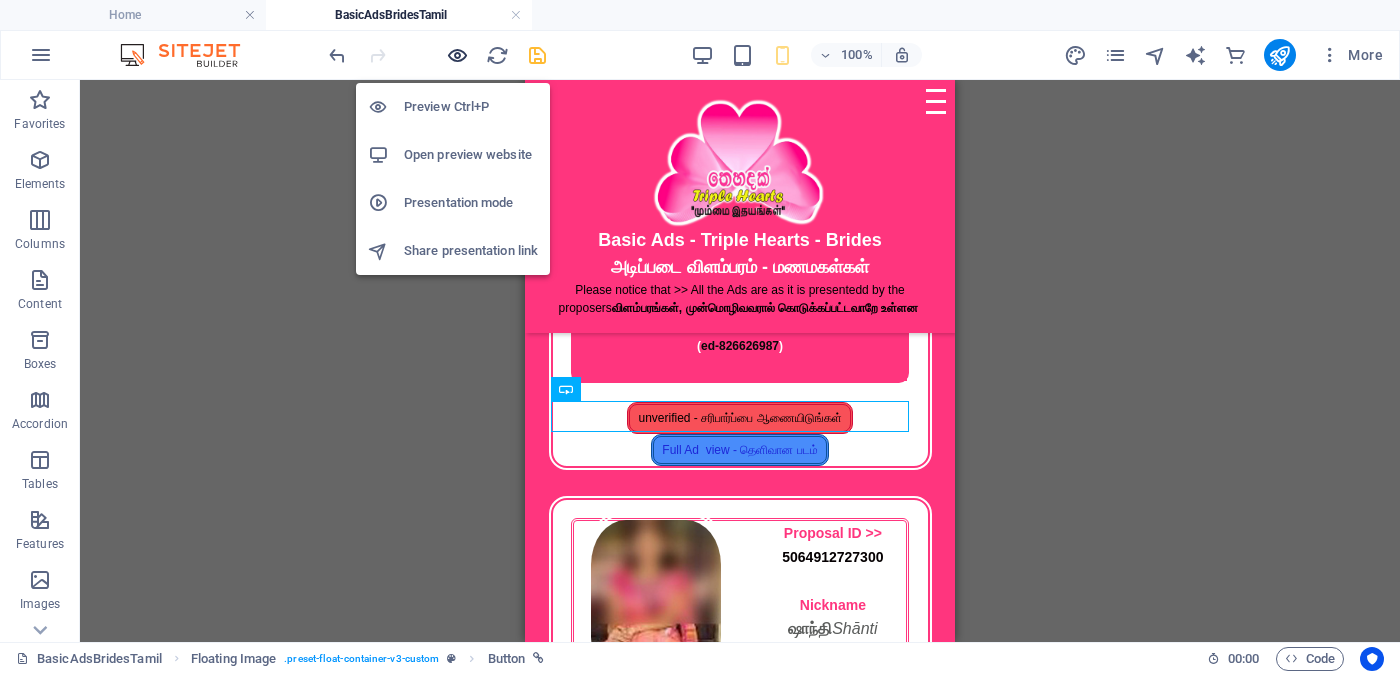 click at bounding box center (457, 55) 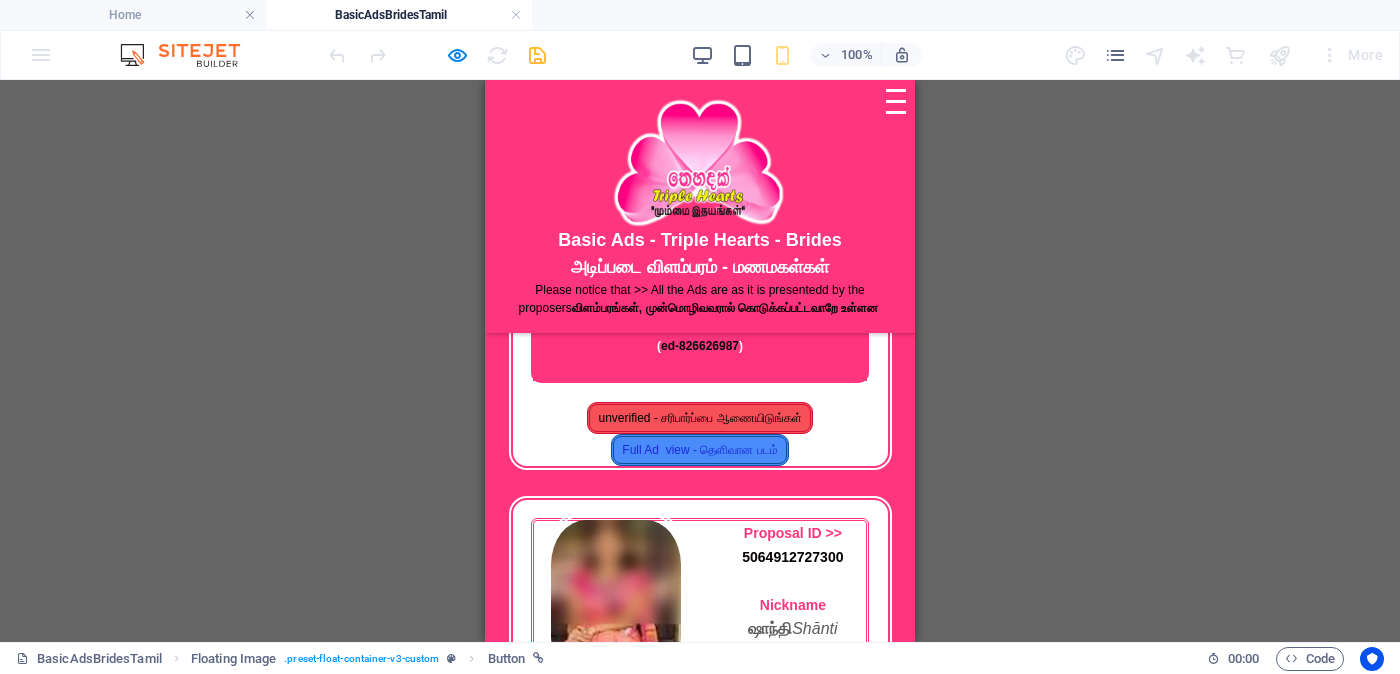 click on "unverified - சரிபார்ப்பை ஆணையிடுங்கள்" at bounding box center (699, 418) 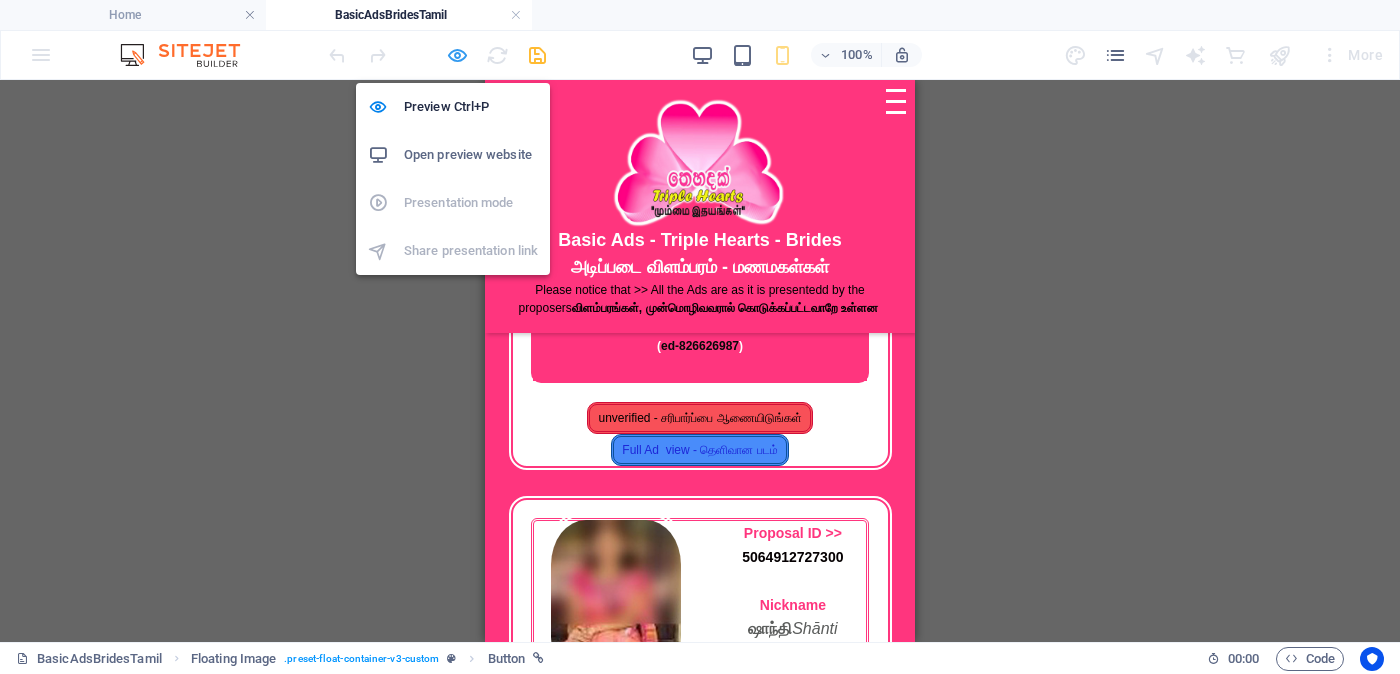 click at bounding box center [457, 55] 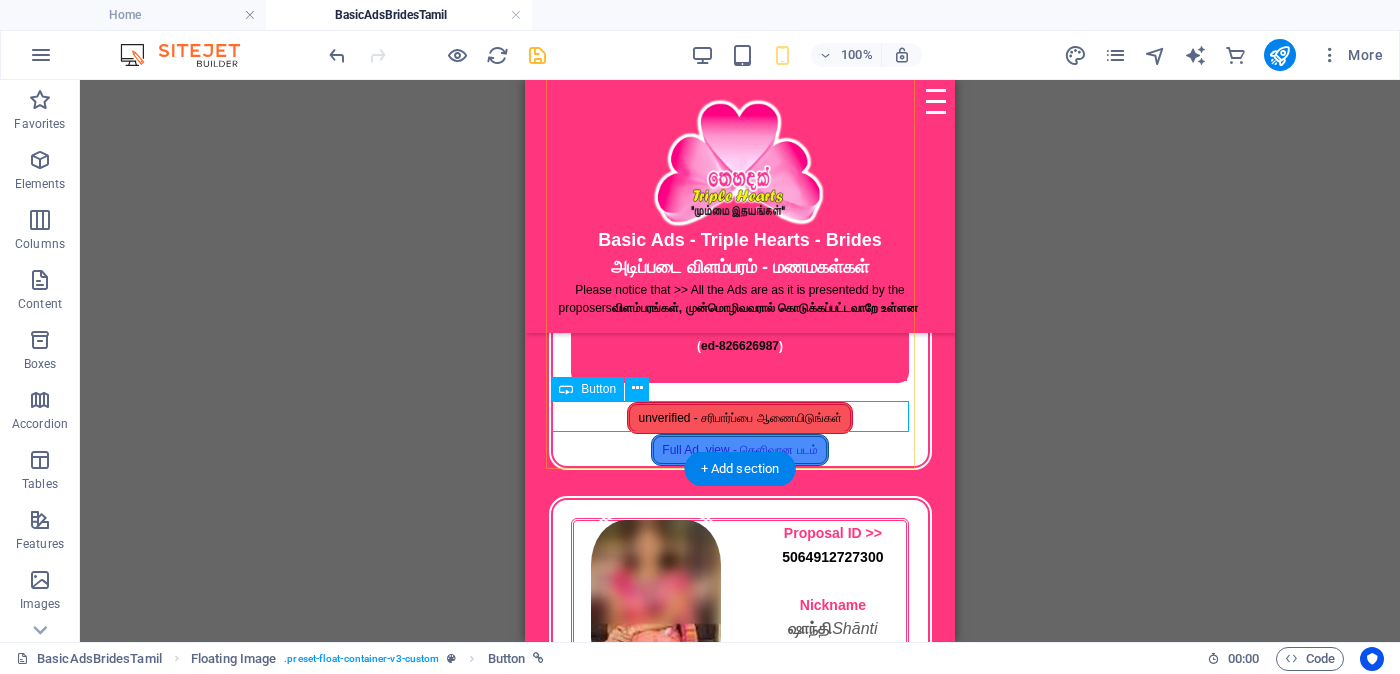 click on "unverified - சரிபார்ப்பை ஆணையிடுங்கள்" at bounding box center (740, 418) 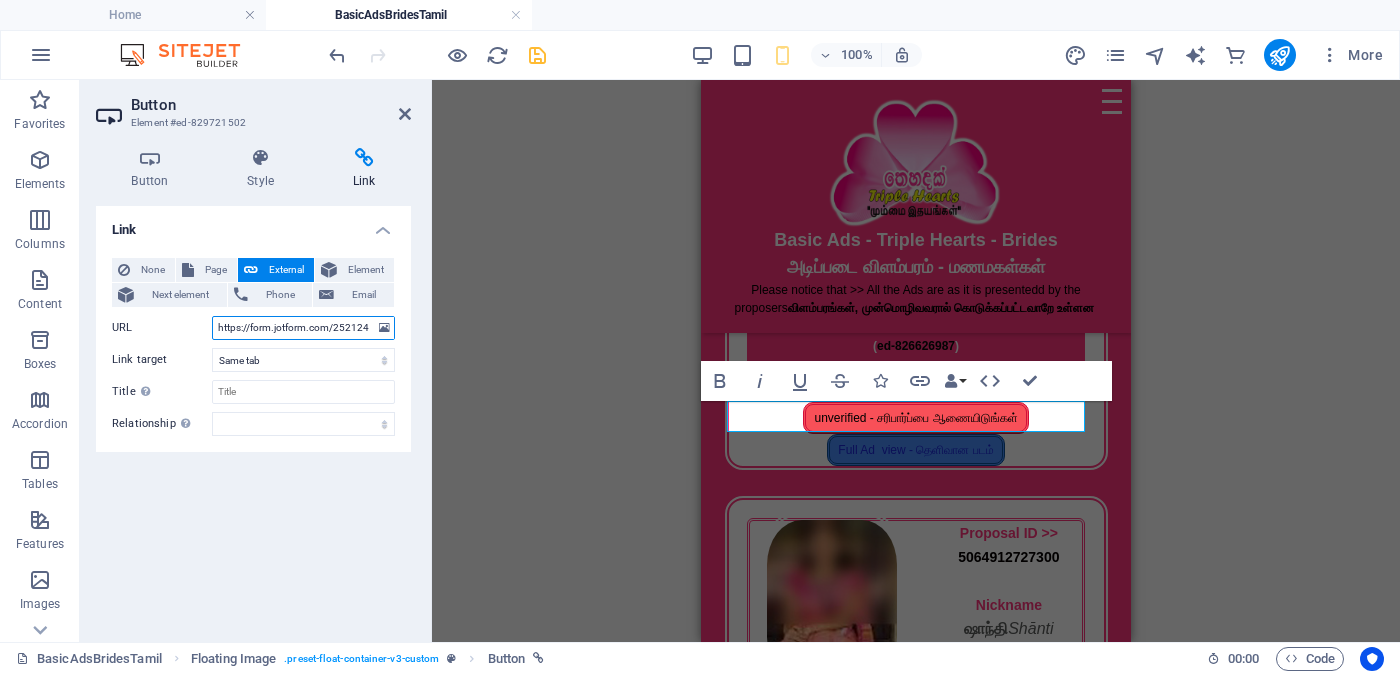 click on "https://form.jotform.com/252124928491056?proposalSelected="Proposal ID >> [NUMBER] Nickname [NAME] [CITY] Independent Free churches சுதநதிர இலவச திருச்சபைகள் வயது - Age - [AGE] Unmarried - திருமணமாகாத உயரம்-Feet ( [FEET] ) . Inches ( [INCHES] ) Occupation - தொழில் Job Seeking - வேலை தேடுதல் வேலை Monthly Income - சம்பளம"{https://cdn1.site-media.eu/images/0/18131484/jangu_blurred-wynrUi9BAbOX9nVeV0152Q.jpg}" at bounding box center (303, 328) 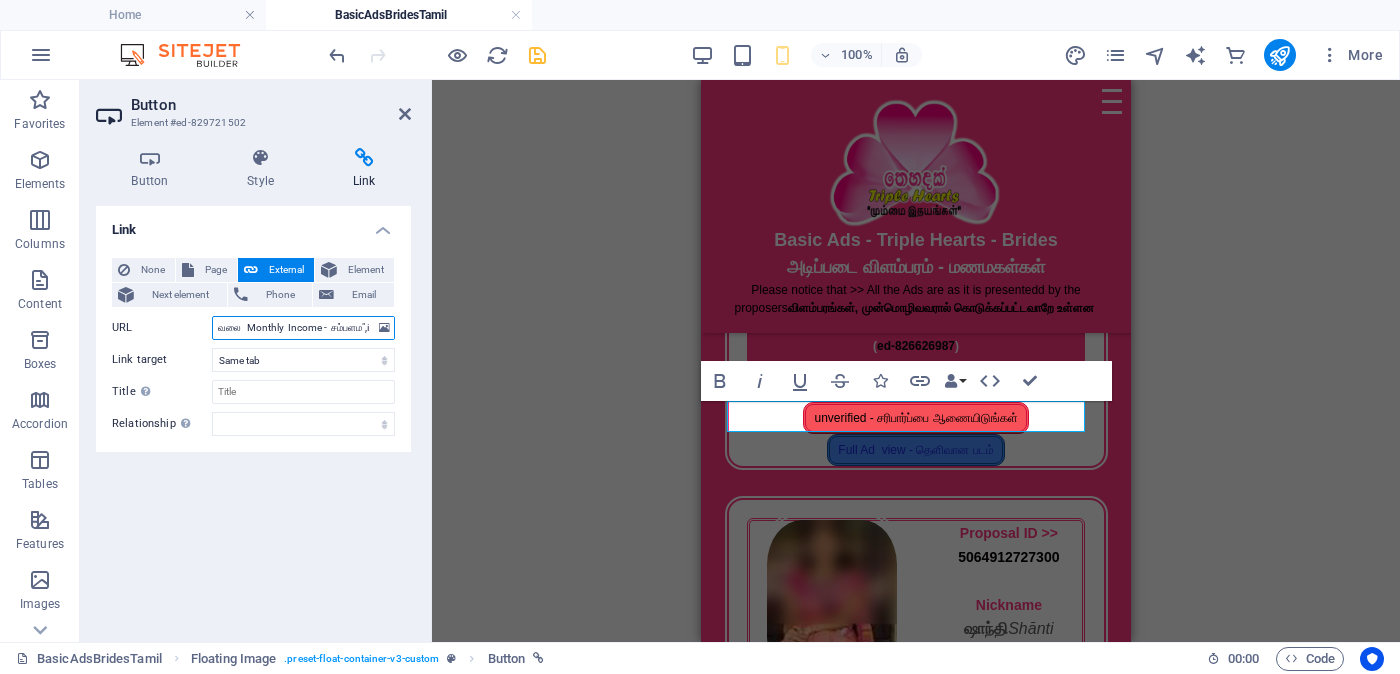 scroll, scrollTop: 0, scrollLeft: 1702, axis: horizontal 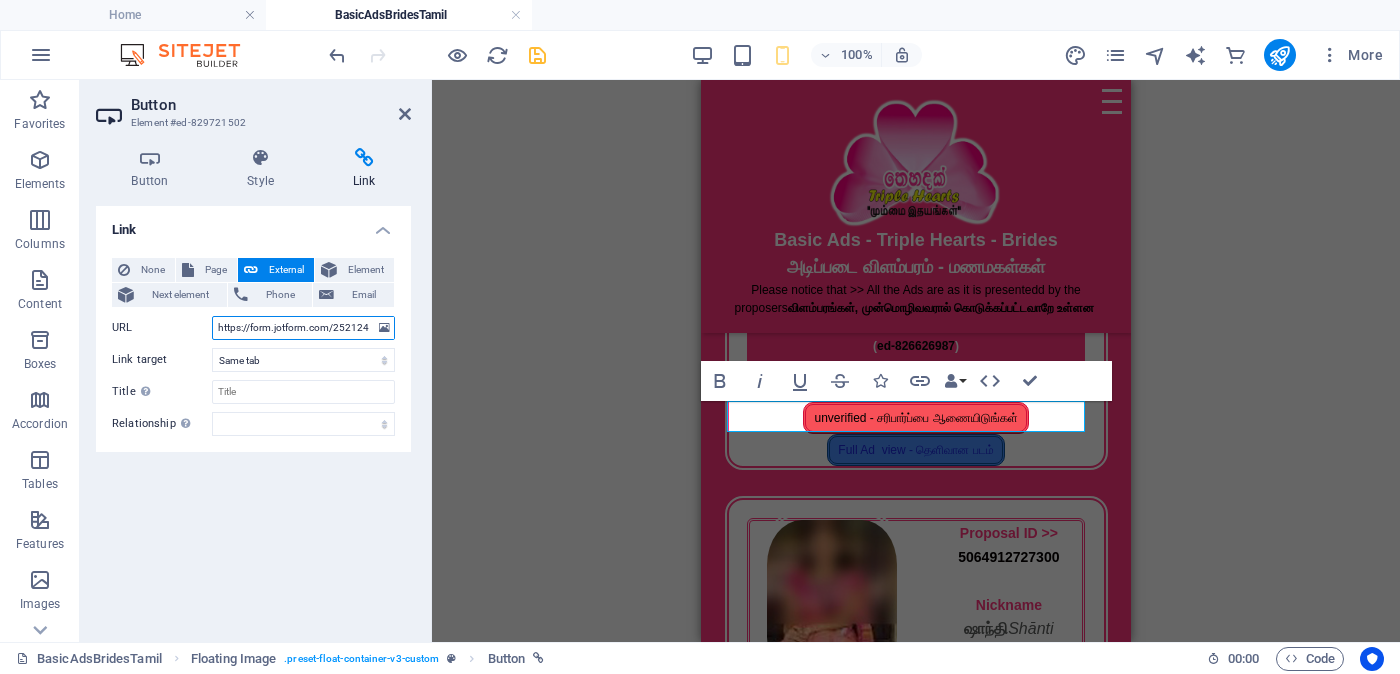 click on "https://form.jotform.com/252124928491056?proposalSelected="Proposal ID >> [PROPOSAL_ID]  Nickname  [NICKNAME]      [LOCATION]    Independent Free churches    சுதந்திர இலவச திருச்சபைகள்  வயது -    Age  -  [AGE] Unmarried - திருமணமாகாத உயரம்-Feet ( [FEET] ) . Inches ( [INCHES] ) Occupation  -  தொழில் Job Seeking -   வேலை தேடுதல் வேலை   Monthly  Income -  சம்பளம",i" at bounding box center (303, 328) 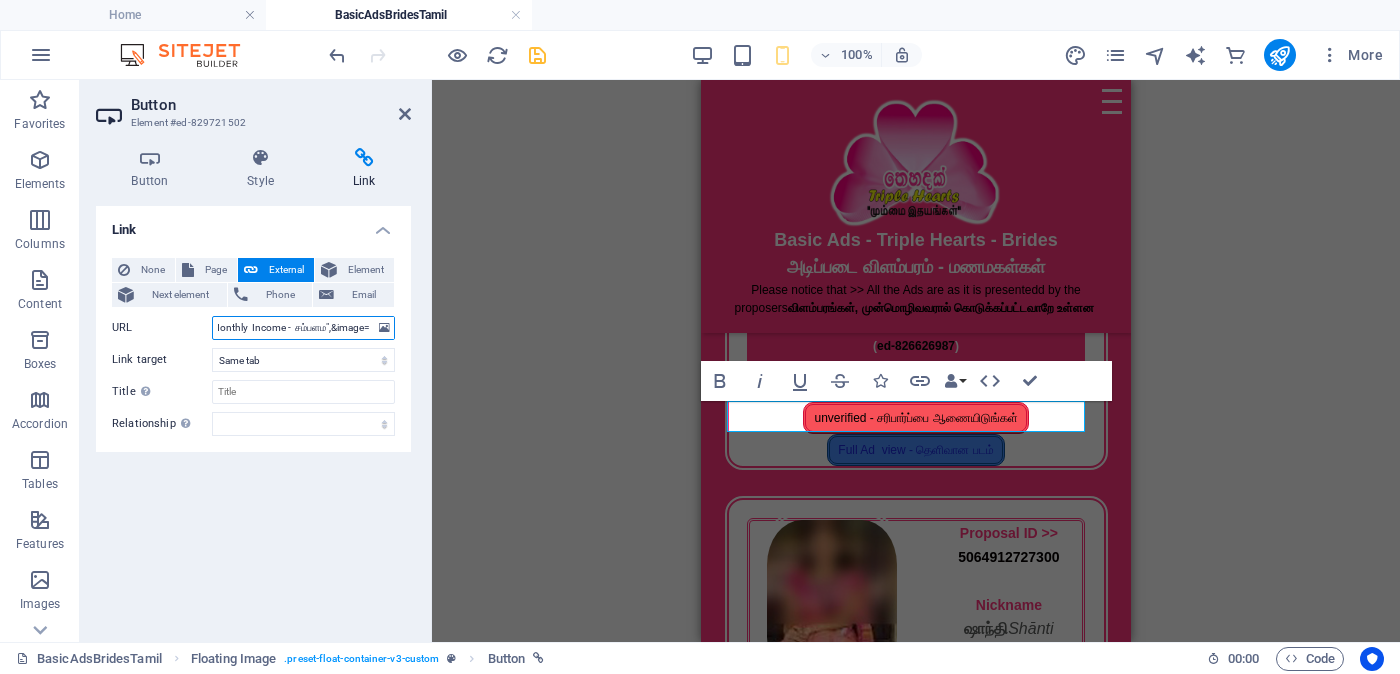scroll, scrollTop: 0, scrollLeft: 1739, axis: horizontal 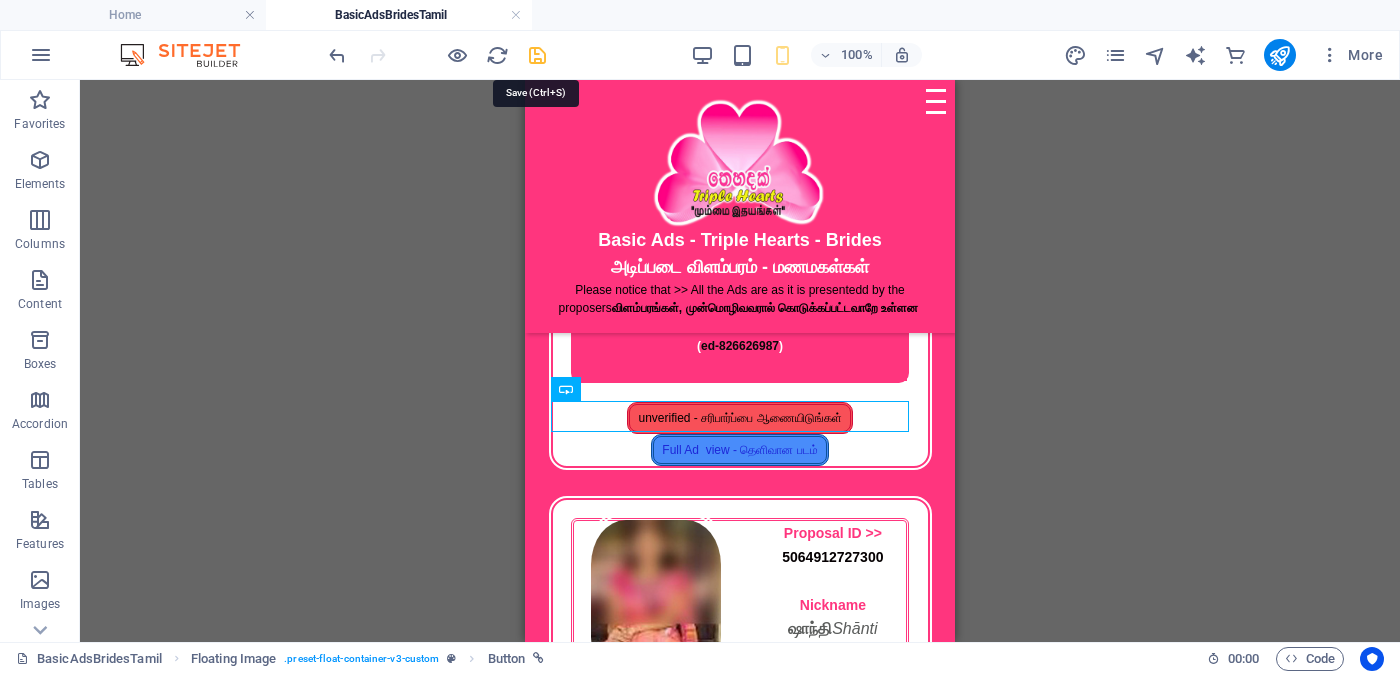 click at bounding box center [537, 55] 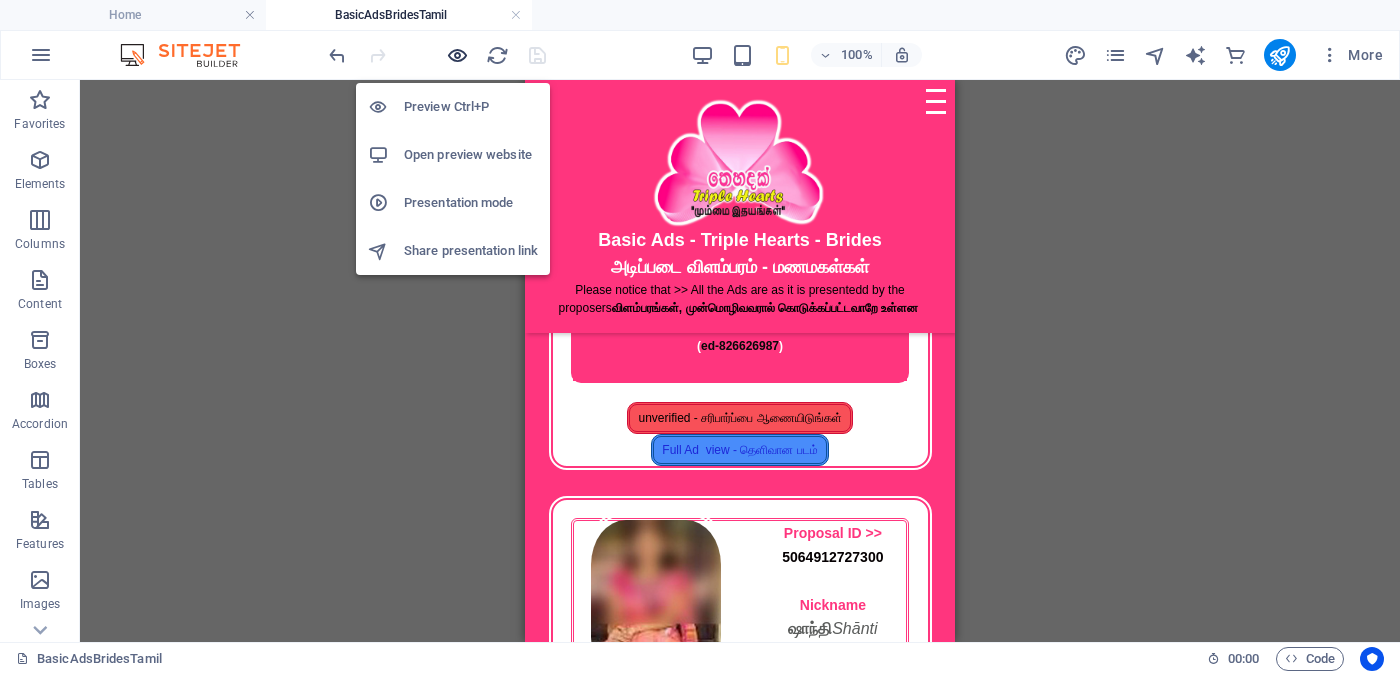 click at bounding box center (457, 55) 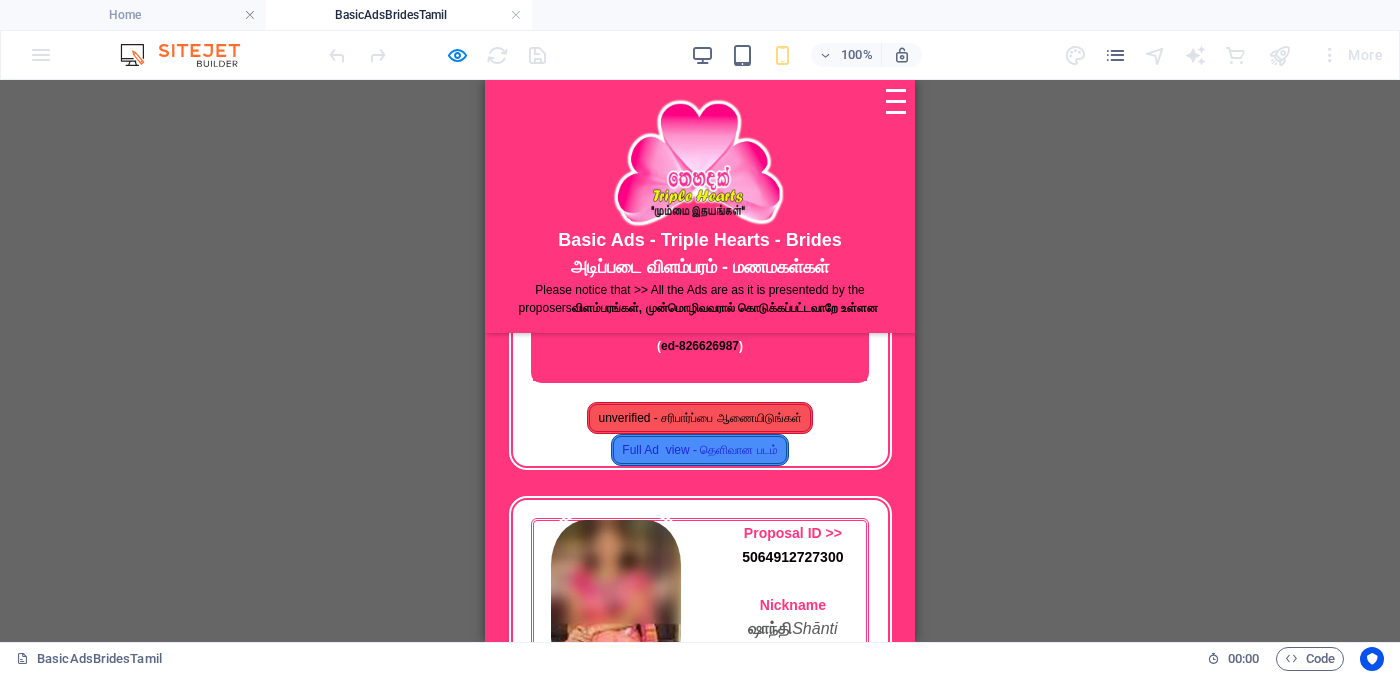 click on "unverified - சரிபார்ப்பை ஆணையிடுங்கள்" at bounding box center [699, 418] 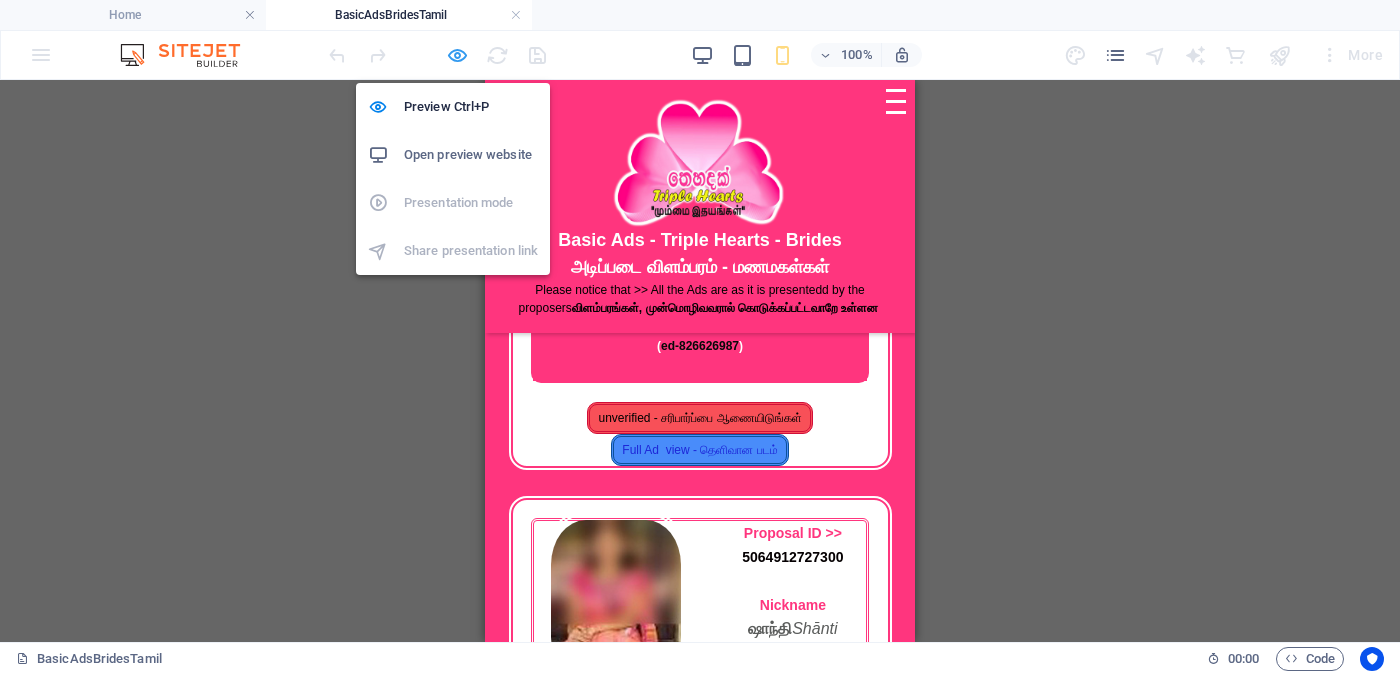 click at bounding box center (457, 55) 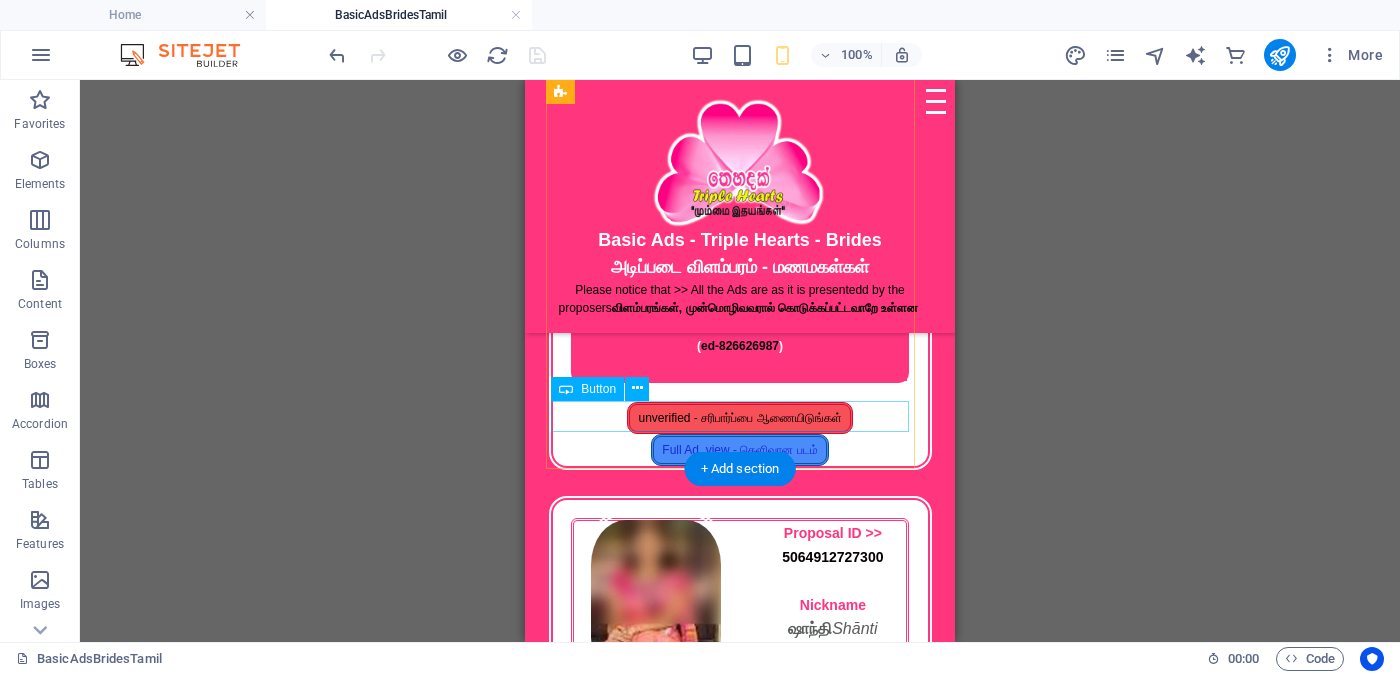 click on "unverified - சரிபார்ப்பை ஆணையிடுங்கள்" at bounding box center (740, 418) 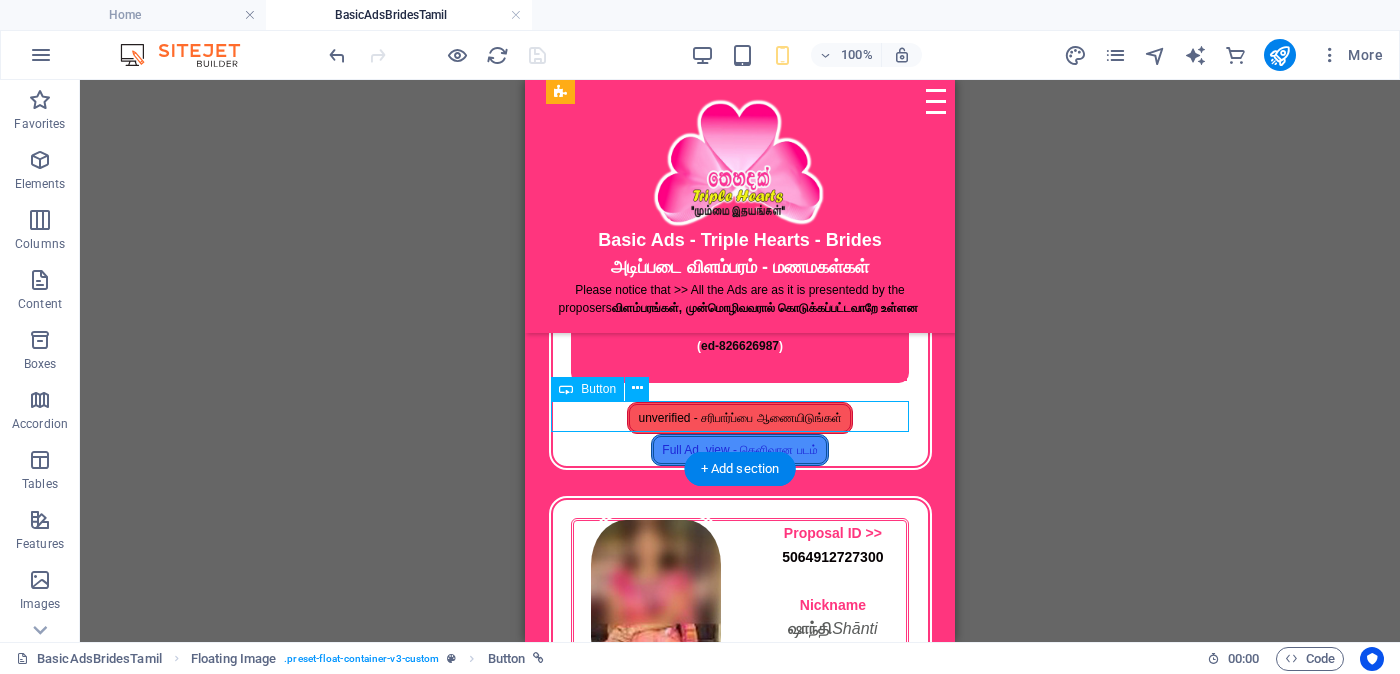 click on "unverified - சரிபார்ப்பை ஆணையிடுங்கள்" at bounding box center (740, 418) 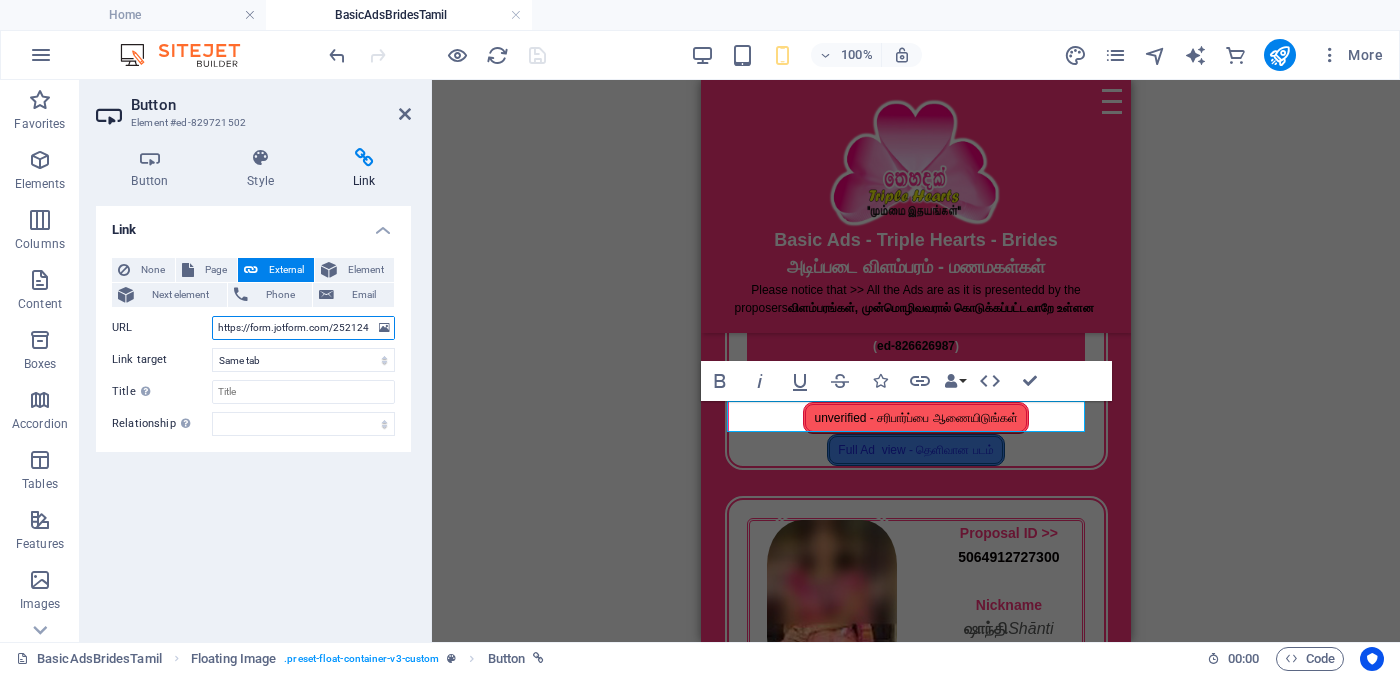 click on "https://form.jotform.com/252124928491056?proposalSelected="Proposal ID >> [NUMBER] Nickname [NAME] ([NAME]) [CITY] ([CITY]) Independent Free churches சுதந்தர இலவச திருச்சபைகள் வயது - Age - [AGE] Unmarried - திருமணமாகாத உயரம்-Feet ( [FEET] ) . Inches ( [INCHES] ) Occupation - தொழில் Job Seeking - வேலை தேடுதல் வேலை Monthly Income - சம்பளம",image=https://cdn1.site-media.eu/images/0/18131484/jangu_blurred-wynrUi9BAbOX9nVeV0152Q.jpg" at bounding box center (303, 328) 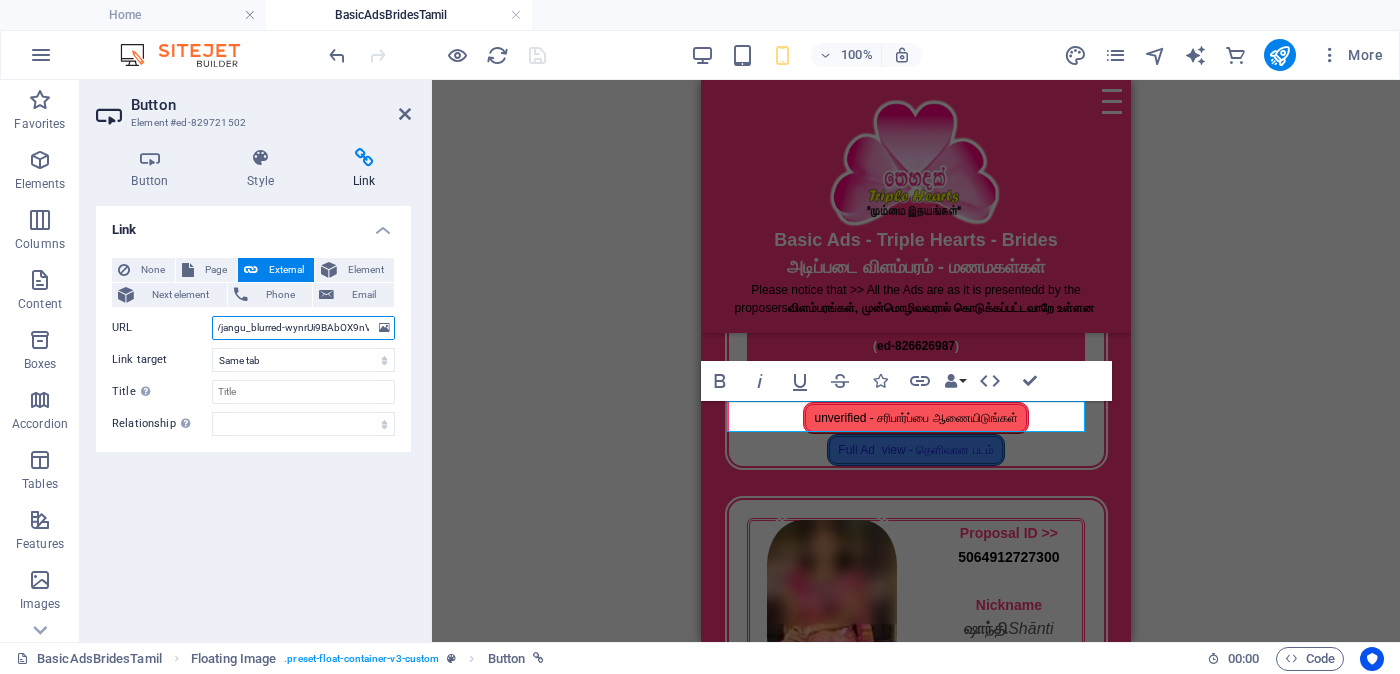 scroll, scrollTop: 0, scrollLeft: 1835, axis: horizontal 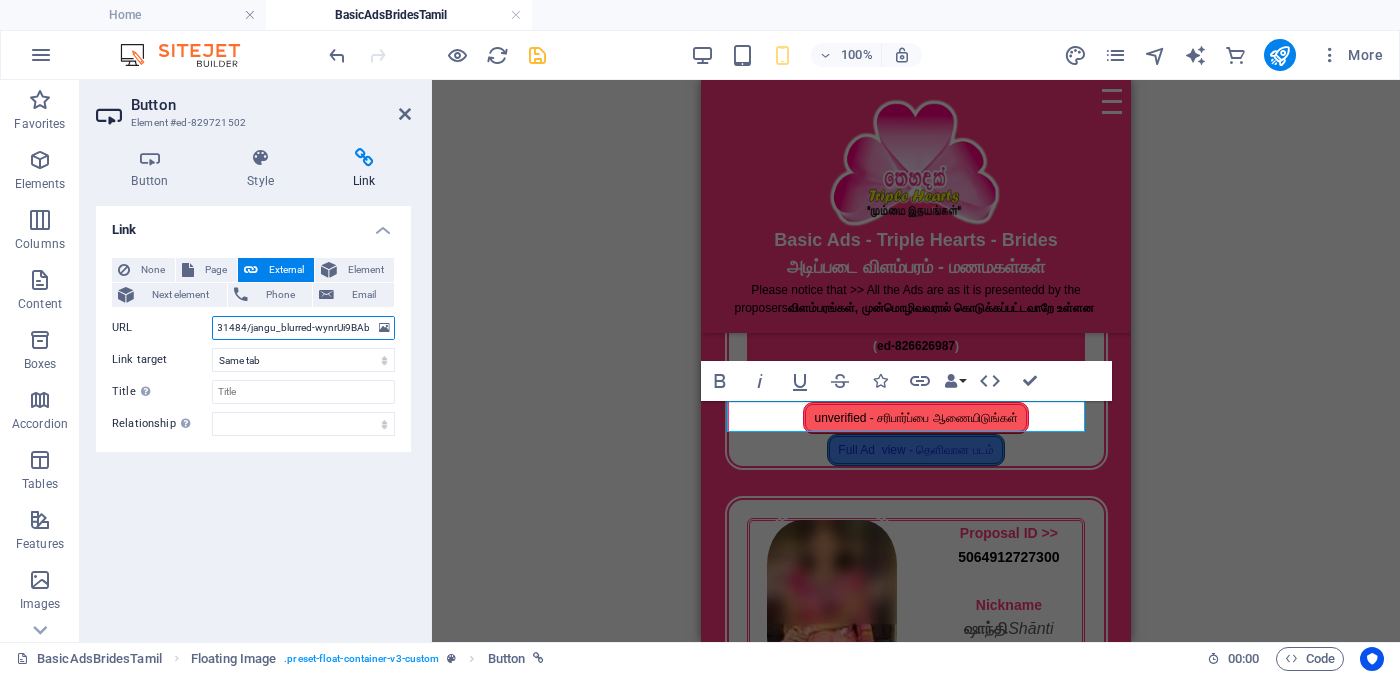 type on "https://form.jotform.com/252124928491056?proposalSelected="Proposal ID >> [NUMBER] Nickname [NAME] ([NAME]) [CITY] ([CITY]) Independent Free churches சுதந்திர இலவச திருச்சபைகள் வயது - Age - [AGE] Unmarried - திருமணமாகாத உயரம்-Feet ( [NUMBER] ) . Inches ( [NUMBER] ) Occupation - தொழில் Job Seeking - வேலை தேடுதல் வேலை Monthly Income - சம்பளம",&typeA=https://cdn1.site-media.eu/images/0/18131484/jangu_blurred-wynrUi9BAbOX9nVeV0152Q.jpg" 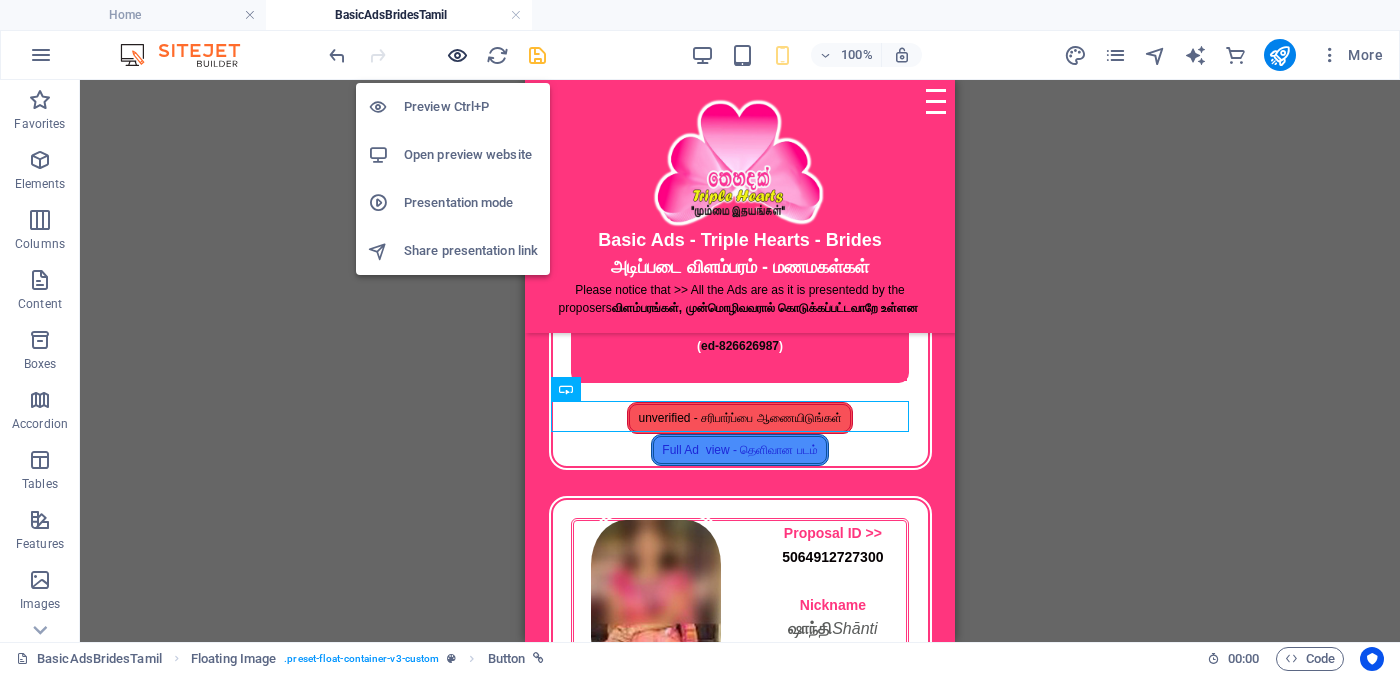 click at bounding box center (457, 55) 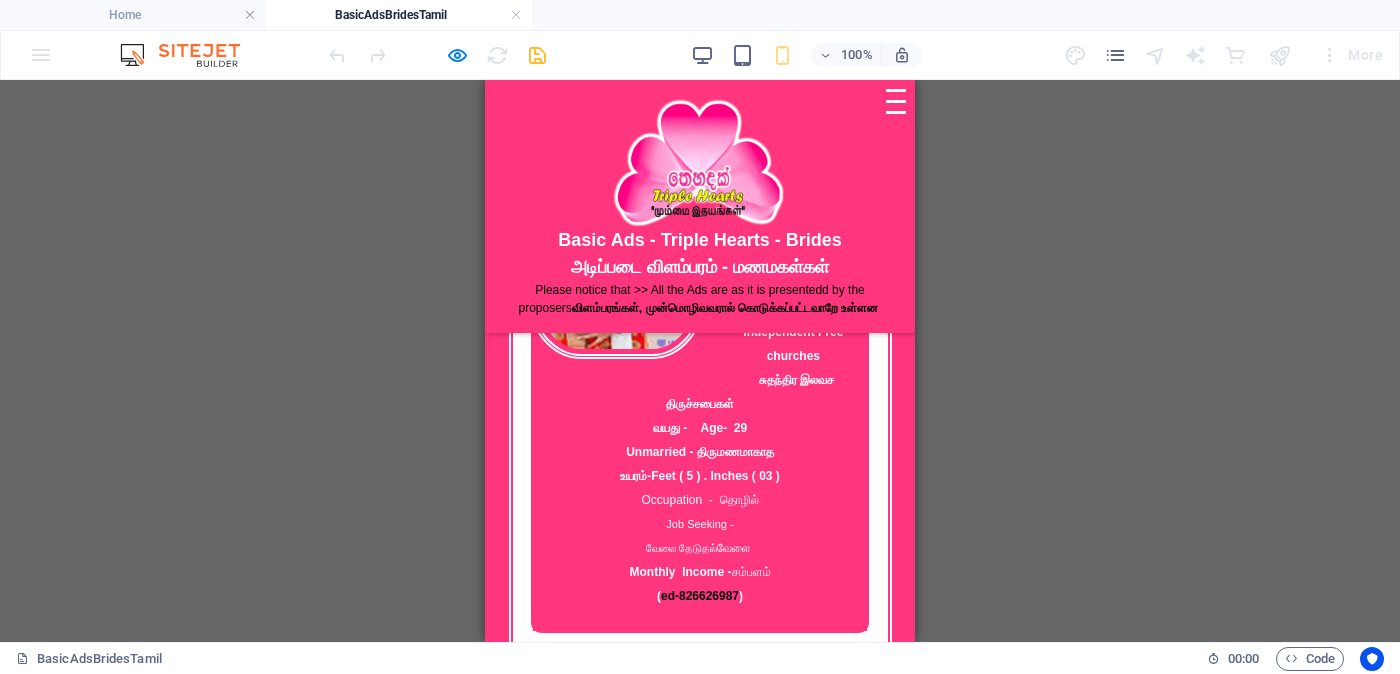 scroll, scrollTop: 499, scrollLeft: 0, axis: vertical 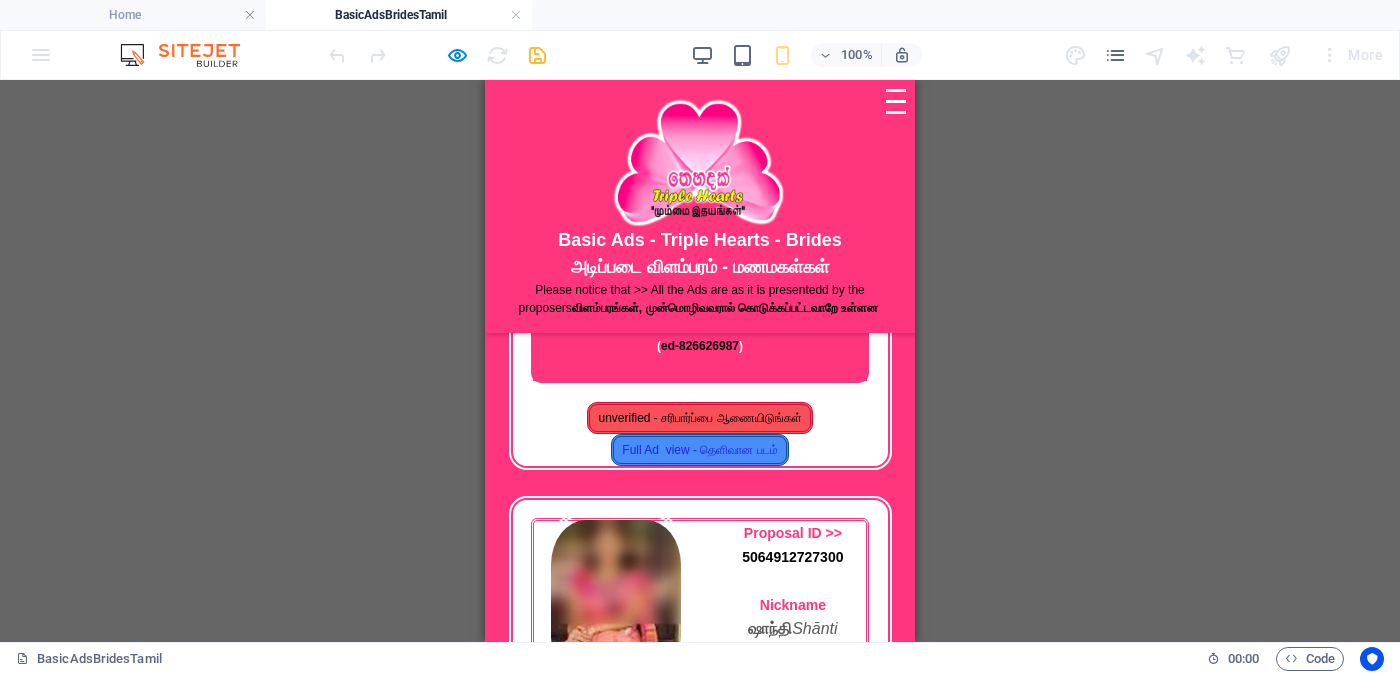 click on "unverified - சரிபார்ப்பை ஆணையிடுங்கள்" at bounding box center (699, 418) 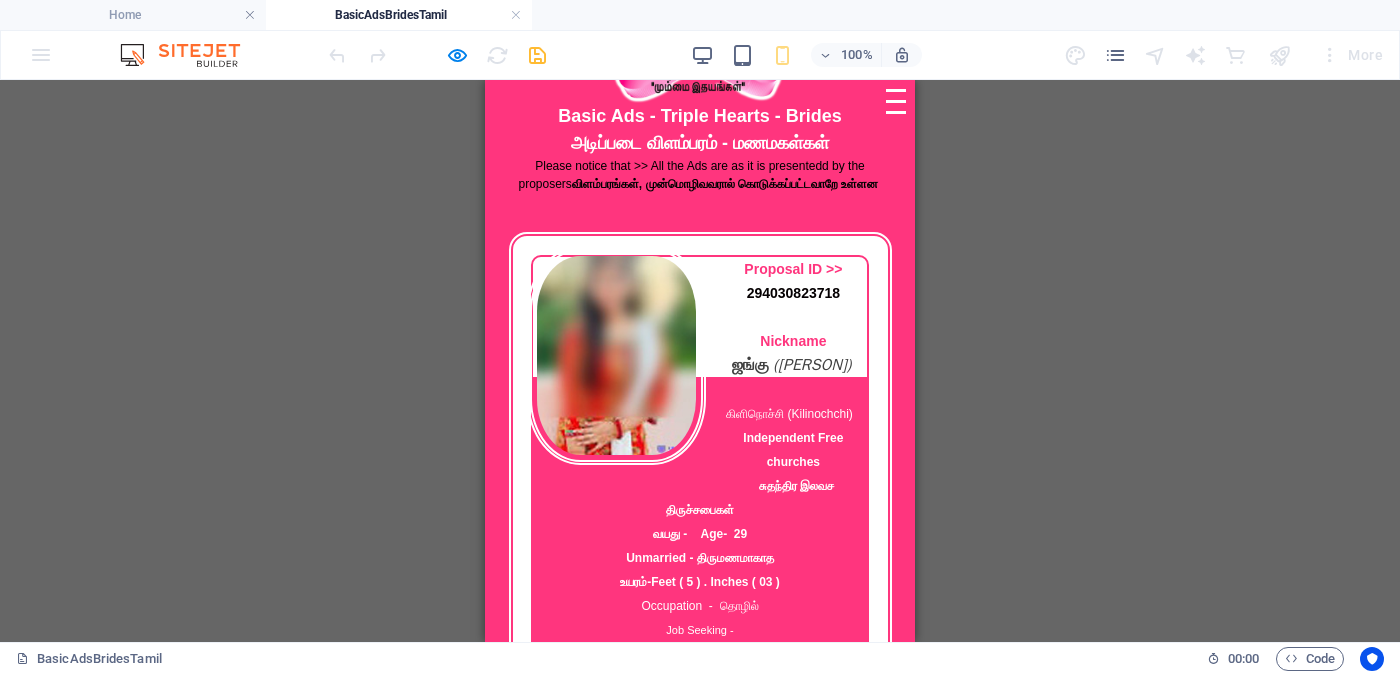 scroll, scrollTop: 375, scrollLeft: 0, axis: vertical 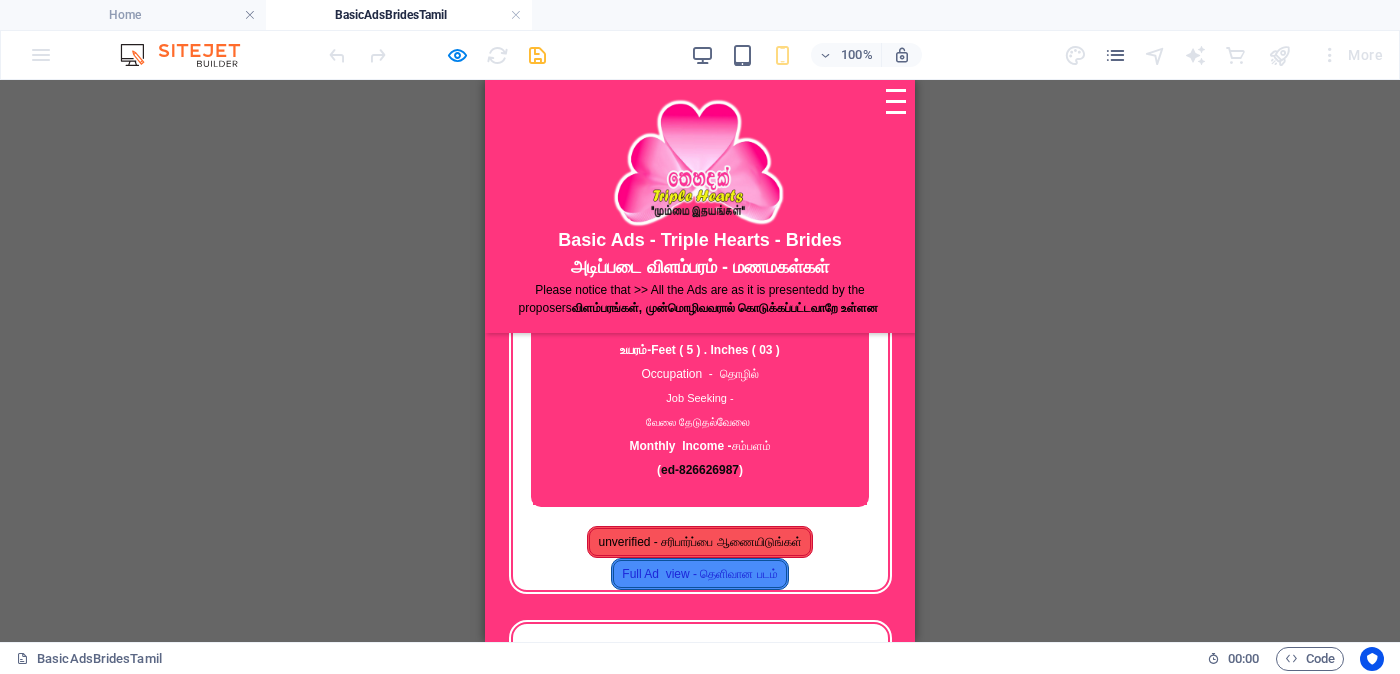 click on "unverified - சரிபார்ப்பை ஆணையிடுங்கள்" at bounding box center (699, 542) 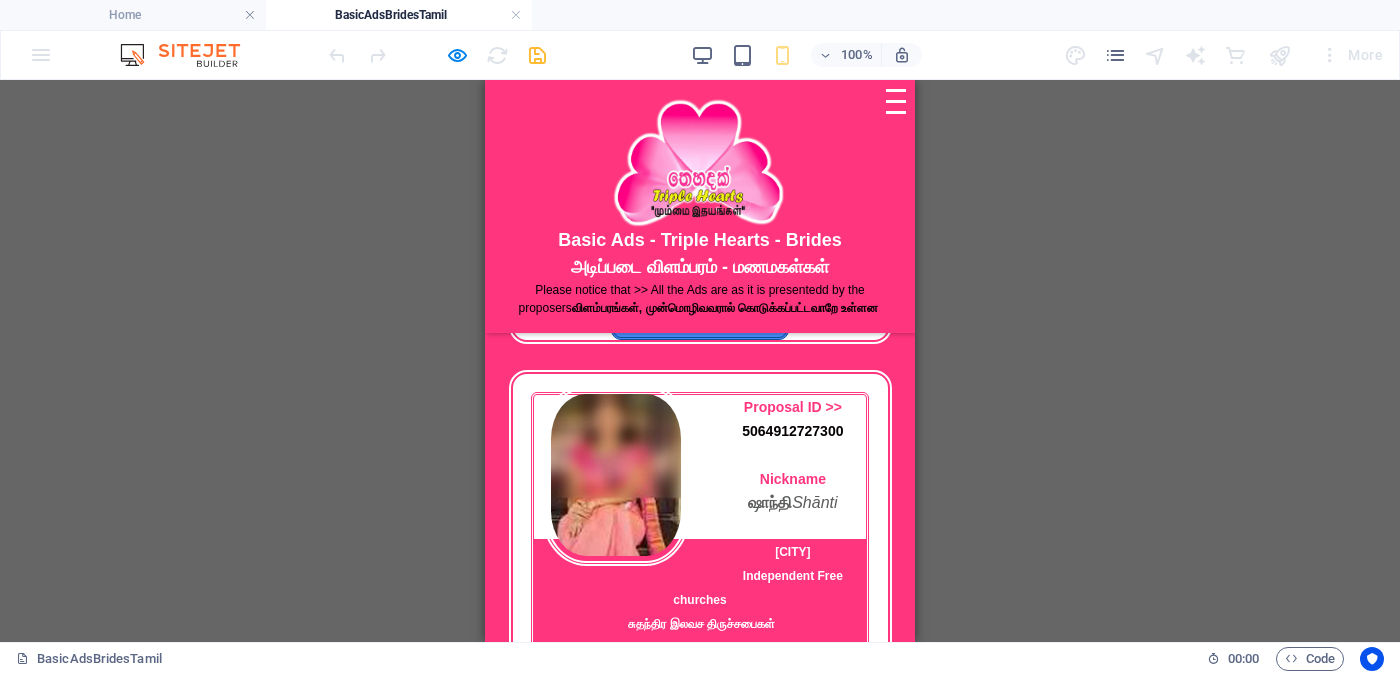 scroll, scrollTop: 375, scrollLeft: 0, axis: vertical 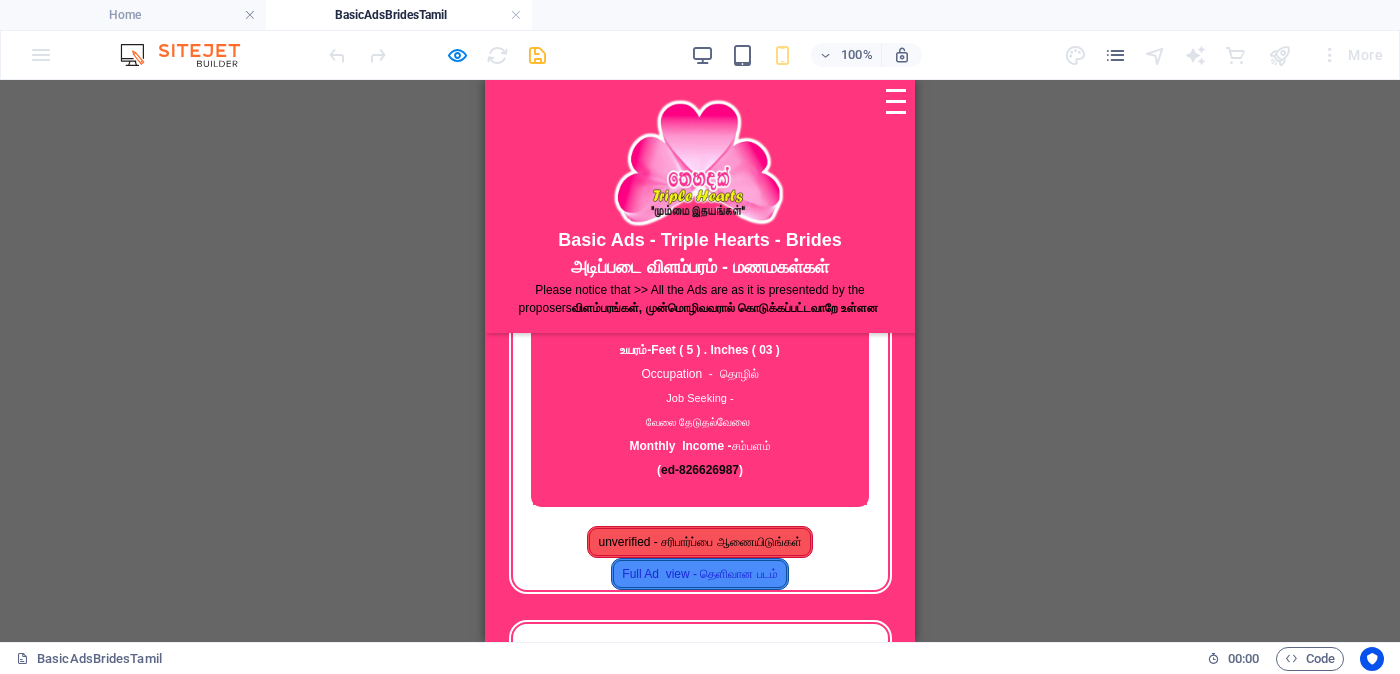 click on "unverified - சரிபார்ப்பை ஆணையிடுங்கள்" at bounding box center (699, 542) 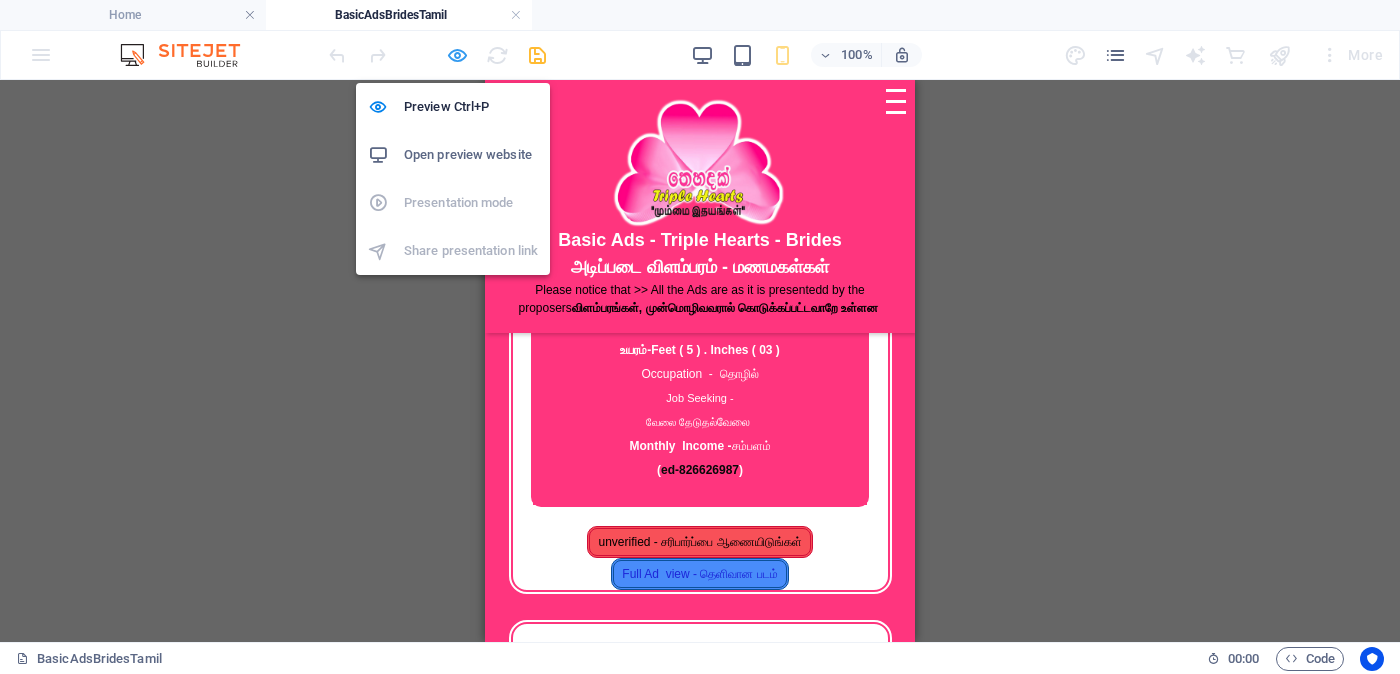 click at bounding box center [457, 55] 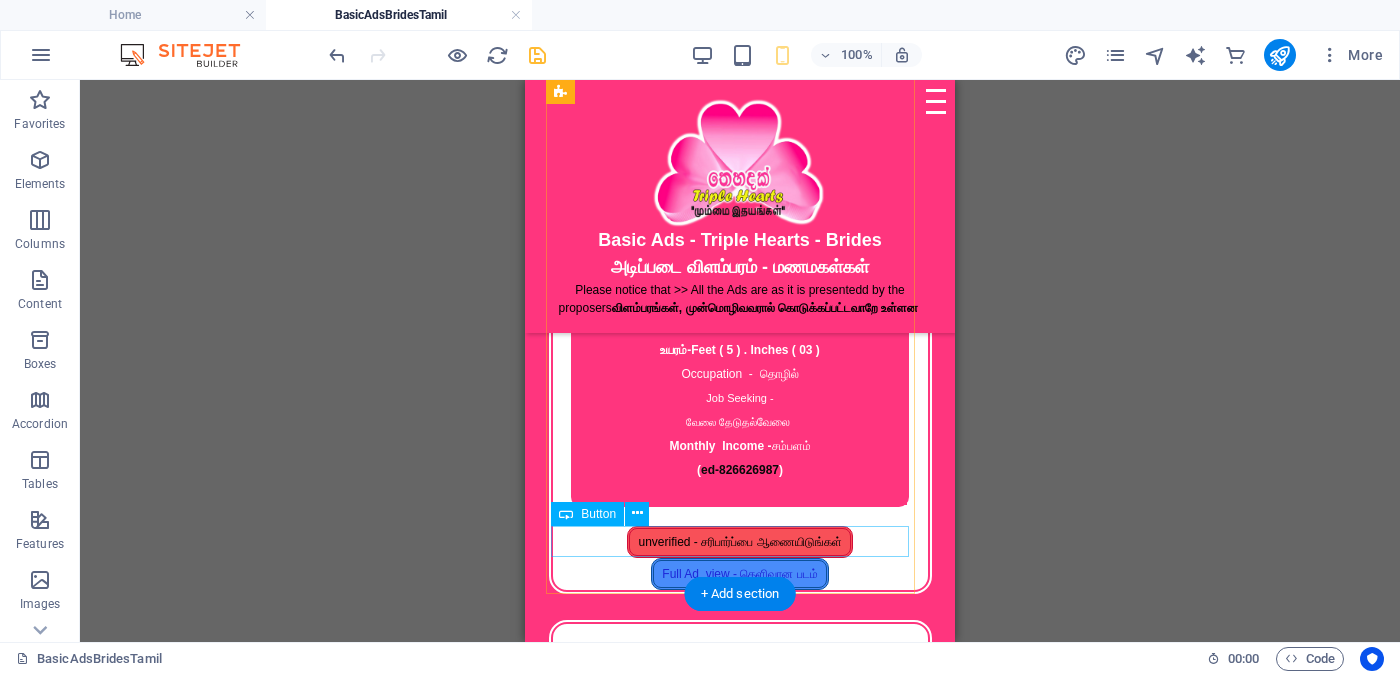 click on "unverified - சரிபார்ப்பை ஆணையிடுங்கள்" at bounding box center (740, 542) 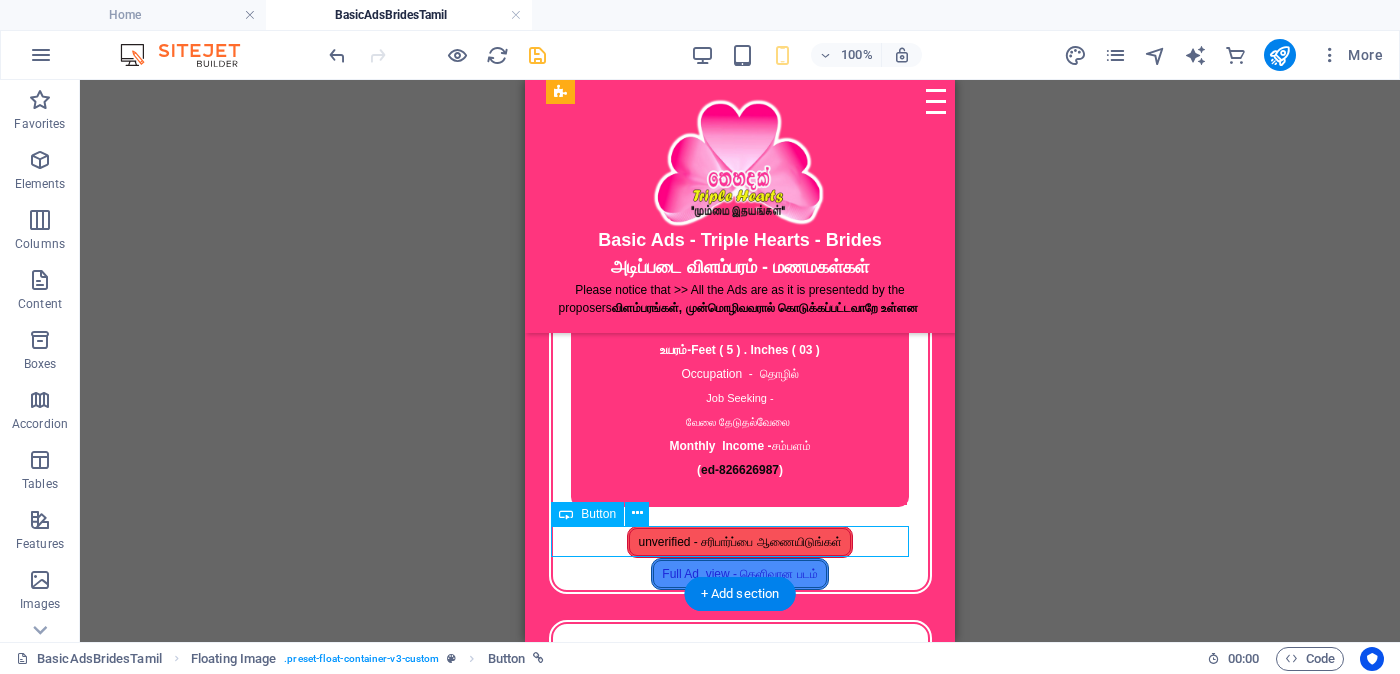 click on "unverified - சரிபார்ப்பை ஆணையிடுங்கள்" at bounding box center (740, 542) 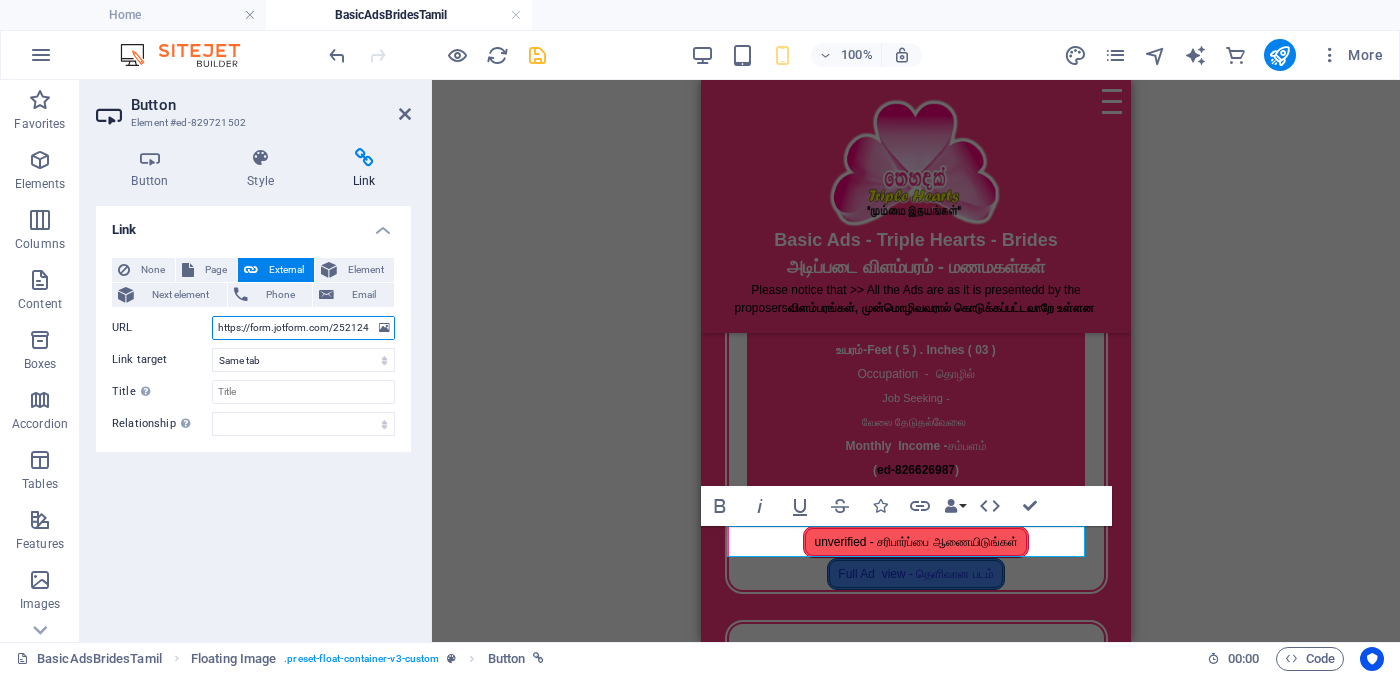 click on "https://form.jotform.com/252124928491056?proposalSelected="Proposal ID >> [NUMBER] Nickname [NAME] ([NAME]) [CITY] ([CITY]) Independent Free churches சுதந்திர இலவச திருச்சபைகள் வயது - Age - [AGE] Unmarried - திருமணமாகாத உயரம்-Feet ( [NUMBER] ) . Inches ( [NUMBER] ) Occupation - தொழில் Job Seeking - வேலை தேடுதல் வேலை Monthly Income - சம்பளம",&typeA=https://cdn1.site-media.eu/images/0/18131484/jangu_blurred-wynrUi9BAbOX9nVeV0152Q.jpg" at bounding box center (303, 328) 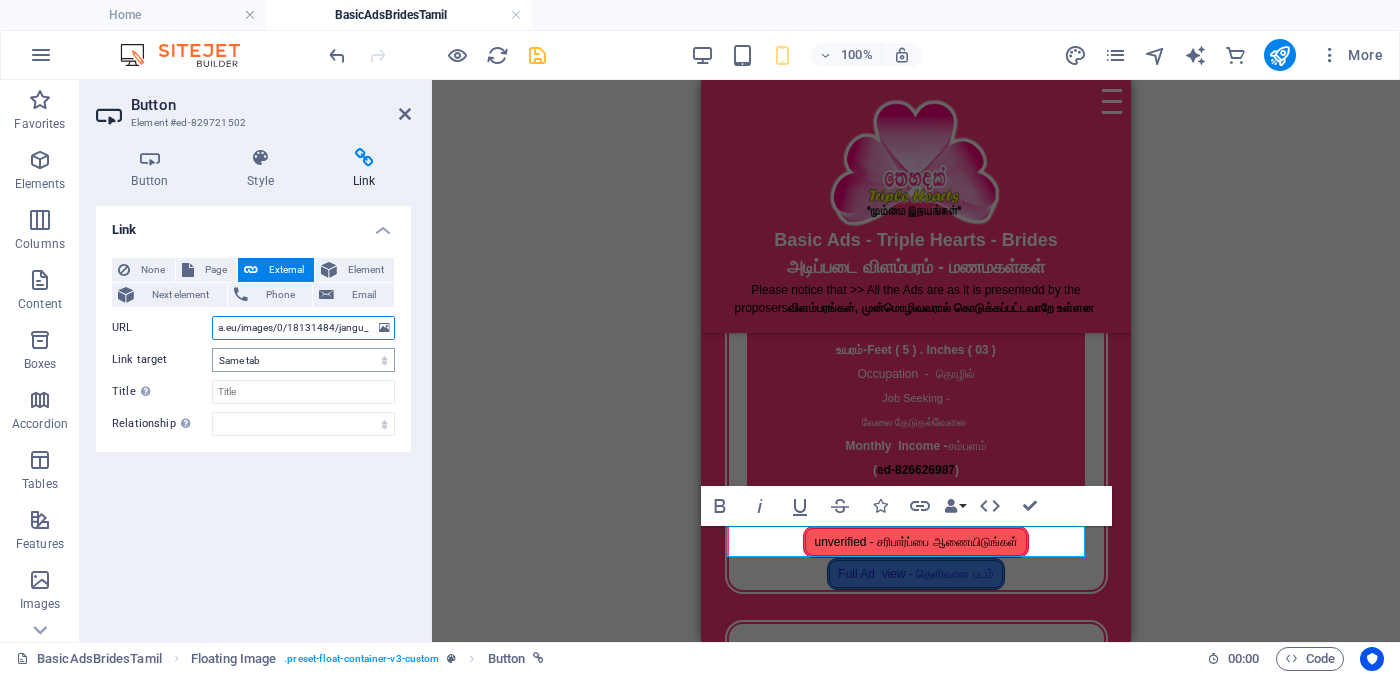 scroll, scrollTop: 0, scrollLeft: 1730, axis: horizontal 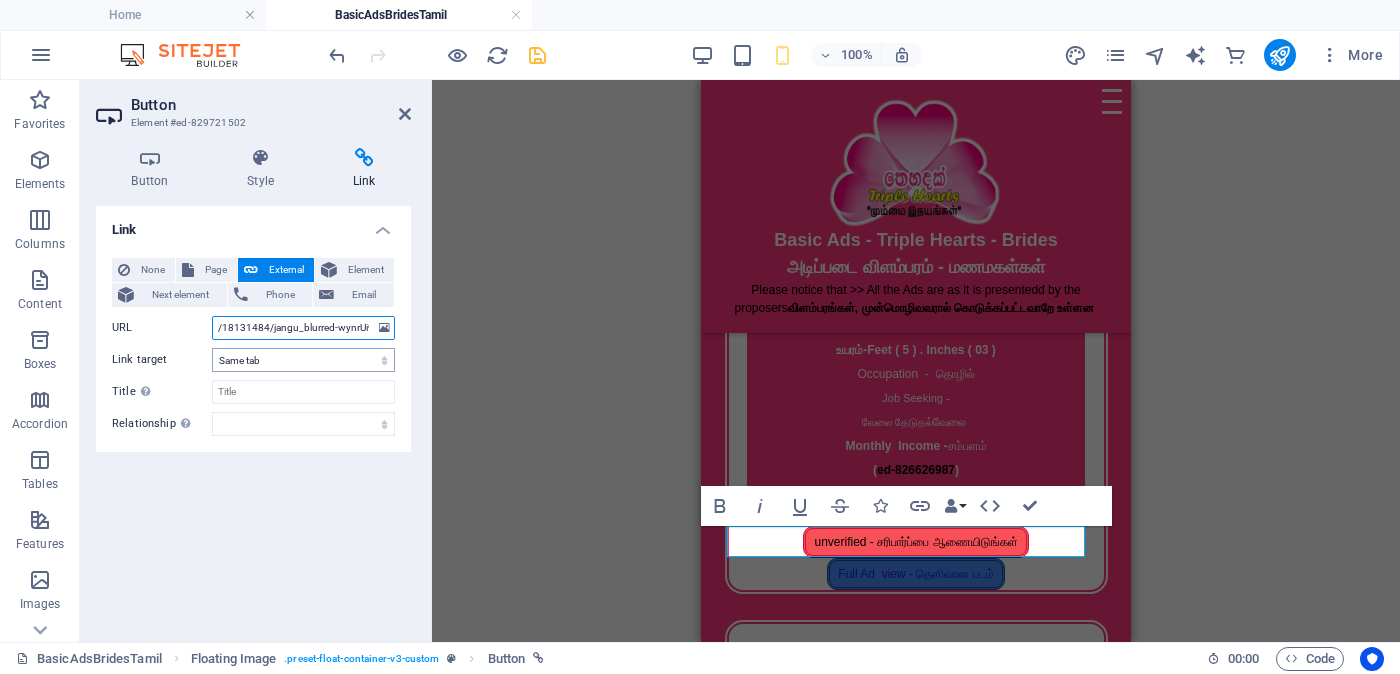 type on "https://form.jotform.com/252124928491056?typeA="Proposal ID >> [NUMBER] Nickname [NAME] ([NAME]) [CITY] ([CITY]) Independent Free churches சுதந்திர இலவச திருச்சபைகள் வயது - Age - [AGE] Unmarried - திருமணமாகாத உயரம்-Feet ( [NUMBER] ) . Inches ( [NUMBER] ) Occupation - தொழில் Job Seeking - வேலை தேடுதல் வேலை Monthly Income - சம்பளம்":https://cdn1.site-media.eu/images/0/18131484/jangu_blurred-wynrUi9BAbOX9nVeV0152Q.jpg" 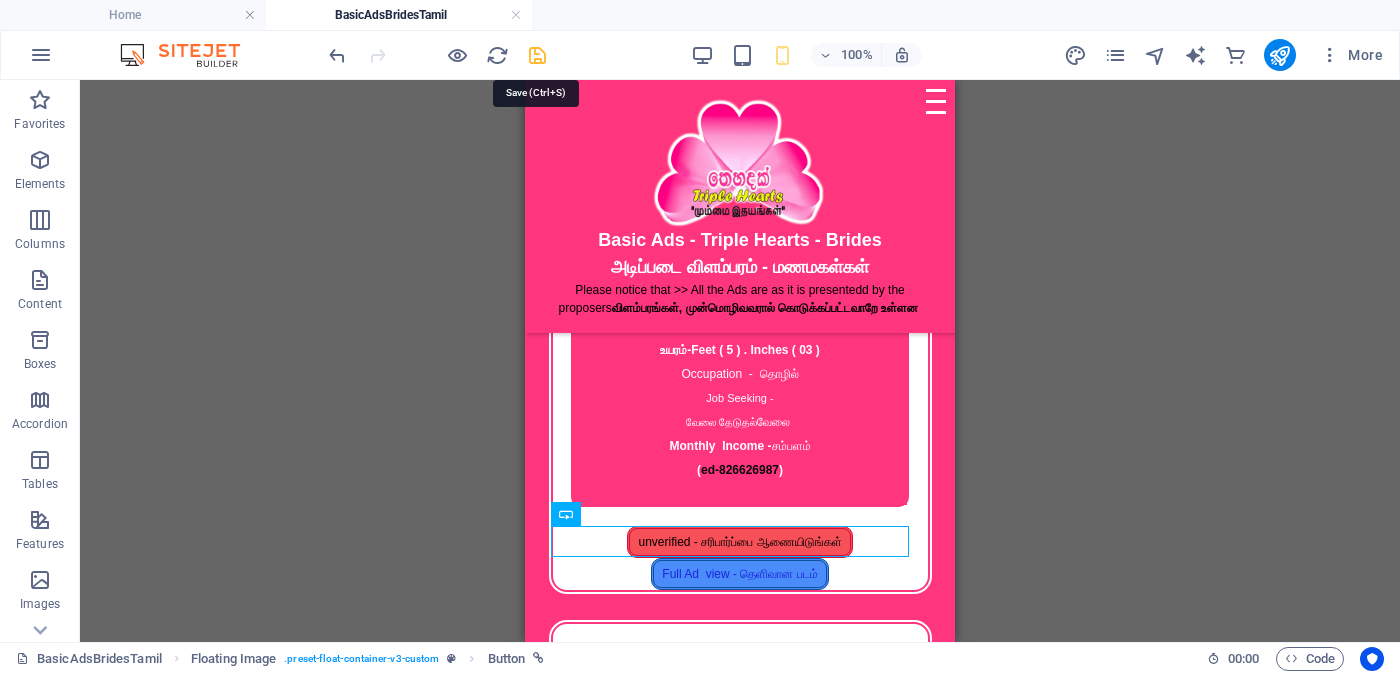 click at bounding box center [537, 55] 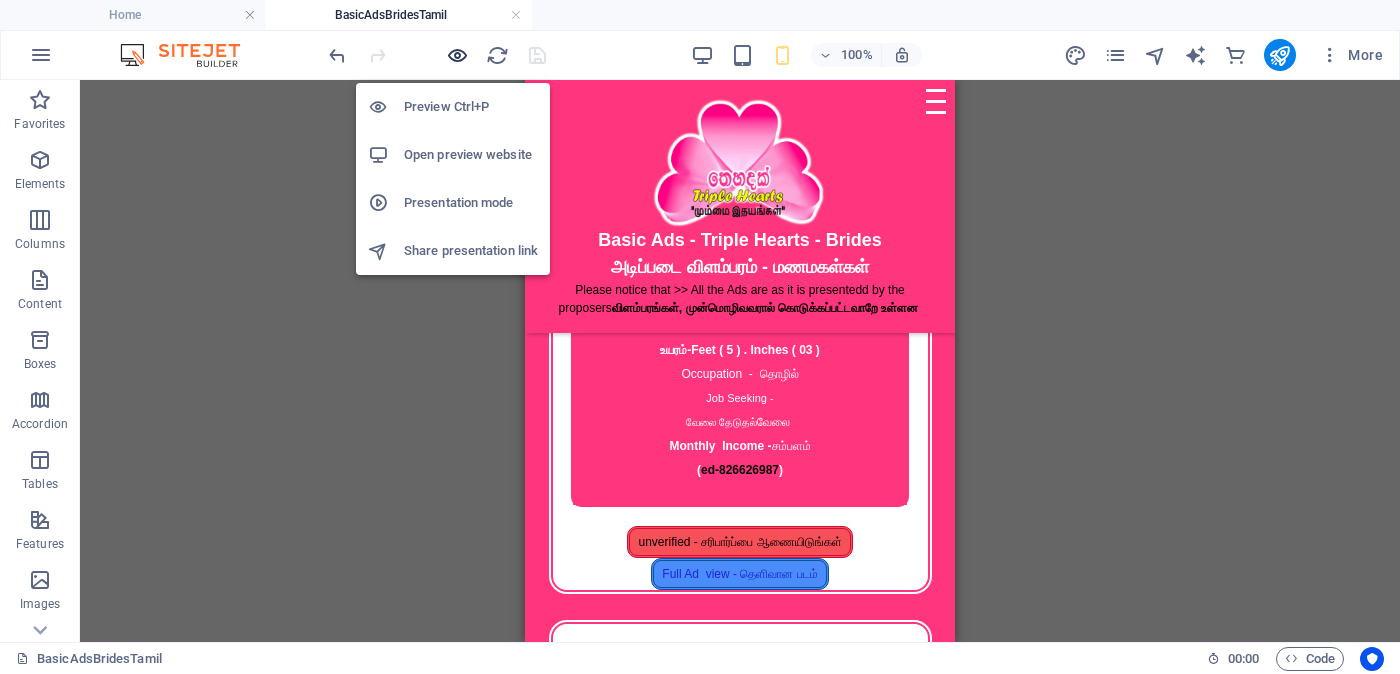 click at bounding box center (457, 55) 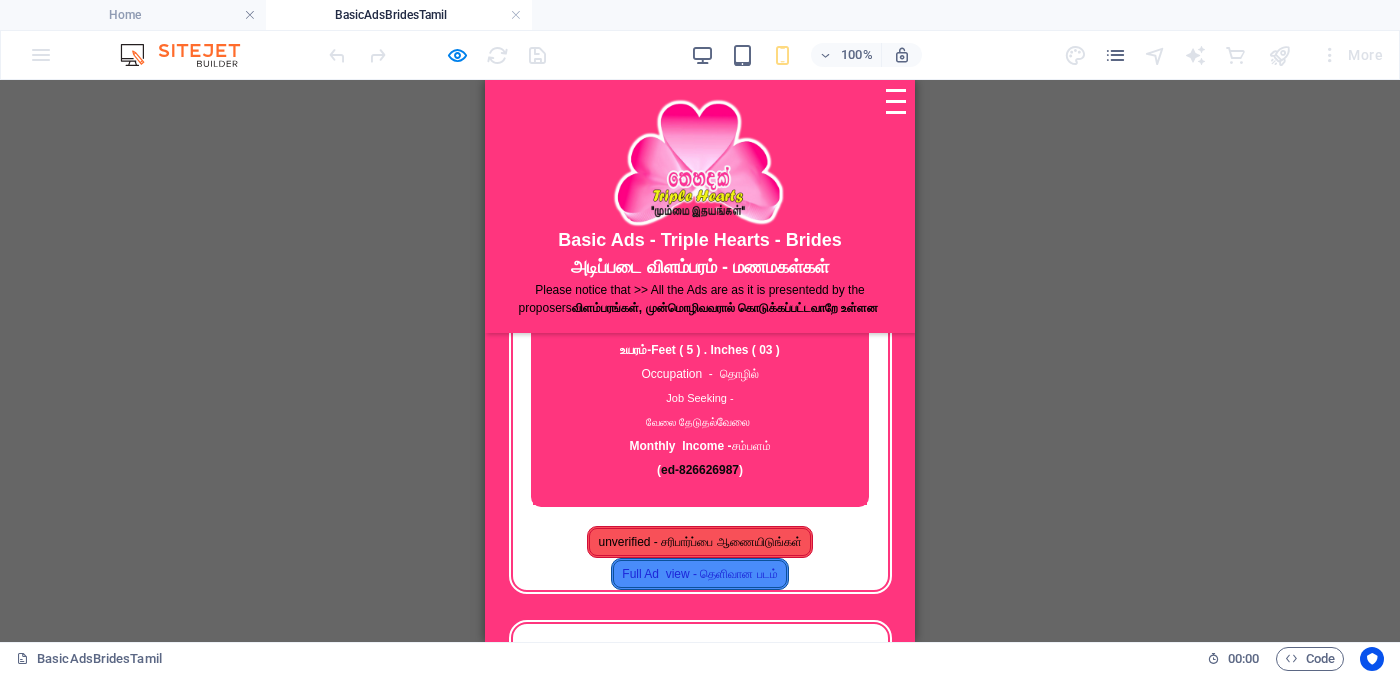 click on "unverified - சரிபார்ப்பை ஆணையிடுங்கள்" at bounding box center [699, 542] 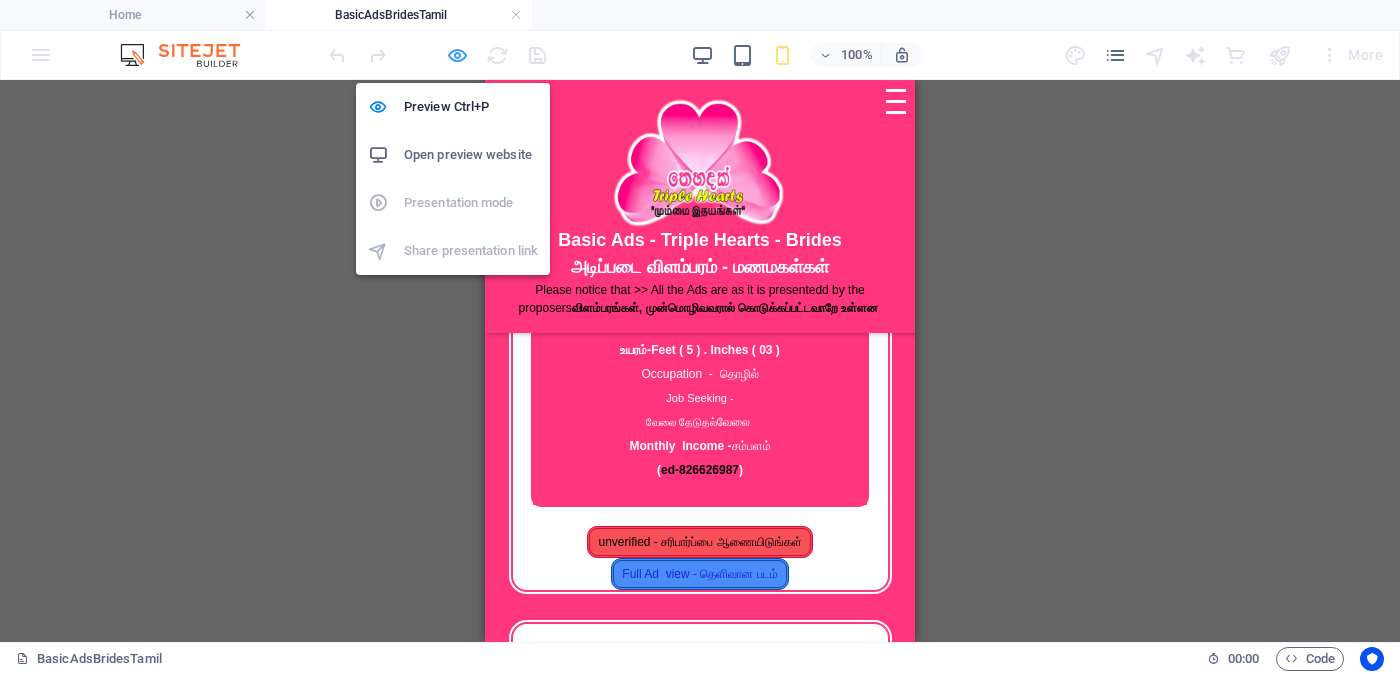 click at bounding box center (457, 55) 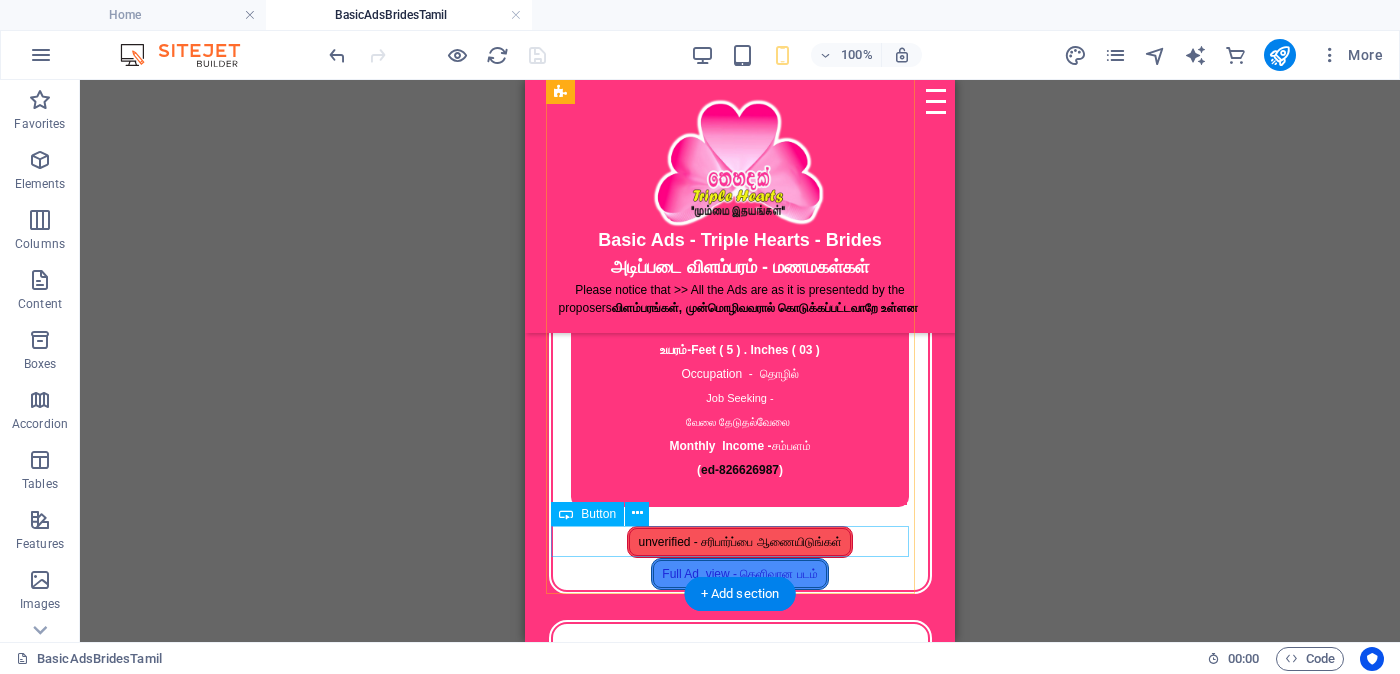 click on "unverified - சரிபார்ப்பை ஆணையிடுங்கள்" at bounding box center (740, 542) 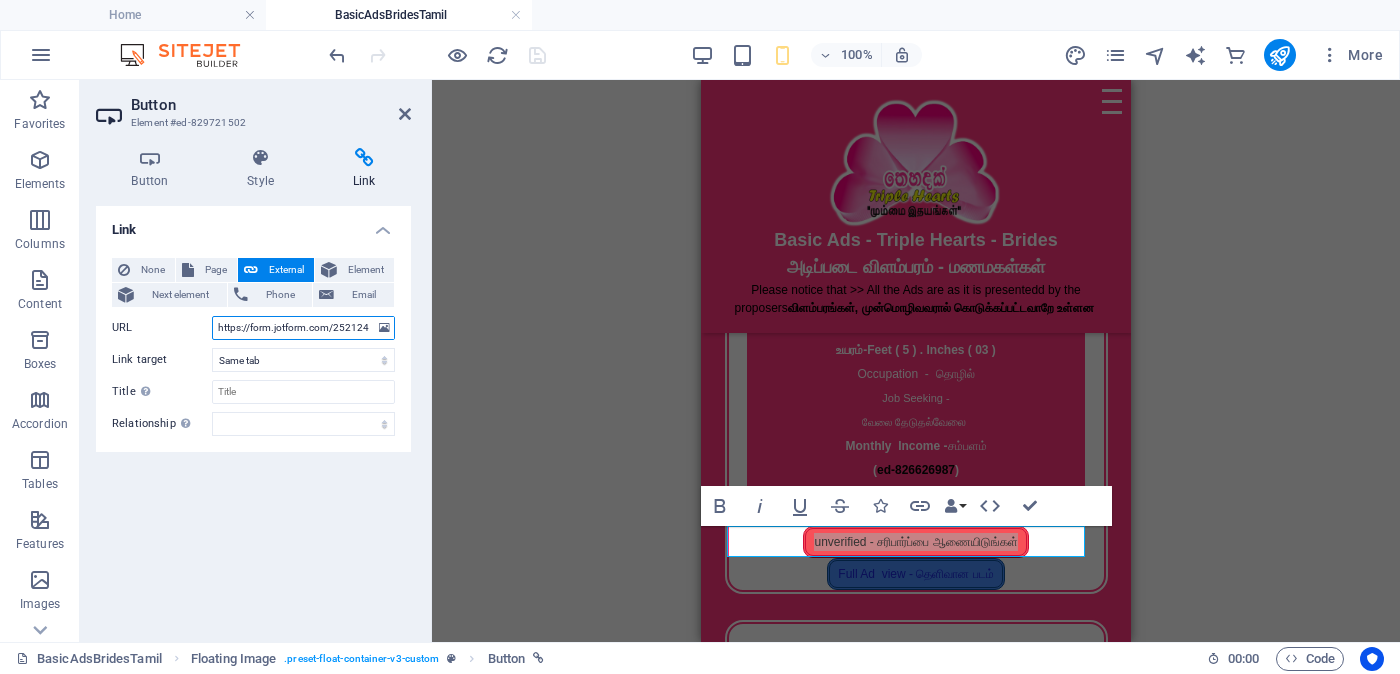 click on "https://form.jotform.com/252124928491056?typeA="Proposal ID >> [NUMBER] Nickname [NAME] ([NAME]) [CITY] ([CITY]) Independent Free churches சுதந்திர இலவச திருச்சபைகள் வயது - Age - [AGE] Unmarried - திருமணமாகாத உயரம்-Feet ( [NUMBER] ) . Inches ( [NUMBER] ) Occupation - தொழில் Job Seeking - வேலை தேடுதல் வேலை Monthly Income - சம்பளம்":https://cdn1.site-media.eu/images/0/18131484/jangu_blurred-wynrUi9BAbOX9nVeV0152Q.jpg" at bounding box center (303, 328) 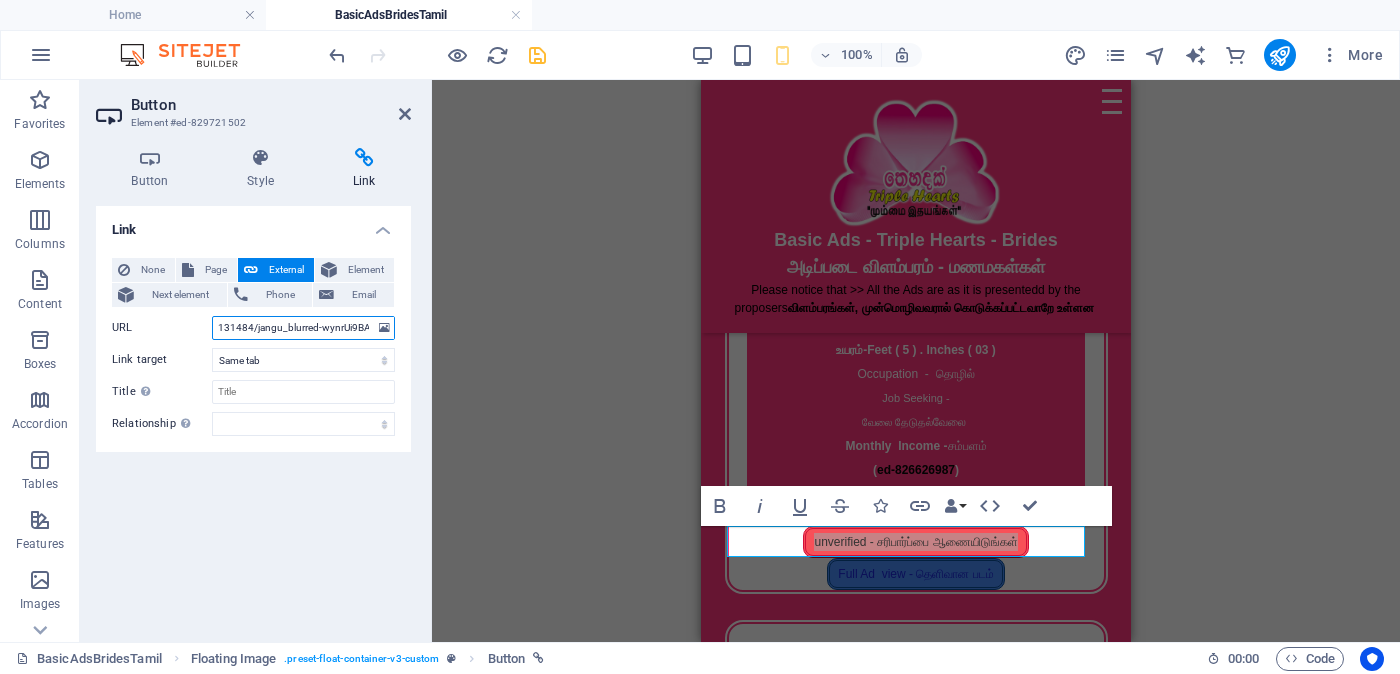 scroll, scrollTop: 0, scrollLeft: 1817, axis: horizontal 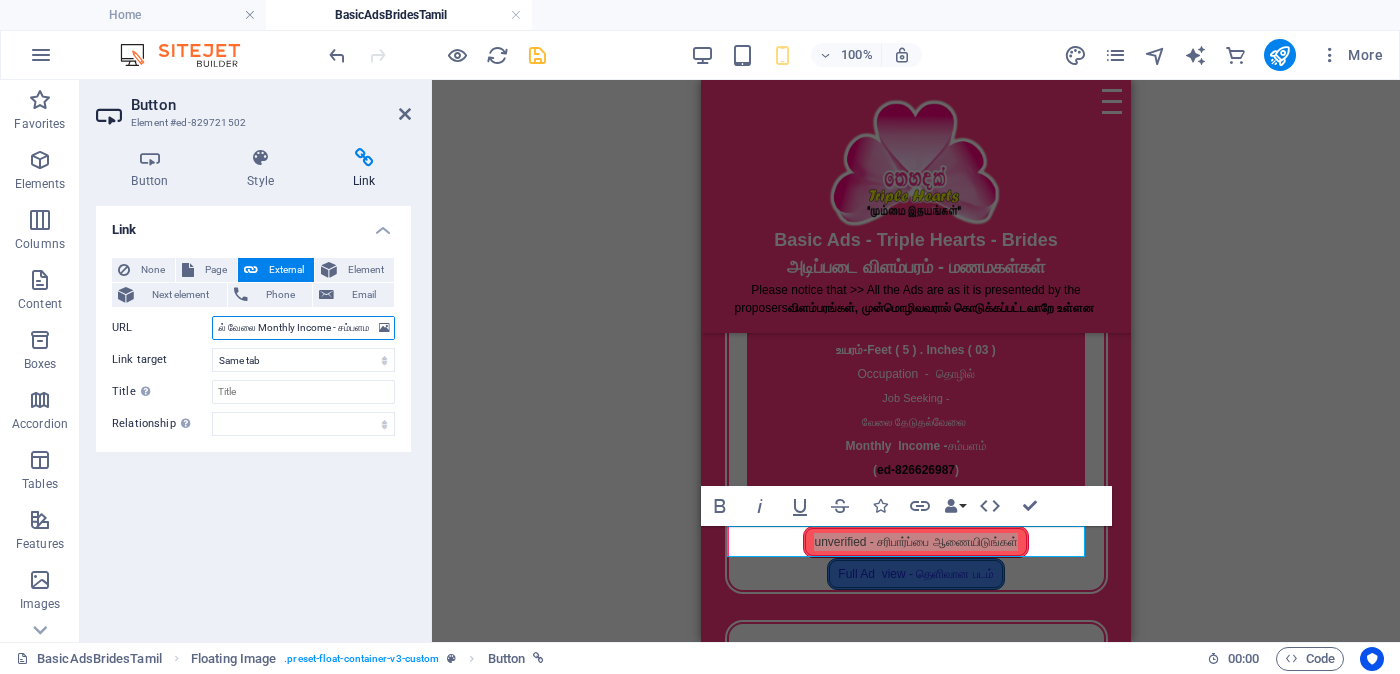 type on "https://form.jotform.com/252124928491056?proposalSelected="Proposal ID >> [NUMBER] <br> Nickname [NAME] ([TRANSLITERATED_NAME]) [CITY] ([TRANSLITERATED_CITY]) Independent Free churches சுதந்திர இலவச திருச்சபைகள் வயது - Age - [AGE] Unmarried - திருமணமாகாத உயரம்-Feet ( [FEET] ) . Inches ( [INCHES] ) Occupation - தொழில் Job Seeking - வேலை தேடுதல் வேலை Monthly Income - சம்பளம"&https://cdn1.site-media.eu/images/0/18131484/jangu_blurred-wynrUi9BAbOX9nVeV0152Q.jpg" 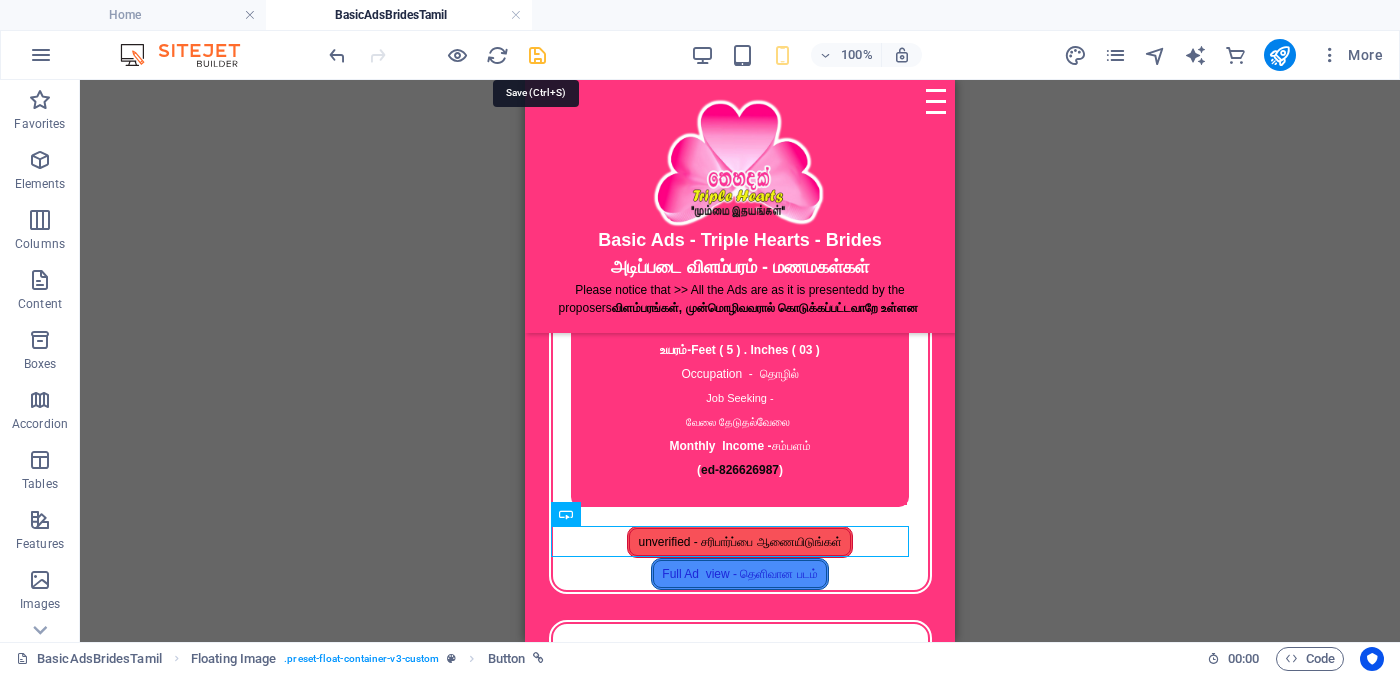 click at bounding box center [537, 55] 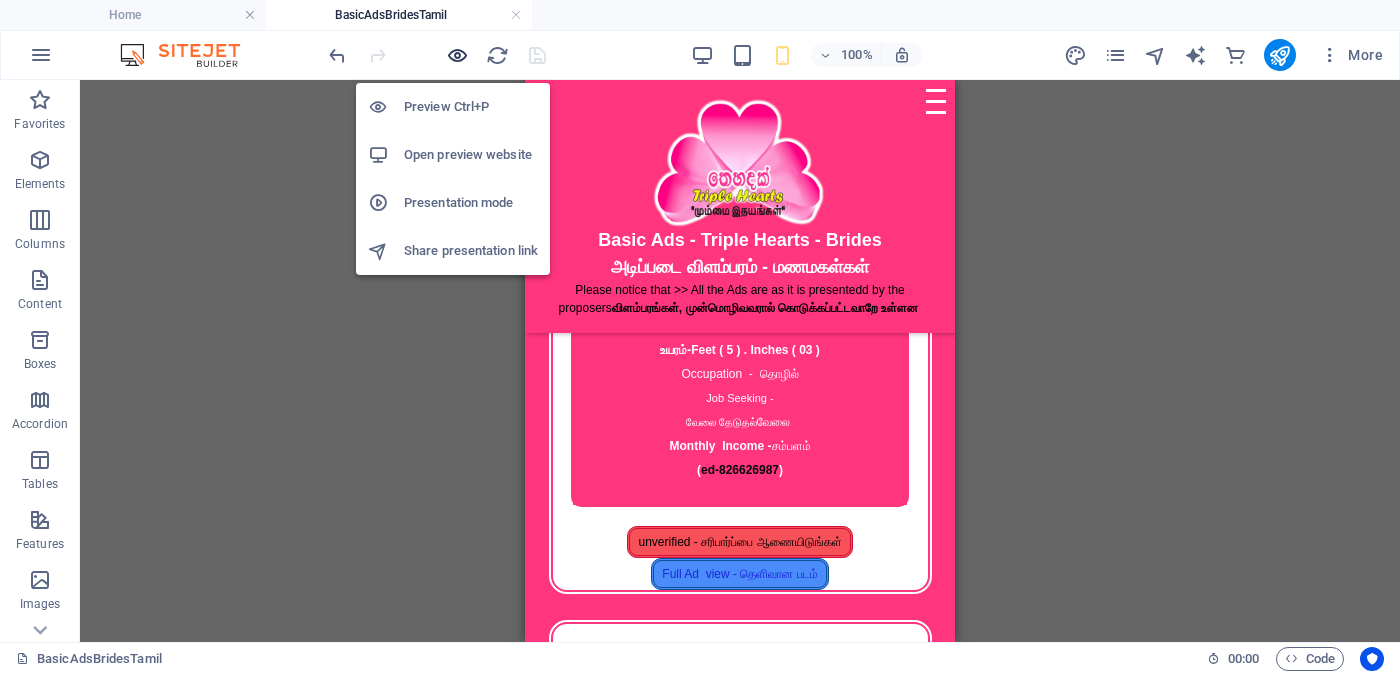 click at bounding box center (457, 55) 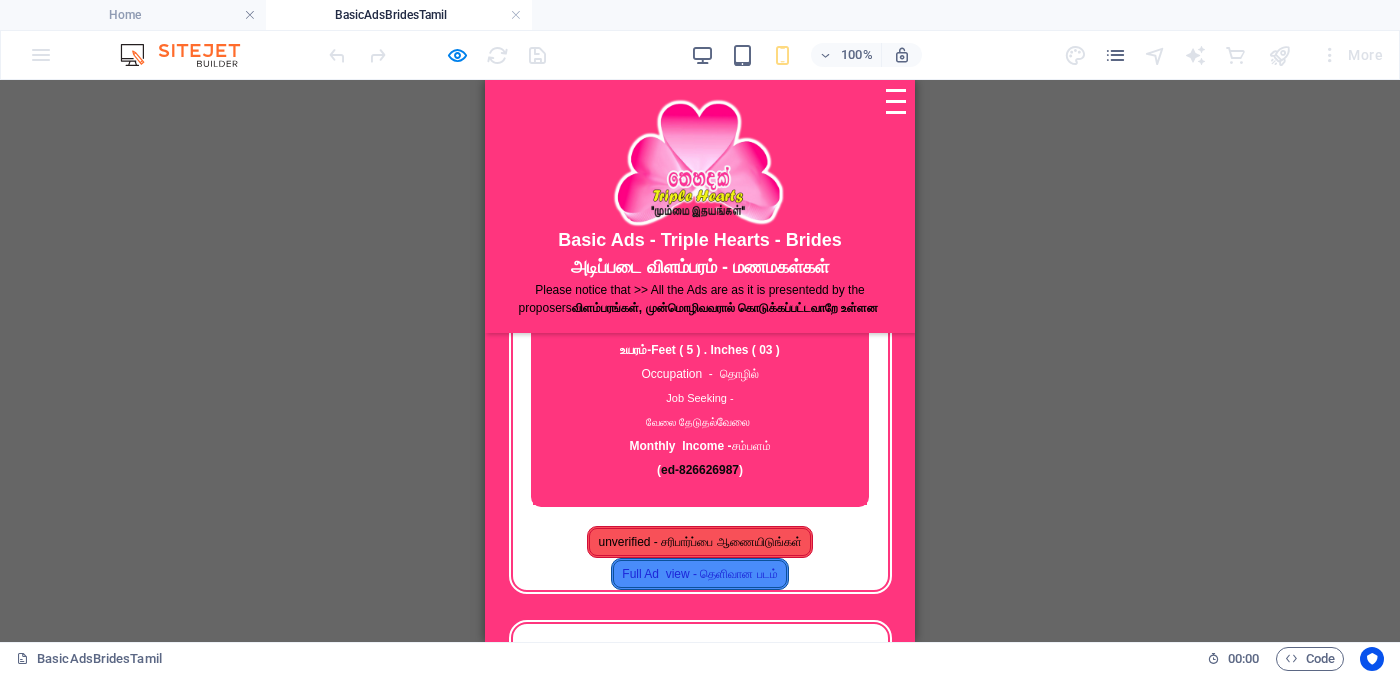 scroll, scrollTop: 499, scrollLeft: 0, axis: vertical 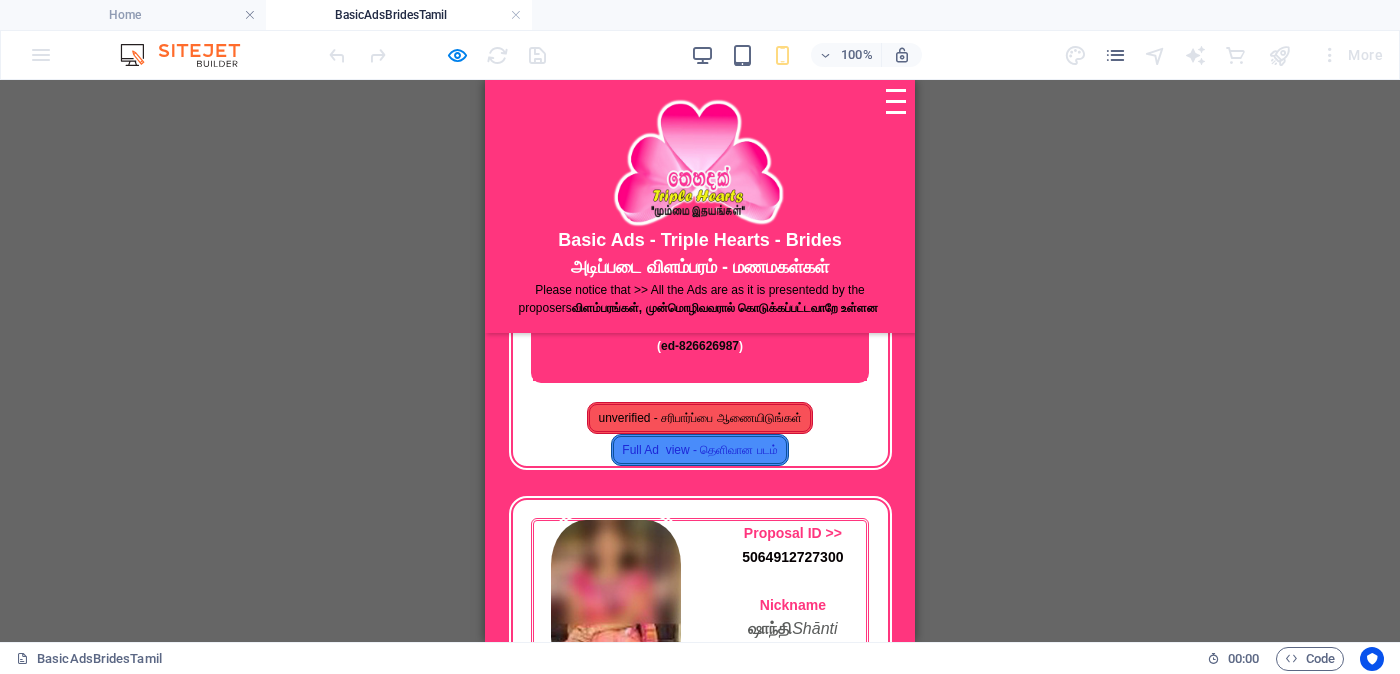click on "unverified - சரிபார்ப்பை ஆணையிடுங்கள்" at bounding box center [699, 418] 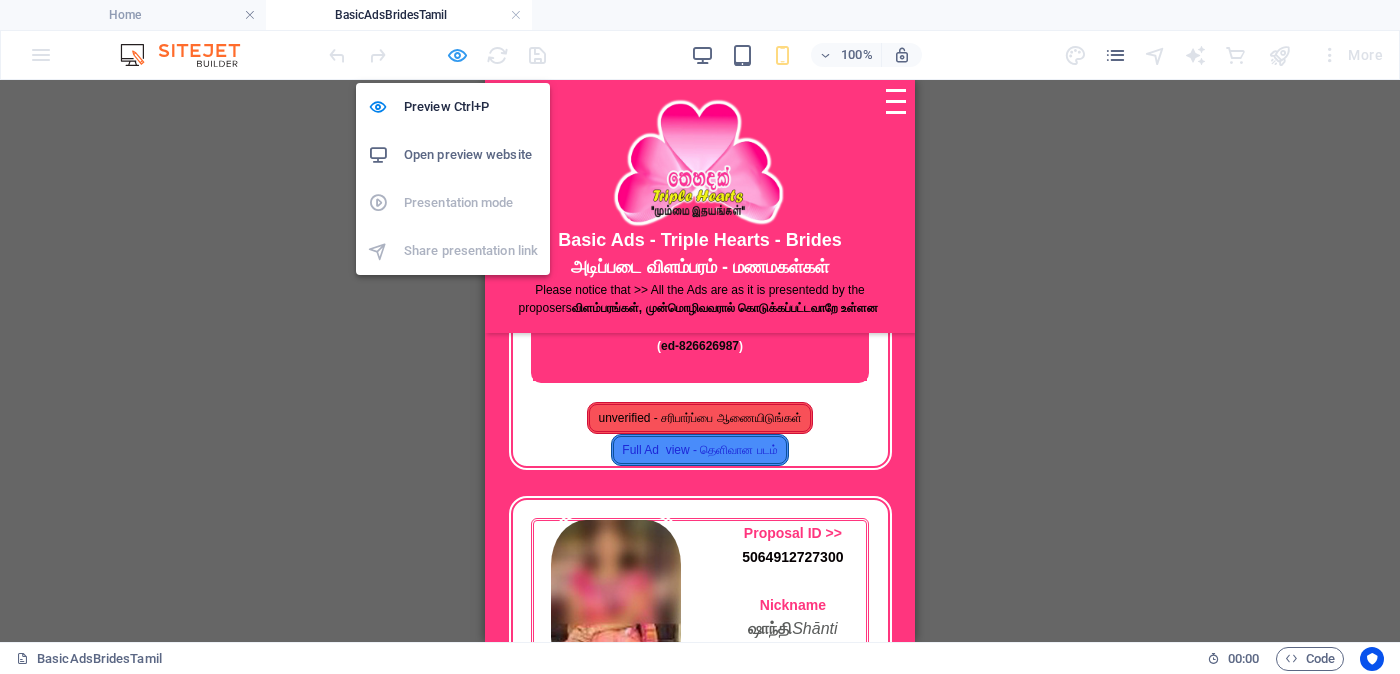 click at bounding box center [457, 55] 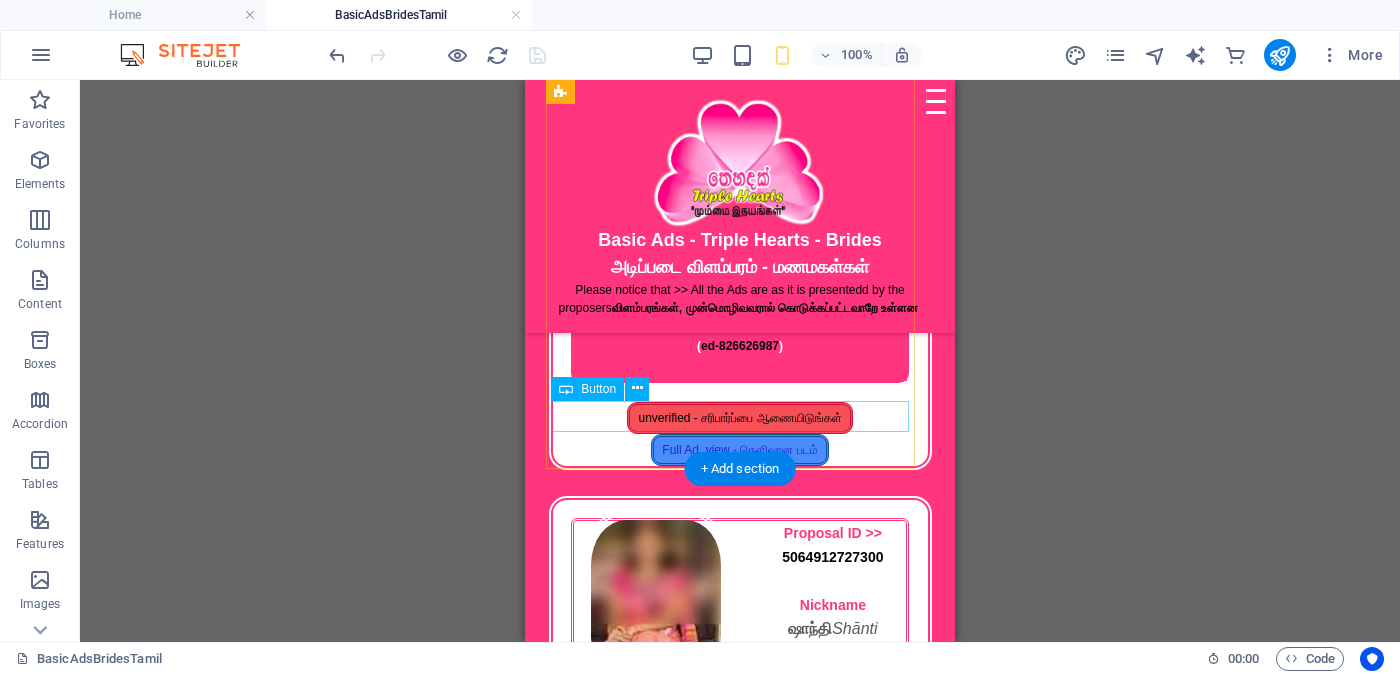 click on "unverified - சரிபார்ப்பை ஆணையிடுங்கள்" at bounding box center (740, 418) 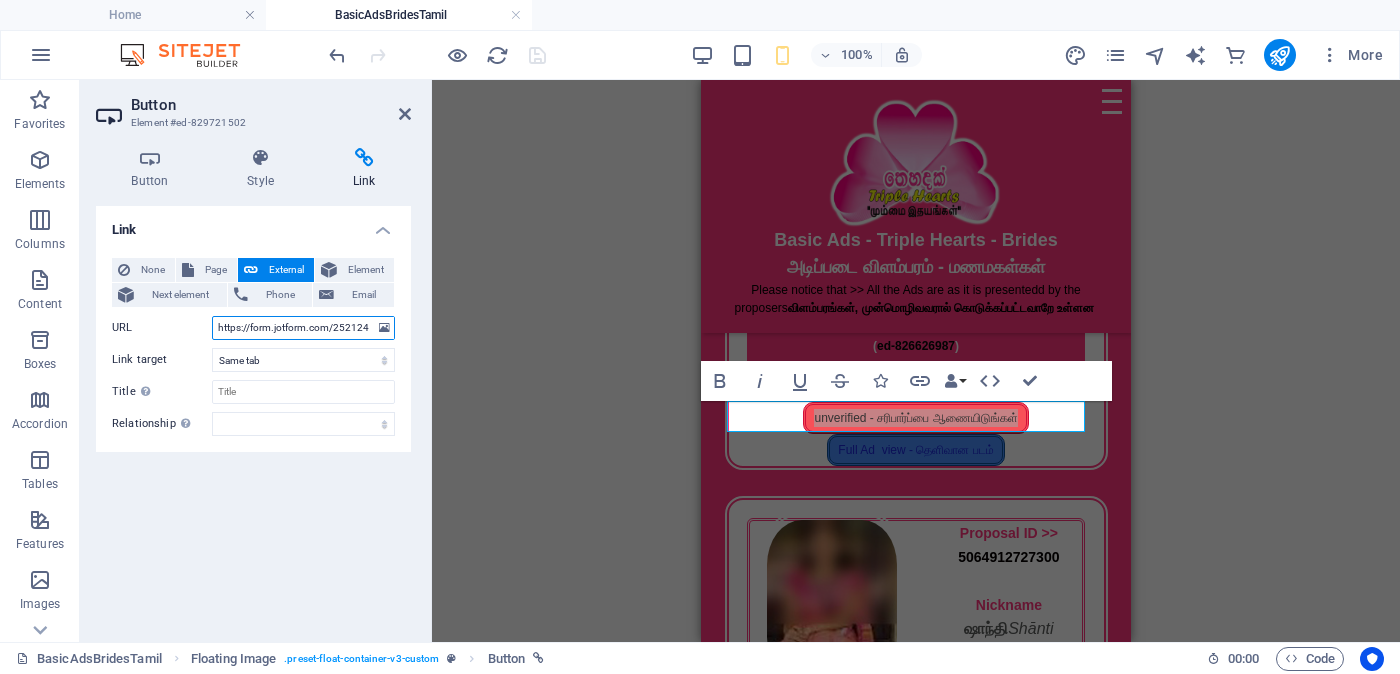 click on "https://form.jotform.com/252124928491056?proposalSelected="Proposal ID >> [NUMBER] <br> Nickname [NAME] ([TRANSLITERATED_NAME]) [CITY] ([TRANSLITERATED_CITY]) Independent Free churches சுதந்திர இலவச திருச்சபைகள் வயது - Age - [AGE] Unmarried - திருமணமாகாத உயரம்-Feet ( [FEET] ) . Inches ( [INCHES] ) Occupation - தொழில் Job Seeking - வேலை தேடுதல் வேலை Monthly Income - சம்பளம"&https://cdn1.site-media.eu/images/0/18131484/jangu_blurred-wynrUi9BAbOX9nVeV0152Q.jpg" at bounding box center (303, 328) 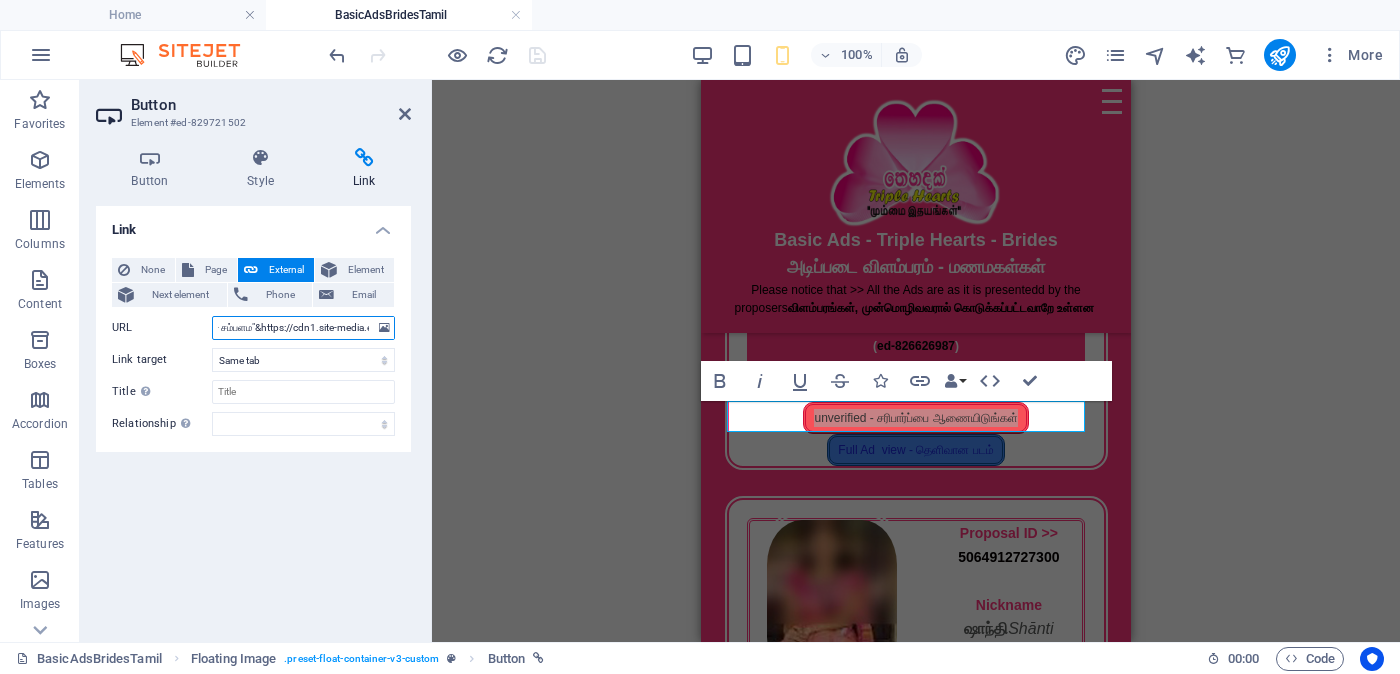 scroll, scrollTop: 0, scrollLeft: 1768, axis: horizontal 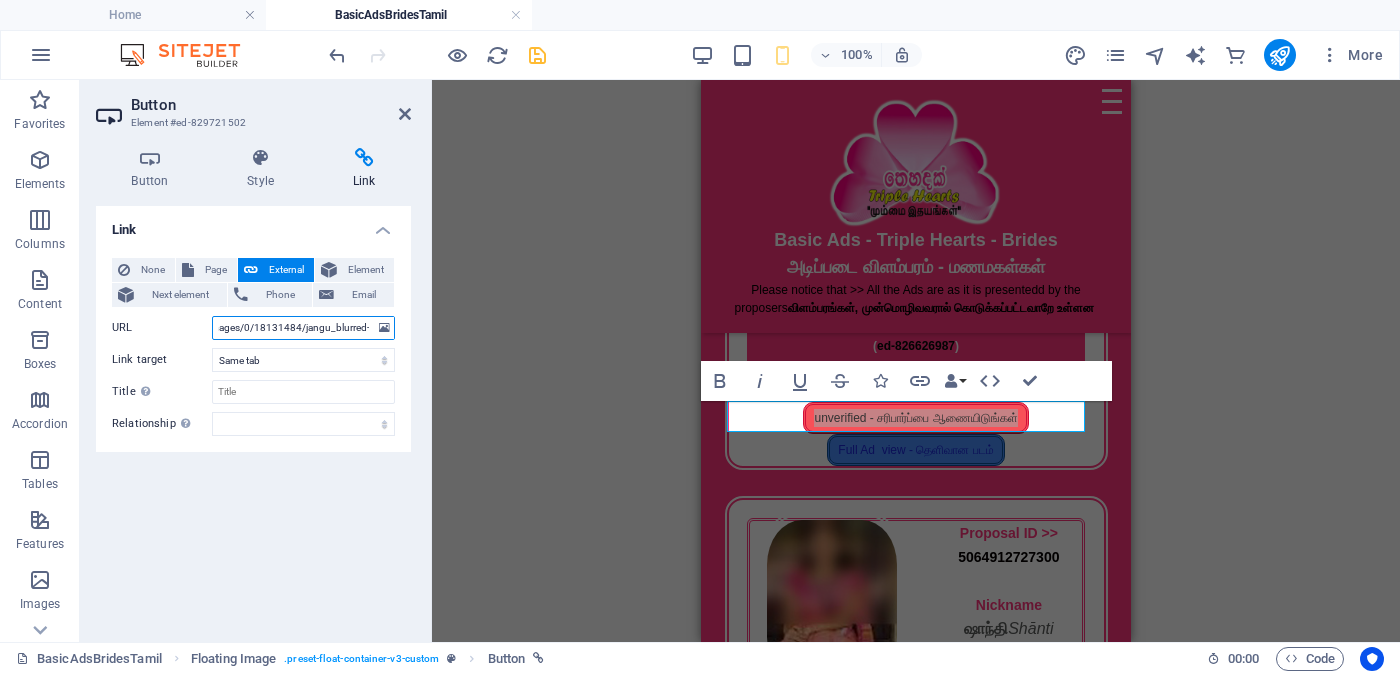 type on "https://form.jotform.com/252124928491056?proposalSelected="Proposal ID >> 294030823718 <br> Nickname  [FIRST] ([NAME])      [CITY] ([CITY])    Independent Free churches    சுதந்திர இலவச திருச்சபைகள்  வயது -    Age  -  [AGE] Unmarried - திருமணமாகாத உயரம்-Feet ( [FEET] ) . Inches ( [INCHES] ) Occupation  -  தொழில் Job Seeking -   வேலை தேடுதல் வேலை   Monthly  Income -  சம்பளம"& typeA22=https://cdn1.site-media.eu/images/0/18131484/jangu_blurred-wynrUi9BAbOX9nVeV0152Q.jpg" 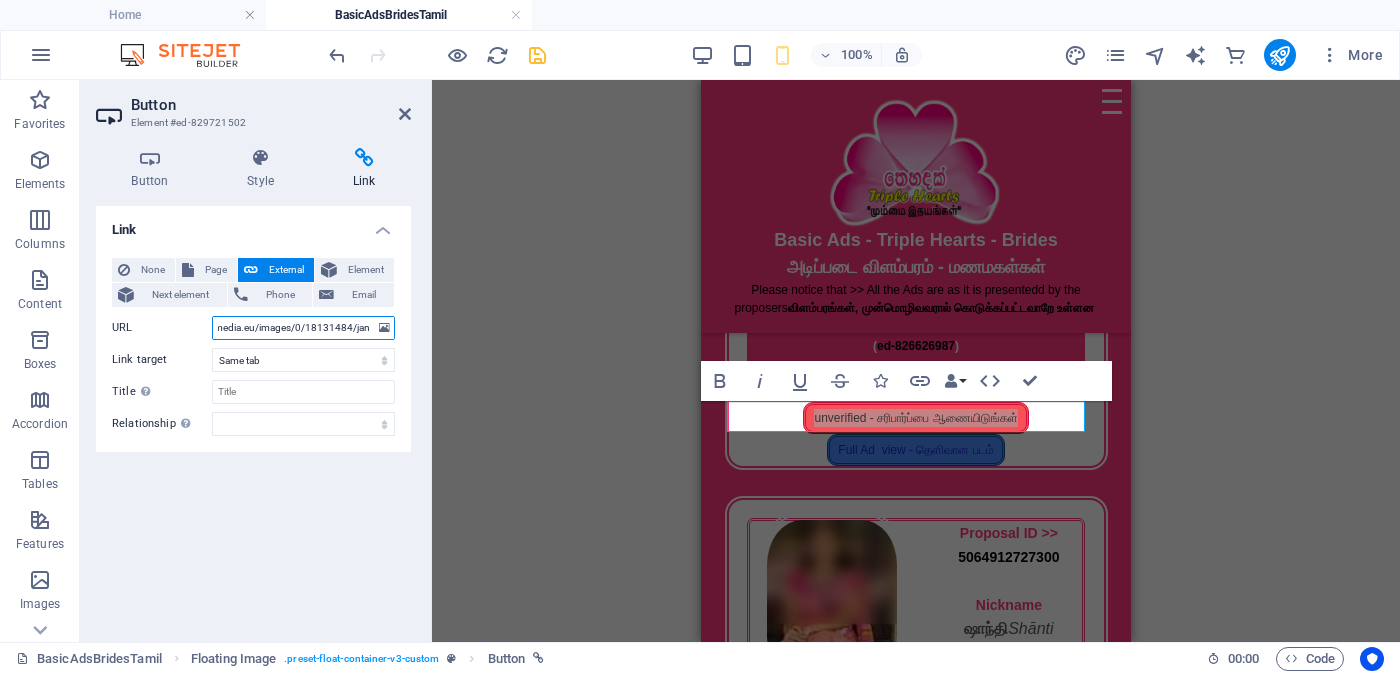 scroll, scrollTop: 0, scrollLeft: 1828, axis: horizontal 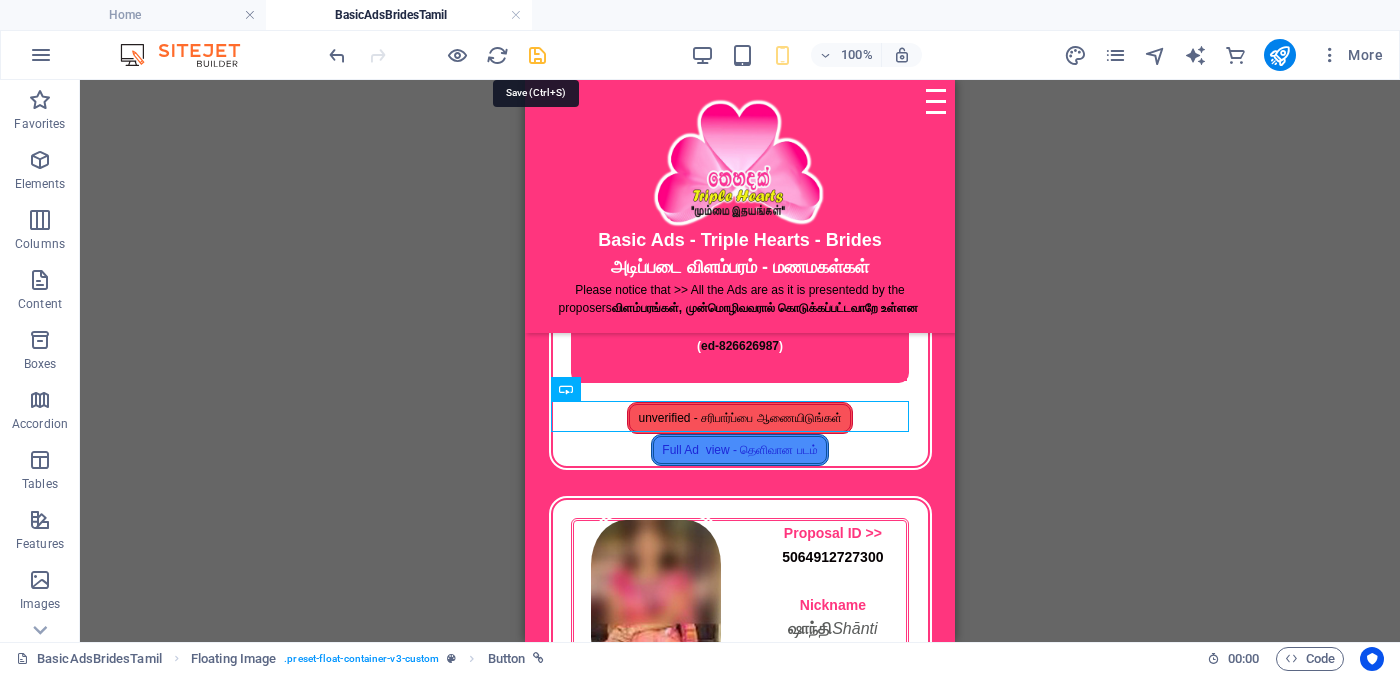click at bounding box center [537, 55] 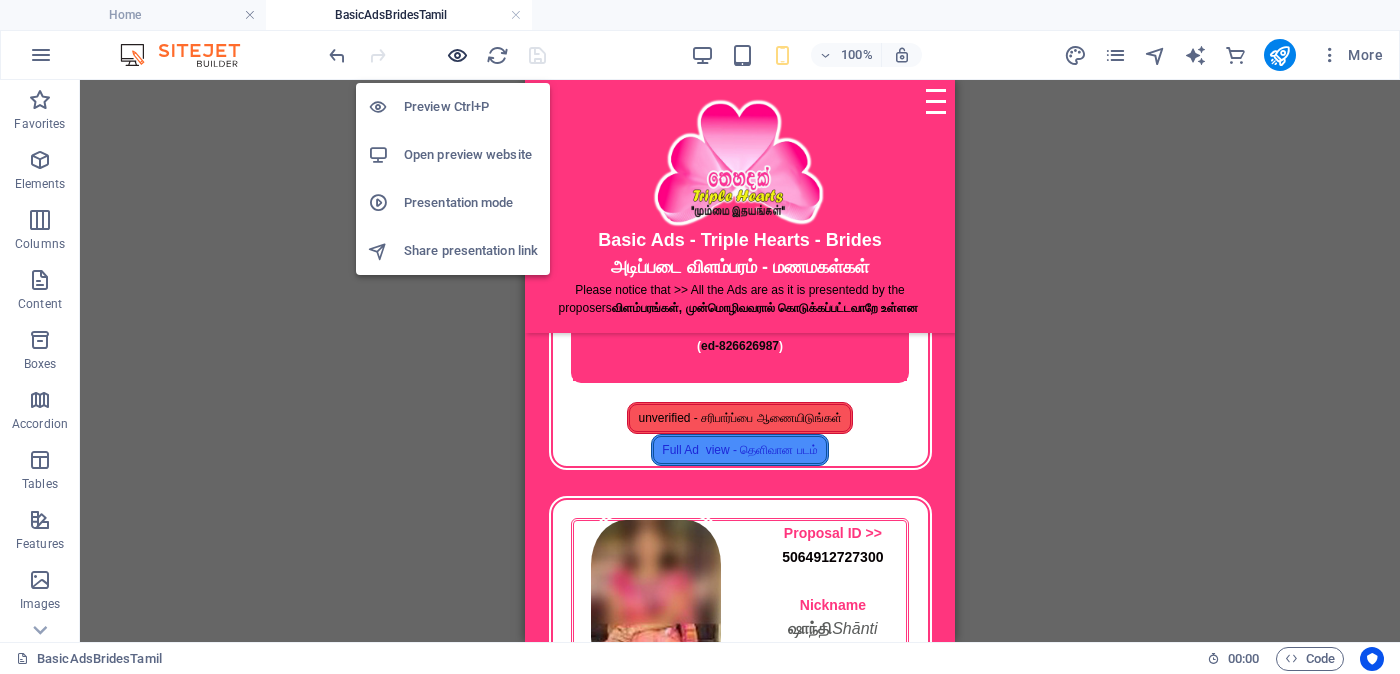 click at bounding box center [457, 55] 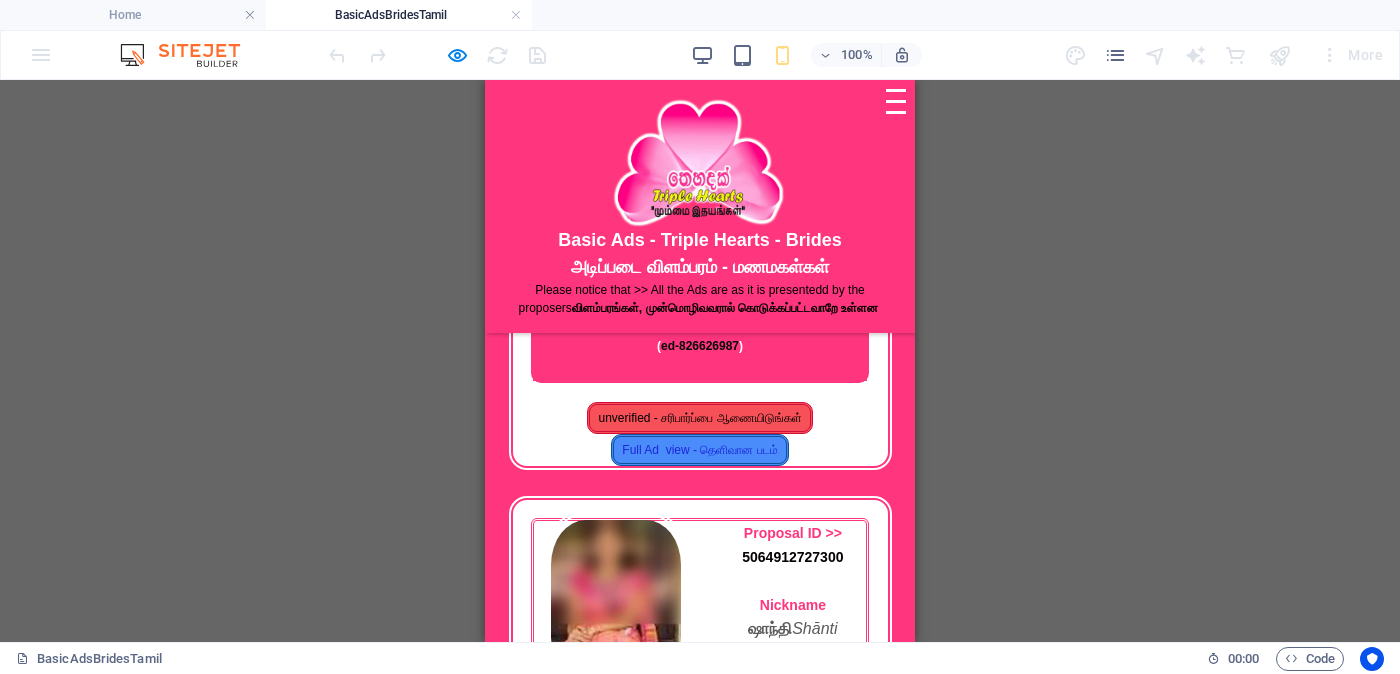 click on "unverified - சரிபார்ப்பை ஆணையிடுங்கள்" at bounding box center [699, 418] 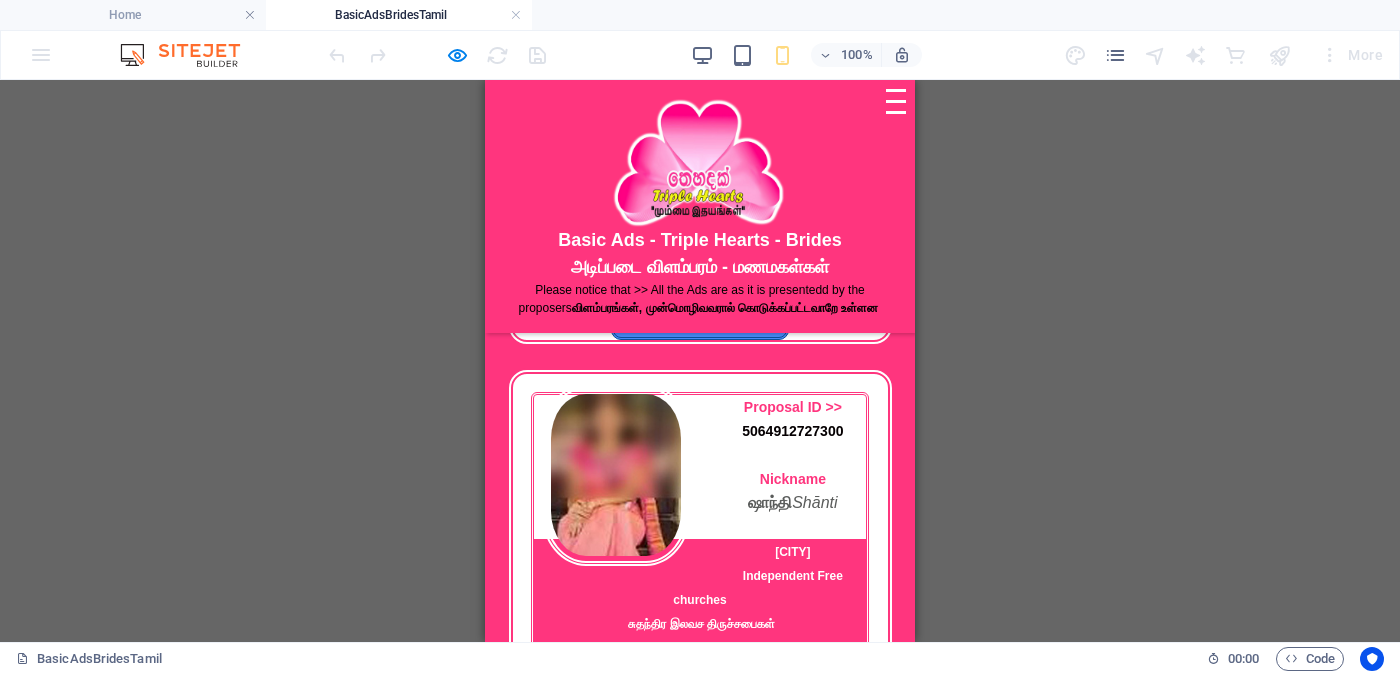 scroll, scrollTop: 499, scrollLeft: 0, axis: vertical 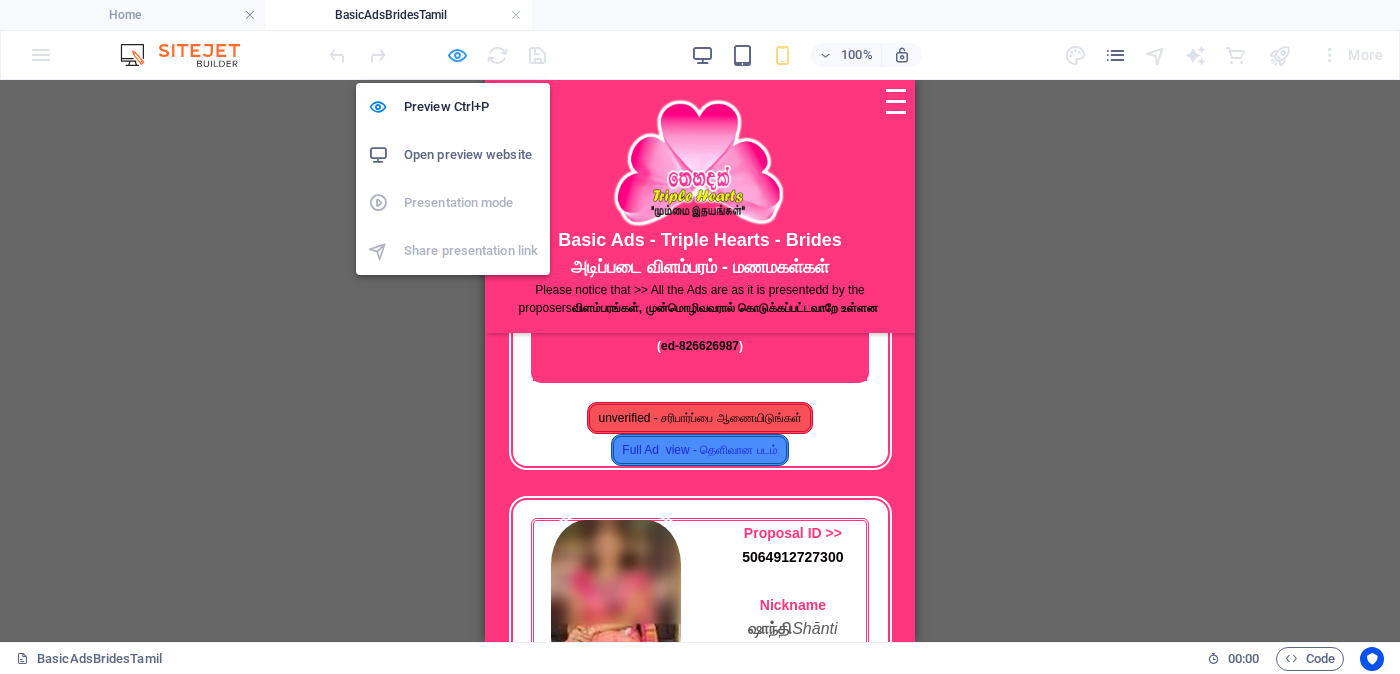 click at bounding box center (457, 55) 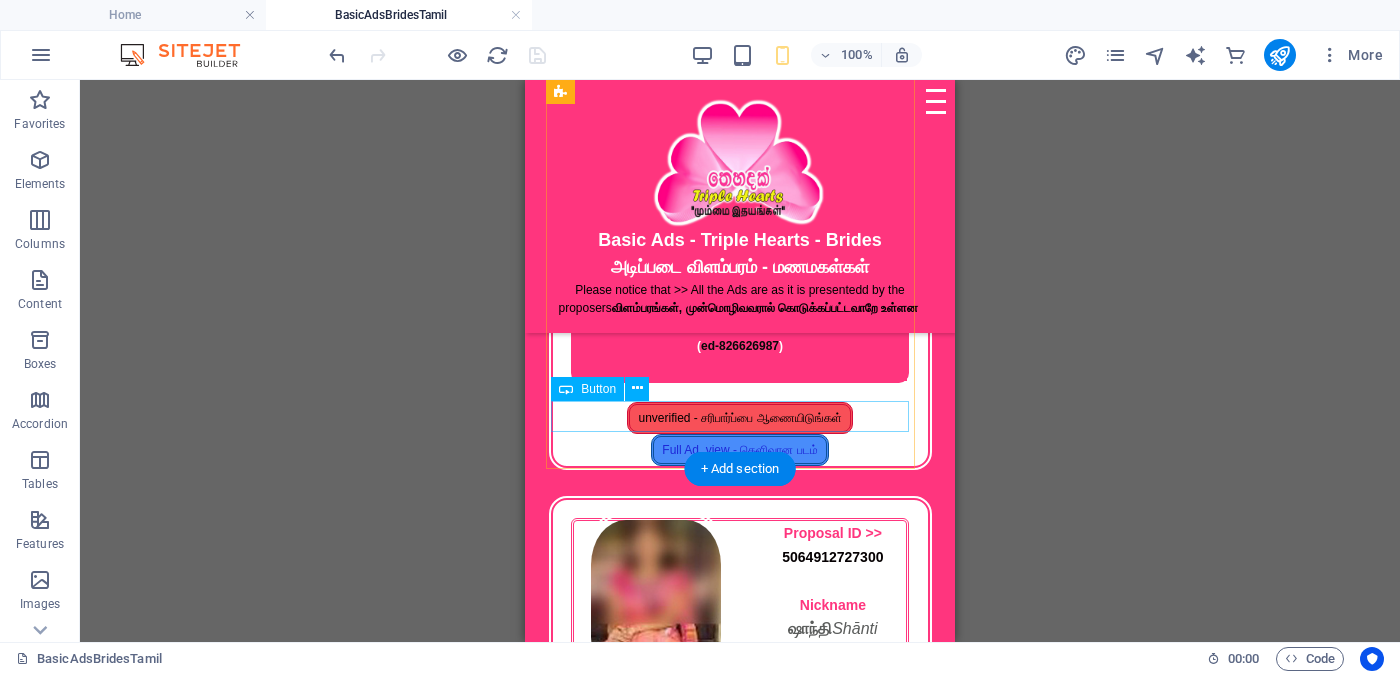 click on "unverified - சரிபார்ப்பை ஆணையிடுங்கள்" at bounding box center (740, 418) 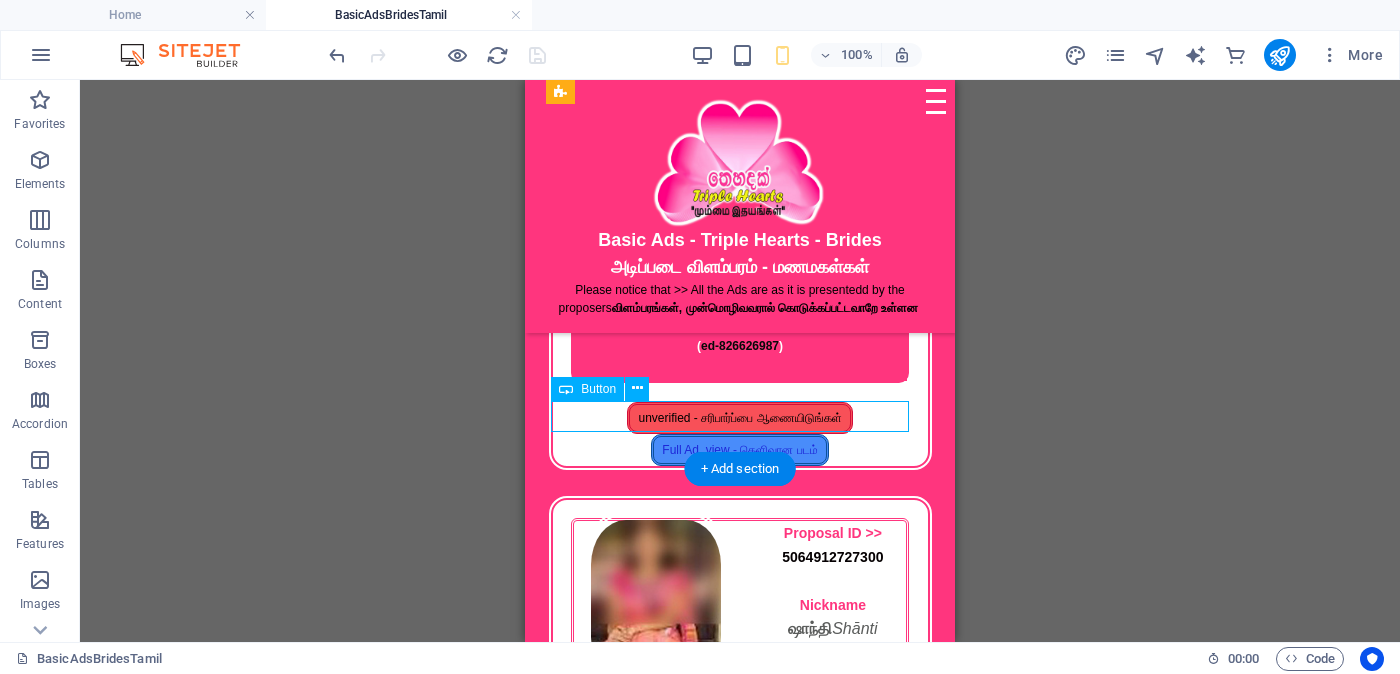 drag, startPoint x: 836, startPoint y: 417, endPoint x: 659, endPoint y: 417, distance: 177 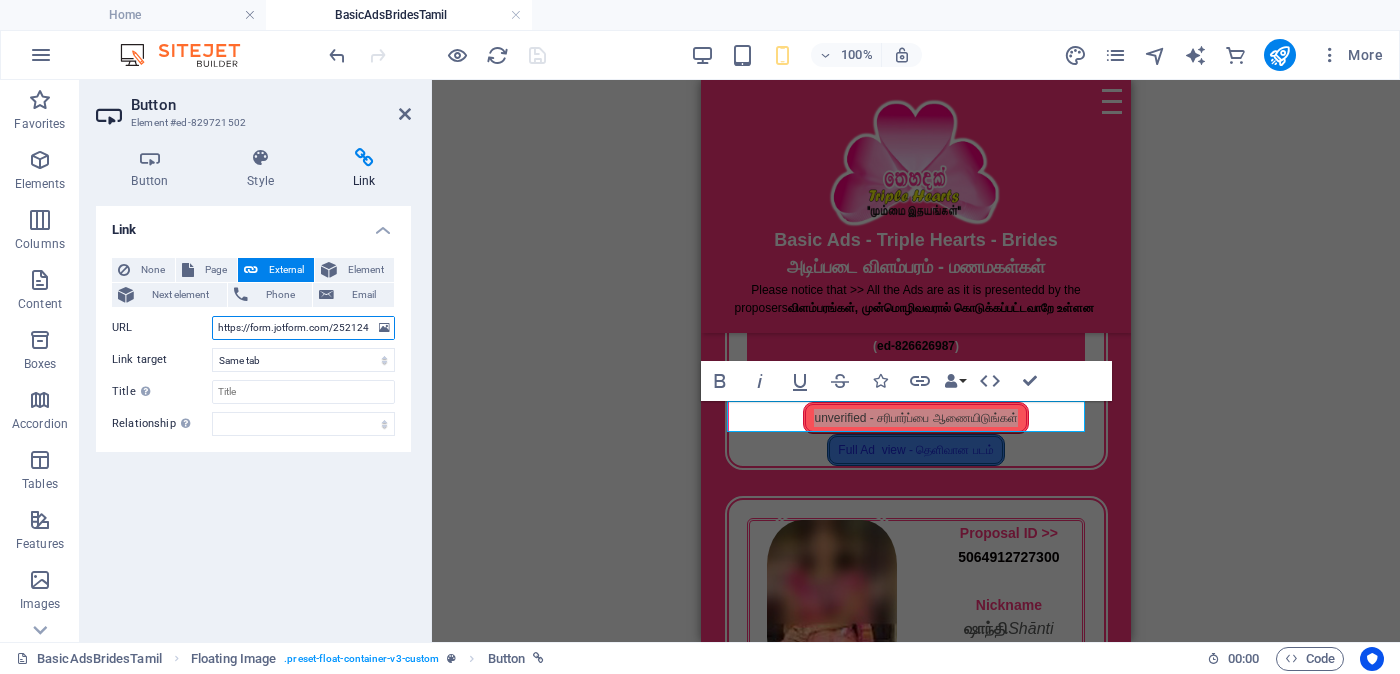 click on "https://form.jotform.com/252124928491056?proposalSelected="Proposal ID >> 294030823718 <br> Nickname  [FIRST] ([NAME])      [CITY] ([CITY])    Independent Free churches    சுதந்திர இலவச திருச்சபைகள்  வயது -    Age  -  [AGE] Unmarried - திருமணமாகாத உயரம்-Feet ( [FEET] ) . Inches ( [INCHES] ) Occupation  -  தொழில் Job Seeking -   வேலை தேடுதல் வேலை   Monthly  Income -  சம்பளம"& typeA22=https://cdn1.site-media.eu/images/0/18131484/jangu_blurred-wynrUi9BAbOX9nVeV0152Q.jpg" at bounding box center [303, 328] 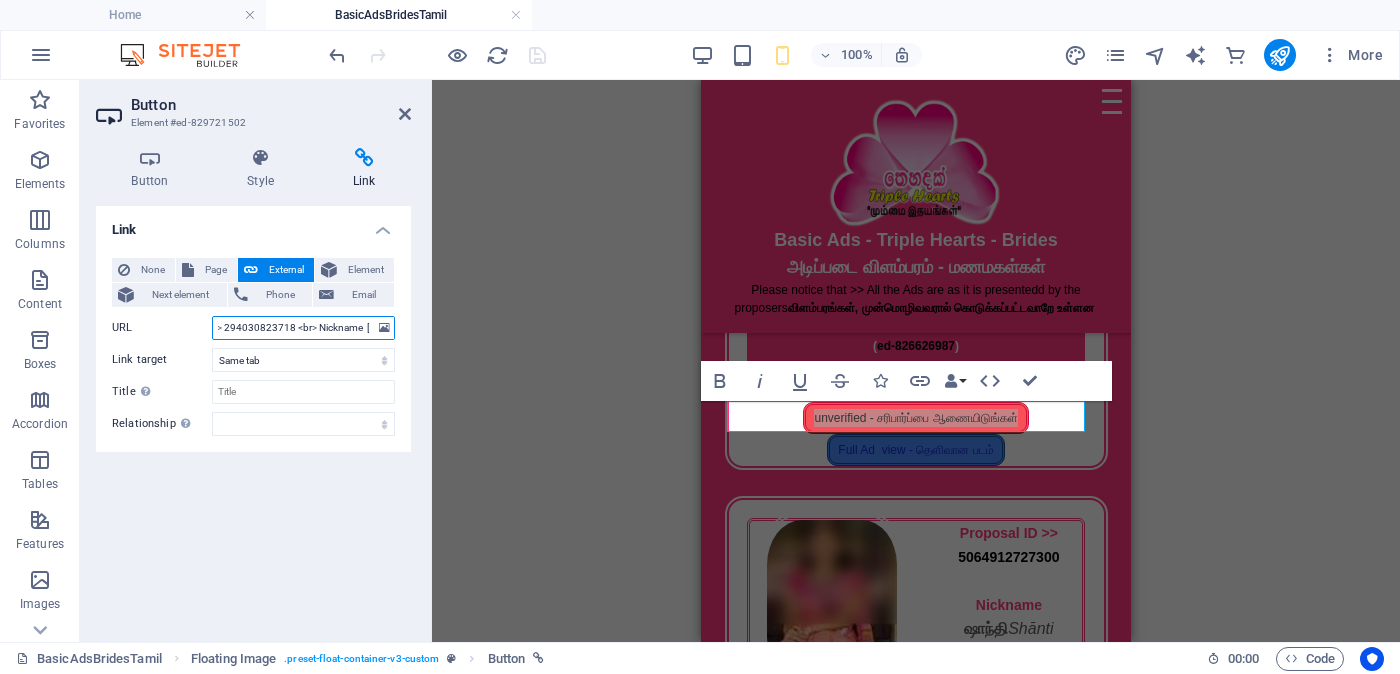 scroll, scrollTop: 0, scrollLeft: 367, axis: horizontal 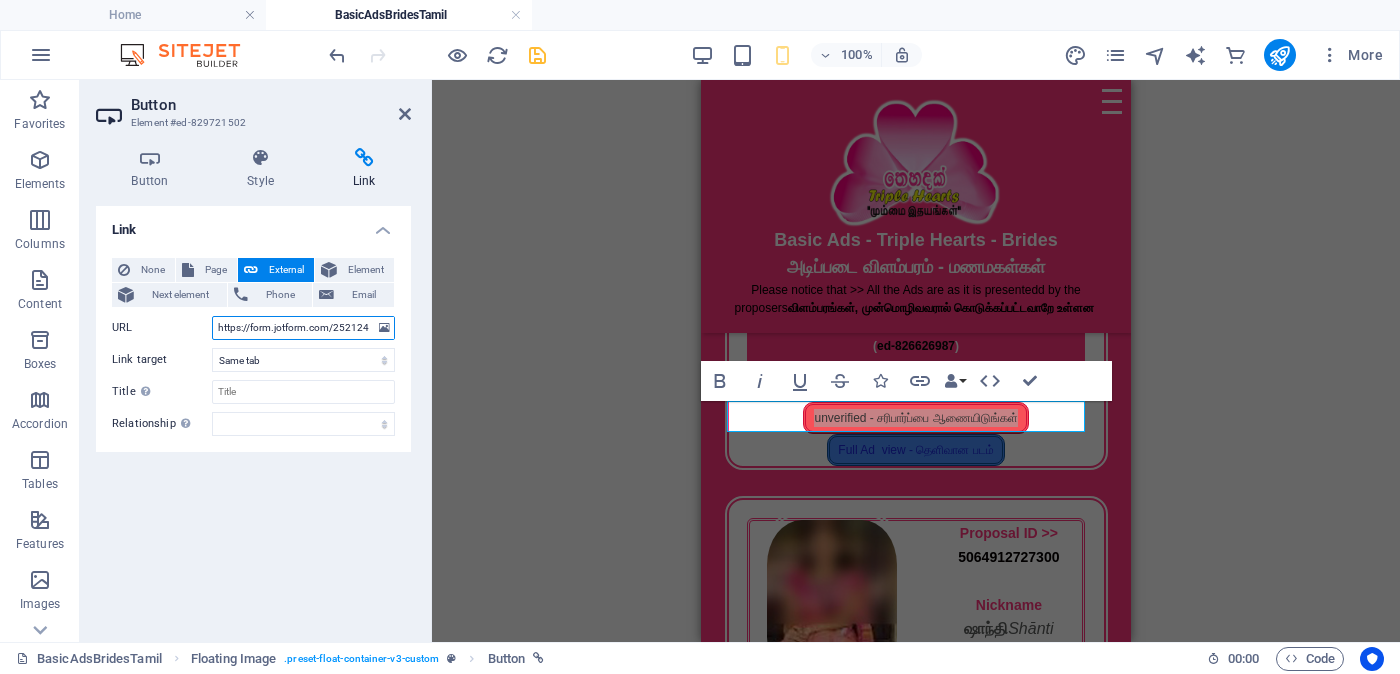 drag, startPoint x: 323, startPoint y: 332, endPoint x: 382, endPoint y: 342, distance: 59.841457 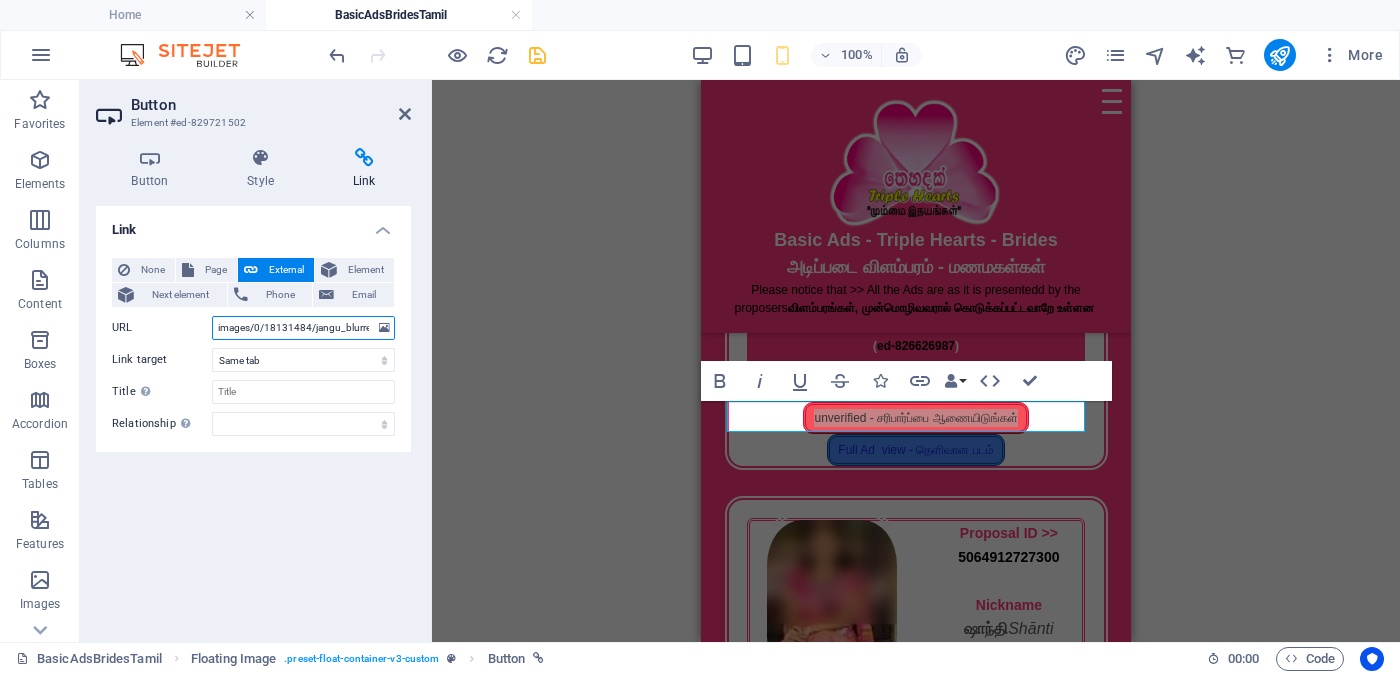 scroll, scrollTop: 0, scrollLeft: 2185, axis: horizontal 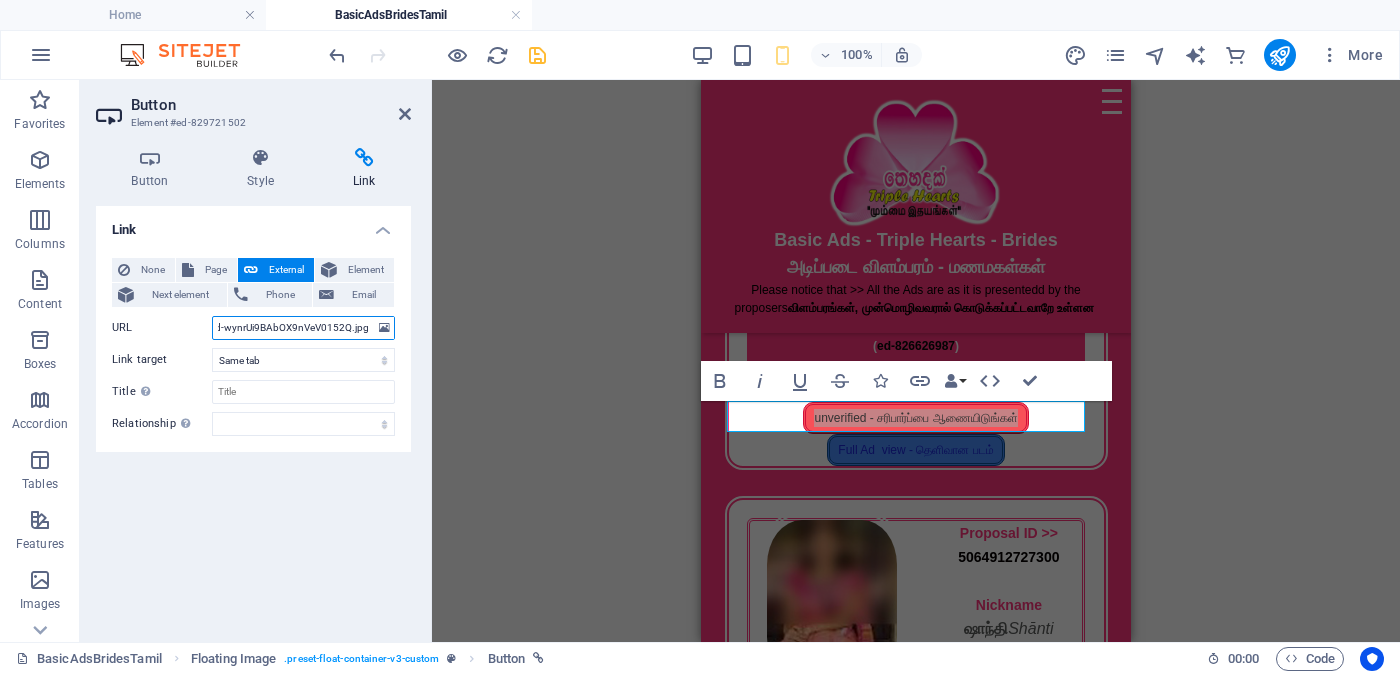 type on "https://form.jotform.com/252124928491056?proposalSelected="Proposal ID >> [NUMBER] Nickname [NAME] ([NAME]) [CITY] ([CITY]) Independent Free churches சுதந்தர இலவச திருச்சபைகள் வயது - Age - [AGE] Unmarried - திருமணமாகாத உயரம்-Feet ( [FEET] ) . Inches ( [INCHES] ) Occupation - தொழில் Job Seeking - வேலை தேடுதல் வேலை Monthly Income - சம்பளம" typeA22=:"https://cdn1.site-media.eu/images/0/18131484/jangu_blurred-wynrUi9BAbOX9nVeV0152Q.jpg"" 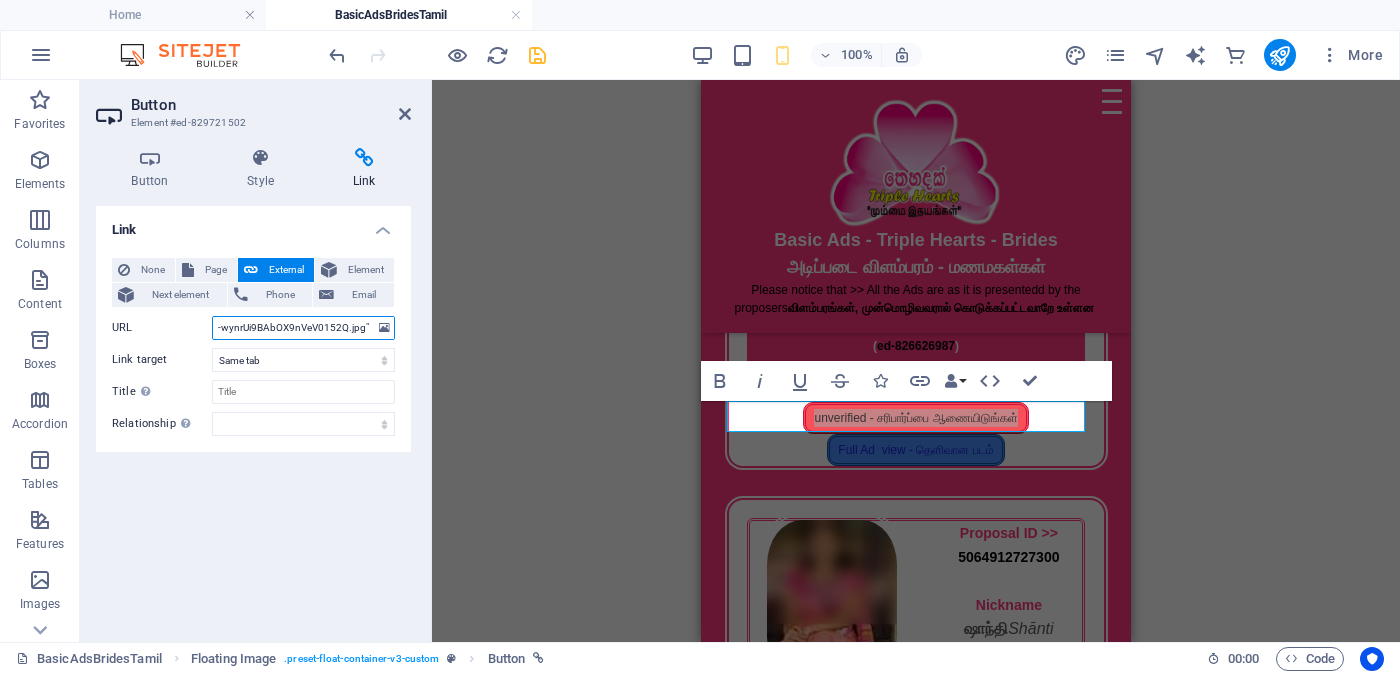 scroll, scrollTop: 0, scrollLeft: 2189, axis: horizontal 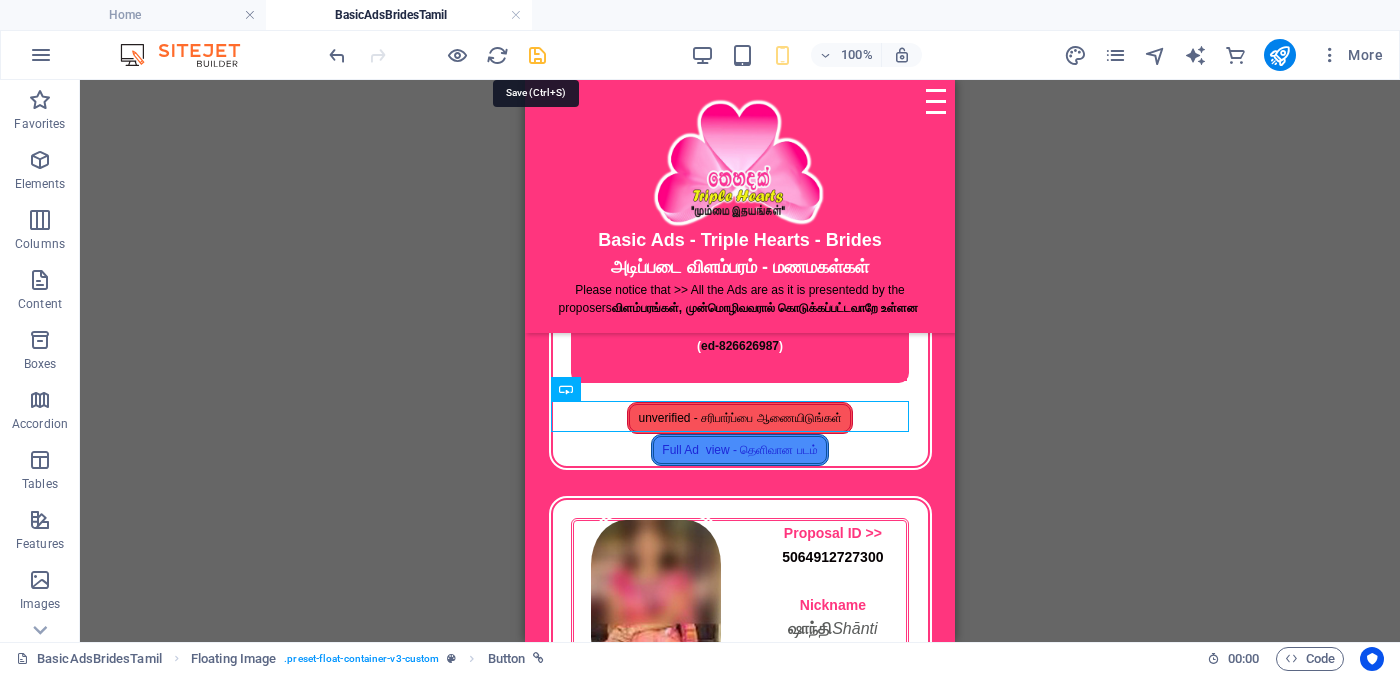 click at bounding box center [537, 55] 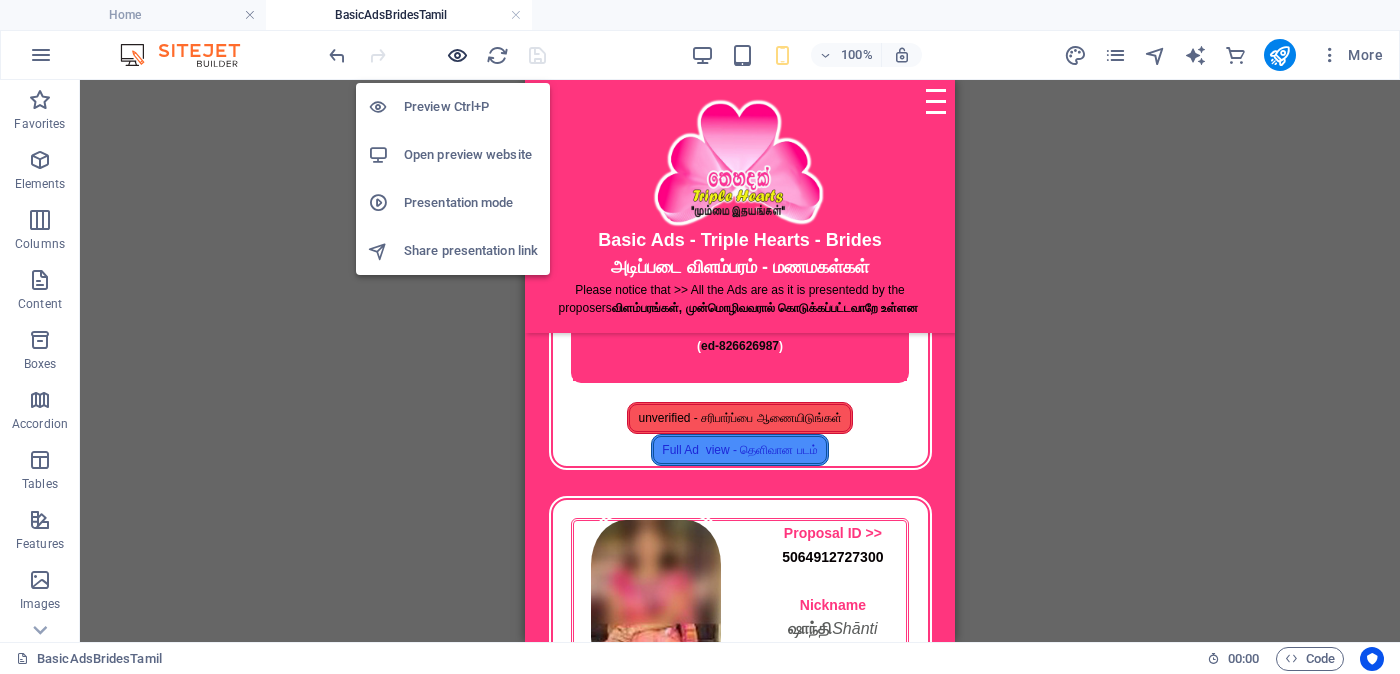click at bounding box center (457, 55) 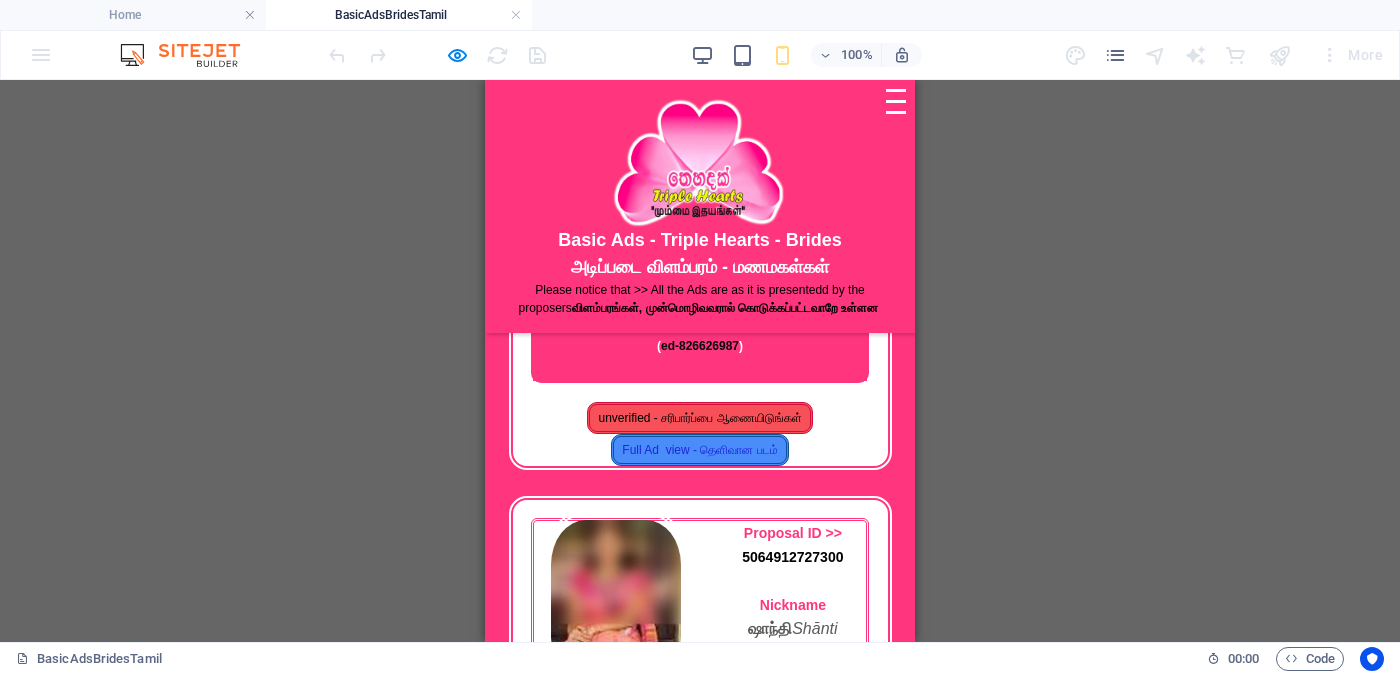 click on "unverified - சரிபார்ப்பை ஆணையிடுங்கள்" at bounding box center (699, 418) 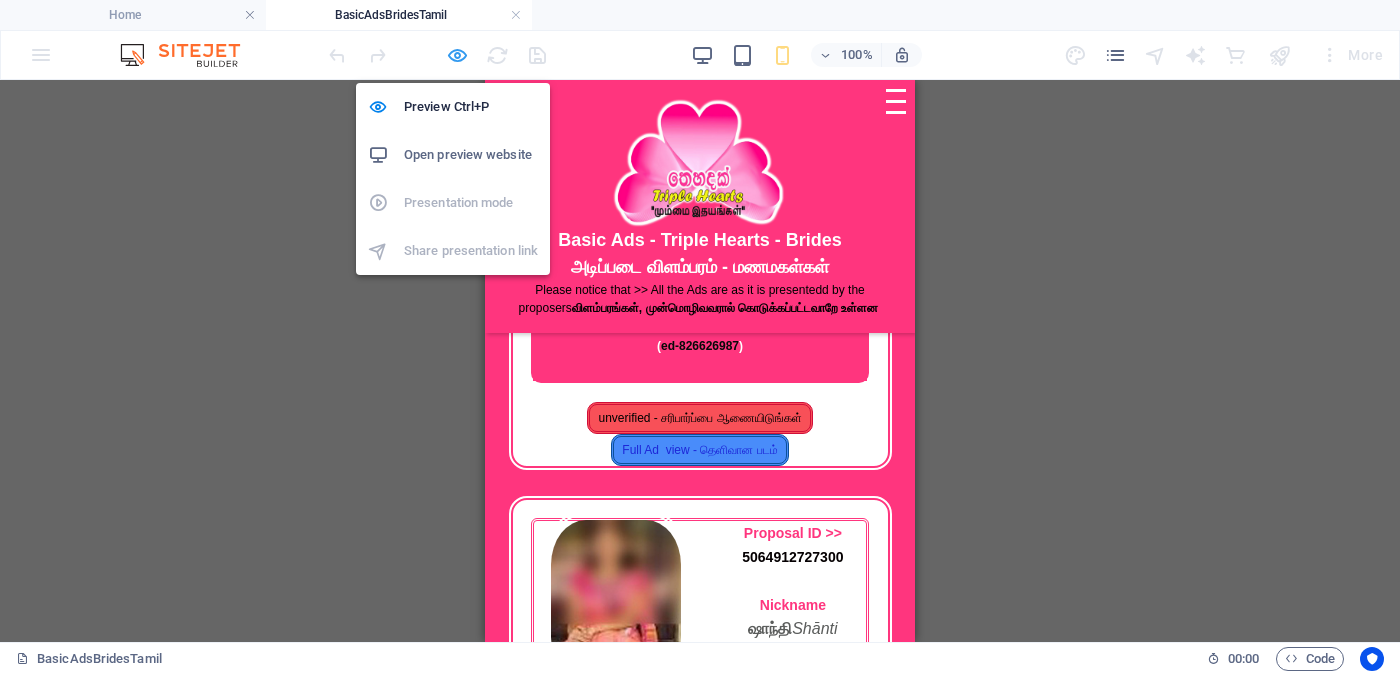 click at bounding box center (457, 55) 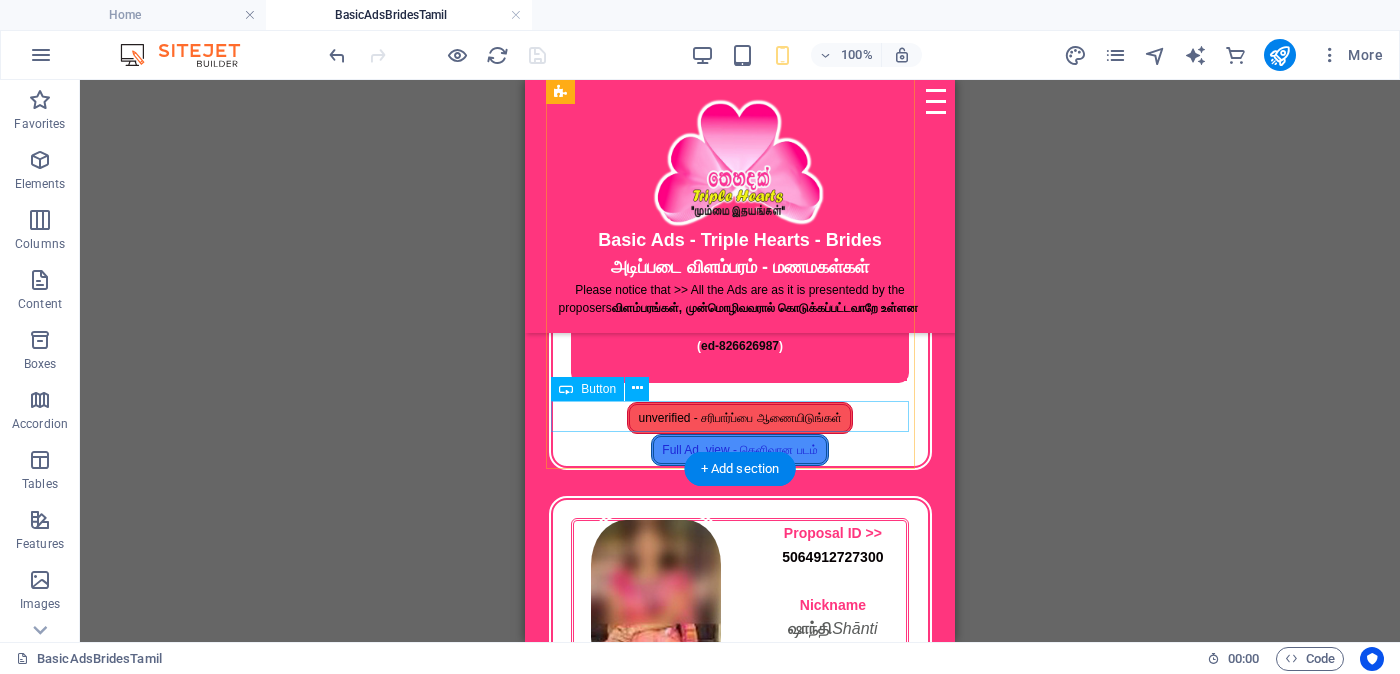 click on "unverified - சரிபார்ப்பை ஆணையிடுங்கள்" at bounding box center [740, 418] 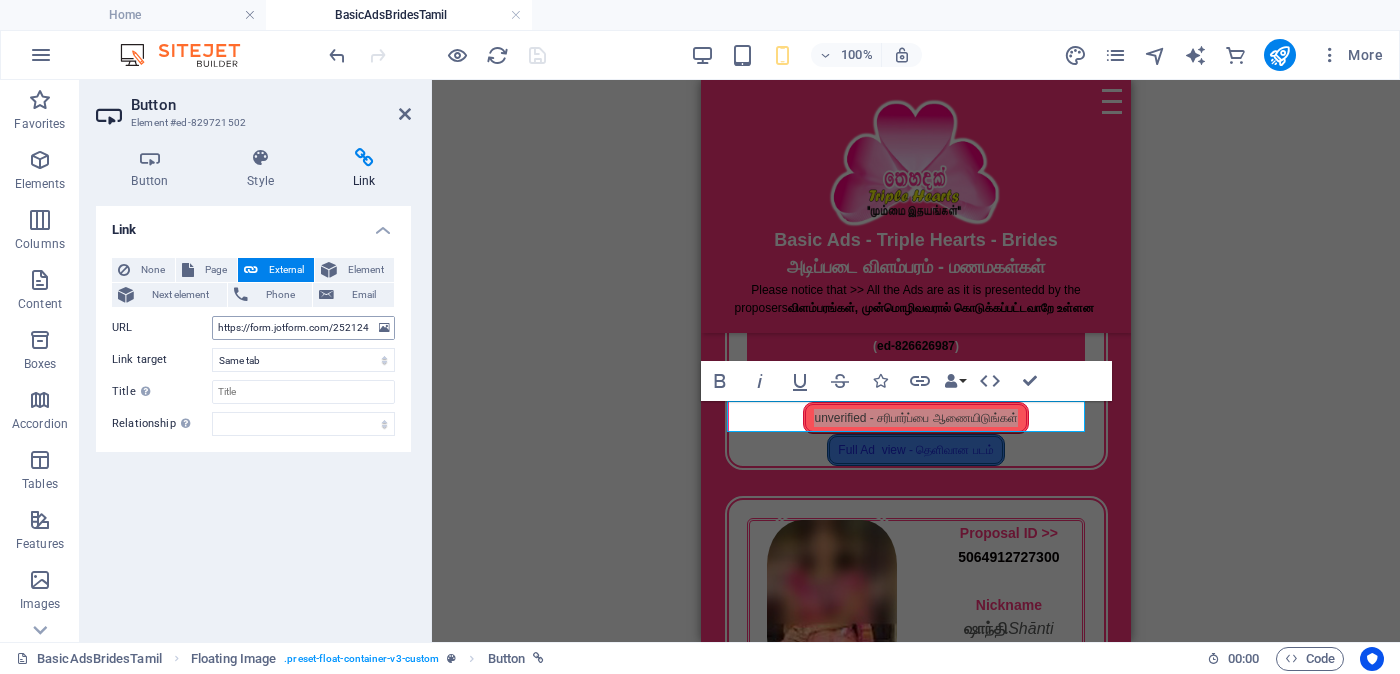 click on "https://form.jotform.com/252124928491056?proposalSelected="Proposal ID >> [NUMBER] Nickname [NAME] ([NAME]) [CITY] ([CITY]) Independent Free churches சுதந்தர இலவச திருச்சபைகள் வயது - Age - [AGE] Unmarried - திருமணமாகாத உயரம்-Feet ( [FEET] ) . Inches ( [INCHES] ) Occupation - தொழில் Job Seeking - வேலை தேடுதல் வேலை Monthly Income - சம்பளம" typeA22=:"https://cdn1.site-media.eu/images/0/18131484/jangu_blurred-wynrUi9BAbOX9nVeV0152Q.jpg"" at bounding box center [303, 328] 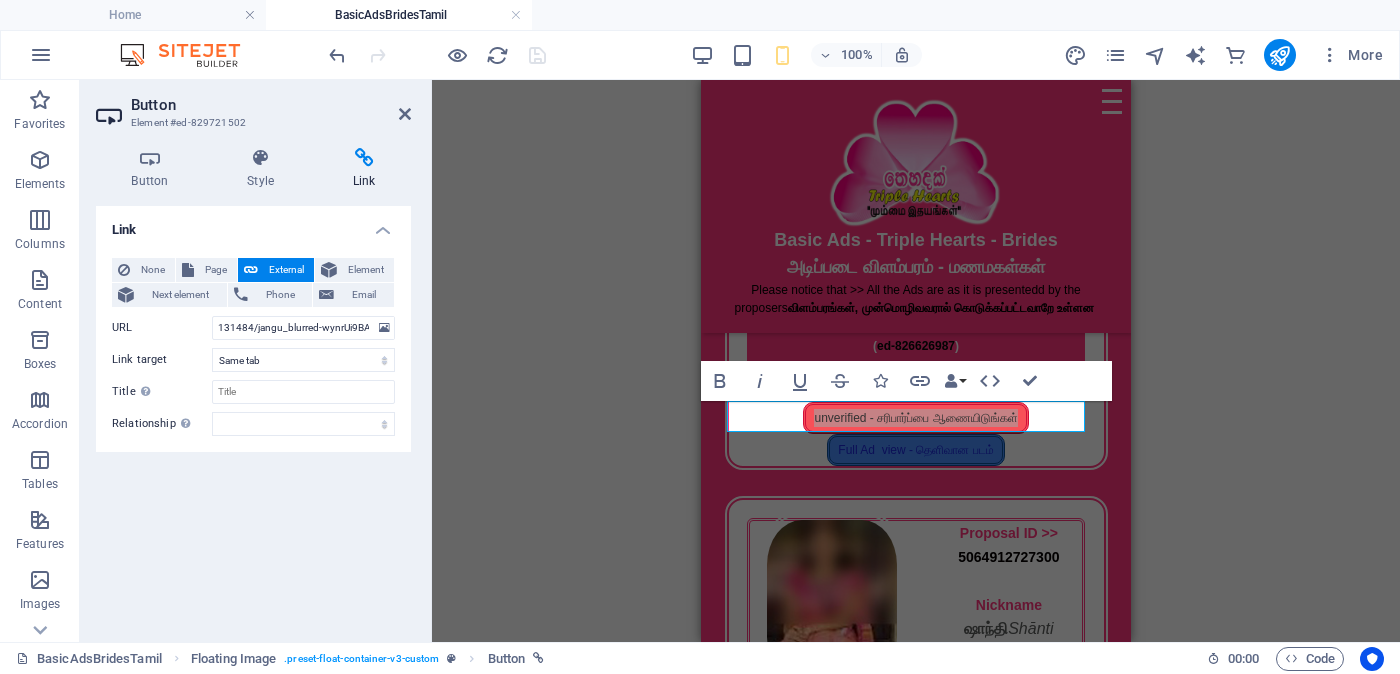 scroll, scrollTop: 0, scrollLeft: 1793, axis: horizontal 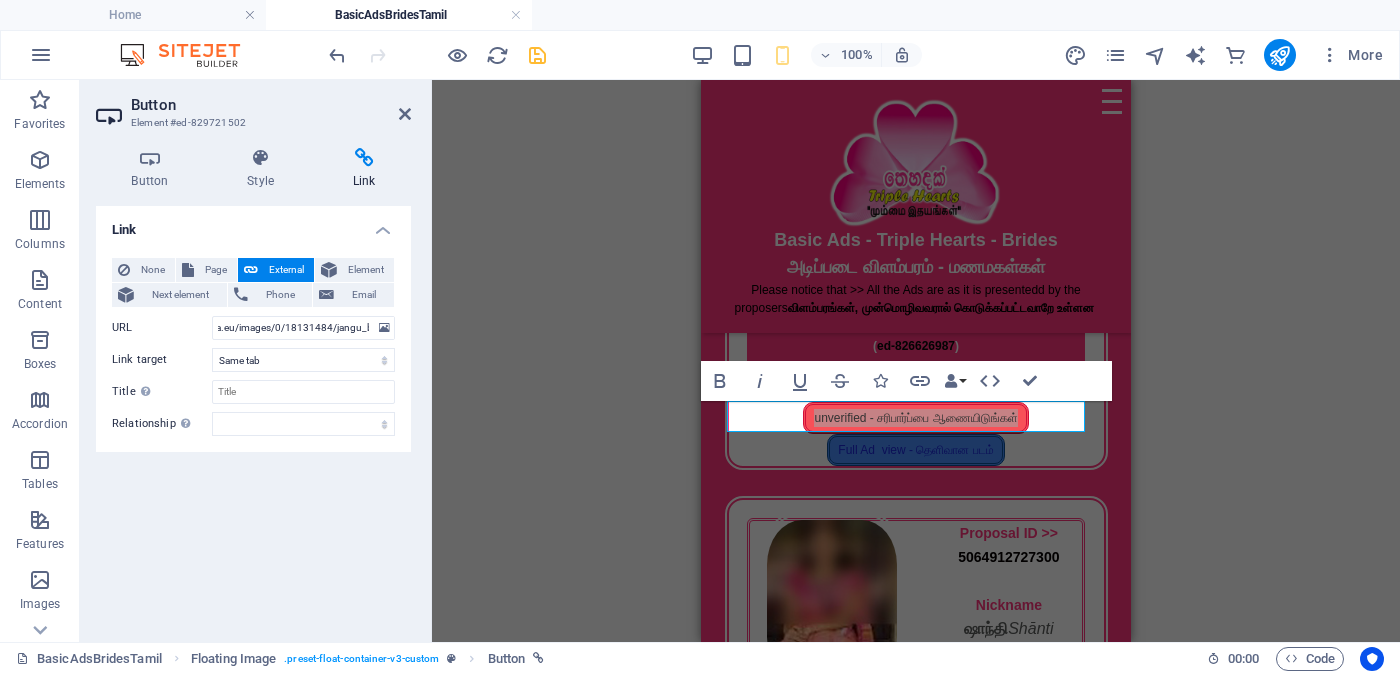 type on "https://form.jotform.com/252124928491056?proposalSelected="Proposal ID >> [NUMBER] Nickname [NAME] [CITY] Independent Free churches சுதந்திர இலவச திருச்சபைகள் வயது - Age - [AGE] Unmarried - திருமணமாகாத உயரம்-Feet ( [FEET] ) . Inches ( [INCHES] ) Occupation - தொழில் Job Seeking - வேலை தேடுதல் வேலை Monthly Income - சம்பளம"& typeA23=:"https://cdn1.site-media.eu/images/0/18131484/jangu_blurred-wynrUi9BAbOX9nVeV0152Q.jpg"" 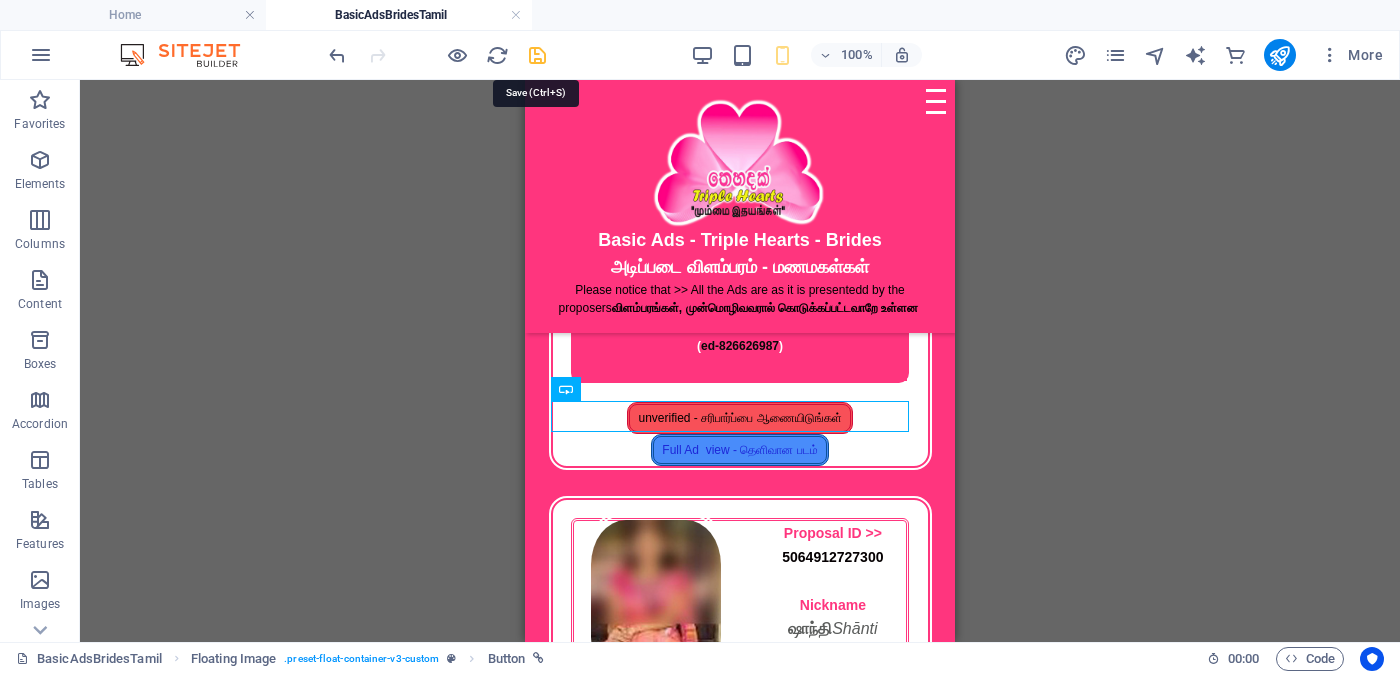 click at bounding box center (537, 55) 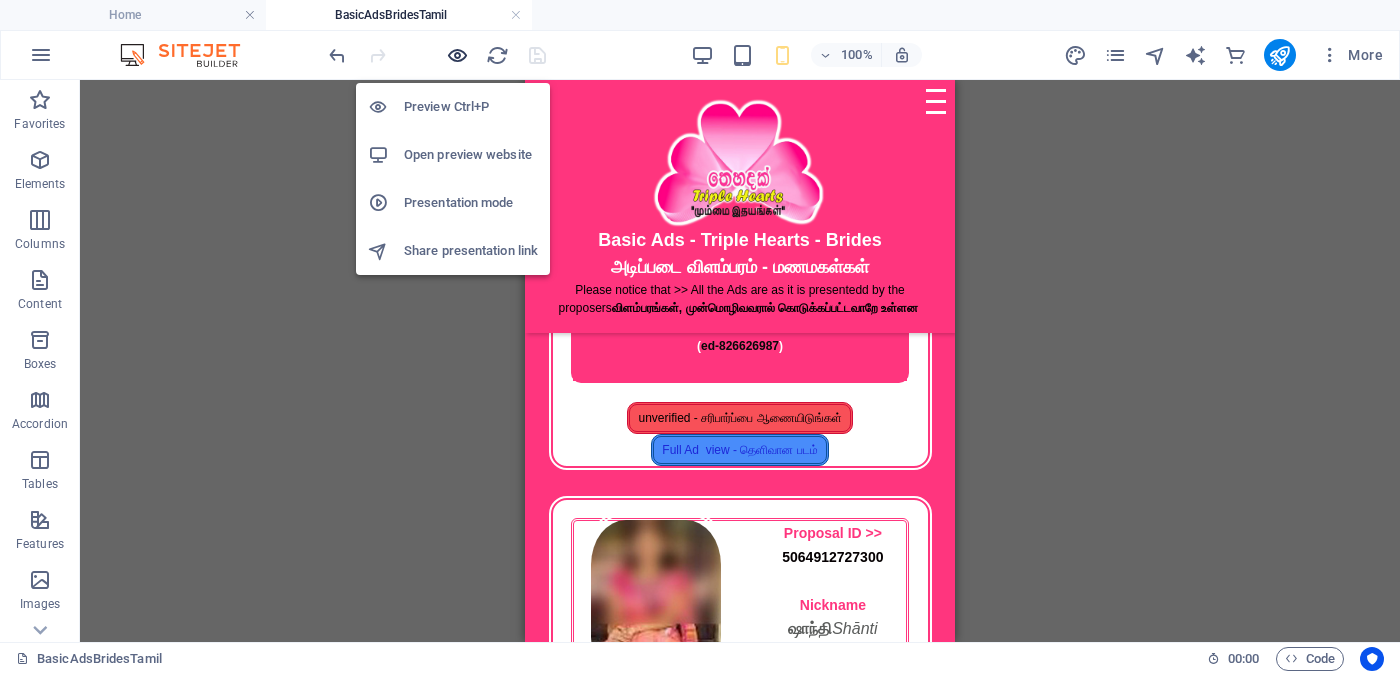 click at bounding box center [457, 55] 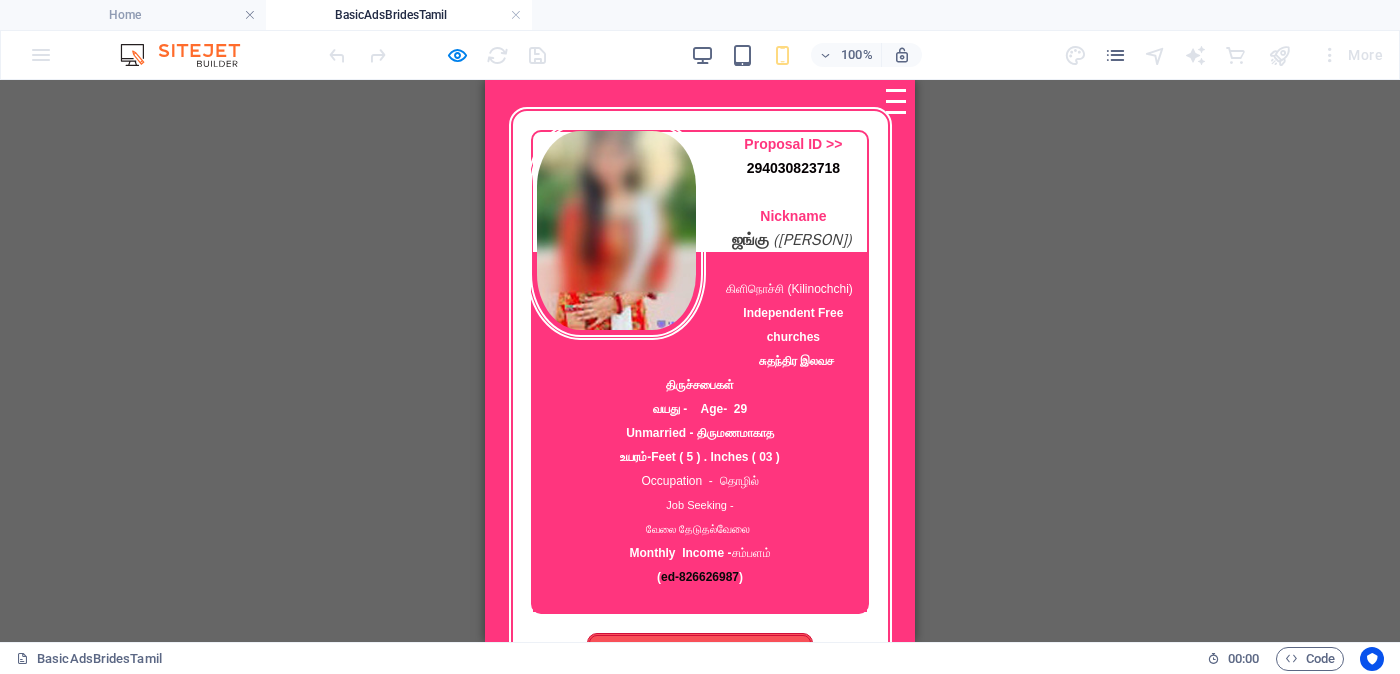scroll, scrollTop: 499, scrollLeft: 0, axis: vertical 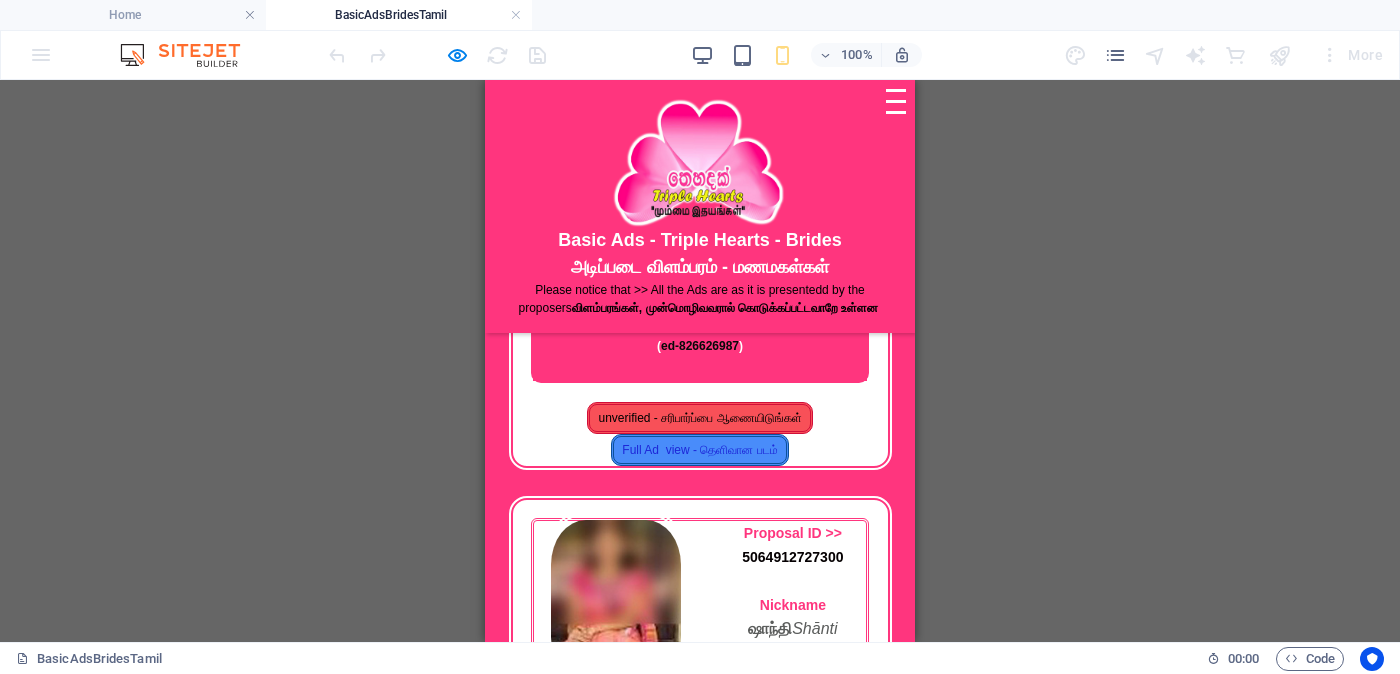click on "unverified - சரிபார்ப்பை ஆணையிடுங்கள்" at bounding box center [699, 418] 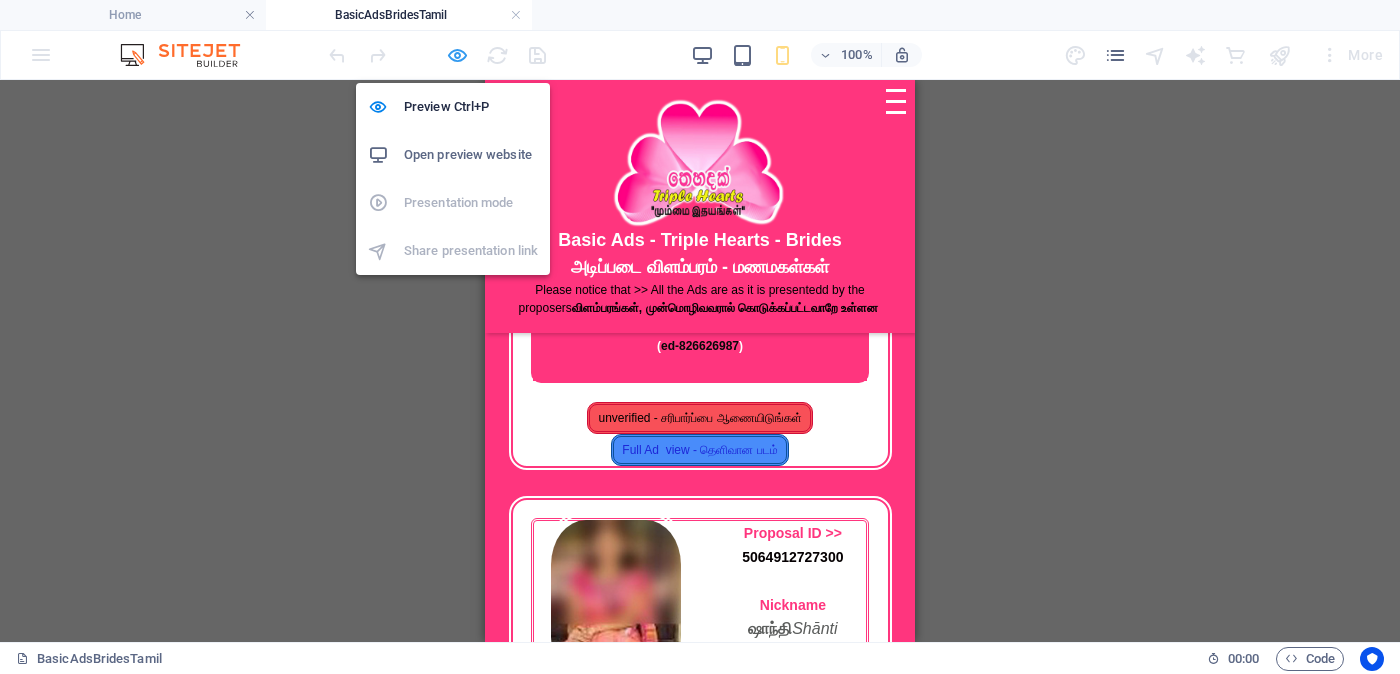 click at bounding box center (457, 55) 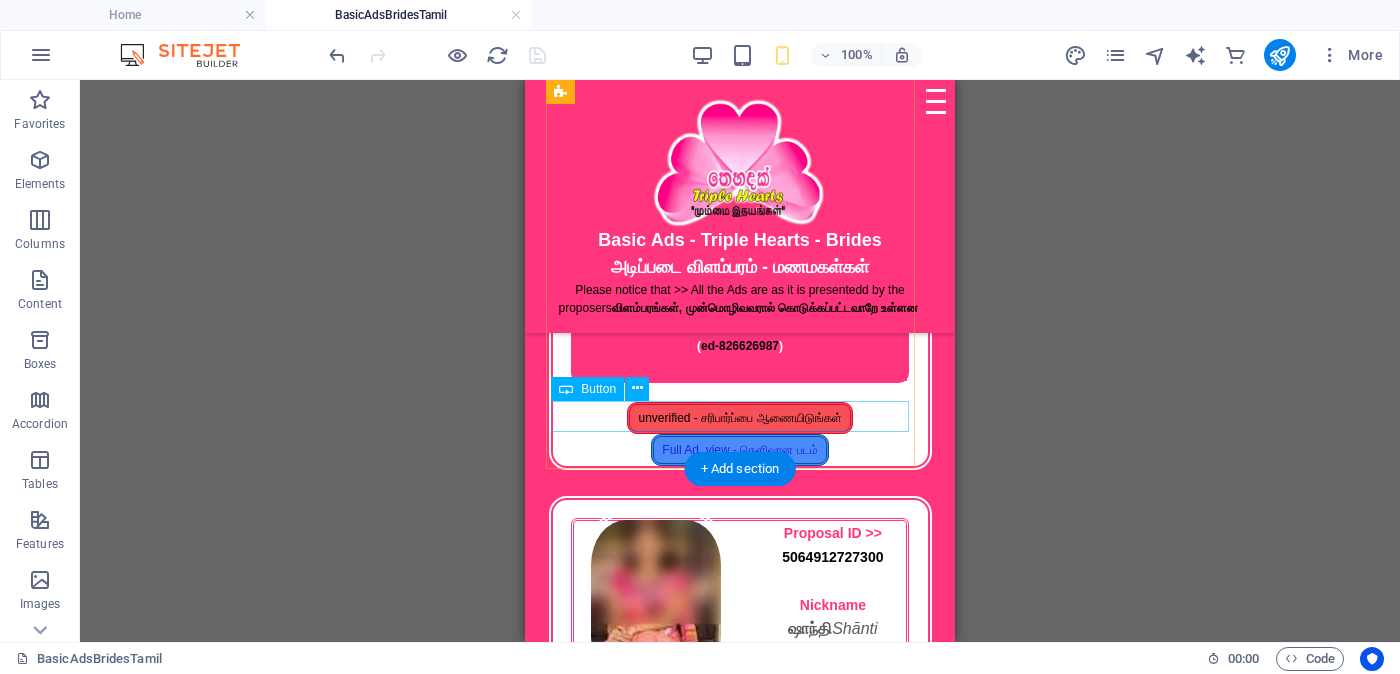 click on "unverified - சரிபார்ப்பை ஆணையிடுங்கள்" at bounding box center (740, 418) 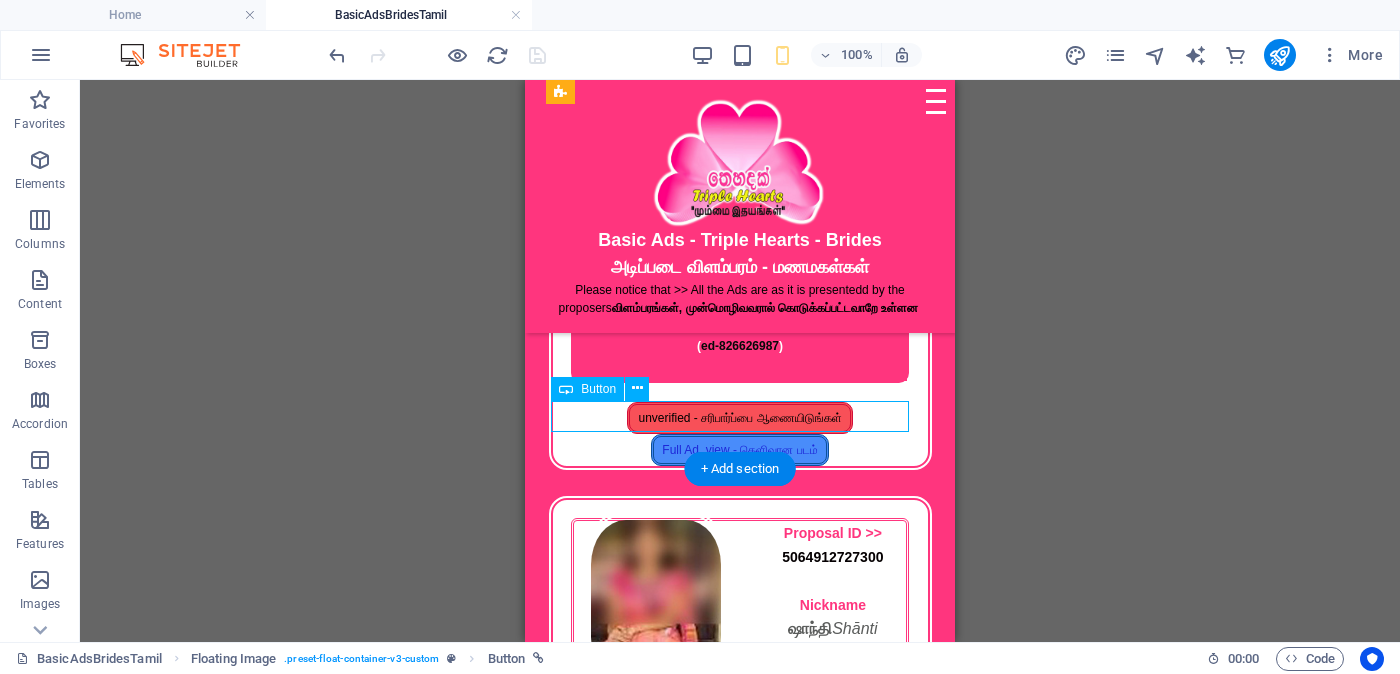 click on "unverified - சரிபார்ப்பை ஆணையிடுங்கள்" at bounding box center [740, 418] 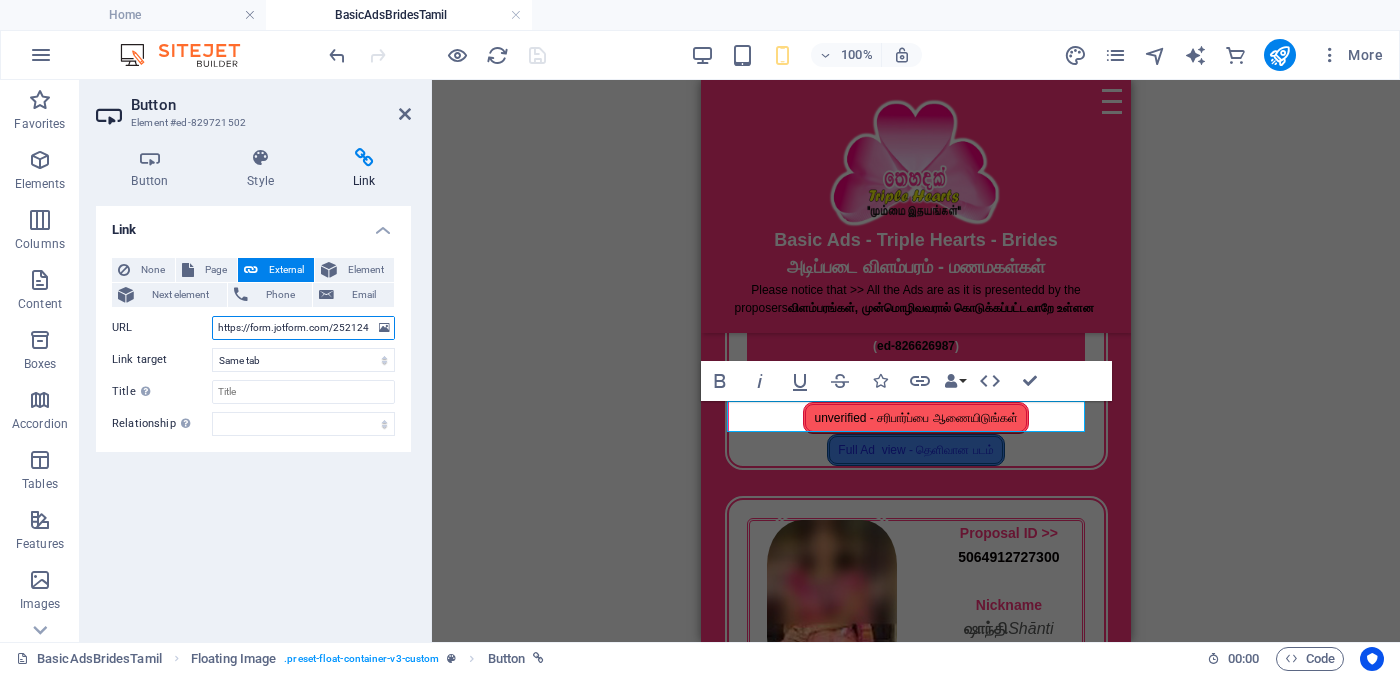 click on "https://form.jotform.com/252124928491056?proposalSelected="Proposal ID >> [NUMBER] Nickname [NAME] [CITY] Independent Free churches சுதந்திர இலவச திருச்சபைகள் வயது - Age - [AGE] Unmarried - திருமணமாகாத உயரம்-Feet ( [FEET] ) . Inches ( [INCHES] ) Occupation - தொழில் Job Seeking - வேலை தேடுதல் வேலை Monthly Income - சம்பளம"& typeA23=:"https://cdn1.site-media.eu/images/0/18131484/jangu_blurred-wynrUi9BAbOX9nVeV0152Q.jpg"" at bounding box center (303, 328) 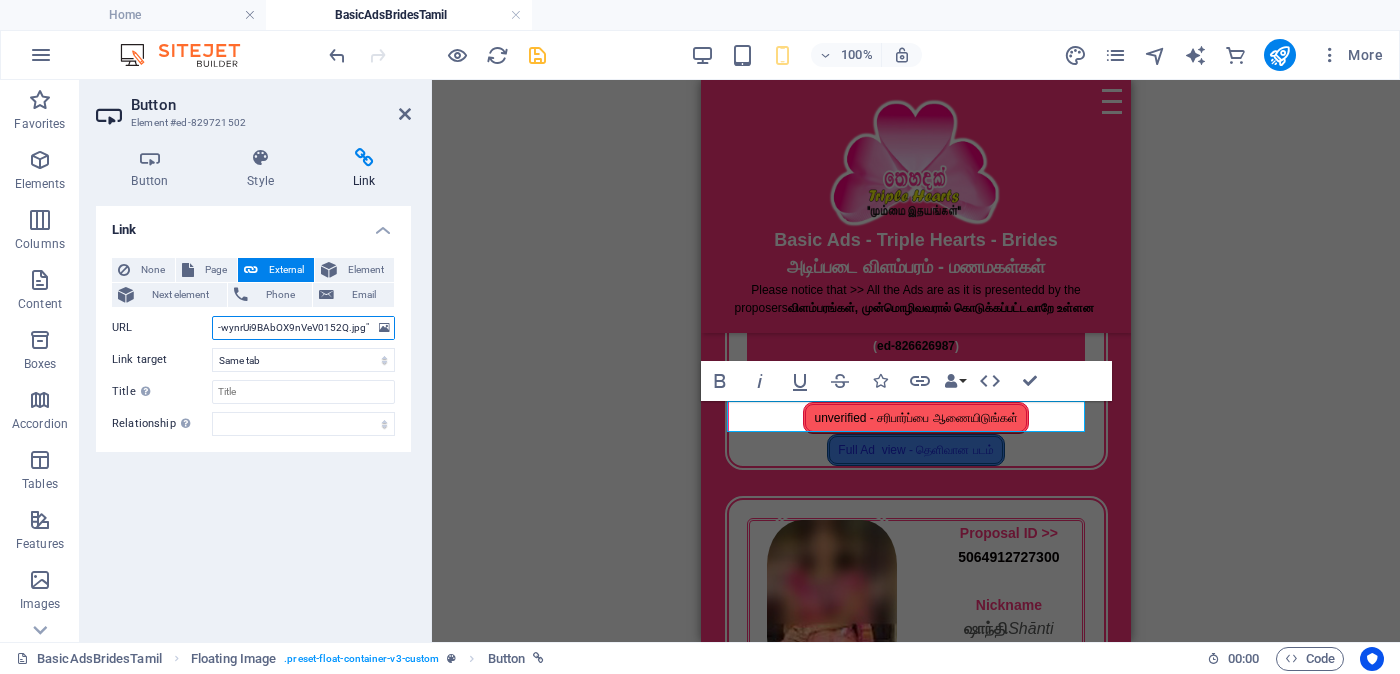 scroll, scrollTop: 0, scrollLeft: 1854, axis: horizontal 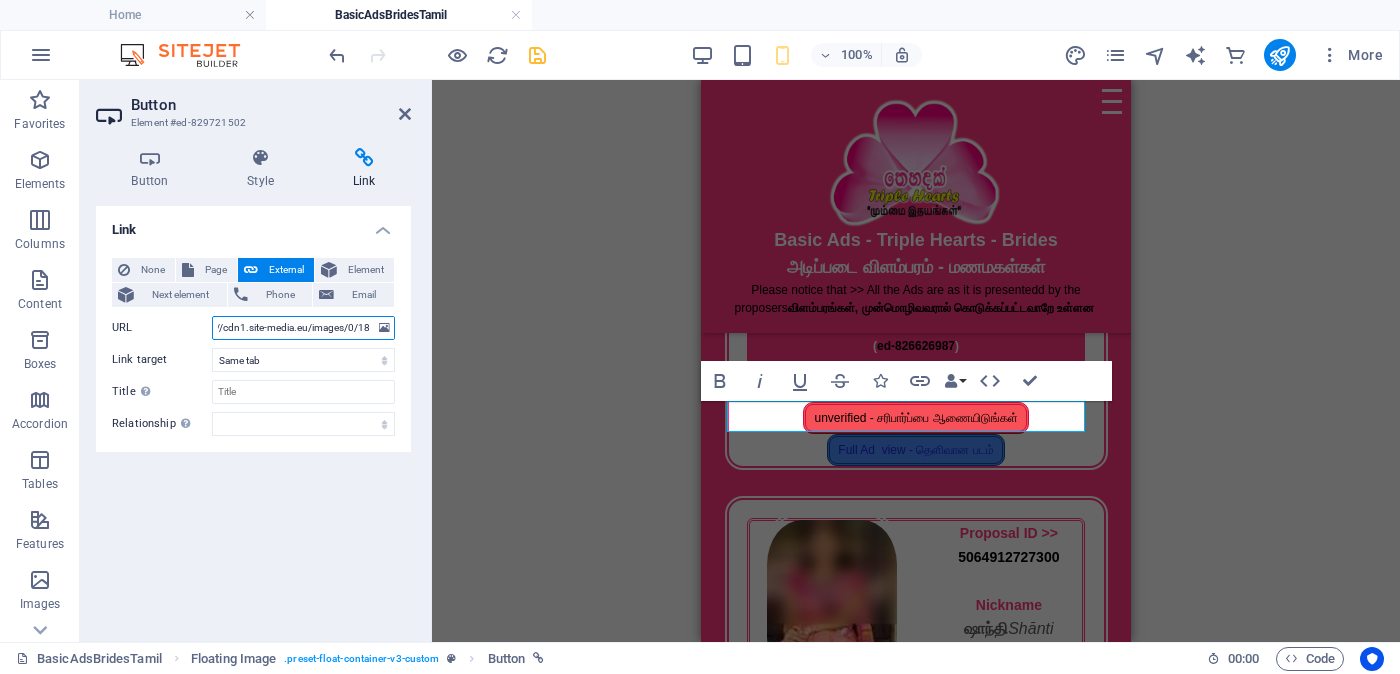 type on "https://form.jotform.com/252124928491056?proposalSelected="Proposal ID >> [PROPOSAL_ID]  Nickname  [NICKNAME]      [LOCATION]    Independent Free churches    சுதந்திர இலவச திருச்சபைகள்  வயது -    Age  -  [AGE] Unmarried - திருமணமாகாத உயரம்-Feet ( [FEET] ) . Inches ( [INCHES] ) Occupation  -  தொழில் Job Seeking -   வேலை தேடுதல் வேலை   Monthly  Income -  சம்பளம"& typeA23=https://cdn1.site-media.eu/images/0/18131484/jangu_blurred-wynrUi9BAbOX9nVeV0152Q.jpg" 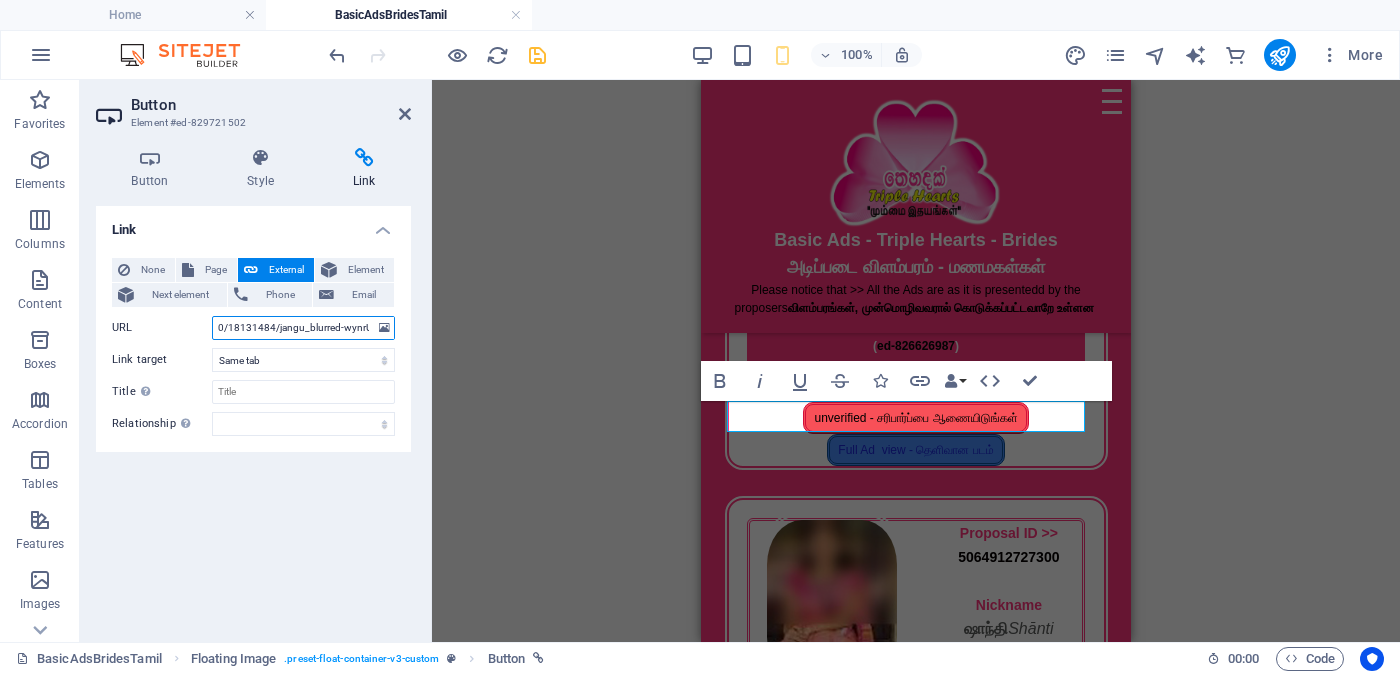 scroll, scrollTop: 0, scrollLeft: 1806, axis: horizontal 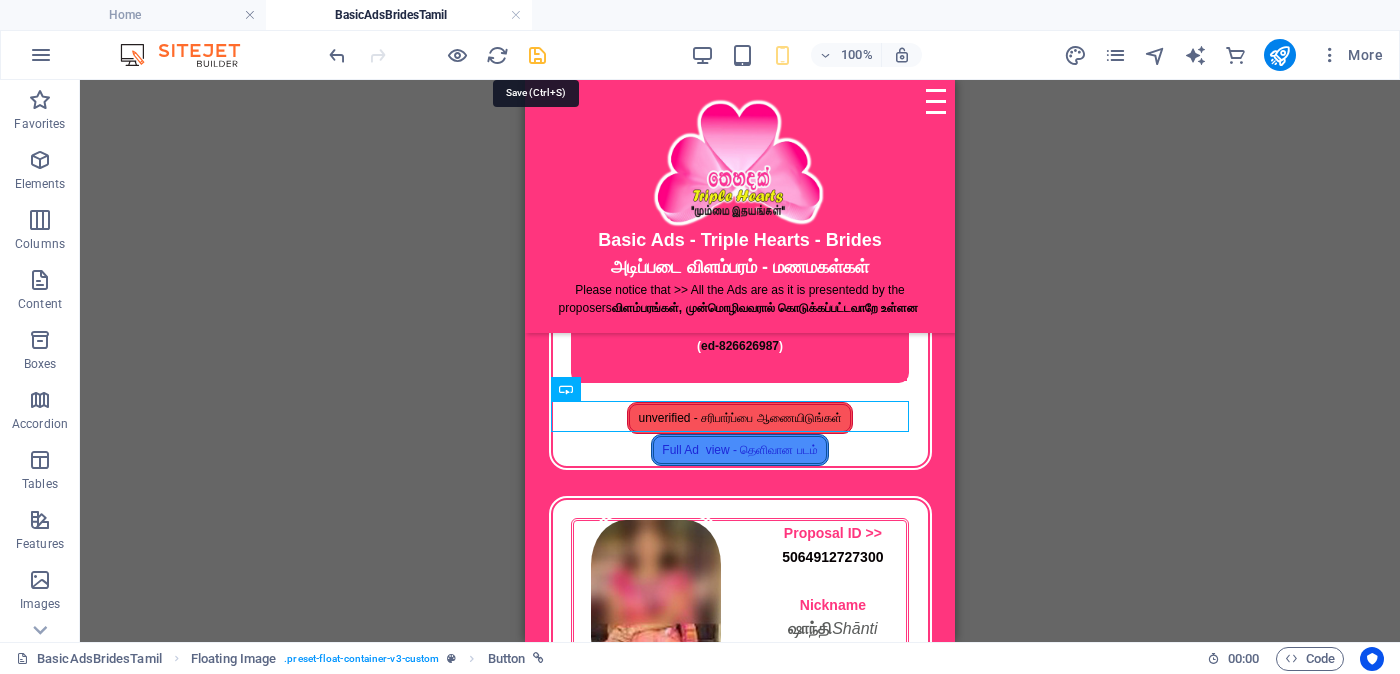 click at bounding box center [537, 55] 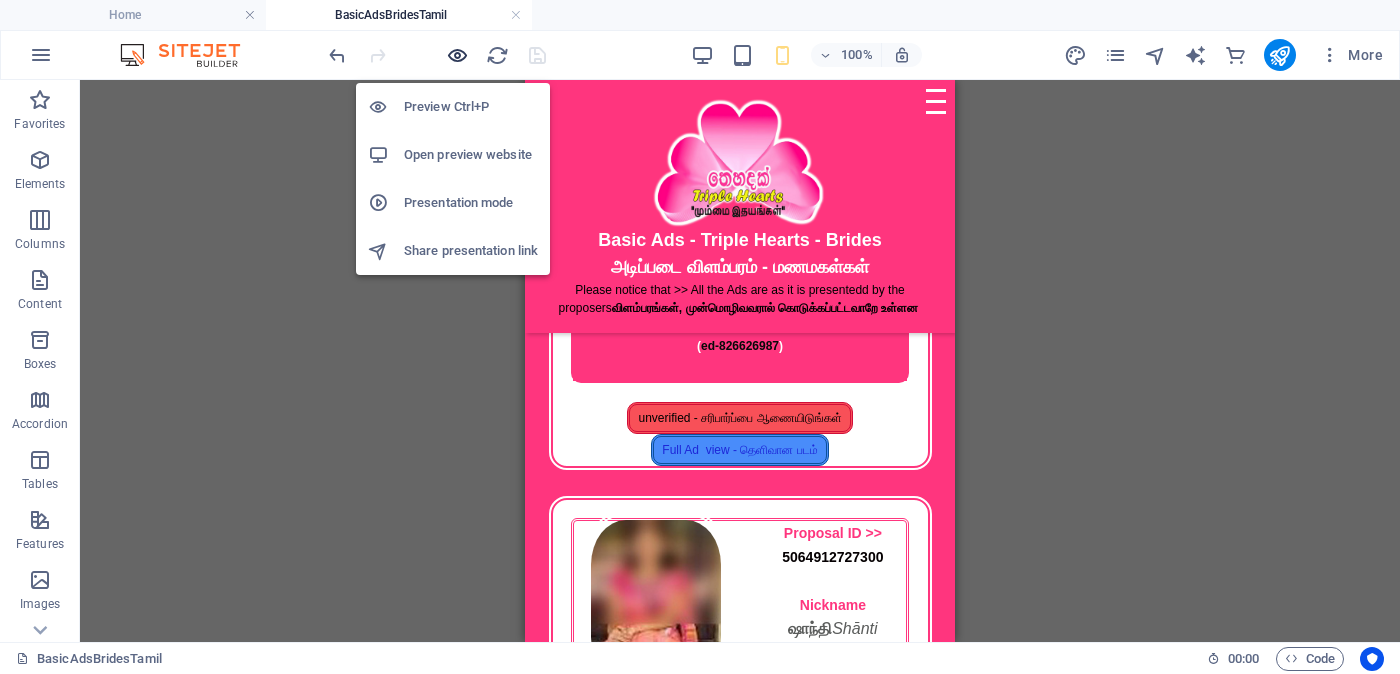 click at bounding box center [457, 55] 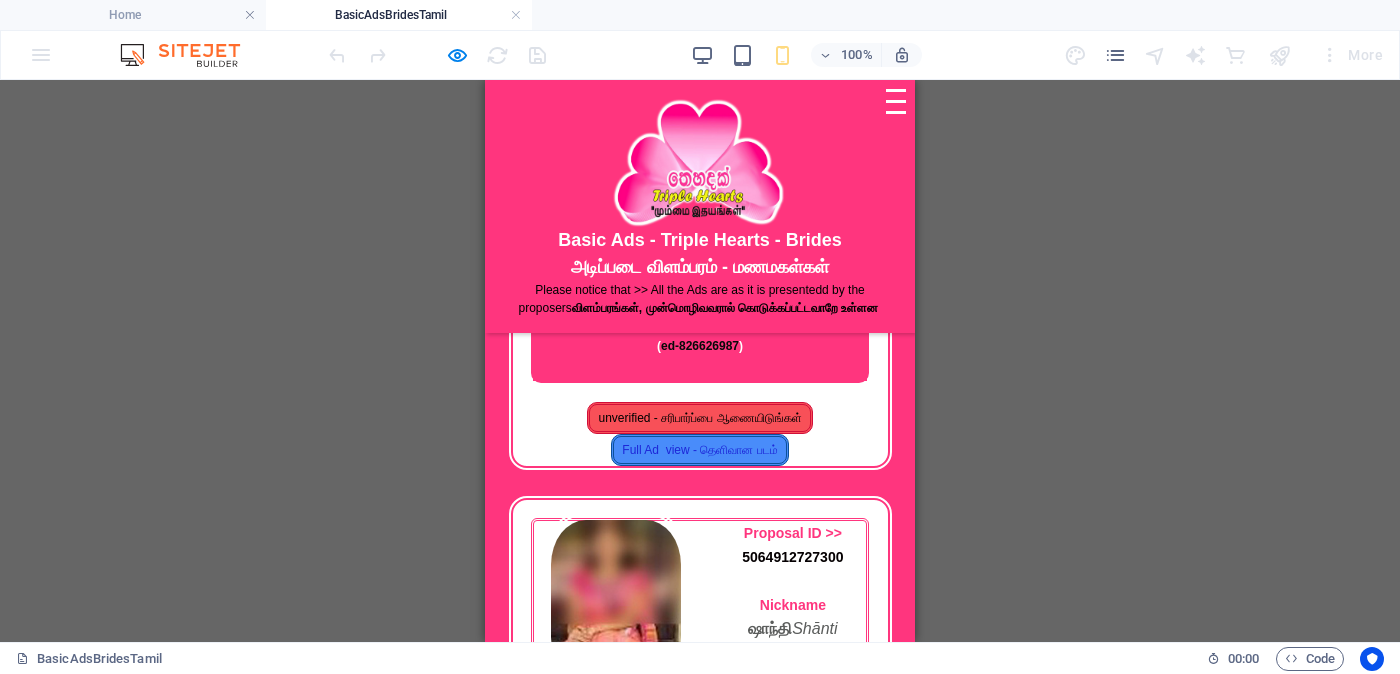 click on "unverified - சரிபார்ப்பை ஆணையிடுங்கள்" at bounding box center [699, 418] 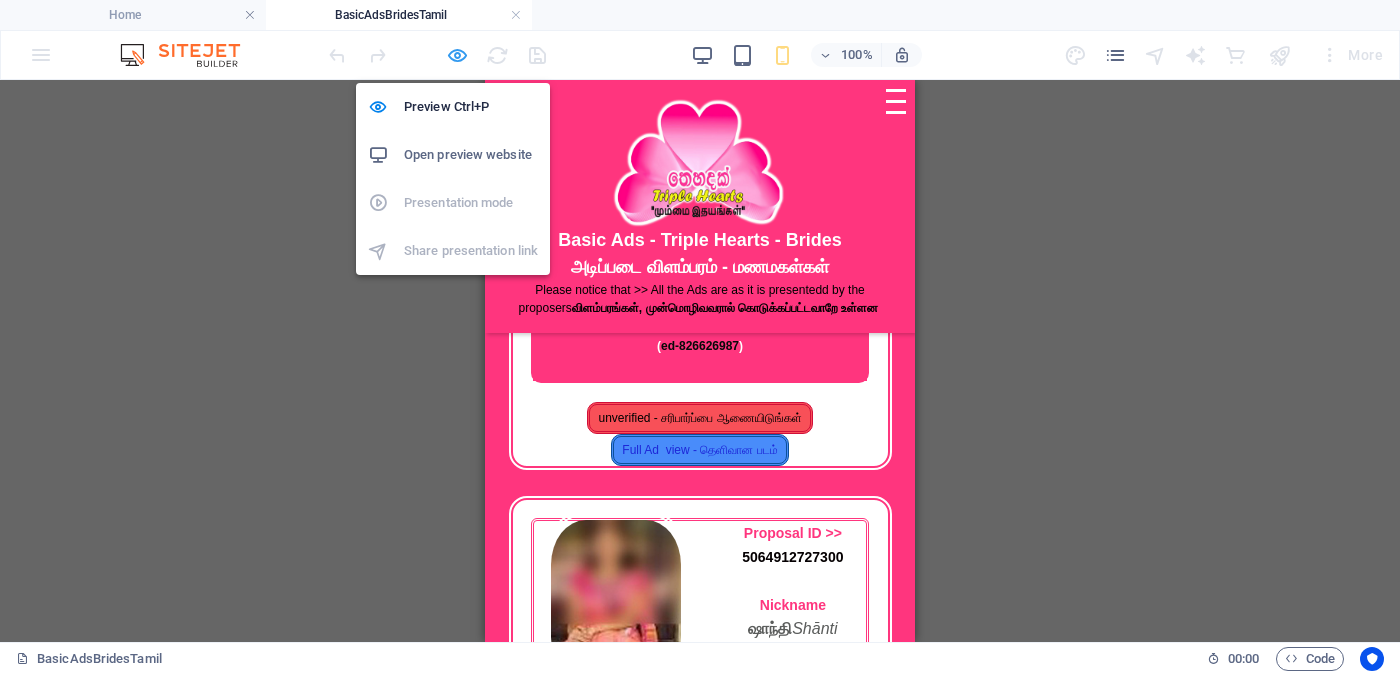 click at bounding box center [457, 55] 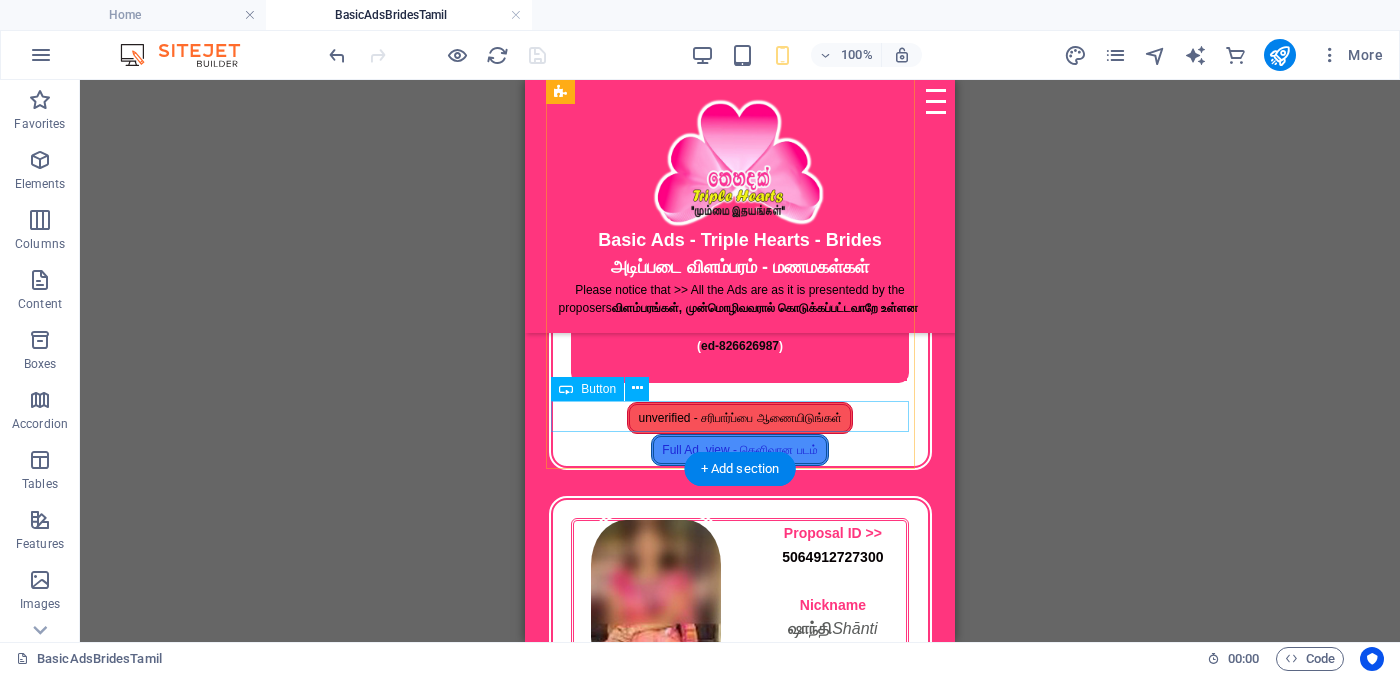 click on "unverified - சரிபார்ப்பை ஆணையிடுங்கள்" at bounding box center [740, 418] 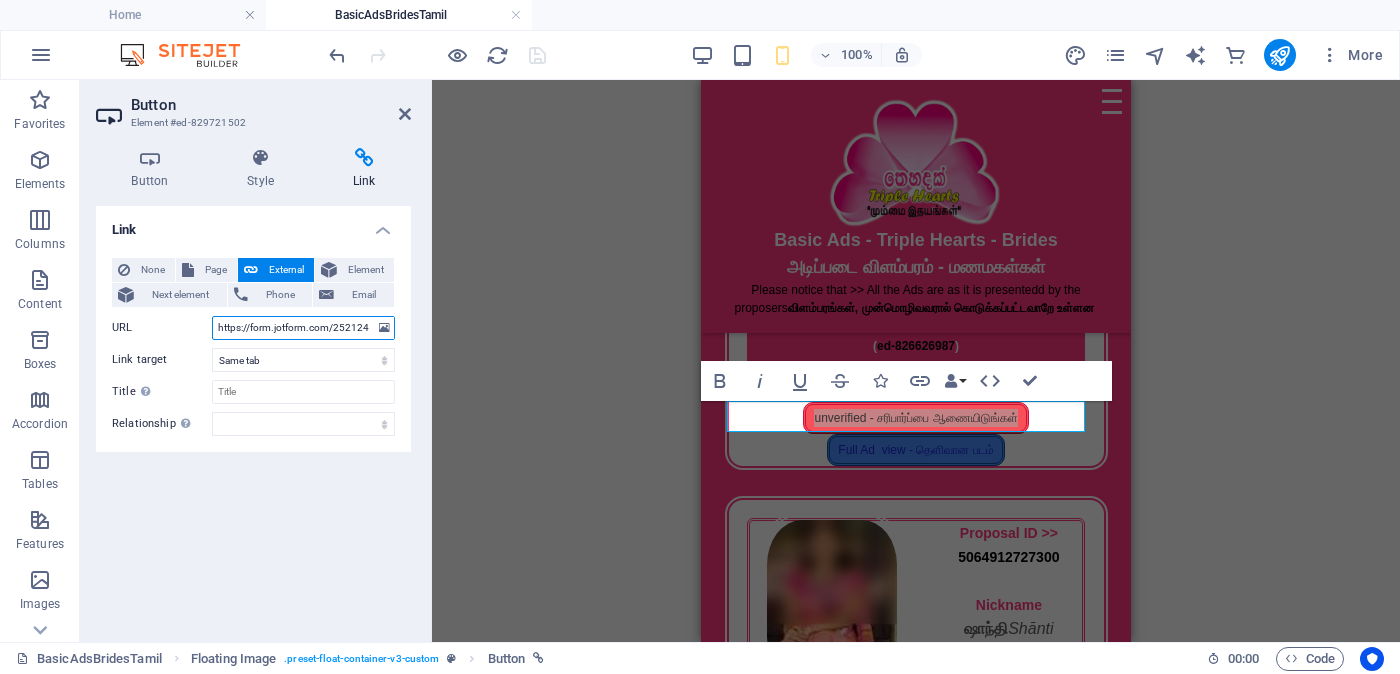 click on "https://form.jotform.com/252124928491056?proposalSelected="Proposal ID >> [PROPOSAL_ID]  Nickname  [NICKNAME]      [LOCATION]    Independent Free churches    சுதந்திர இலவச திருச்சபைகள்  வயது -    Age  -  [AGE] Unmarried - திருமணமாகாத உயரம்-Feet ( [FEET] ) . Inches ( [INCHES] ) Occupation  -  தொழில் Job Seeking -   வேலை தேடுதல் வேலை   Monthly  Income -  சம்பளம"& typeA23=https://cdn1.site-media.eu/images/0/18131484/jangu_blurred-wynrUi9BAbOX9nVeV0152Q.jpg" at bounding box center [303, 328] 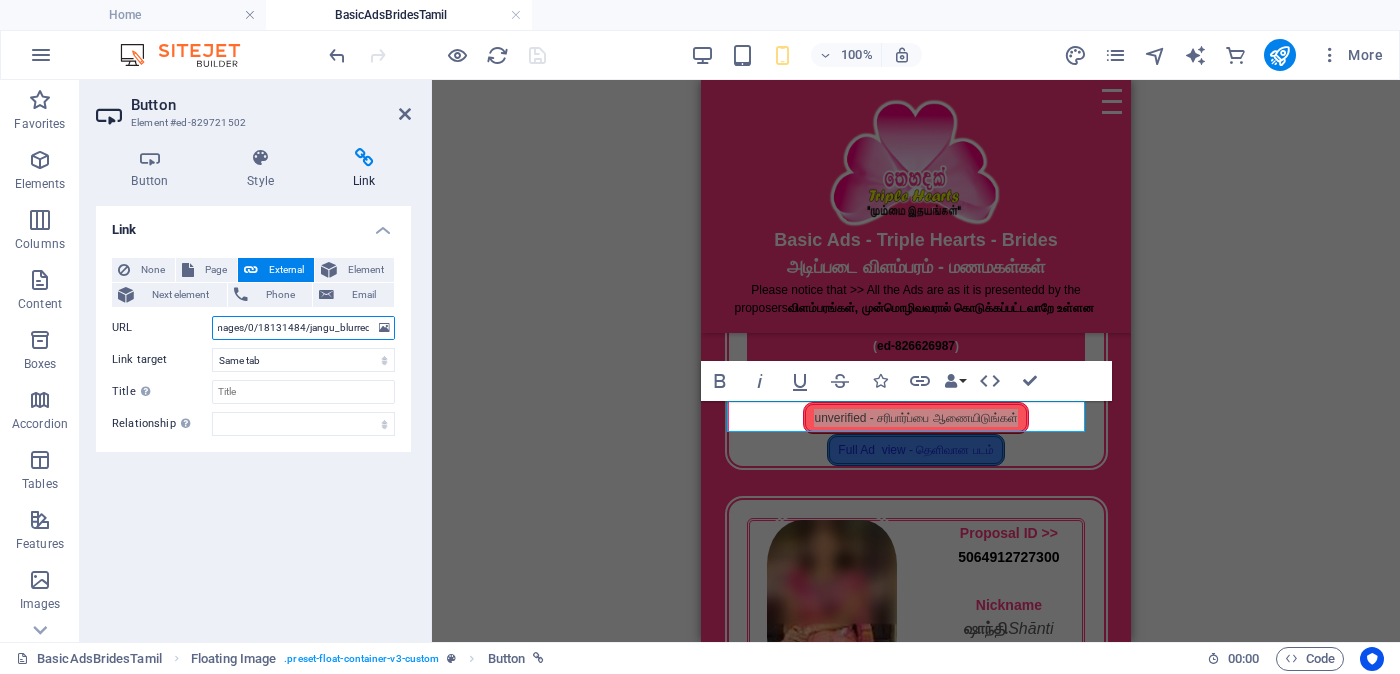 scroll, scrollTop: 0, scrollLeft: 1816, axis: horizontal 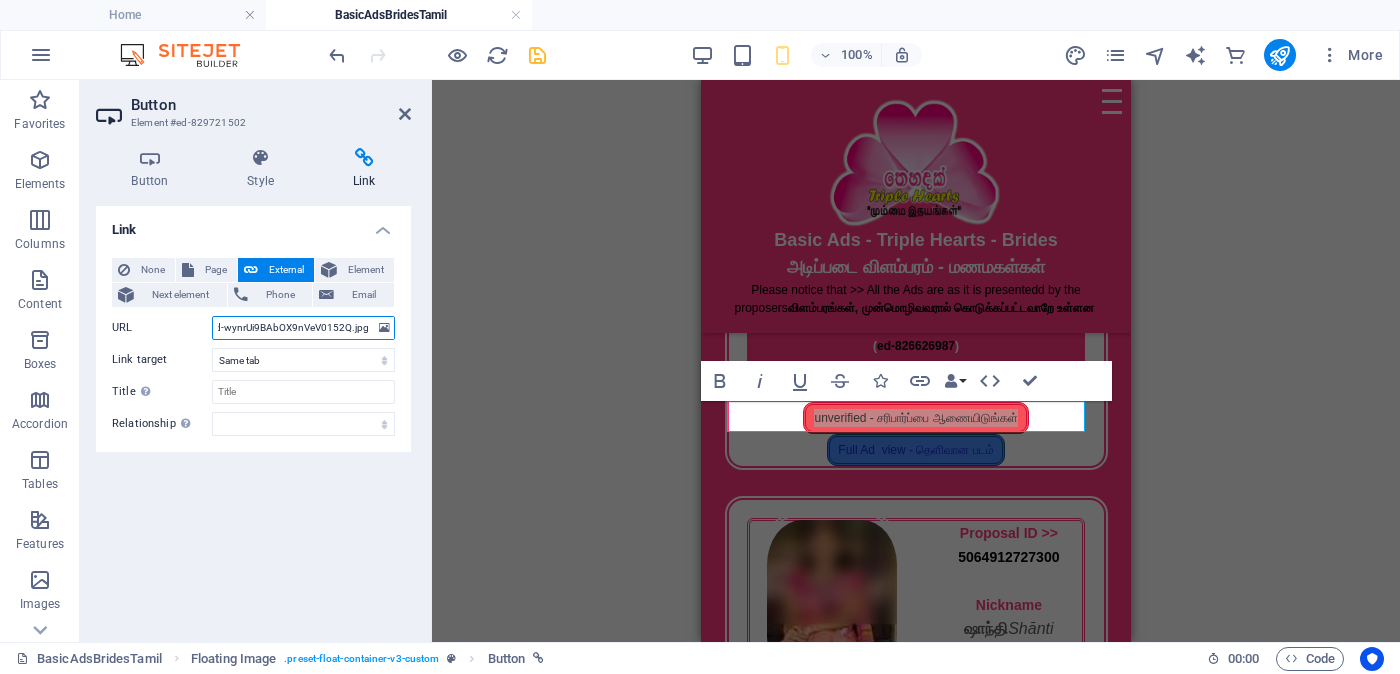 type on "https://form.jotform.com/252124928491056?proposalSelected="Proposal ID >> 294030823718  Nickname  [FIRST] ([NAME])      [CITY] ([CITY])    Independent Free churches    சுதந்திர இலவச திருச்சபைகள்  வயது -    Age  -  [AGE] Unmarried - திருமணமாகாத உயரம்-Feet ( [FEET] ) . Inches ( [INCHES] ) Occupation  -  தொழில் Job Seeking -   வேலை தேடுதல் வேலை   Monthly  Income -  சம்பளம"& typeA23=[https://cdn1.site-media.eu/images/0/18131484/jangu_blurred-wynrUi9BAbOX9nVeV0152Q.jpg]" 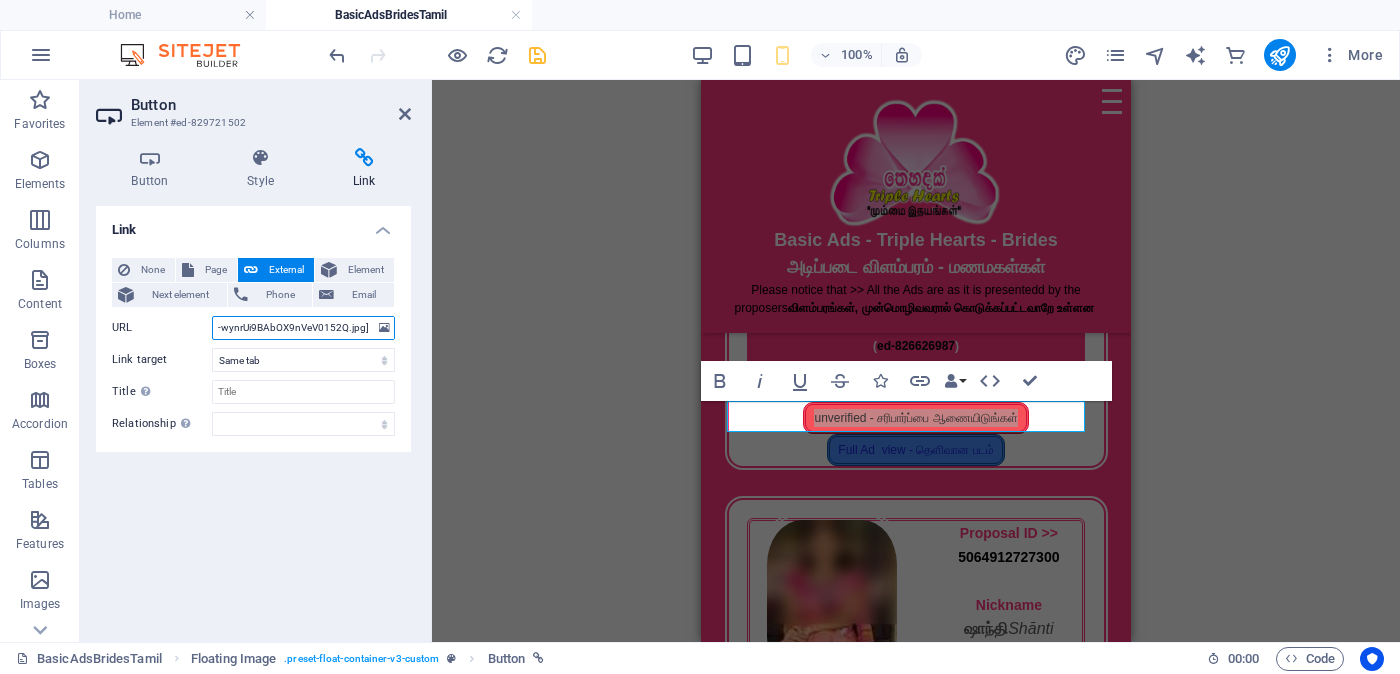 scroll, scrollTop: 0, scrollLeft: 2185, axis: horizontal 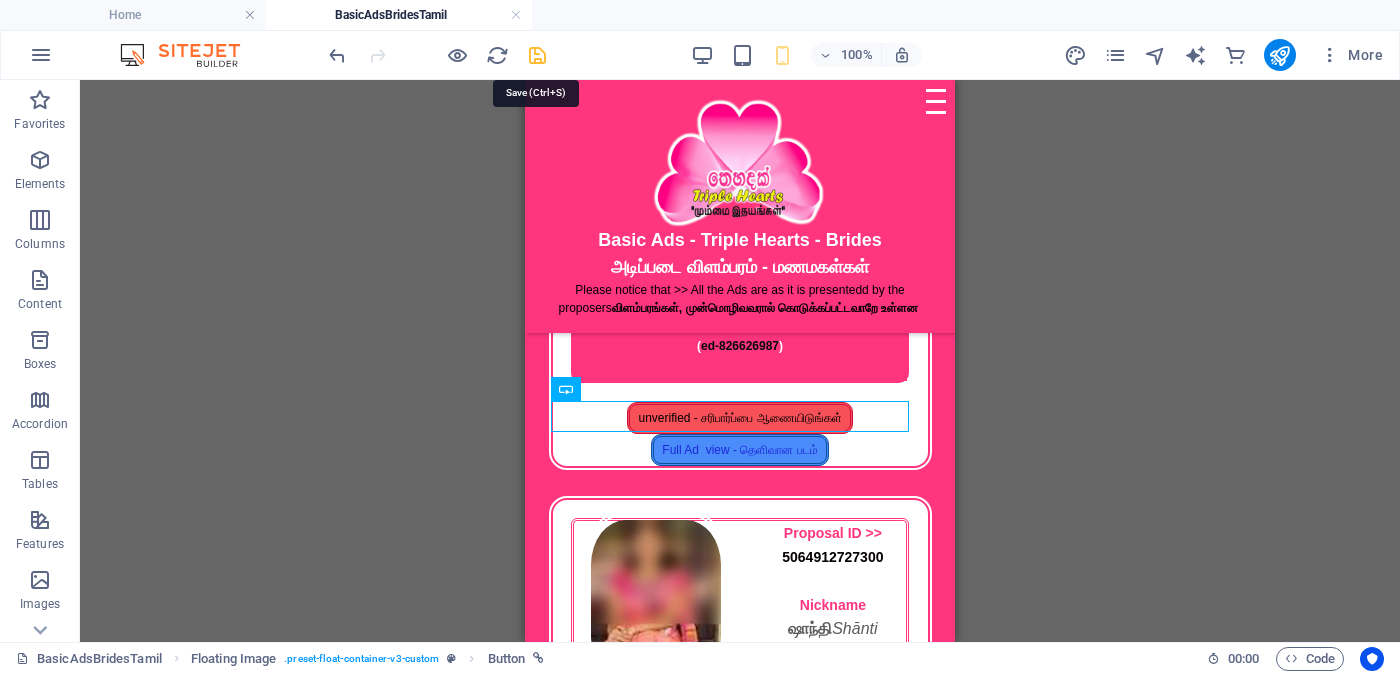 click at bounding box center (537, 55) 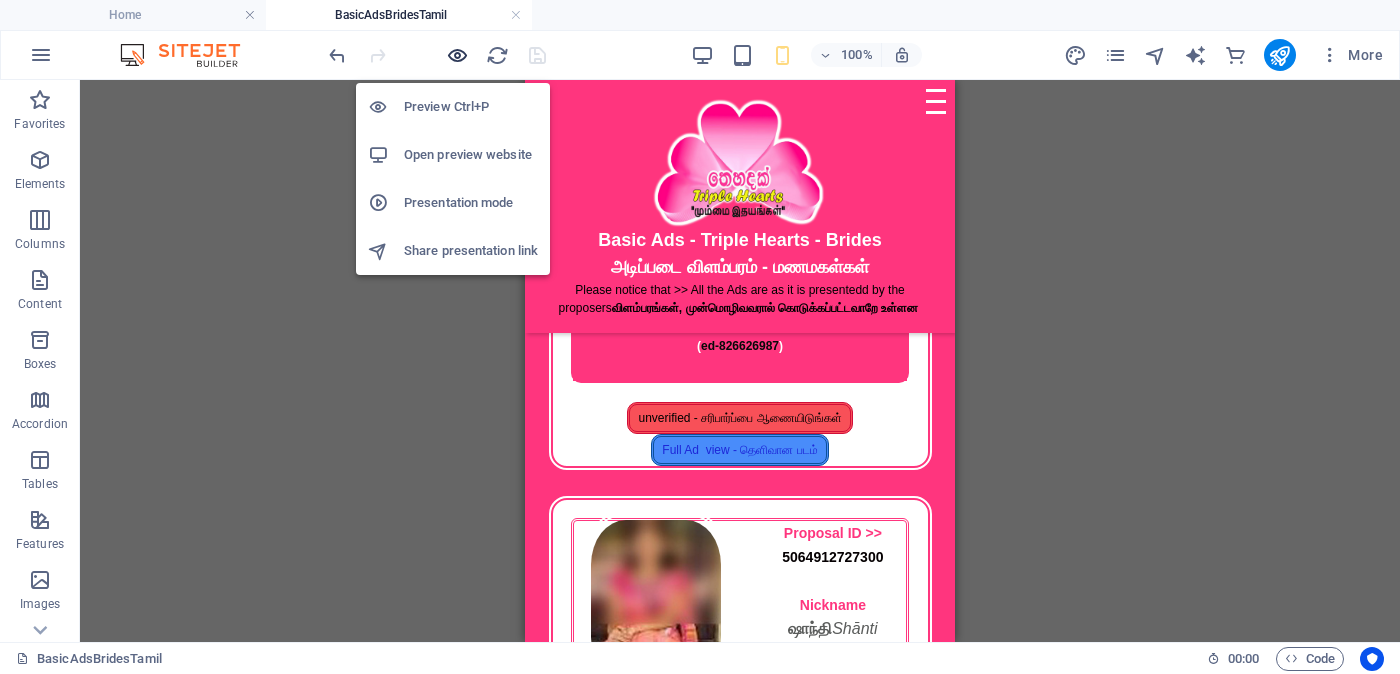 click at bounding box center (457, 55) 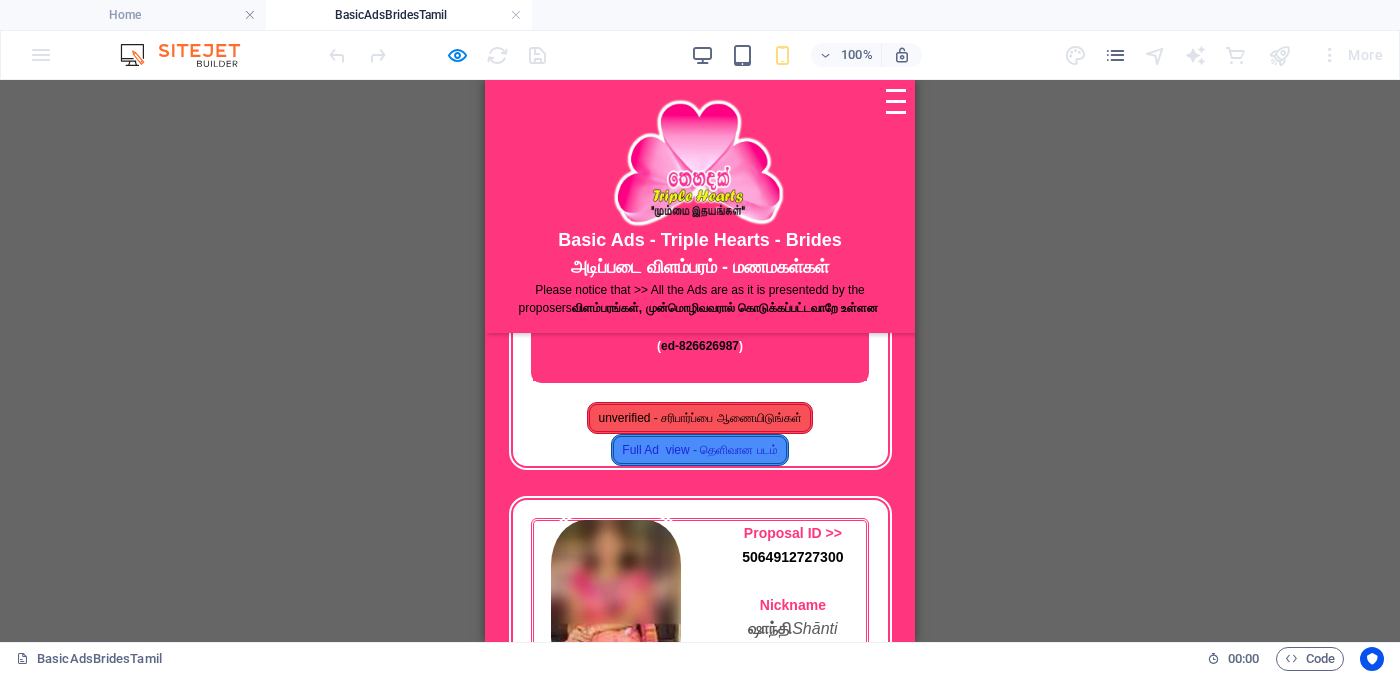 click on "unverified - சரிபார்ப்பை ஆணையிடுங்கள்" at bounding box center (699, 418) 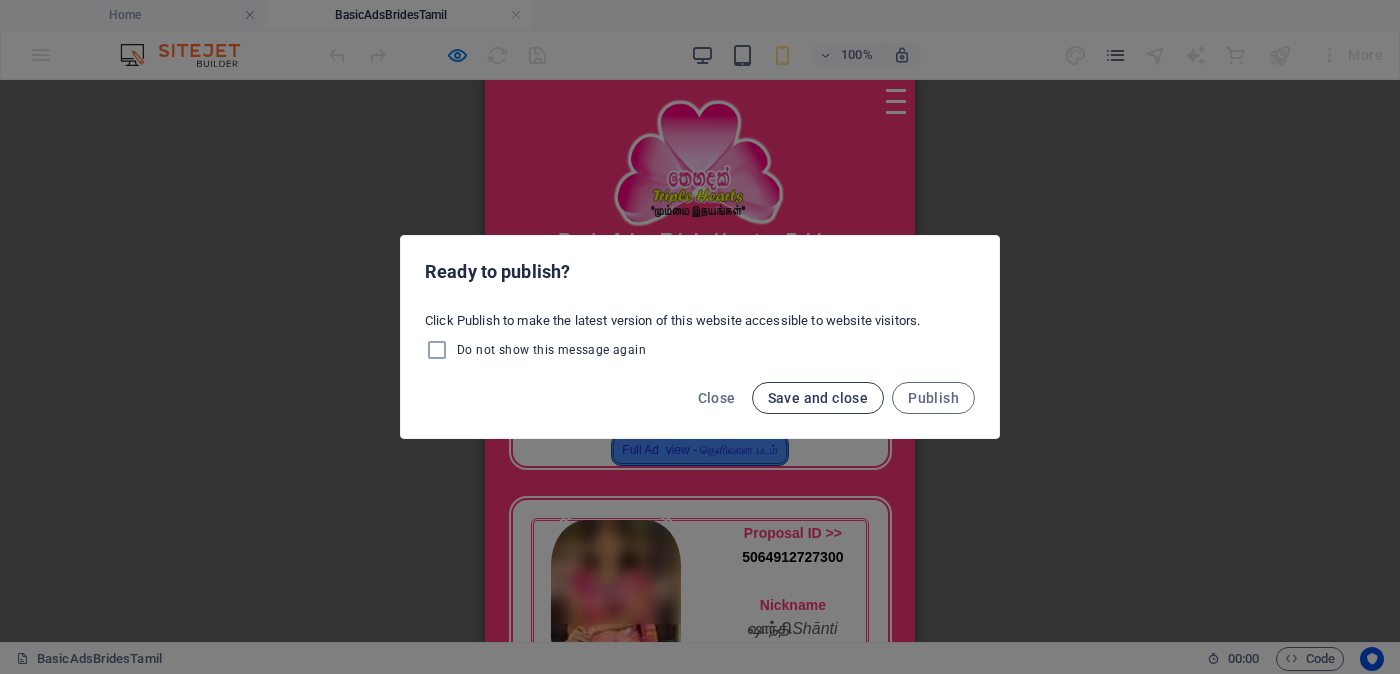 click on "Save and close" at bounding box center (818, 398) 